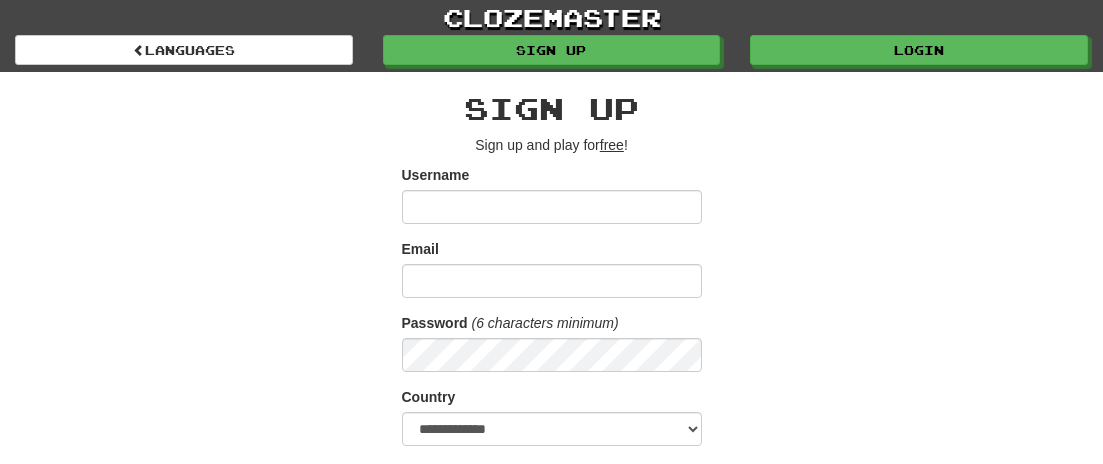 scroll, scrollTop: 0, scrollLeft: 0, axis: both 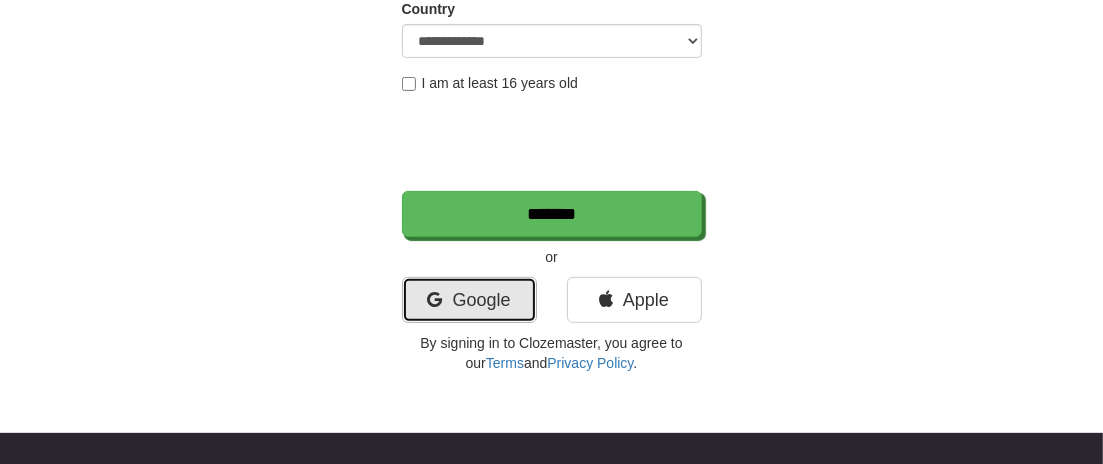 click on "Google" at bounding box center (469, 300) 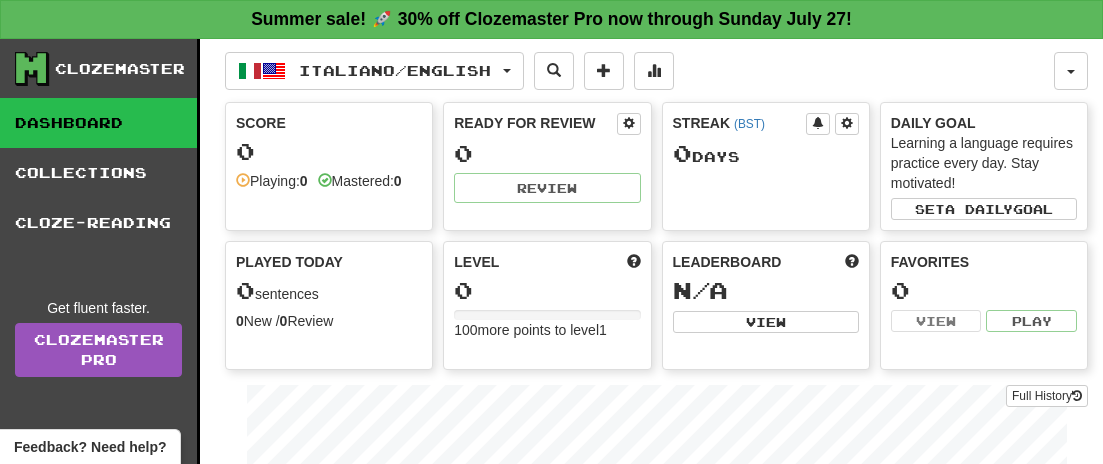 scroll, scrollTop: 0, scrollLeft: 0, axis: both 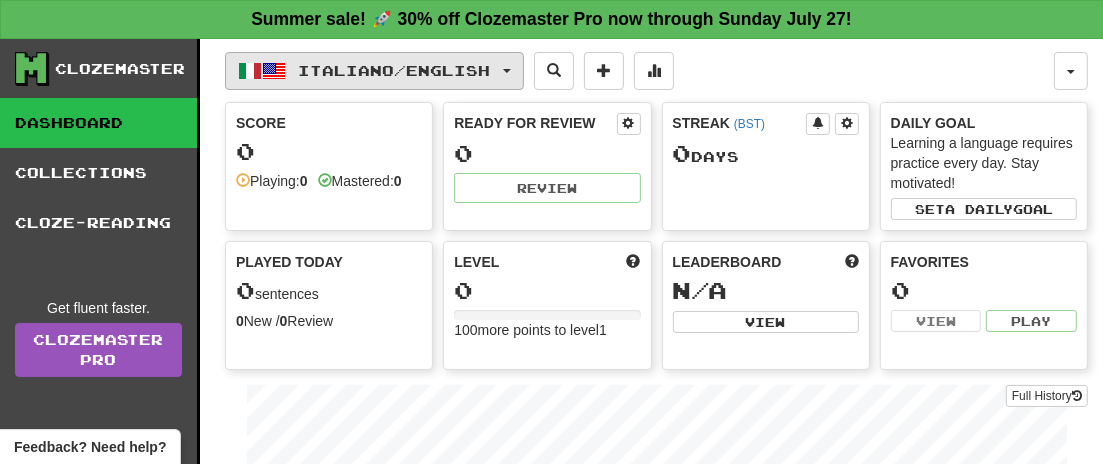 click on "Italiano  /  English" at bounding box center [374, 71] 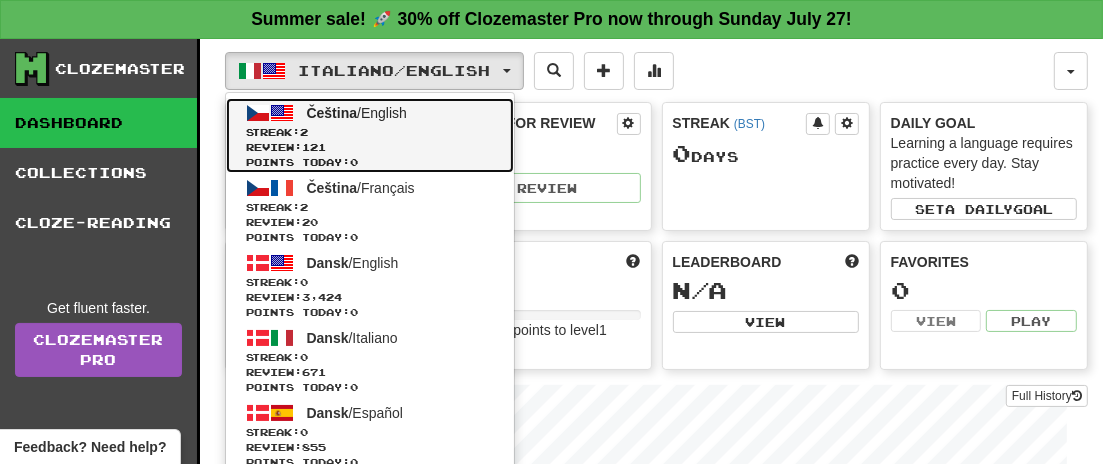 drag, startPoint x: 413, startPoint y: 129, endPoint x: 437, endPoint y: 130, distance: 24.020824 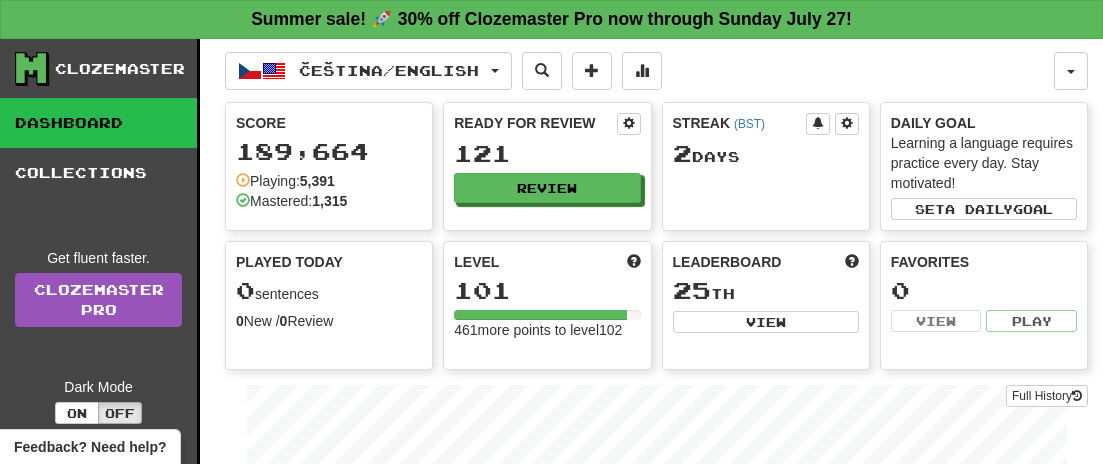 scroll, scrollTop: 0, scrollLeft: 0, axis: both 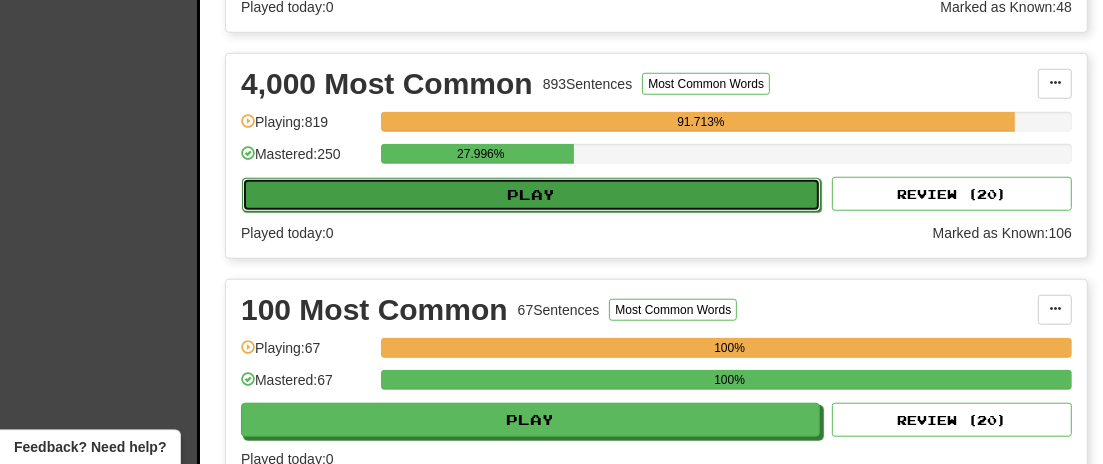click on "Play" at bounding box center [531, 195] 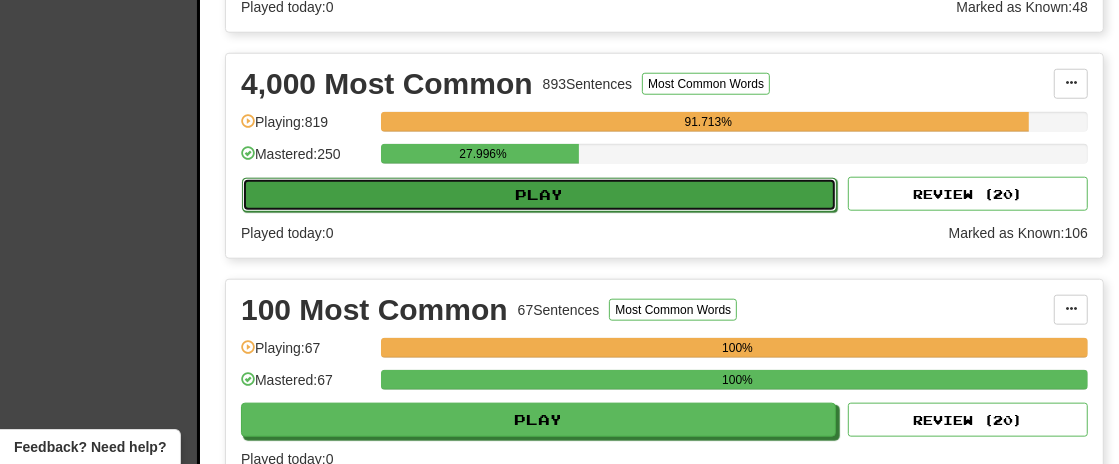 select on "**" 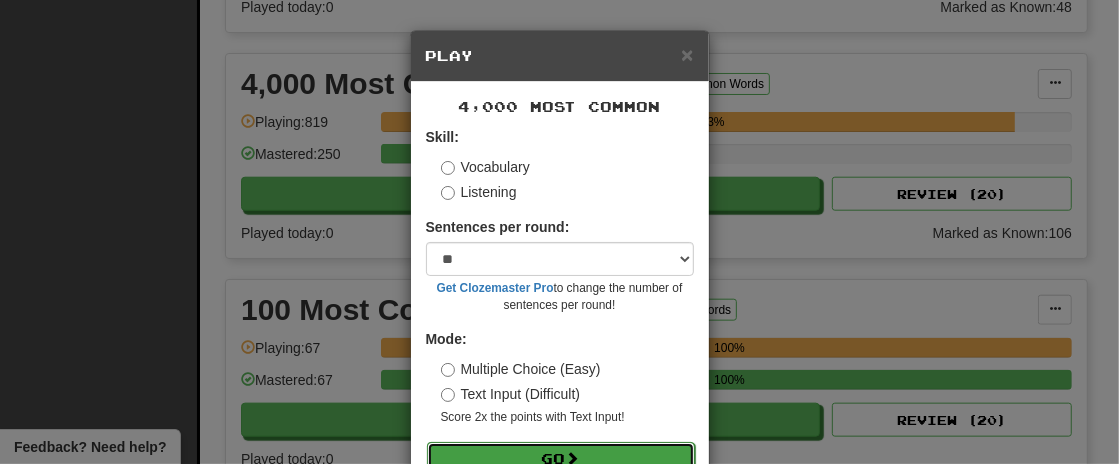 click on "Go" at bounding box center [561, 459] 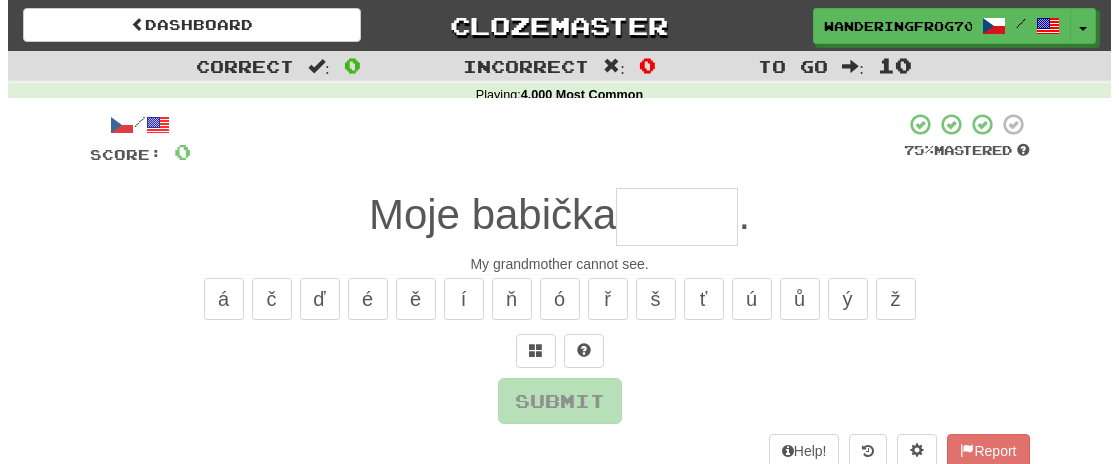 scroll, scrollTop: 0, scrollLeft: 0, axis: both 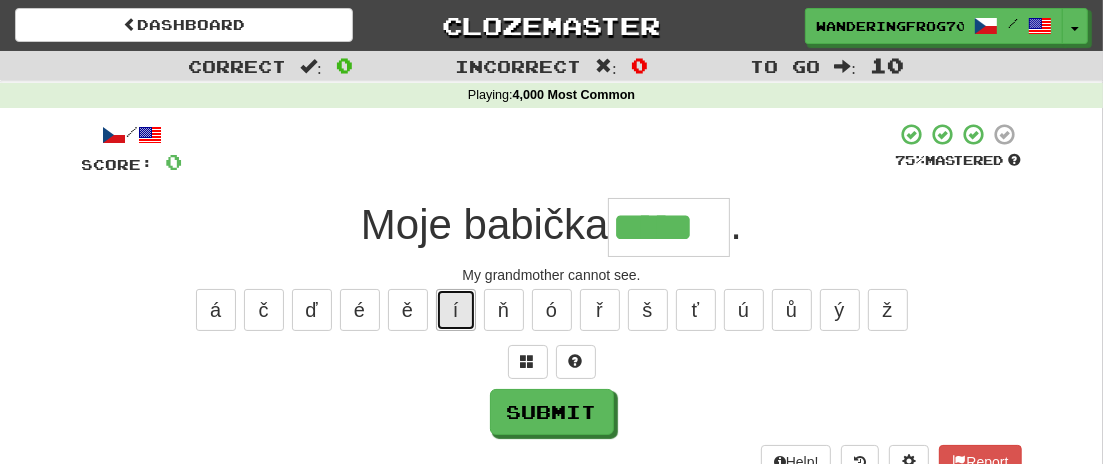 click on "í" at bounding box center [456, 310] 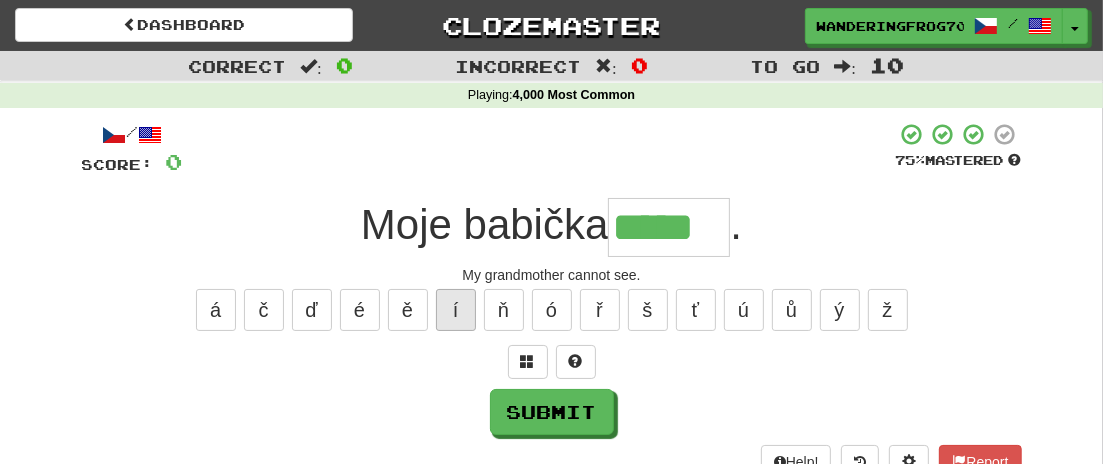 type on "******" 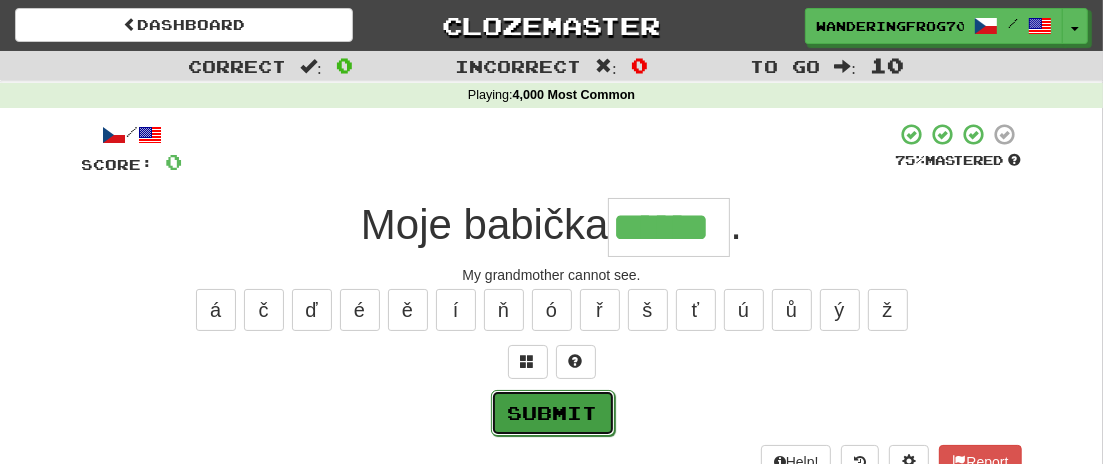 click on "Submit" at bounding box center (553, 413) 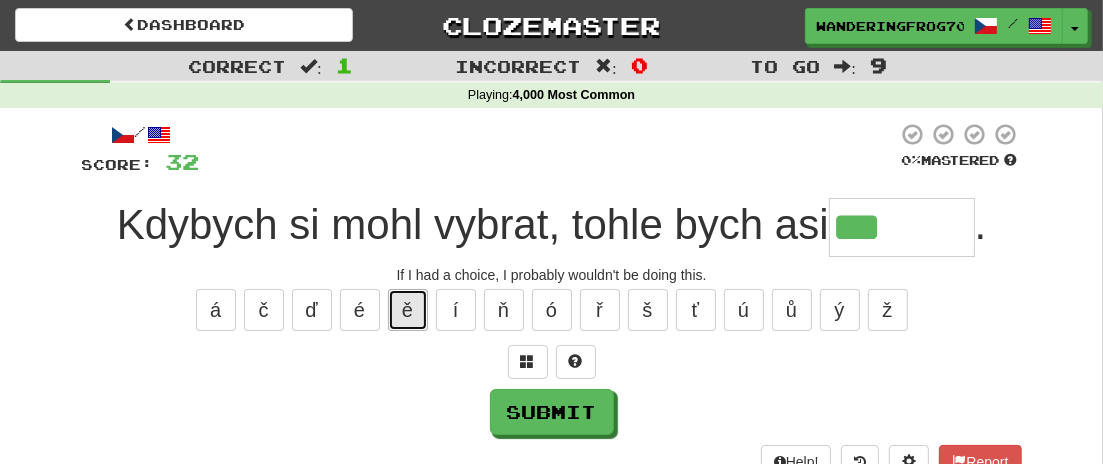 click on "ě" at bounding box center [408, 310] 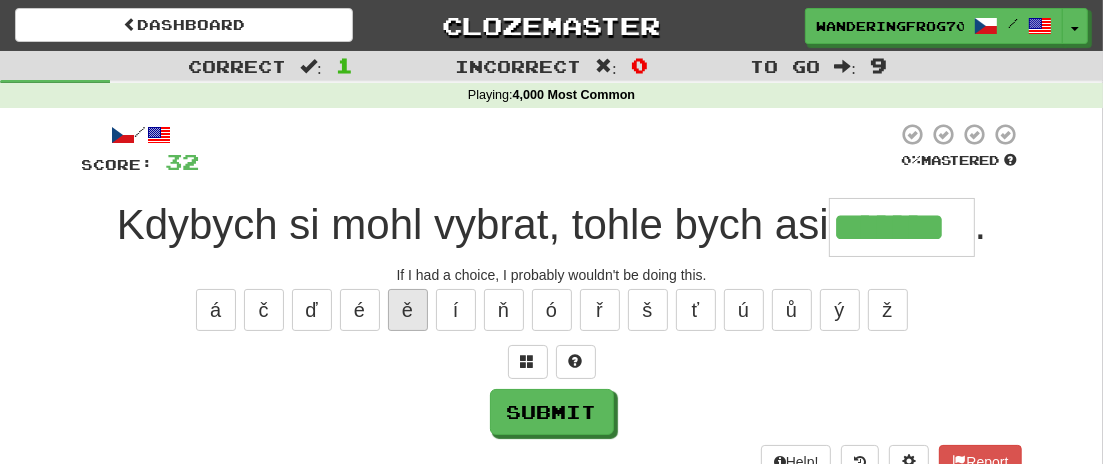 type on "*******" 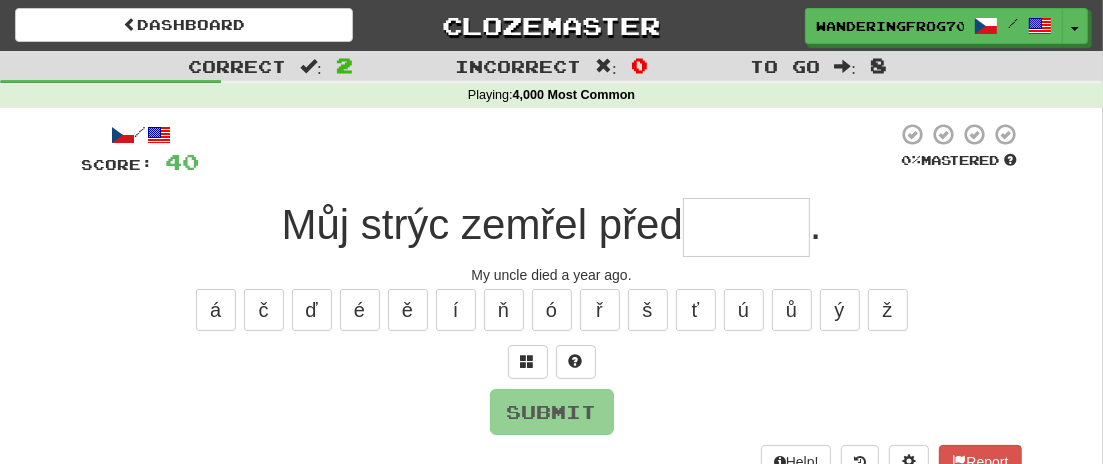 type on "*" 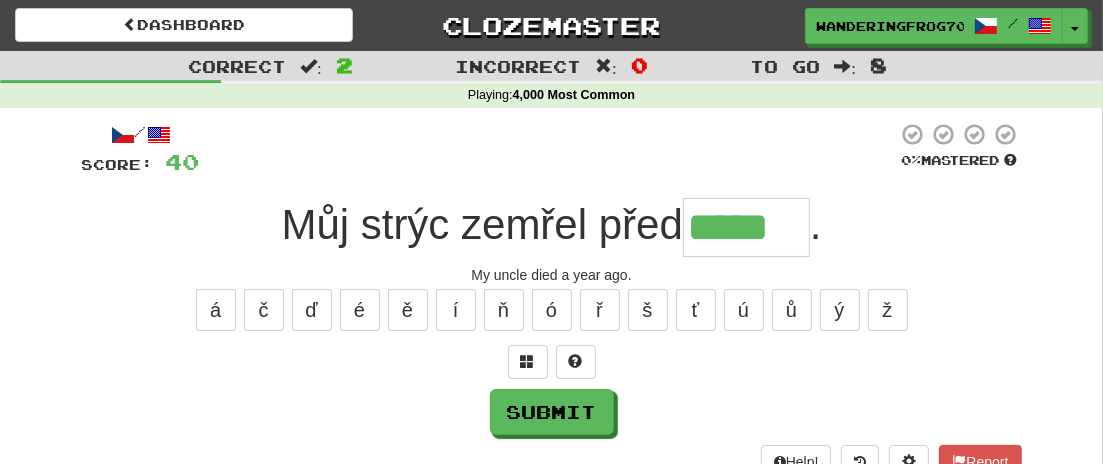 type on "*****" 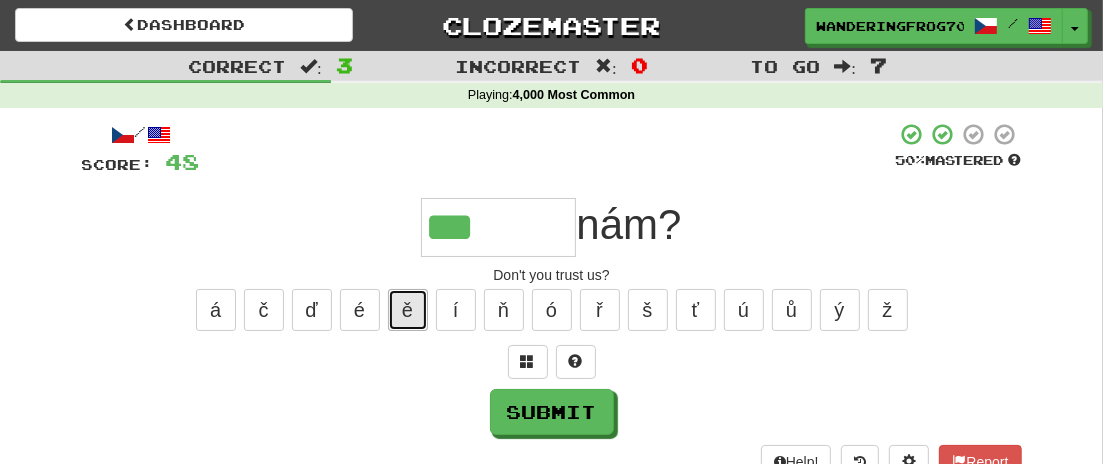 click on "ě" at bounding box center [408, 310] 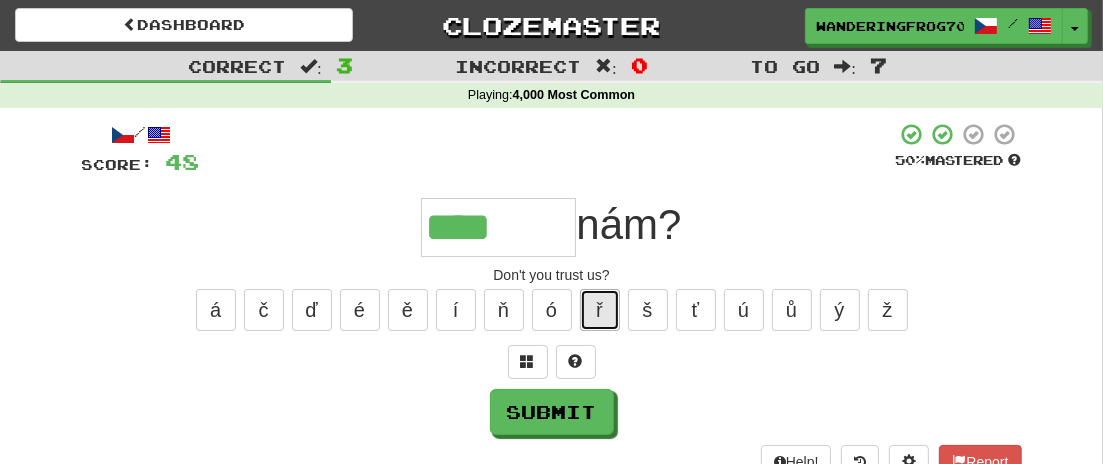 click on "ř" at bounding box center [600, 310] 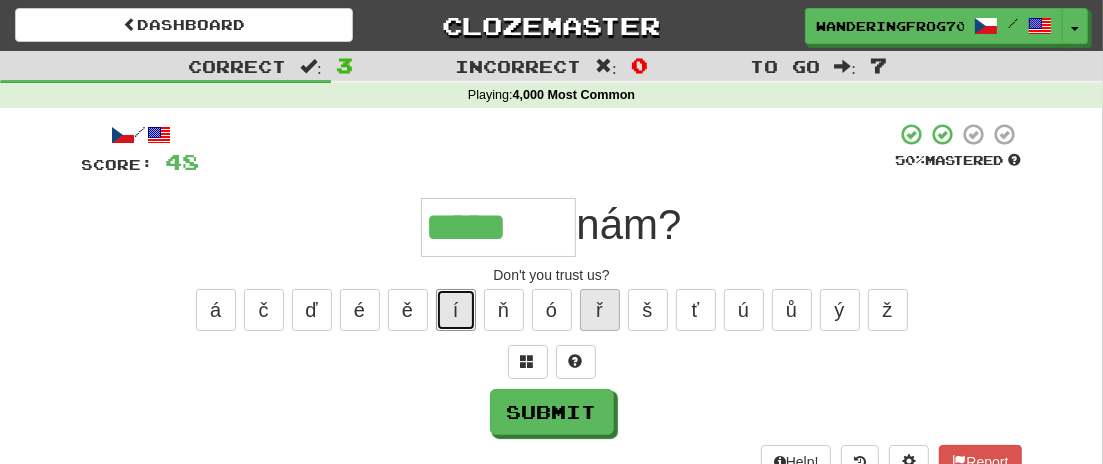 drag, startPoint x: 442, startPoint y: 302, endPoint x: 599, endPoint y: 309, distance: 157.15598 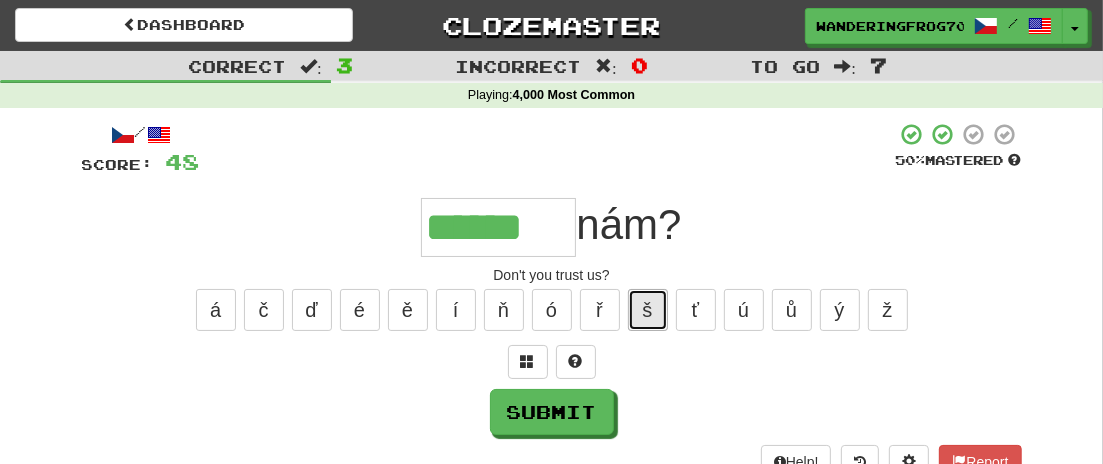 click on "š" at bounding box center (648, 310) 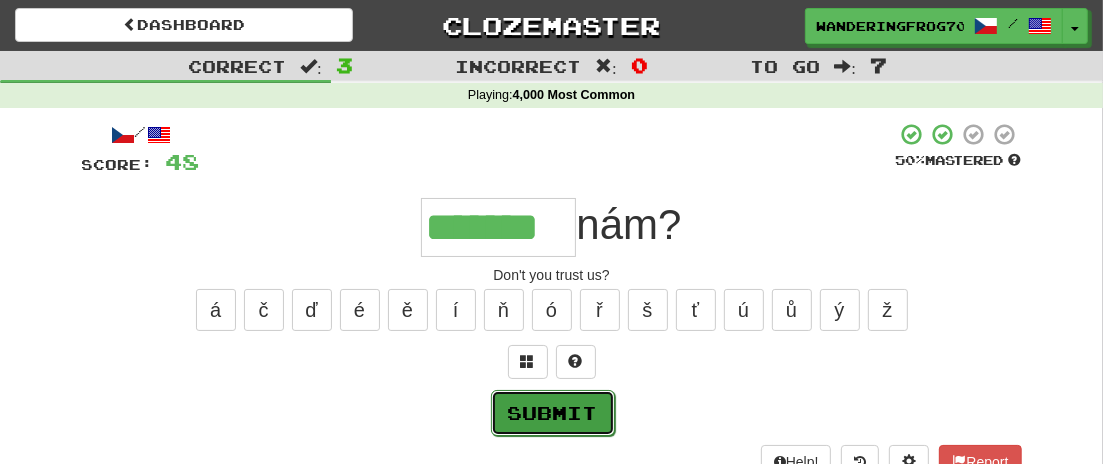 click on "Submit" at bounding box center [553, 413] 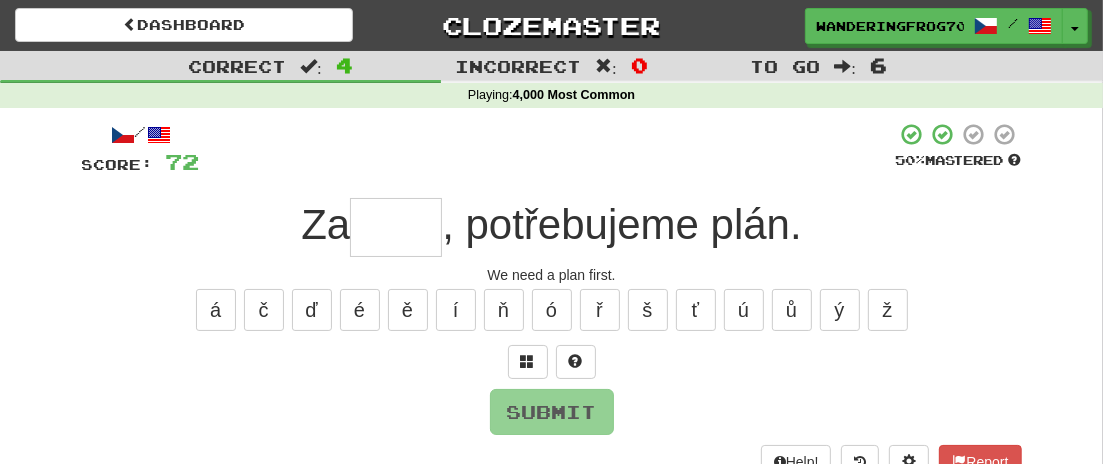 type on "*" 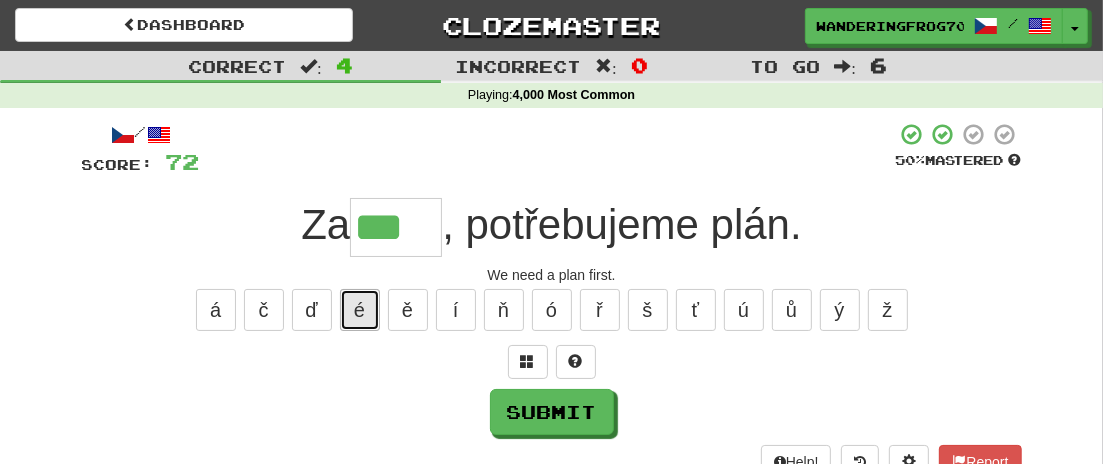 click on "é" at bounding box center [360, 310] 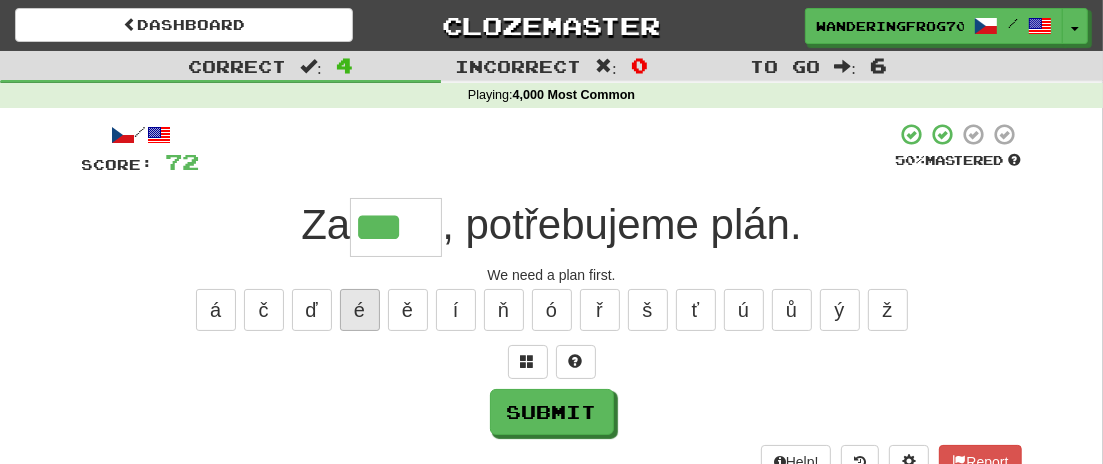 type on "****" 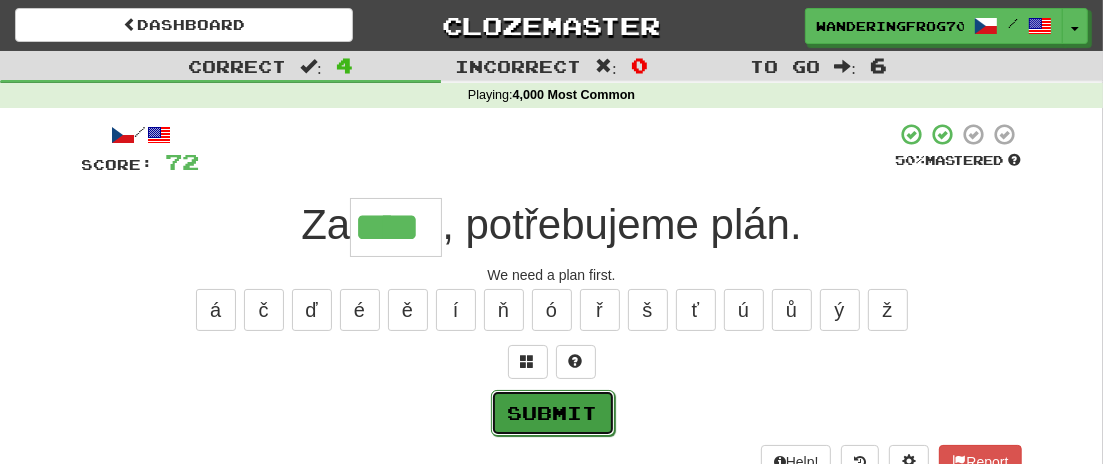drag, startPoint x: 535, startPoint y: 398, endPoint x: 580, endPoint y: 404, distance: 45.39824 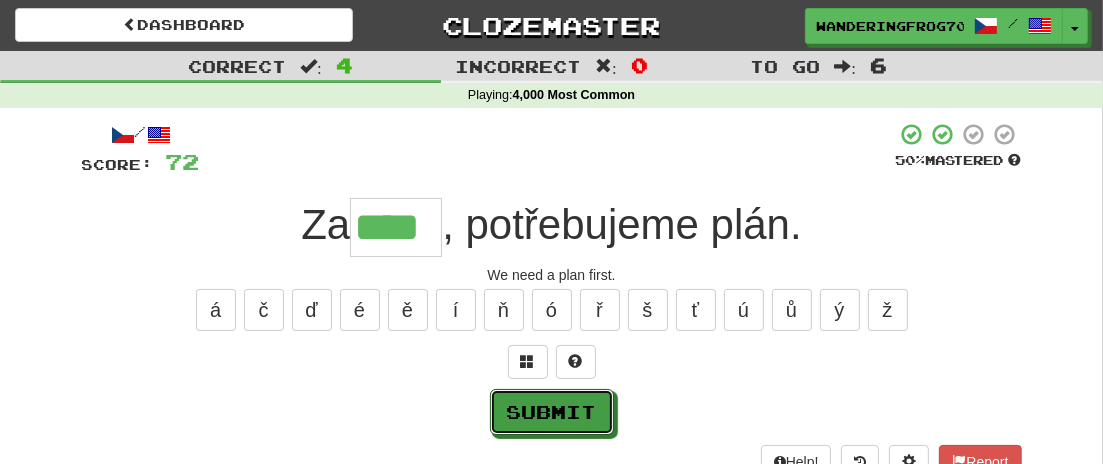 click on "Submit" at bounding box center [552, 412] 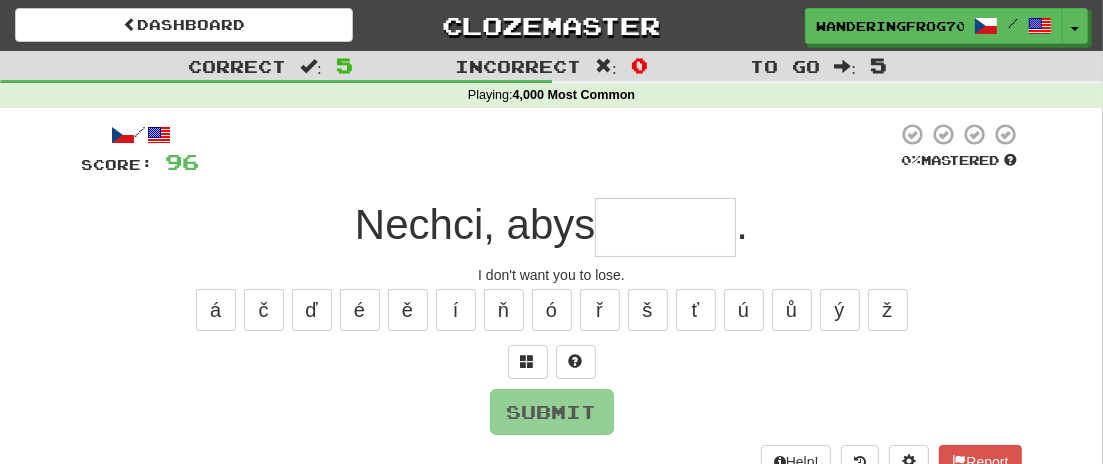 type on "*" 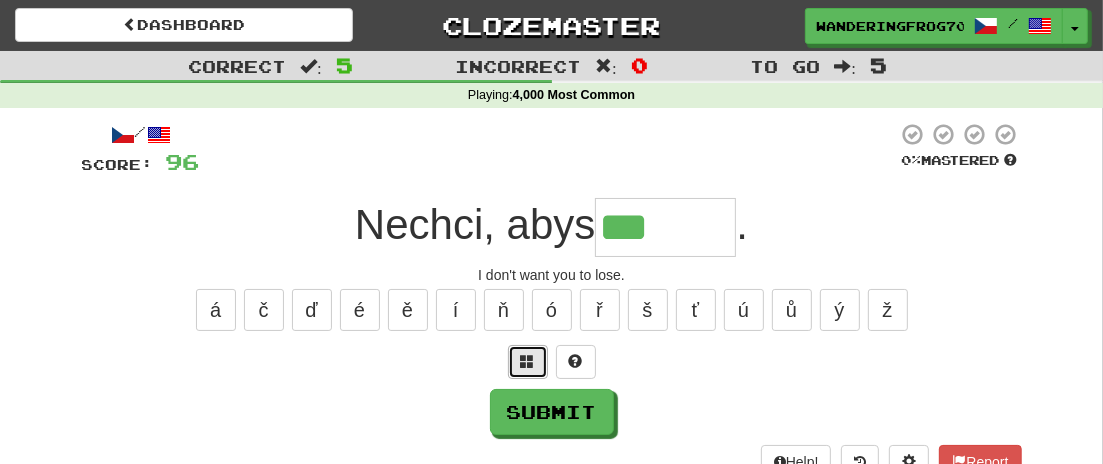 click at bounding box center (528, 361) 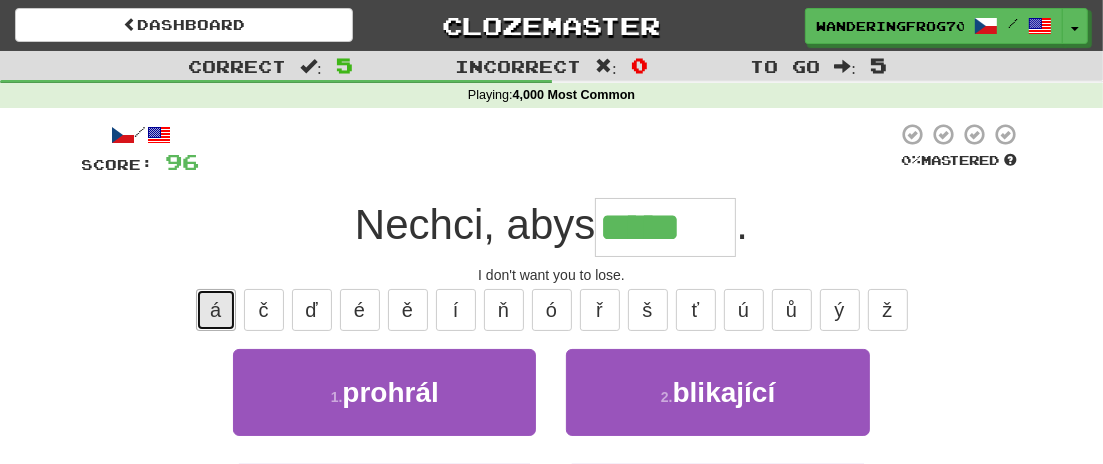 click on "á" at bounding box center [216, 310] 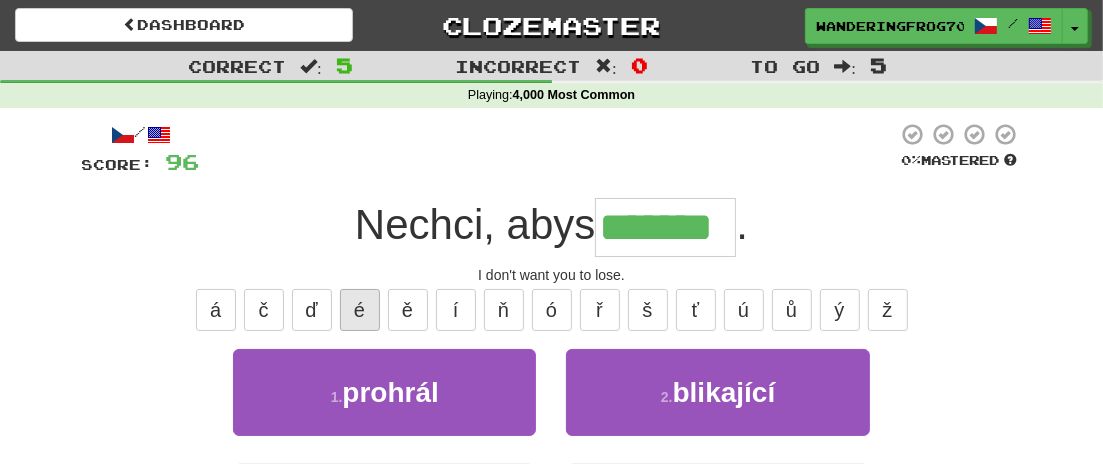 type on "*******" 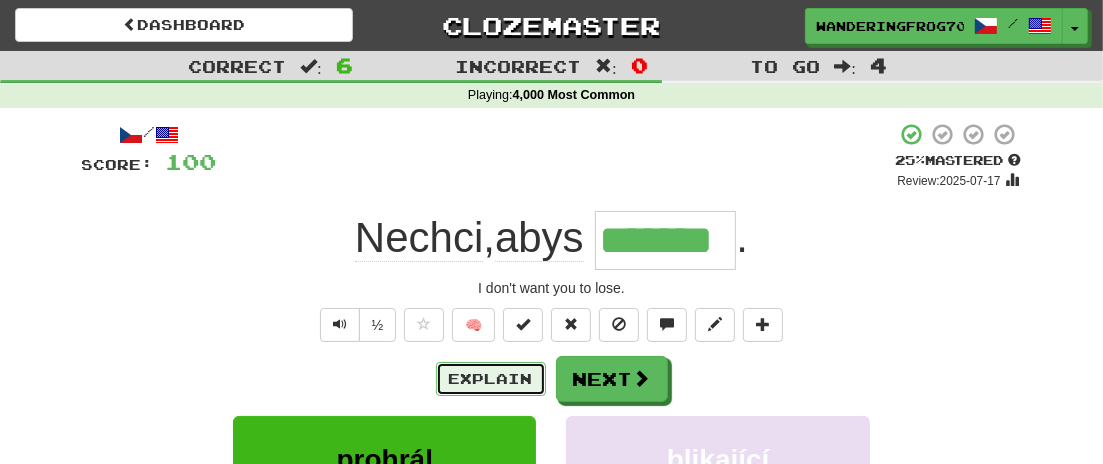click on "Explain" at bounding box center [491, 379] 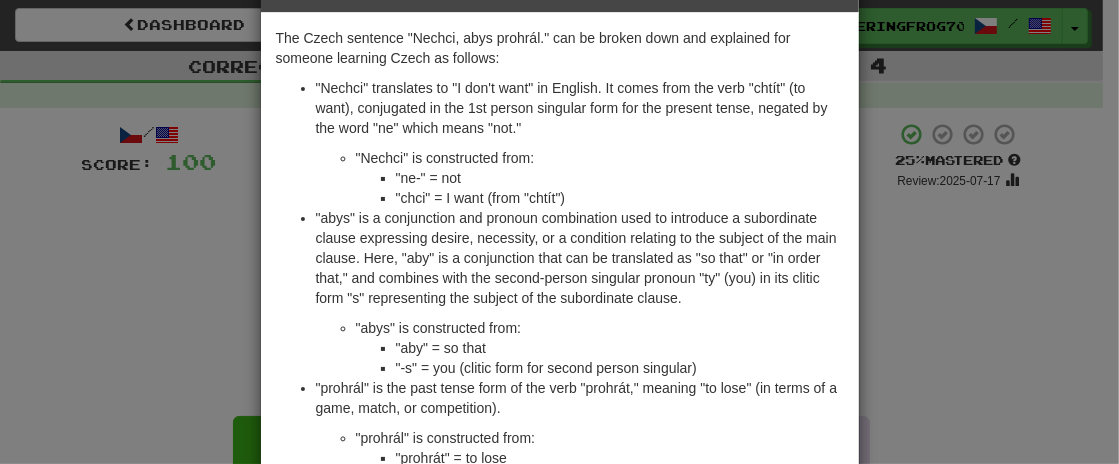 scroll, scrollTop: 70, scrollLeft: 0, axis: vertical 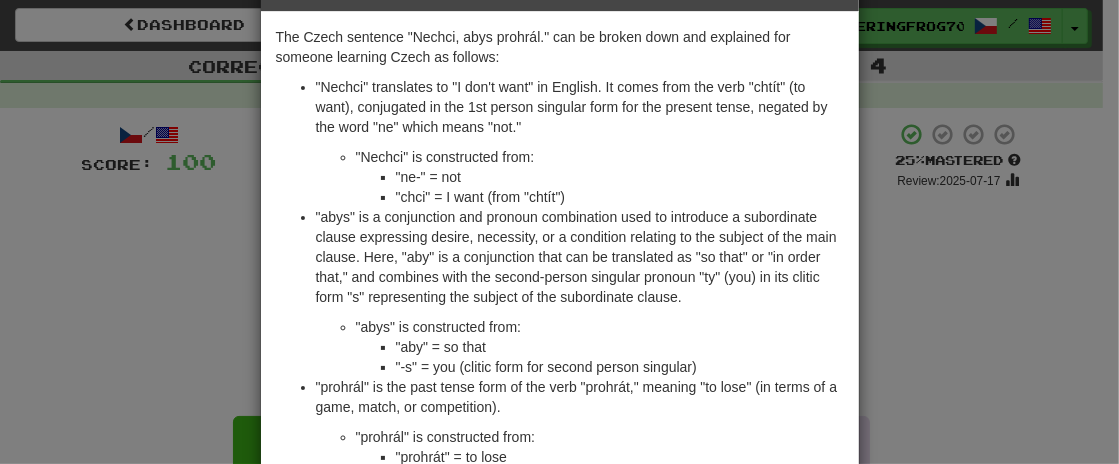 click on "× Explanation The Czech sentence "Nechci, abys prohrál." can be broken down and explained for someone learning Czech as follows:
"Nechci" translates to "I don't want" in English. It comes from the verb "chtít" (to want), conjugated in the 1st person singular form for the present tense, negated by the word "ne" which means "not."
"Nechci" is constructed from:
"ne-" = not
"chci" = I want (from "chtít")
"abys" is a conjunction and pronoun combination used to introduce a subordinate clause expressing desire, necessity, or a condition relating to the subject of the main clause. Here, "aby" is a conjunction that can be translated as "so that" or "in order that," and combines with the second-person singular pronoun "ty" (you) in its clitic form "s" representing the subject of the subordinate clause.
"abys" is constructed from:
"aby" = so that
"-s" = you (clitic form for second person singular)
"prohrál" is constructed from:
"prohrát" = to lose" at bounding box center (559, 232) 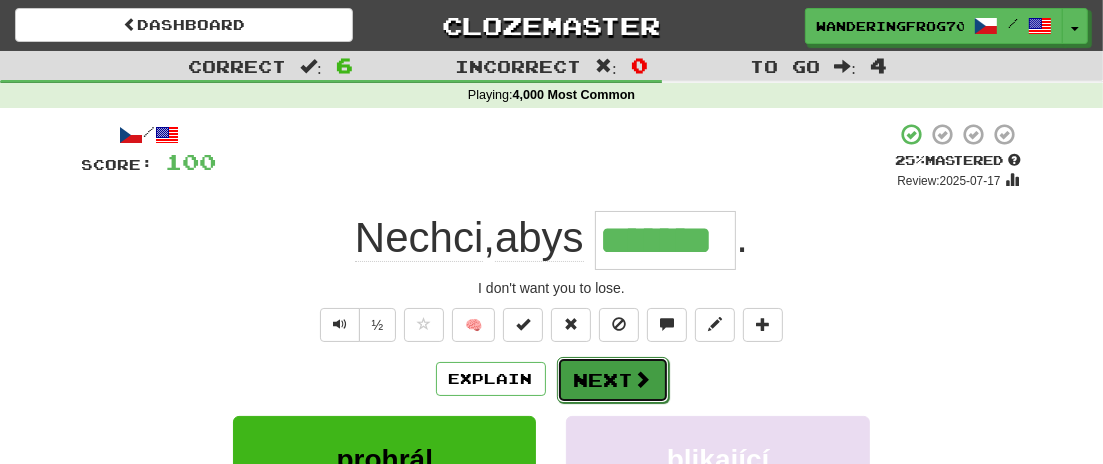 click on "Next" at bounding box center [613, 380] 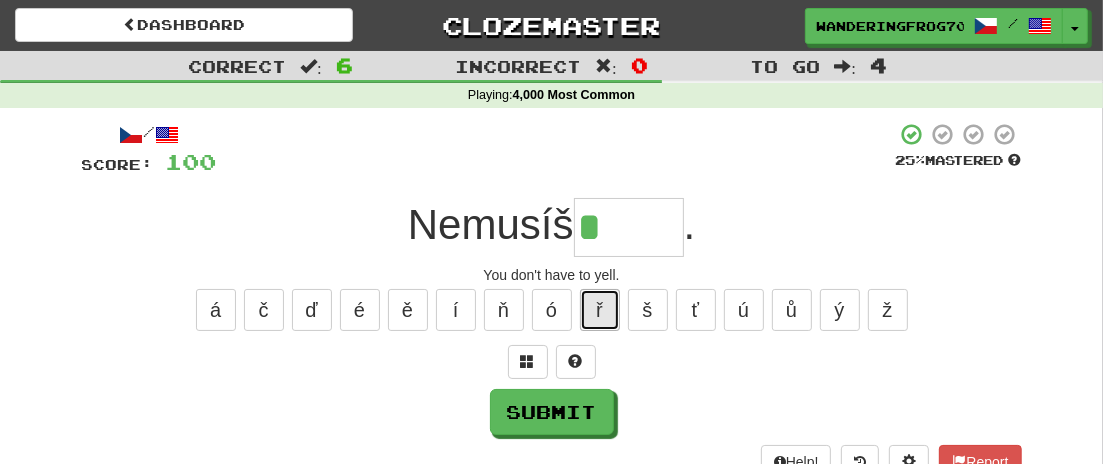 click on "ř" at bounding box center [600, 310] 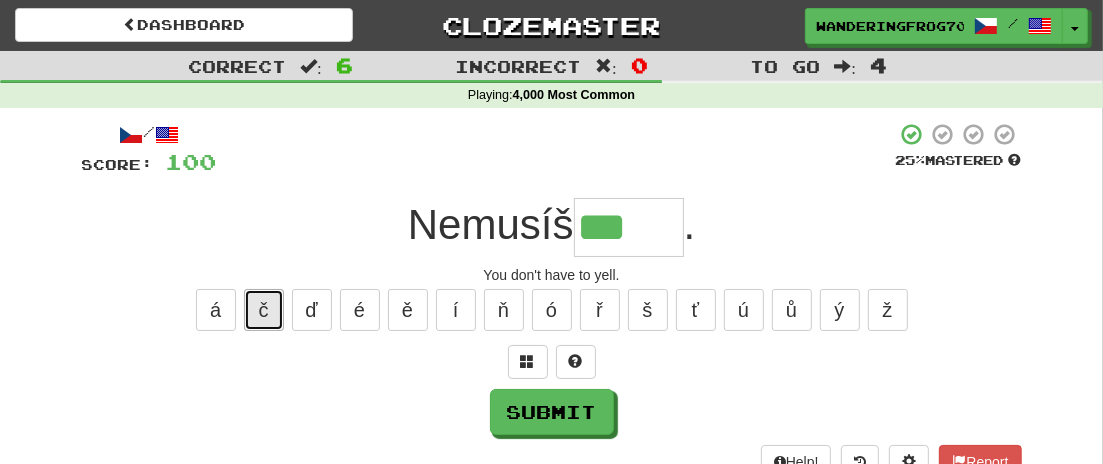 click on "č" at bounding box center [264, 310] 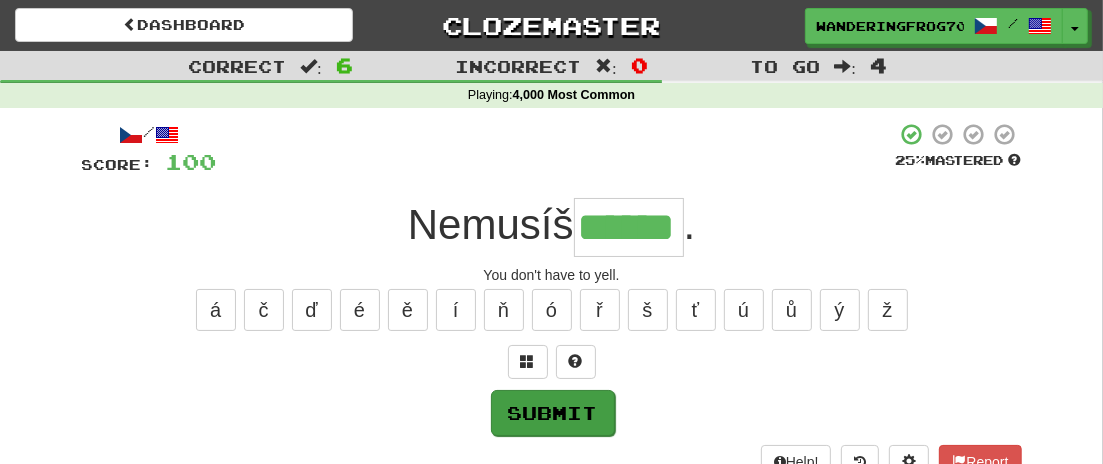 type on "******" 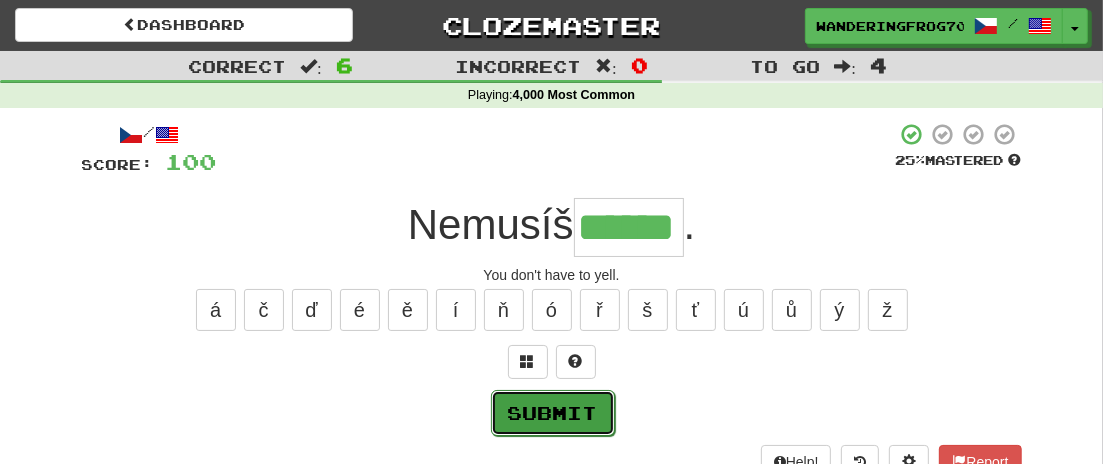 click on "Submit" at bounding box center (553, 413) 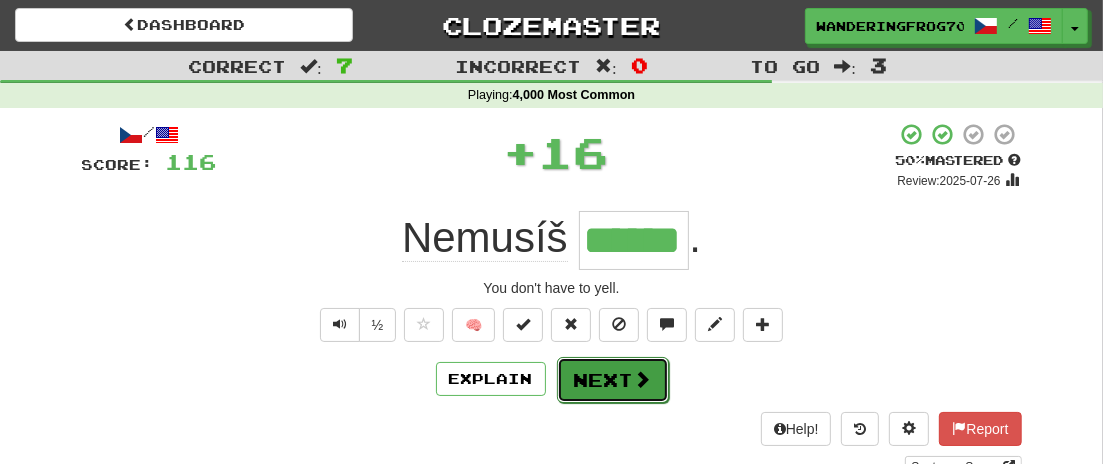 click on "Next" at bounding box center (613, 380) 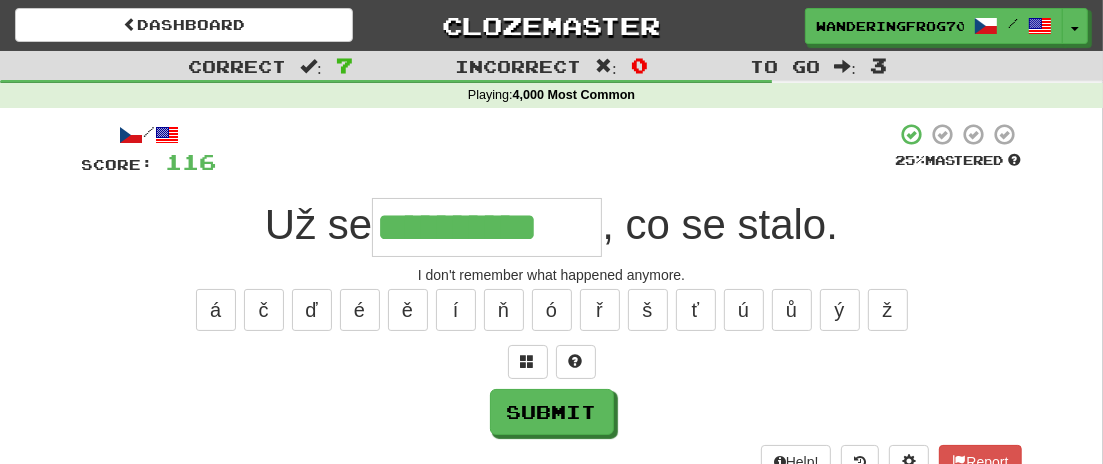 type on "**********" 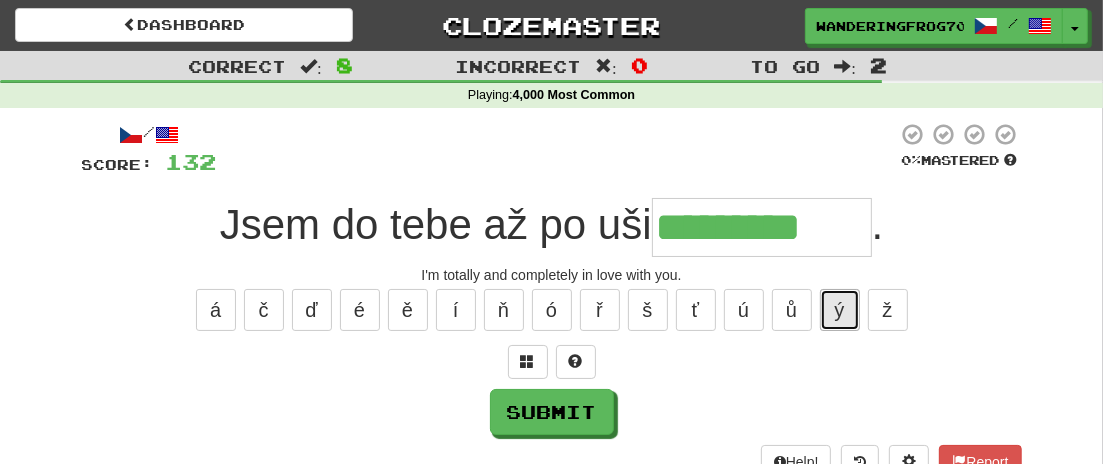 click on "ý" at bounding box center (840, 310) 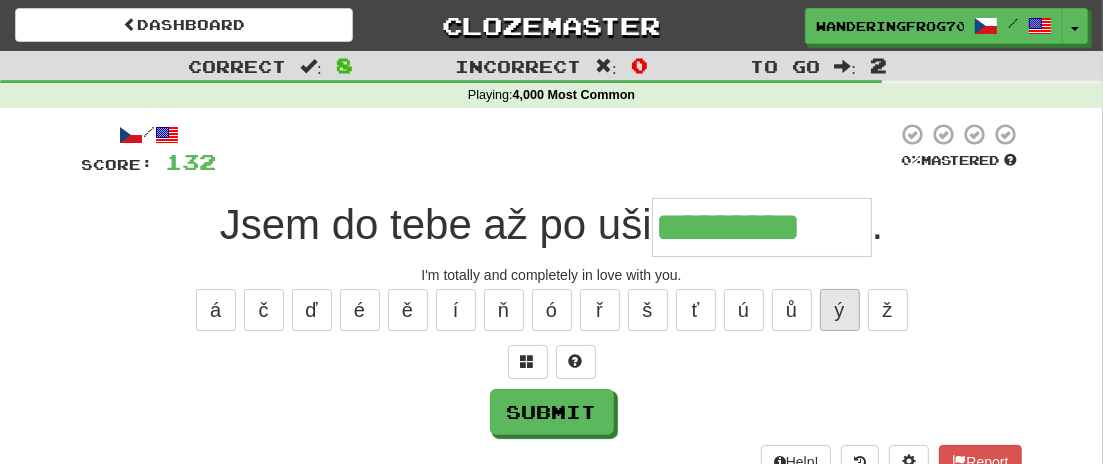 type on "**********" 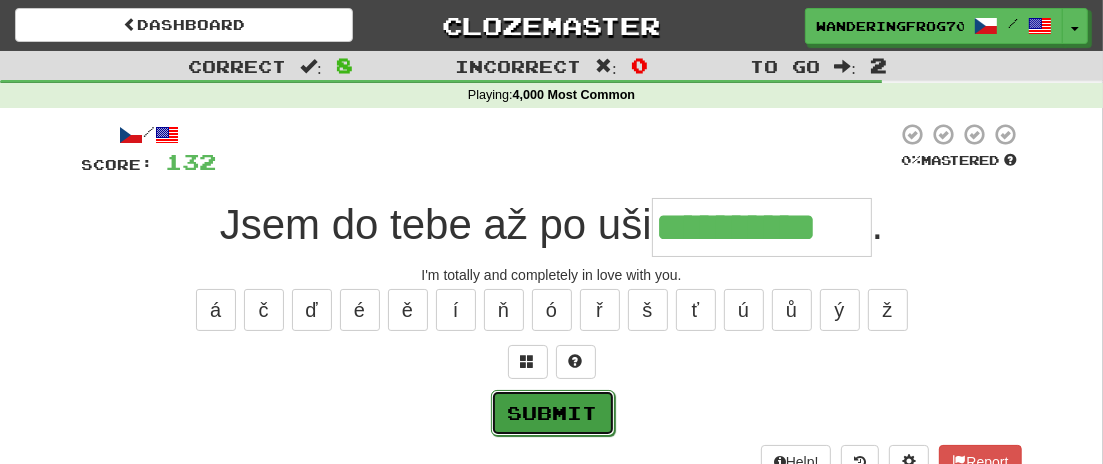 click on "Submit" at bounding box center [553, 413] 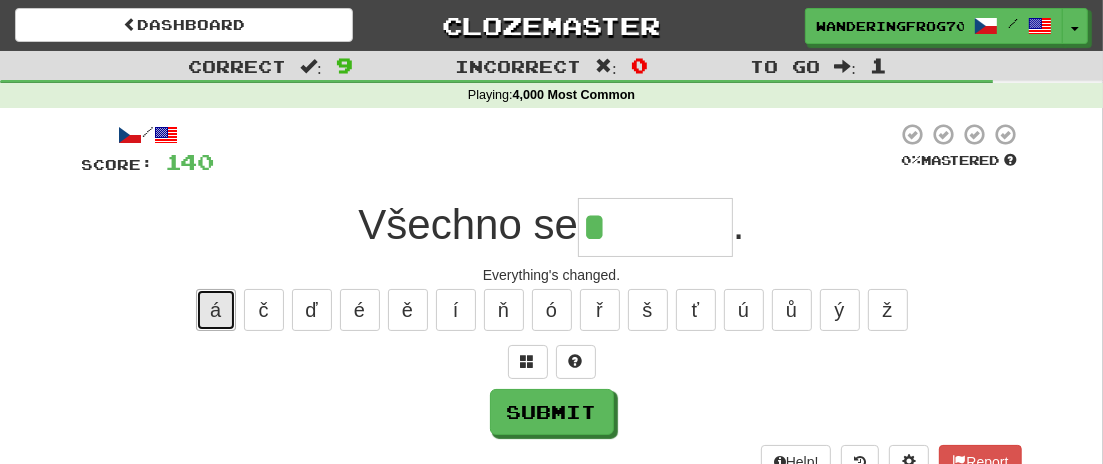 click on "á" at bounding box center [216, 310] 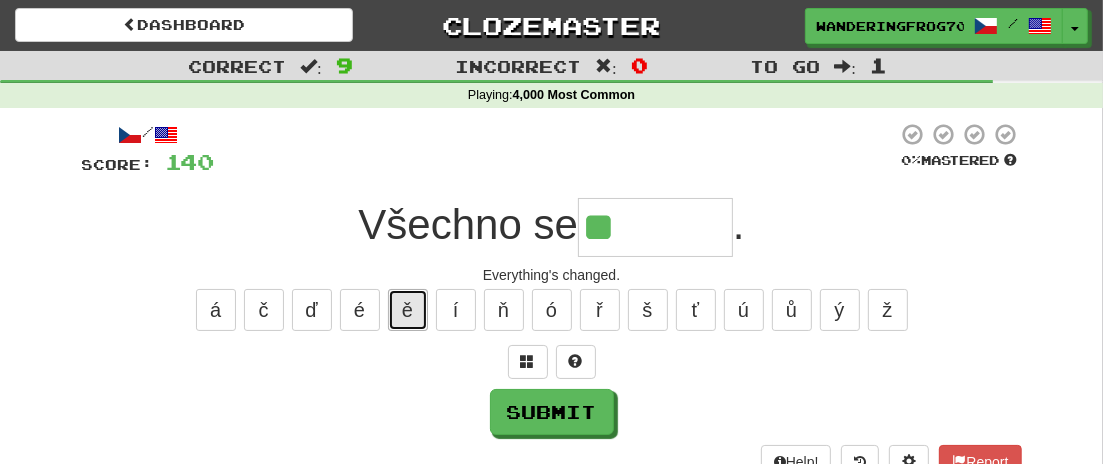 click on "ě" at bounding box center [408, 310] 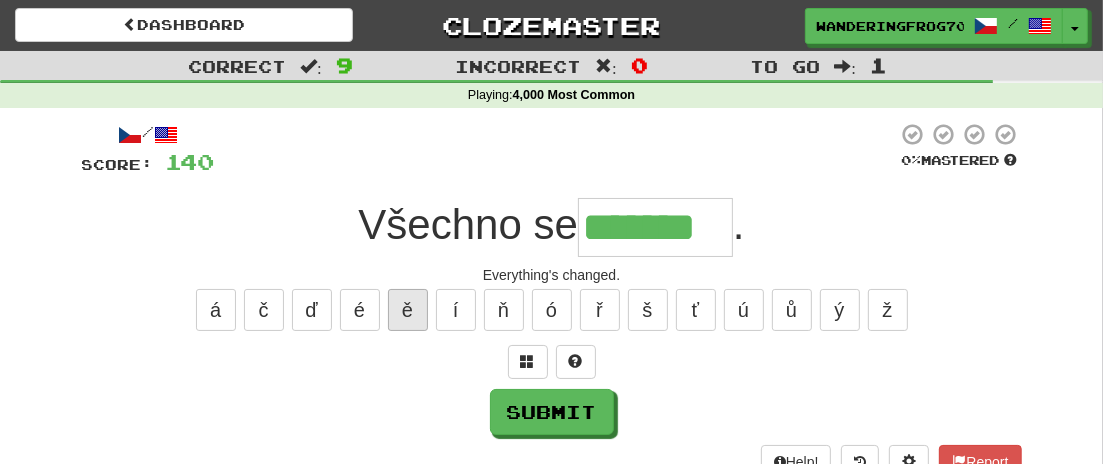 type on "*******" 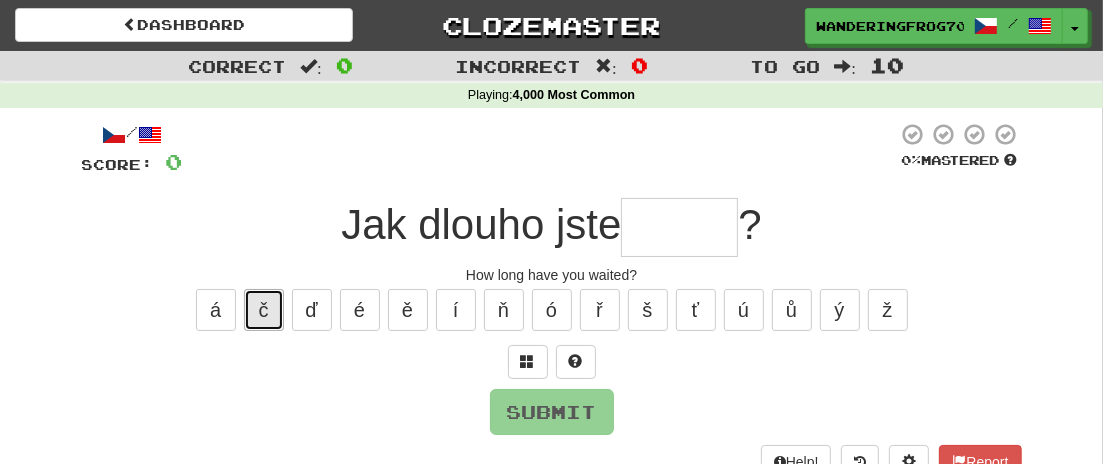 click on "č" at bounding box center (264, 310) 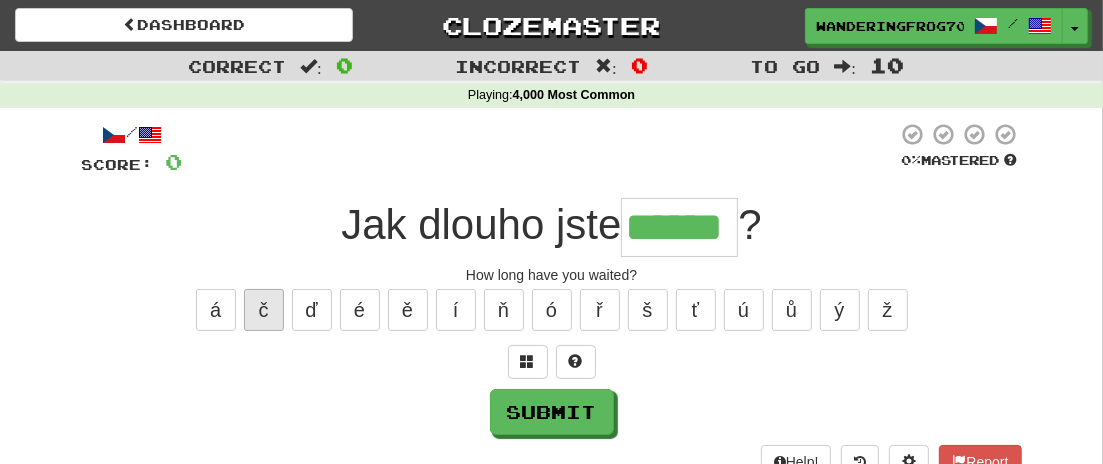 type on "******" 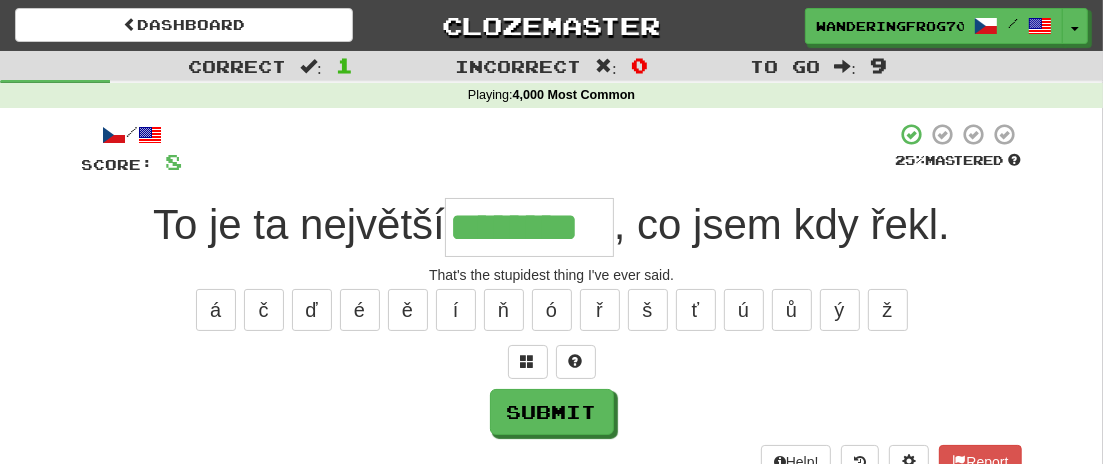 type on "********" 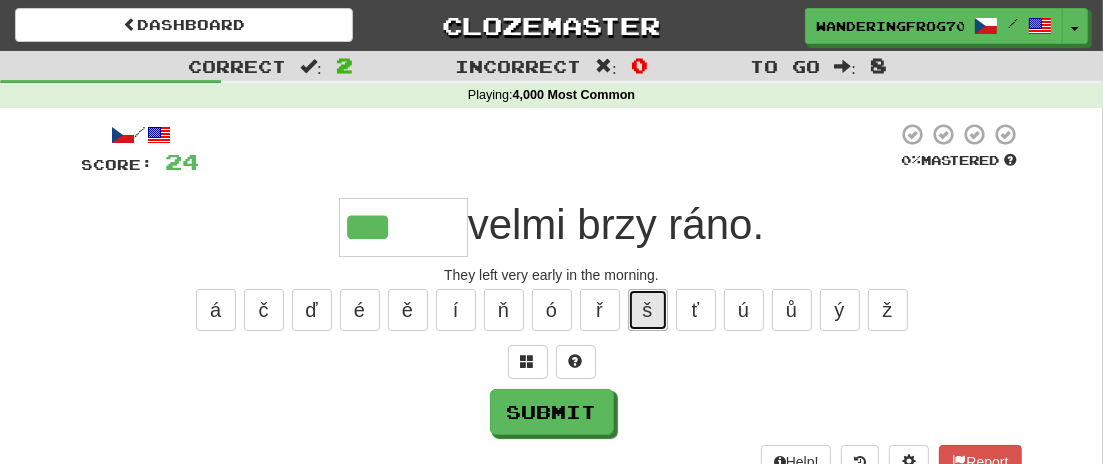 click on "š" at bounding box center [648, 310] 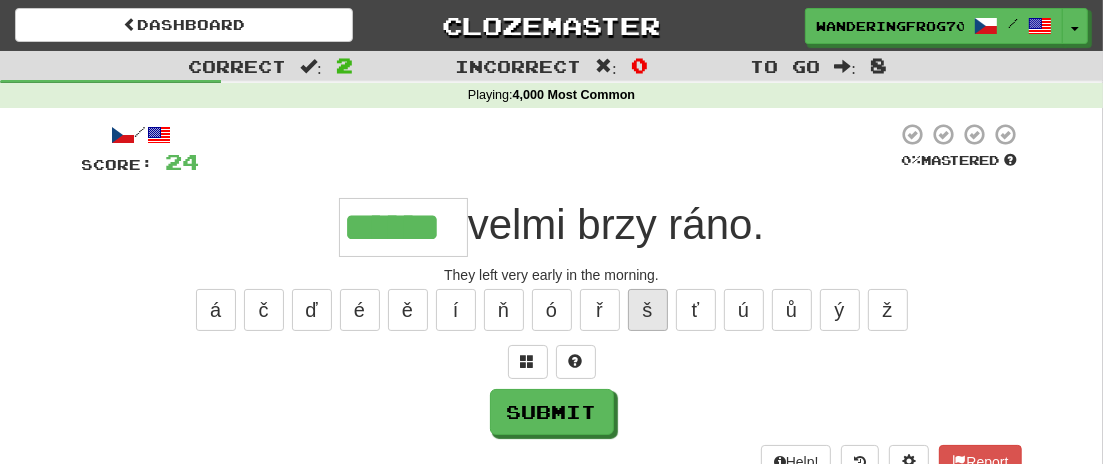 type on "******" 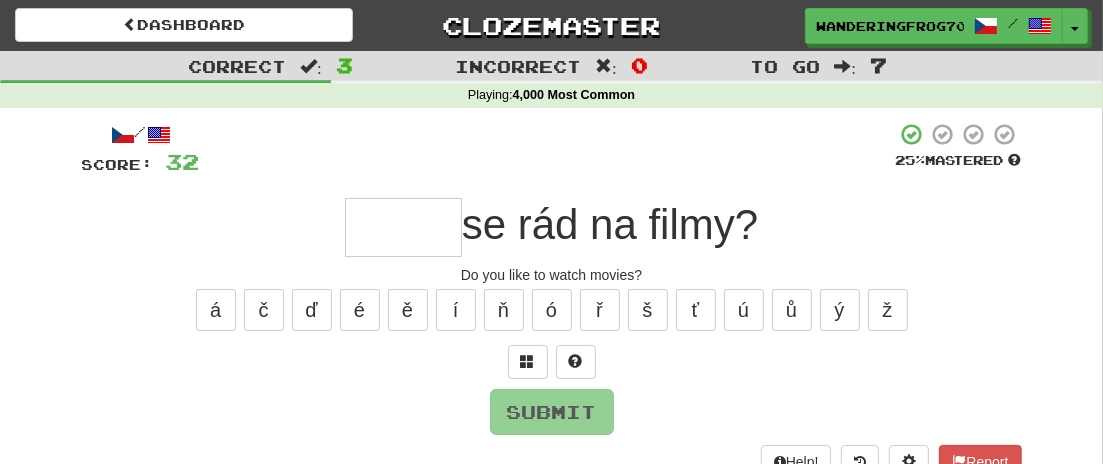 type on "*" 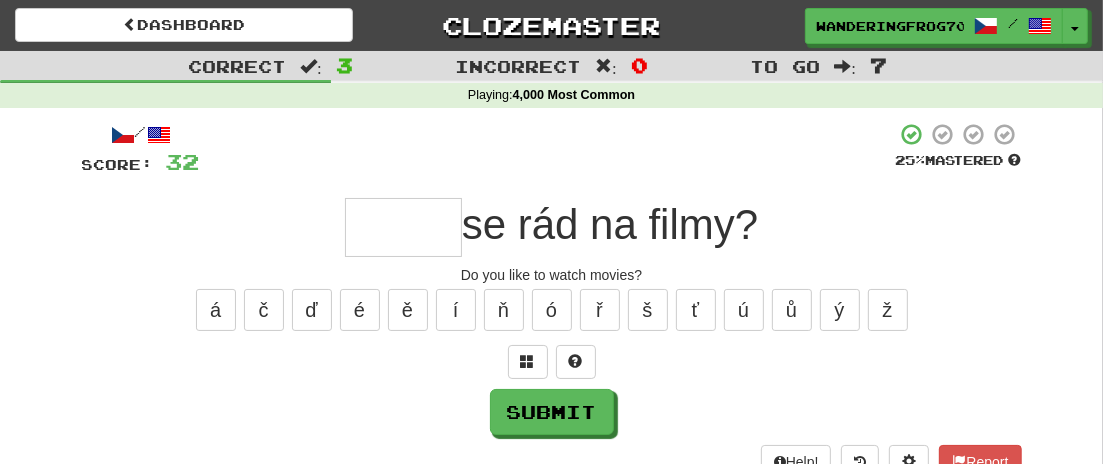 type on "*" 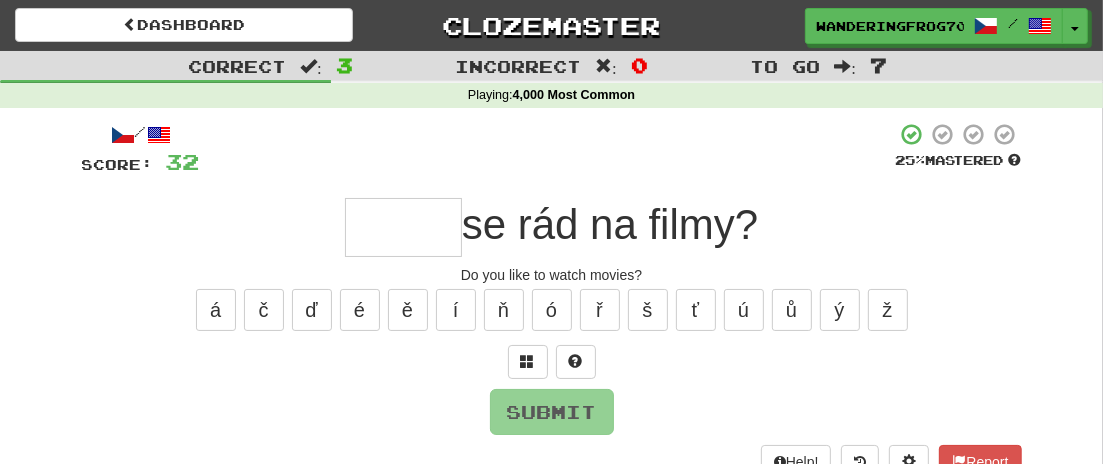 type on "*" 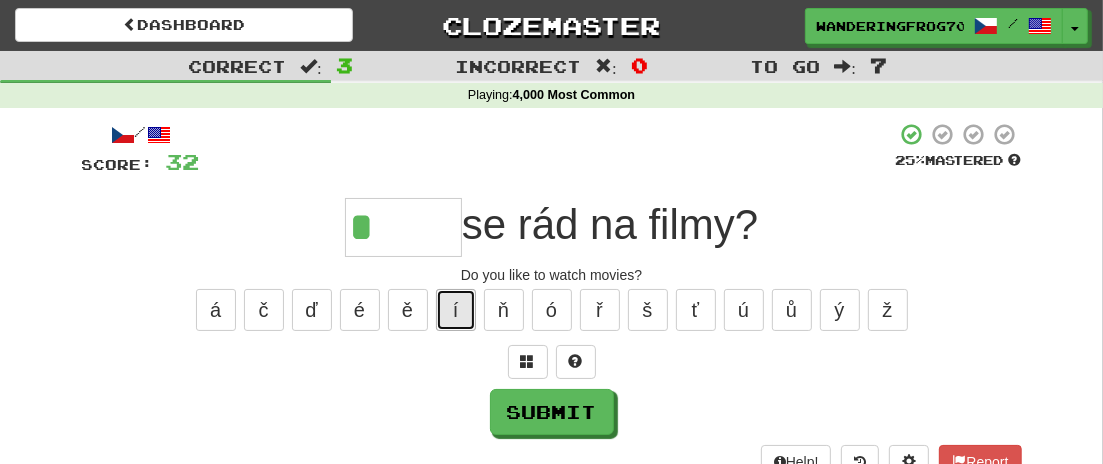 click on "í" at bounding box center [456, 310] 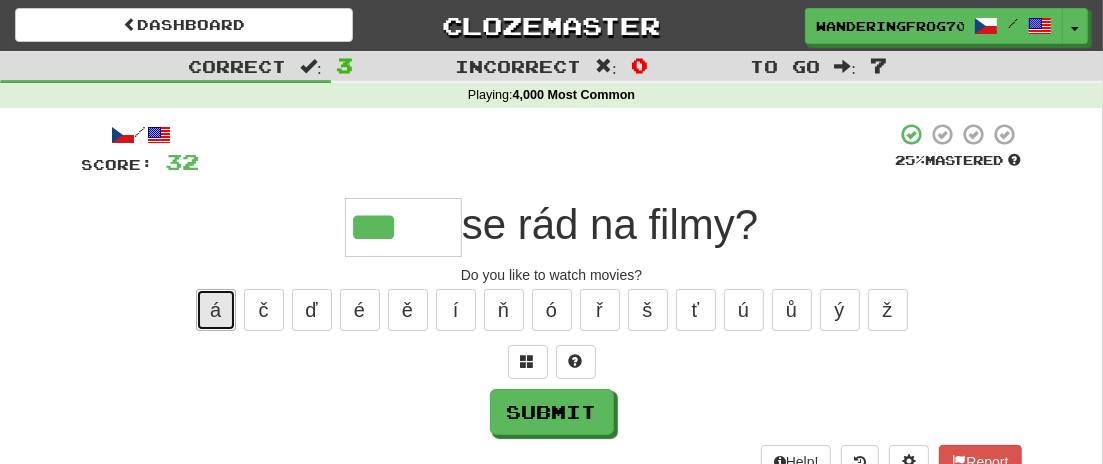 click on "á" at bounding box center [216, 310] 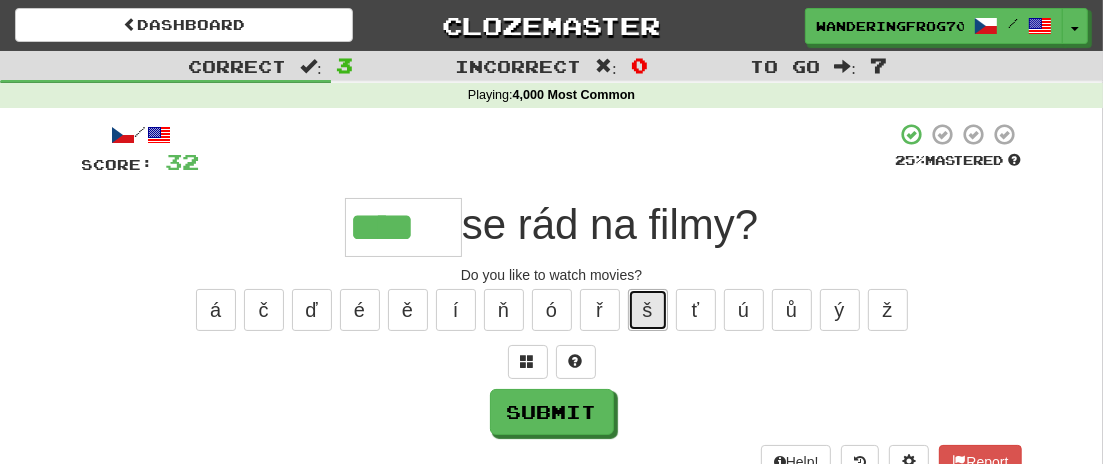 click on "š" at bounding box center [648, 310] 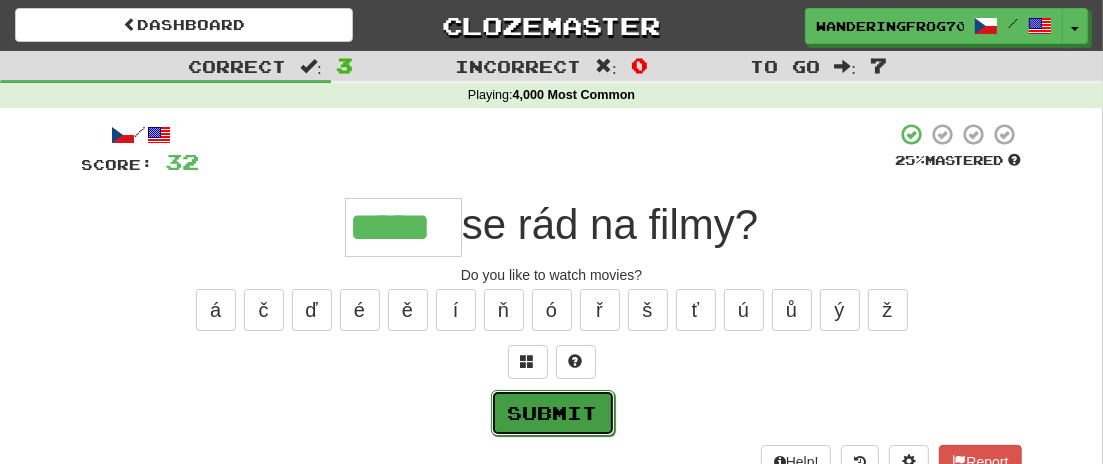 click on "Submit" at bounding box center (553, 413) 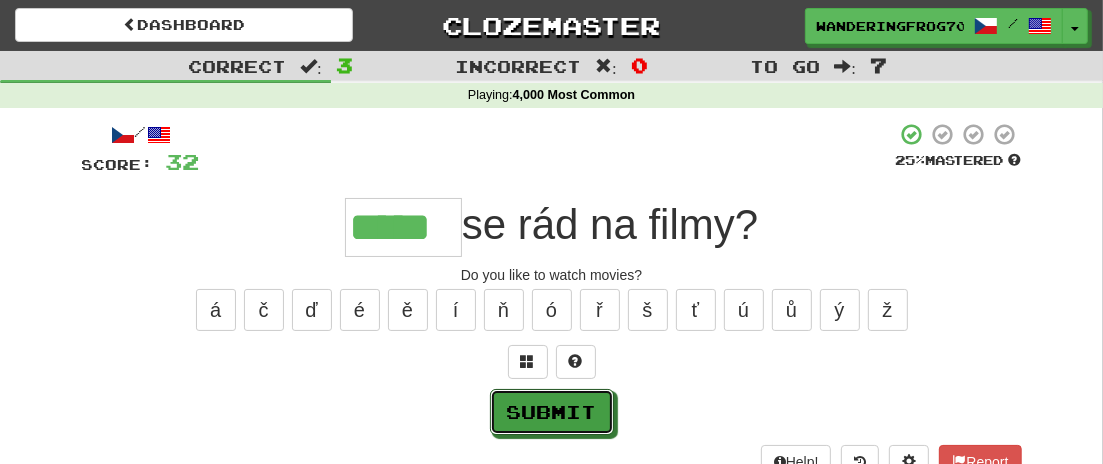 type on "*****" 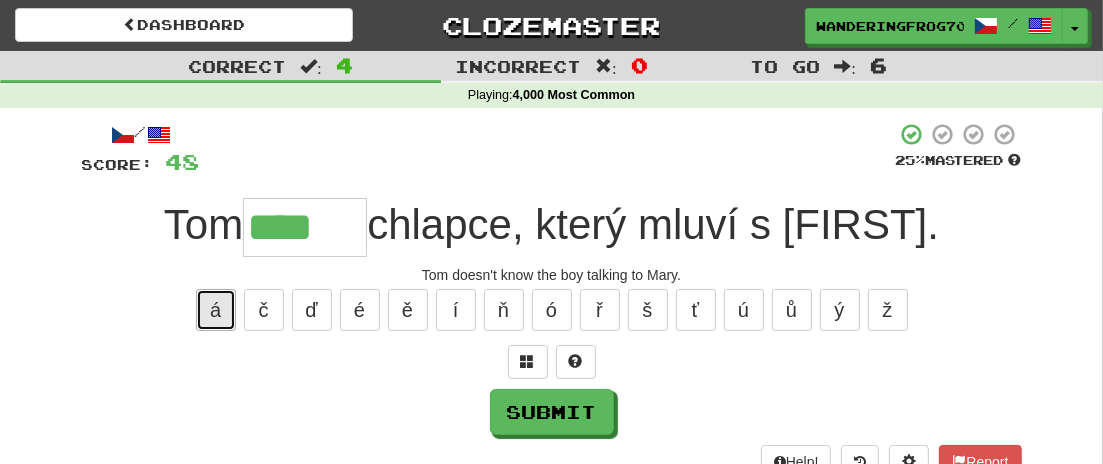 click on "á" at bounding box center [216, 310] 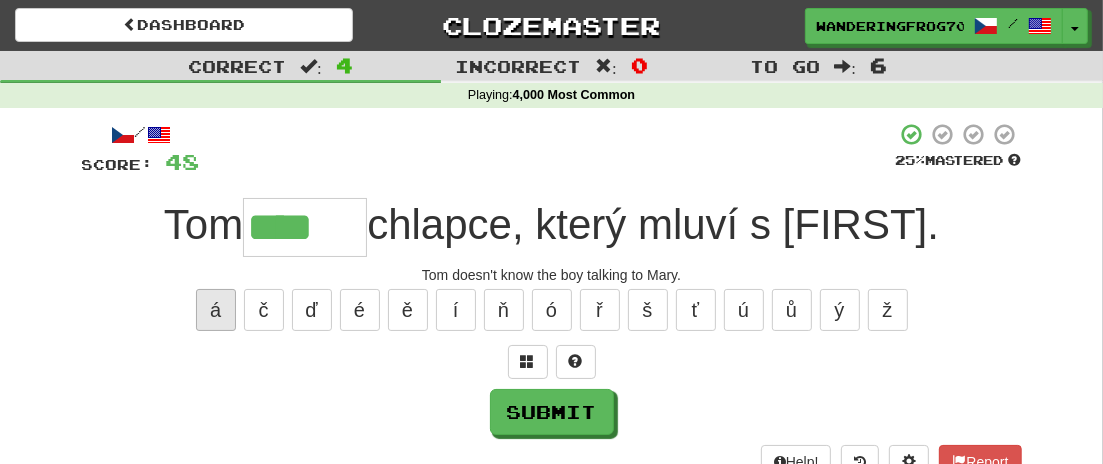 type on "*****" 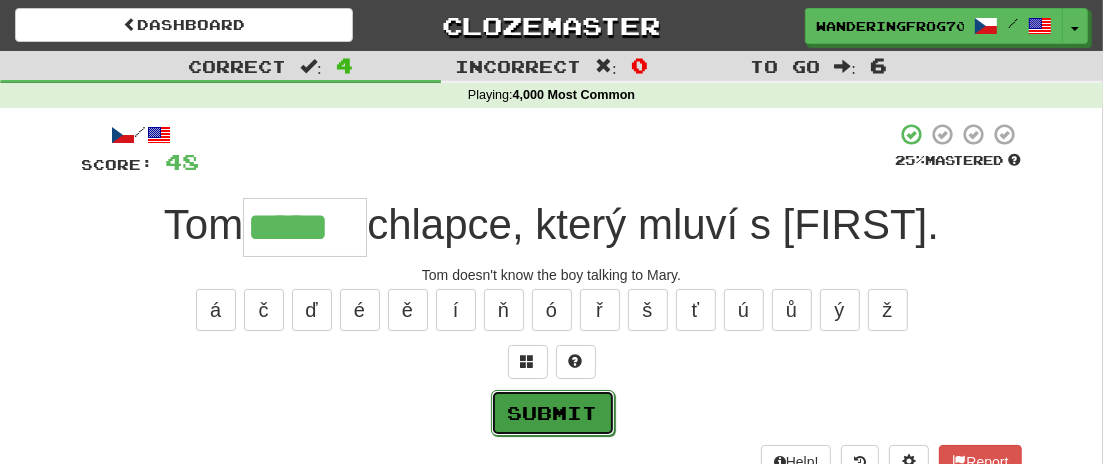 click on "Submit" at bounding box center [553, 413] 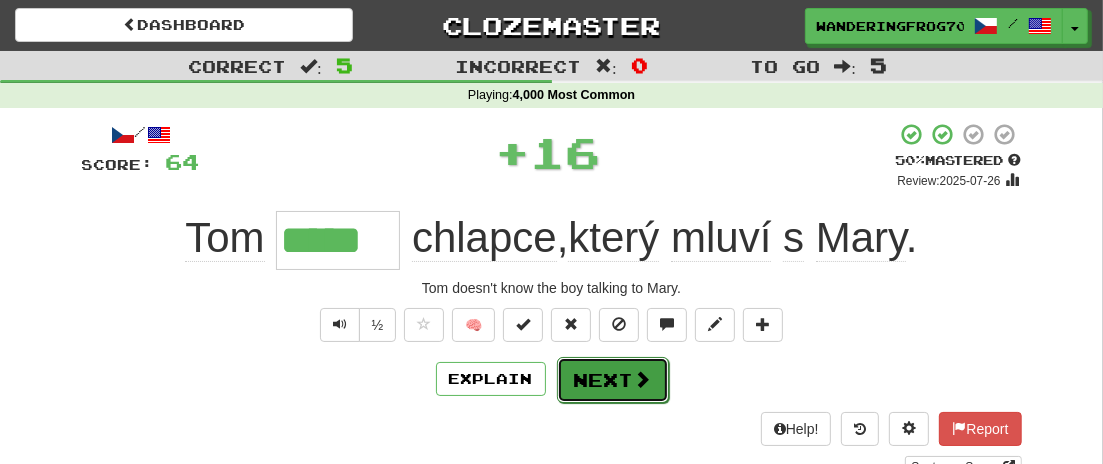 click on "Next" at bounding box center (613, 380) 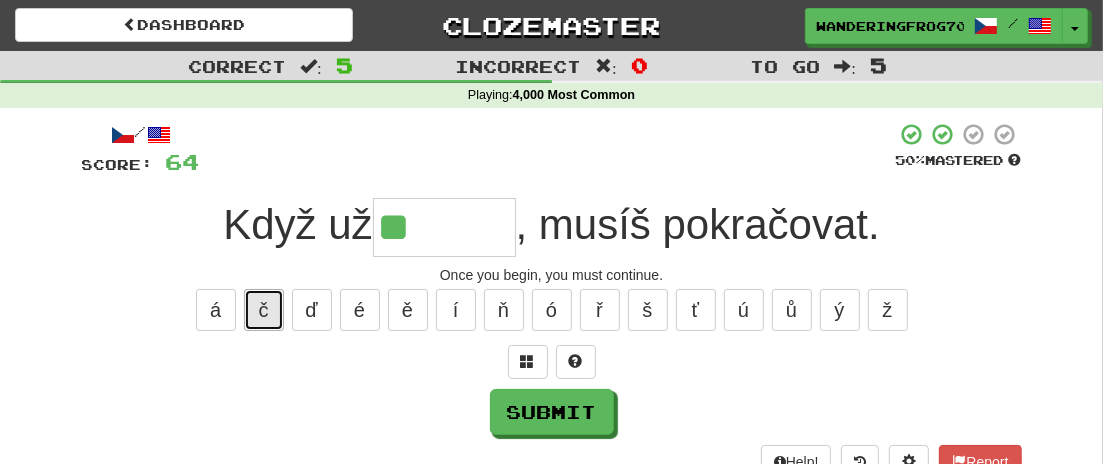 click on "č" at bounding box center [264, 310] 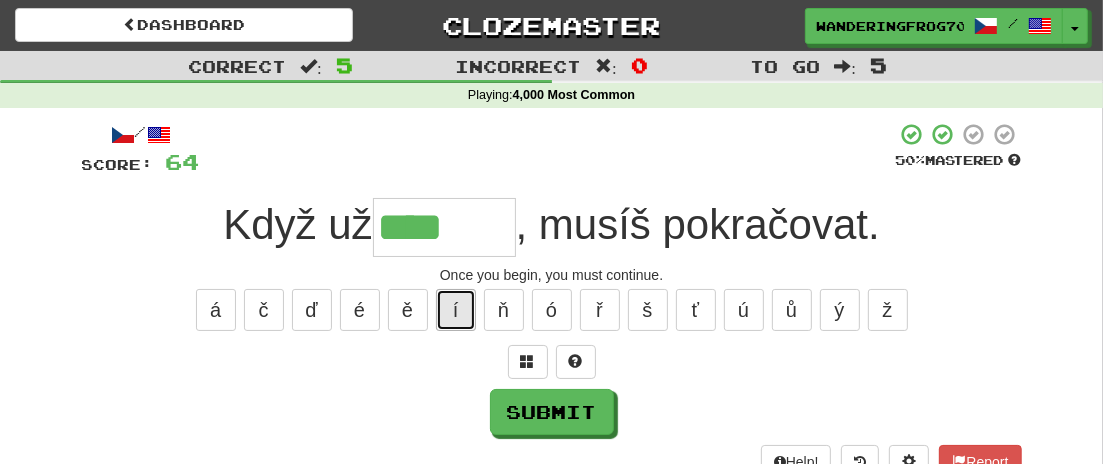 click on "í" at bounding box center [456, 310] 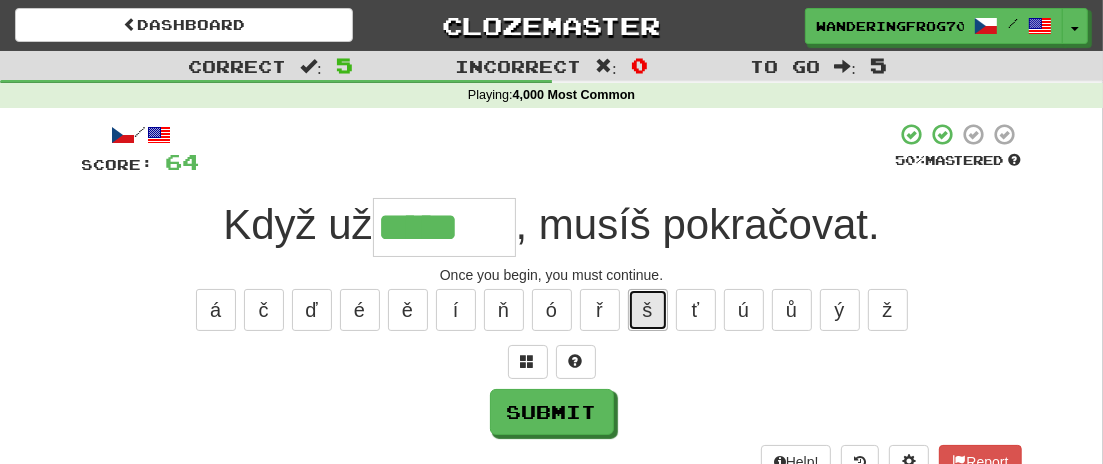 drag, startPoint x: 655, startPoint y: 314, endPoint x: 640, endPoint y: 321, distance: 16.552946 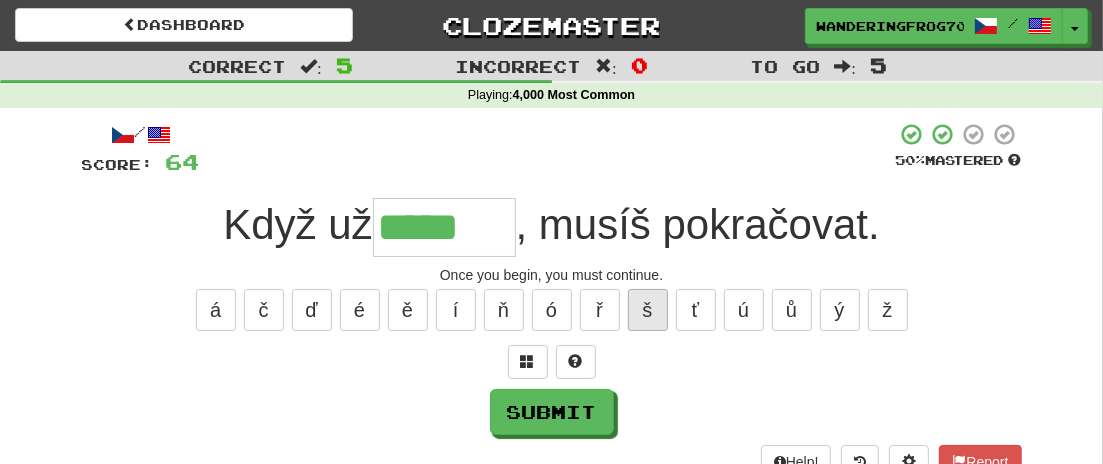 type on "******" 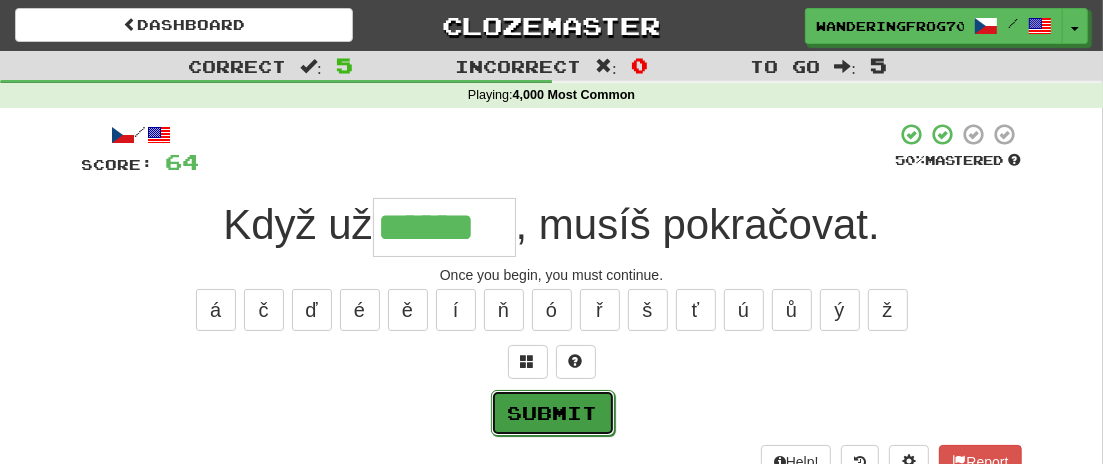 click on "Submit" at bounding box center (553, 413) 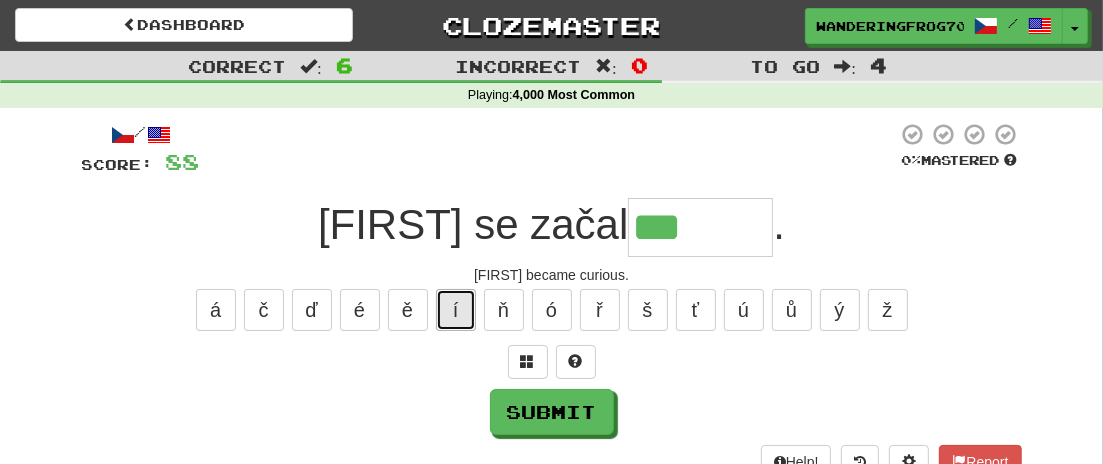 click on "í" at bounding box center [456, 310] 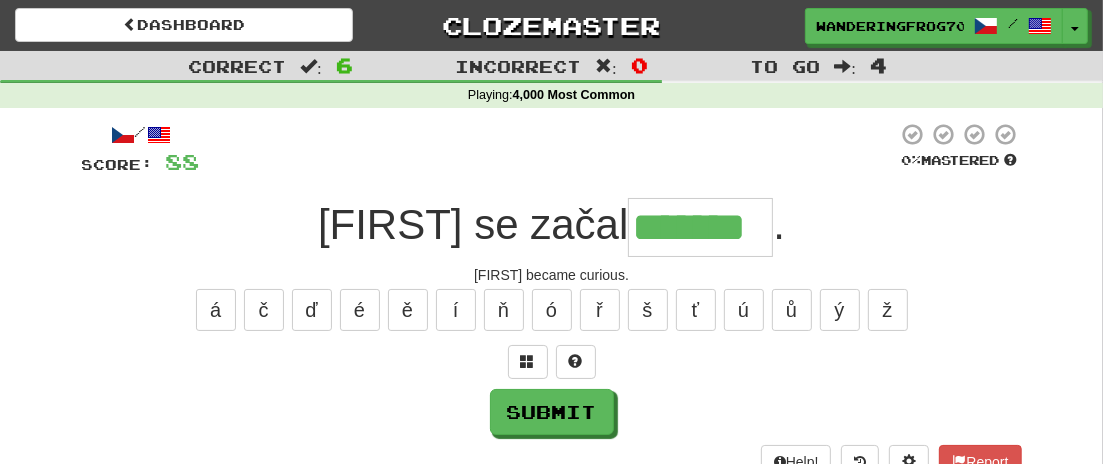 type on "*******" 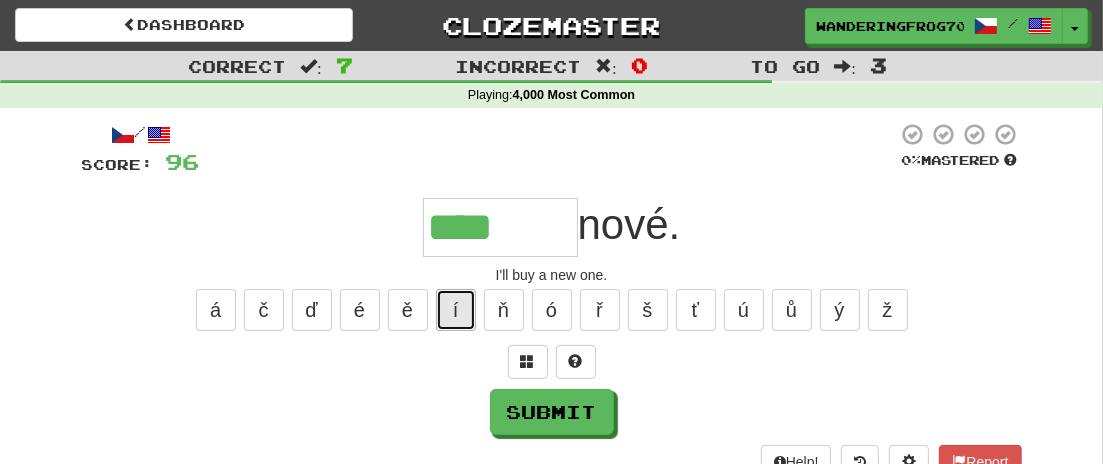 click on "í" at bounding box center [456, 310] 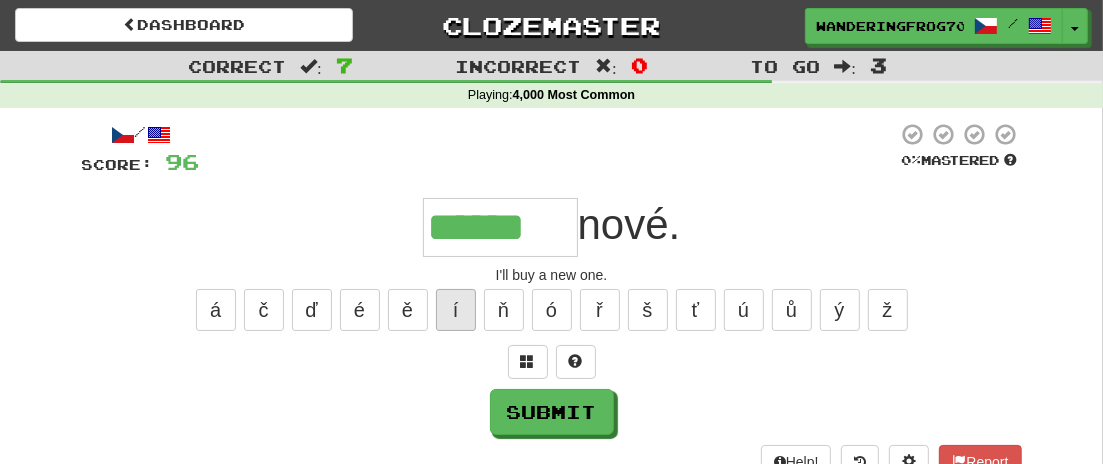 type on "******" 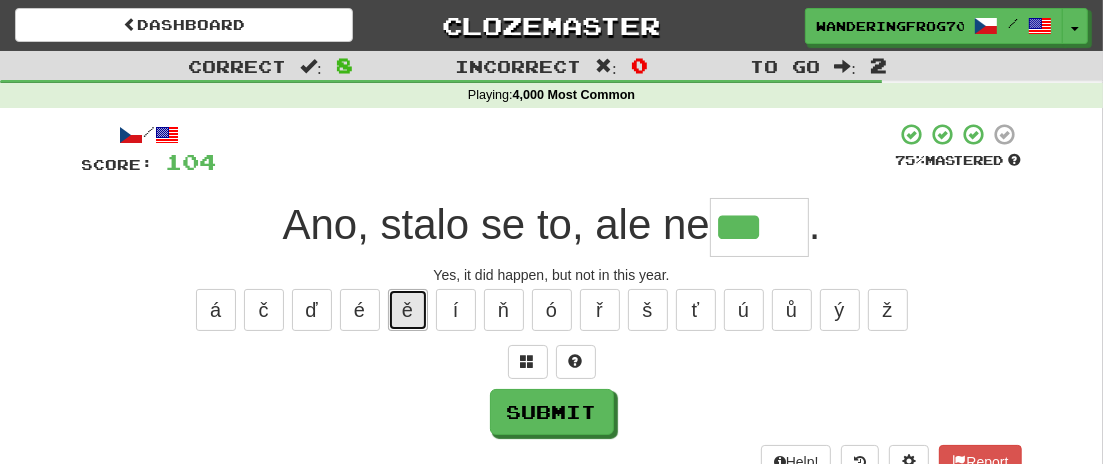 click on "ě" at bounding box center (408, 310) 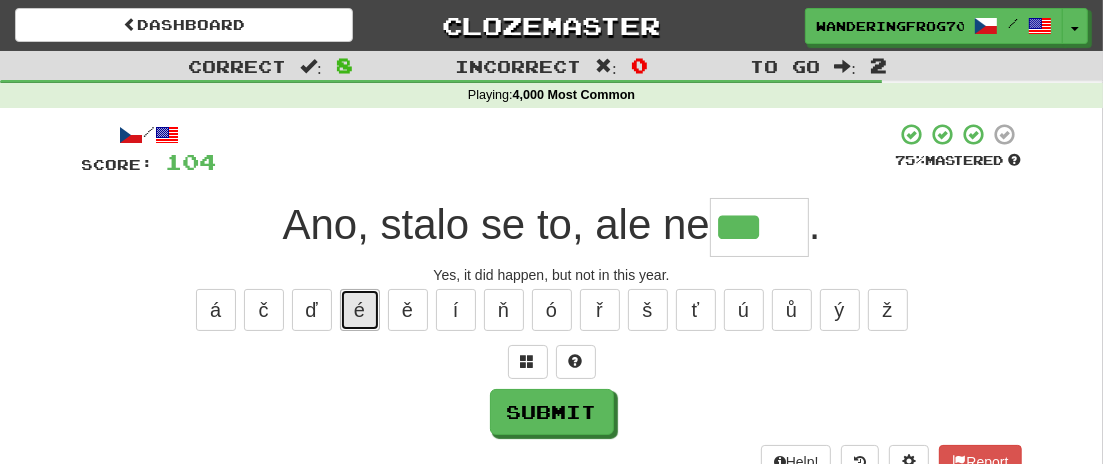 click on "é" at bounding box center [360, 310] 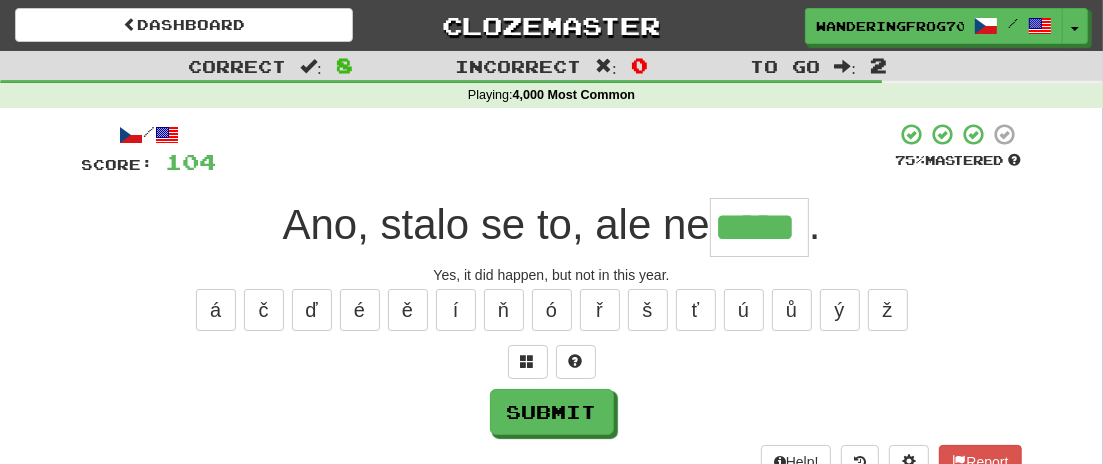 type on "*****" 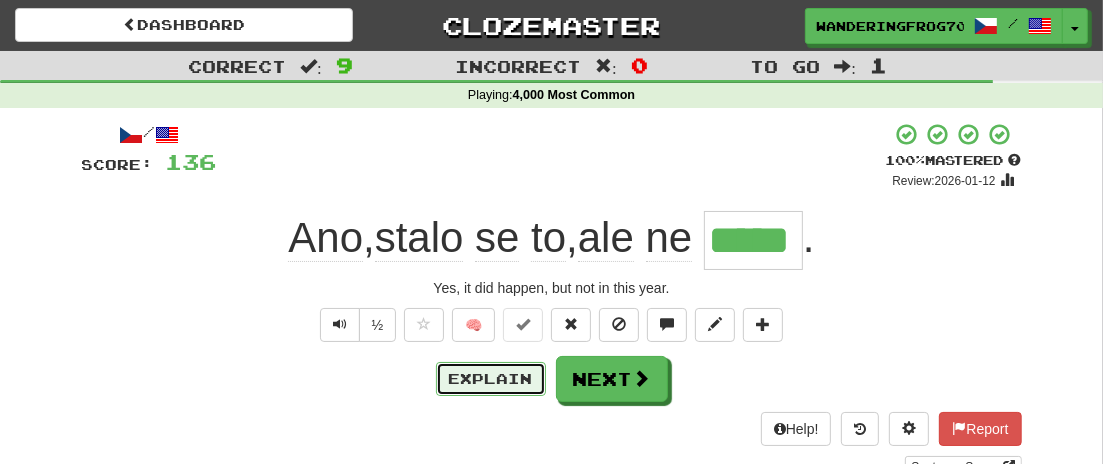 click on "Explain" at bounding box center (491, 379) 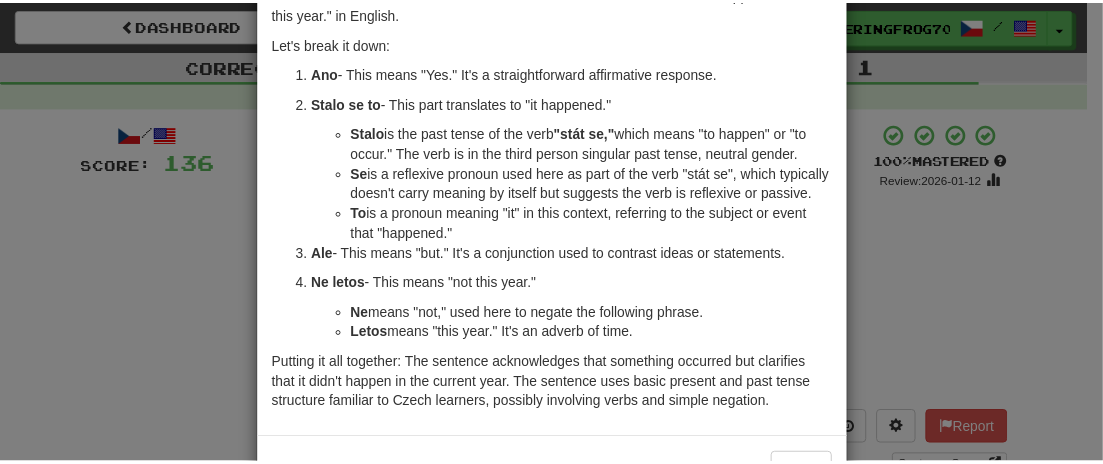 scroll, scrollTop: 118, scrollLeft: 0, axis: vertical 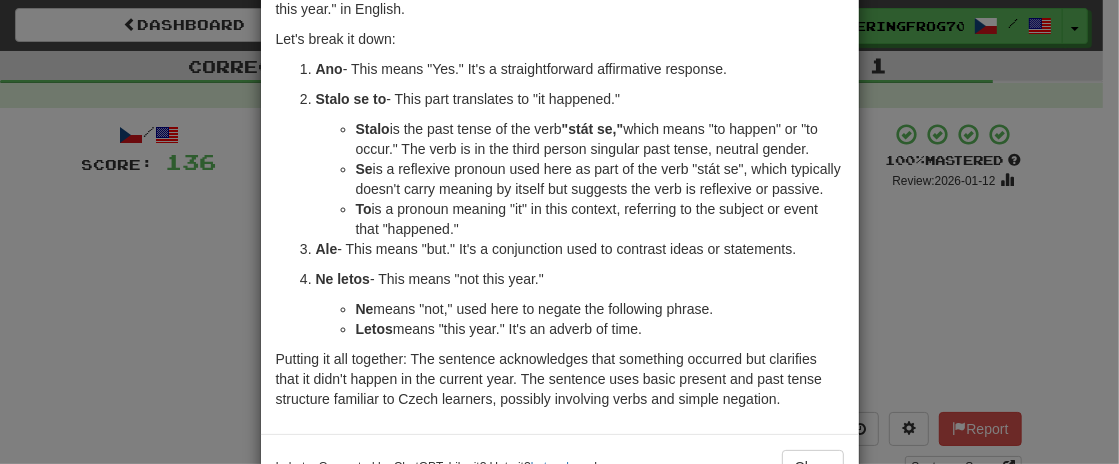 click on "× Explanation The Czech sentence "Ano, stalo se to, ale ne letos." translates to "Yes, it happened, but not this year." in English.
Let's break it down:
Ano  - This means "Yes." It's a straightforward affirmative response.
Stalo se to  - This part translates to "it happened."
Stalo  is the past tense of the verb  "stát se,"  which means "to happen" or "to occur." The verb is in the third person singular past tense, neutral gender.
Se  is a reflexive pronoun used here as part of the verb "stát se", which typically doesn't carry meaning by itself but suggests the verb is reflexive or passive.
To  is a pronoun meaning "it" in this context, referring to the subject or event that "happened."
Ale  - This means "but." It's a conjunction used to contrast ideas or statements.
Ne letos  - This means "not this year."
Ne  means "not," used here to negate the following phrase.
Letos  means "this year." It's an adverb of time.
Let us know ! Close" at bounding box center (559, 232) 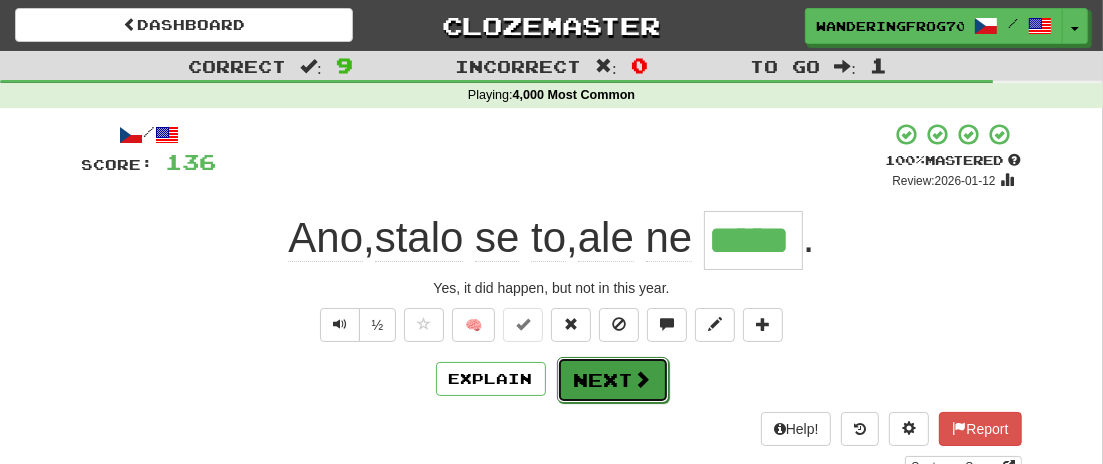 click on "Next" at bounding box center [613, 380] 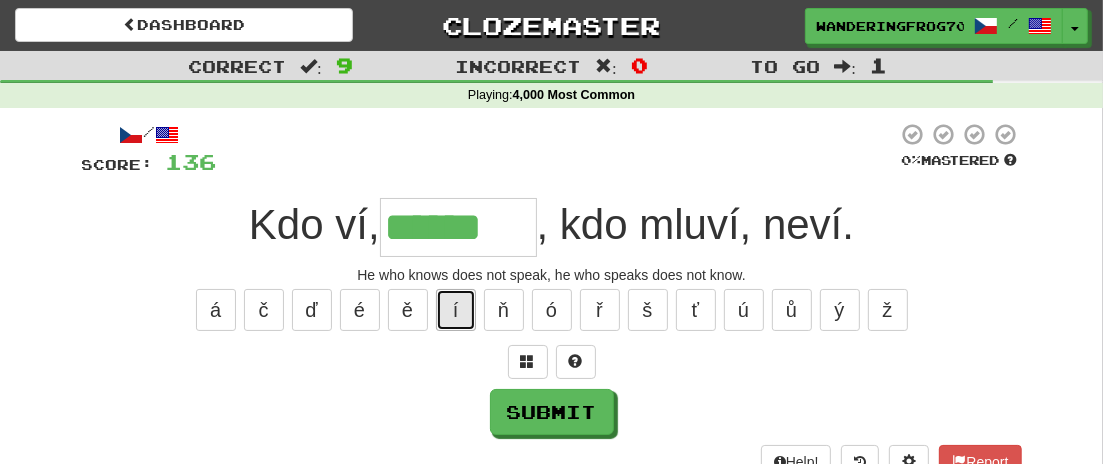 click on "í" at bounding box center (456, 310) 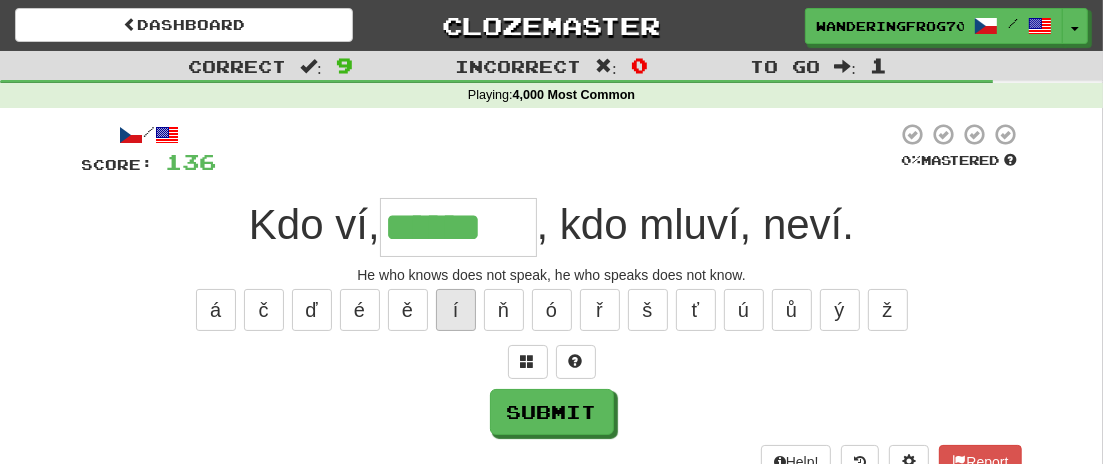 type on "*******" 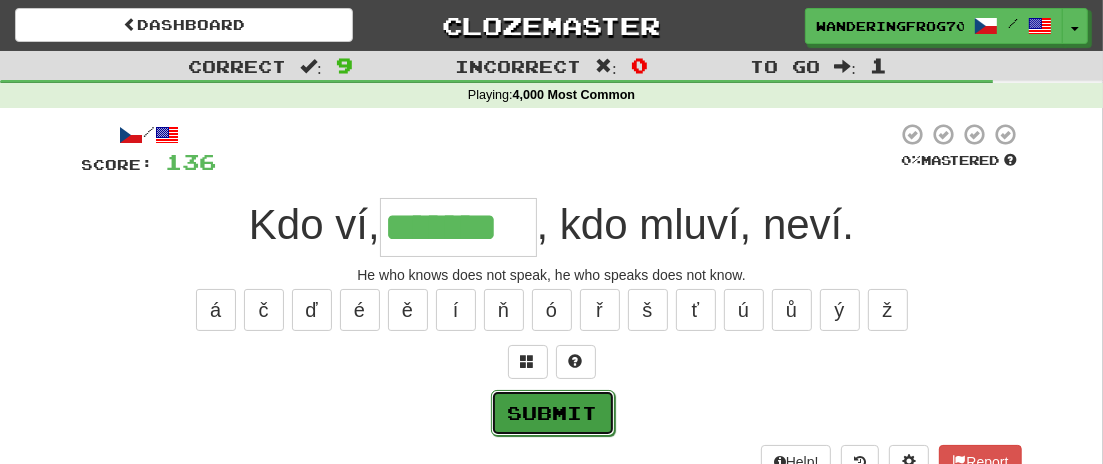 click on "Submit" at bounding box center (553, 413) 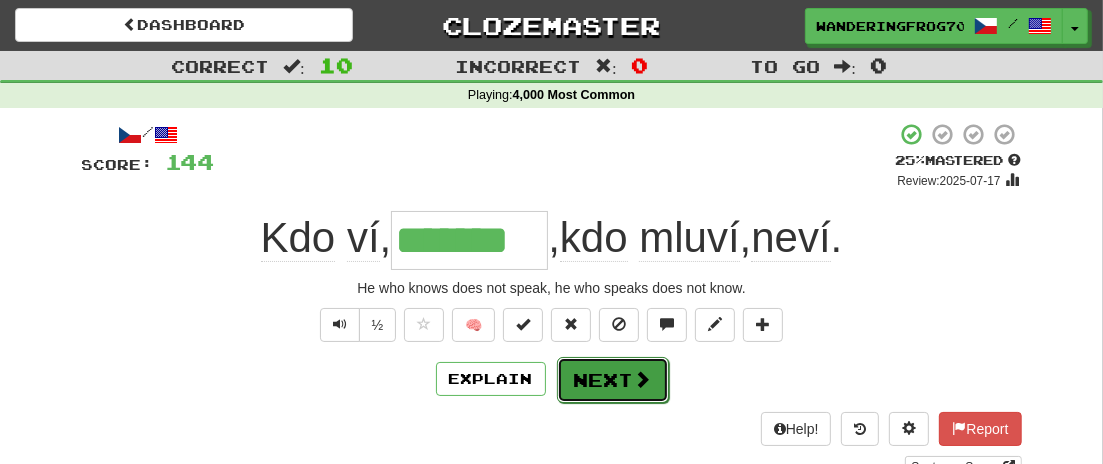 click on "Next" at bounding box center [613, 380] 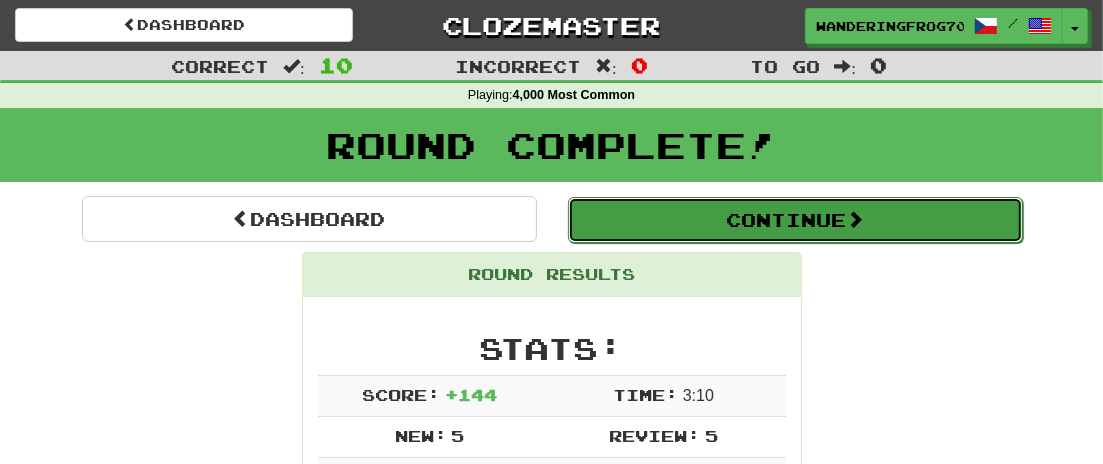 click on "Continue" at bounding box center [795, 220] 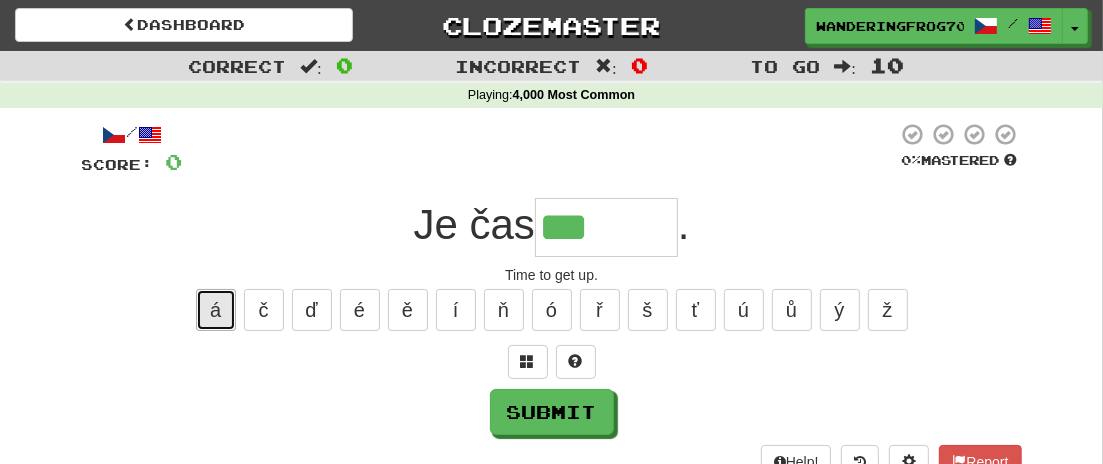 click on "á" at bounding box center [216, 310] 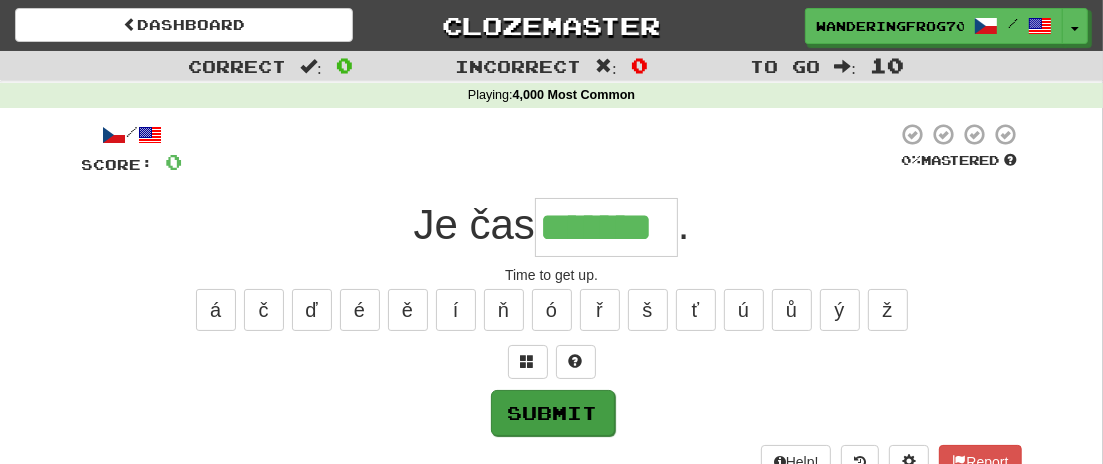 type on "*******" 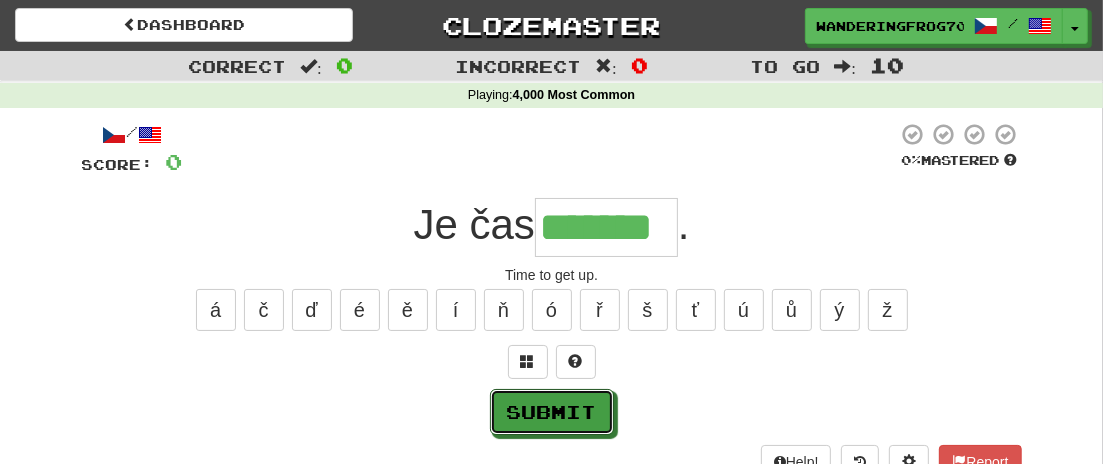 drag, startPoint x: 551, startPoint y: 429, endPoint x: 765, endPoint y: 407, distance: 215.12787 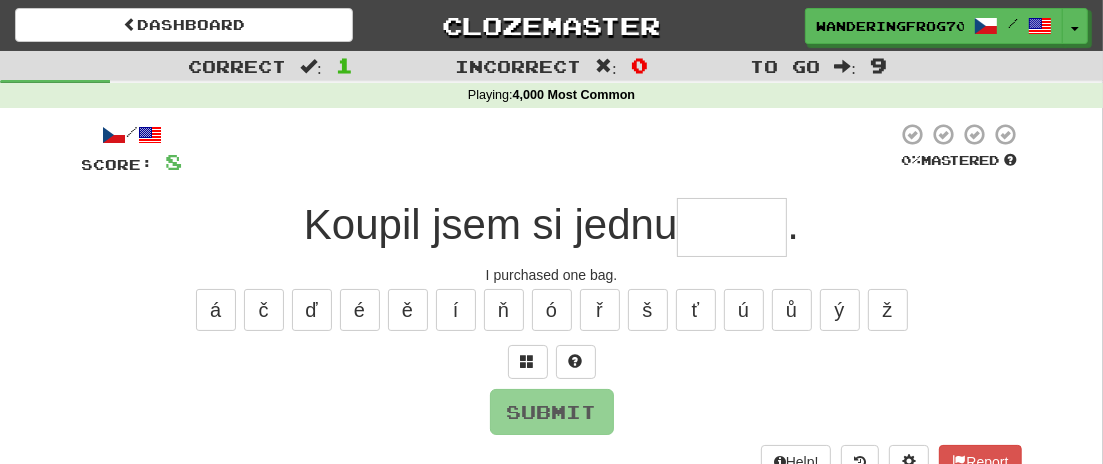 type on "*" 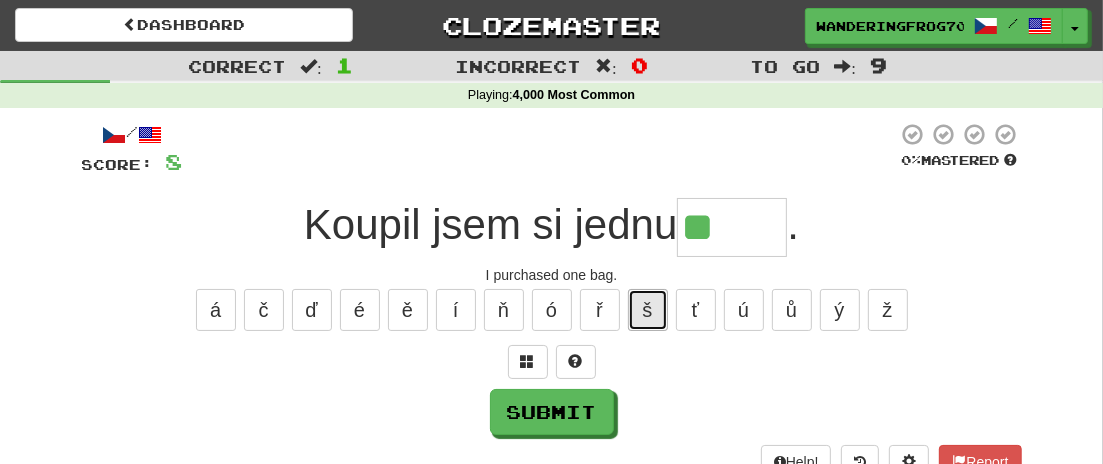 click on "š" at bounding box center [648, 310] 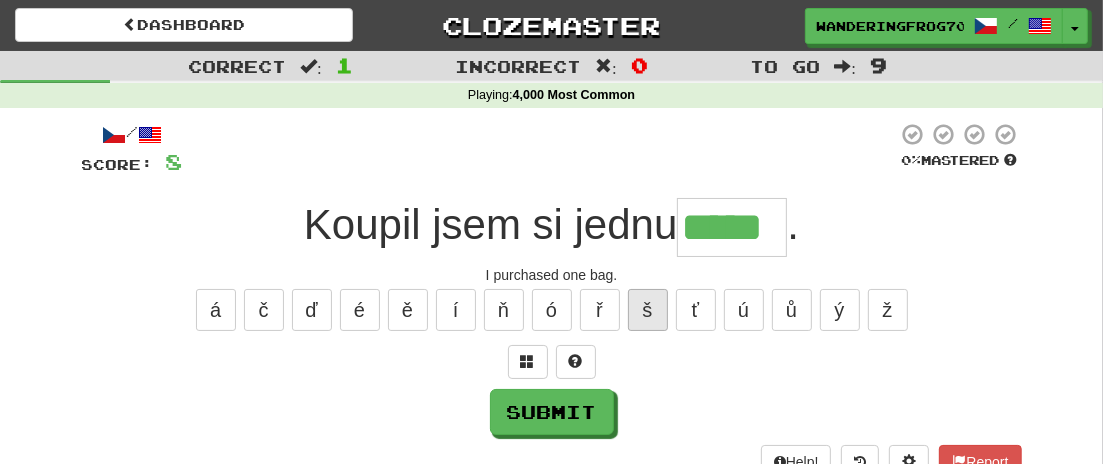 type on "*****" 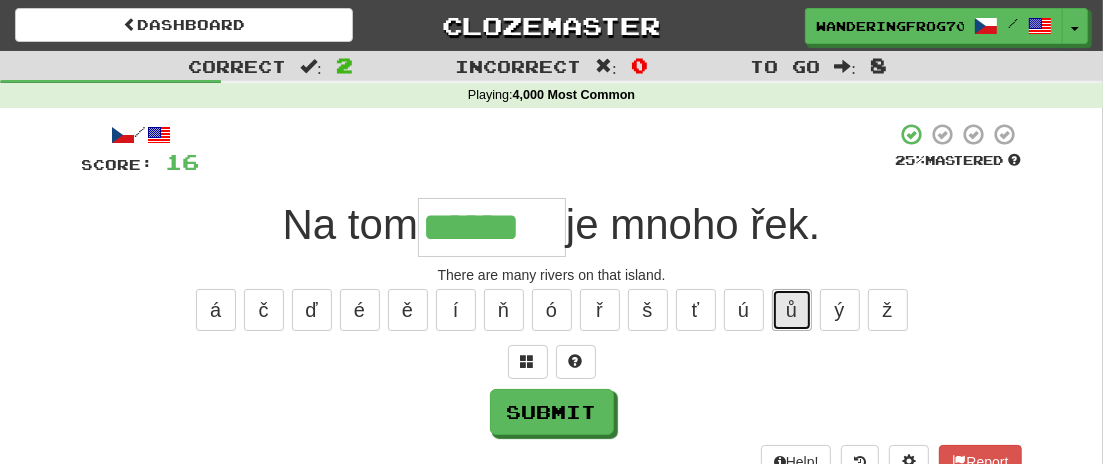 click on "ů" at bounding box center (792, 310) 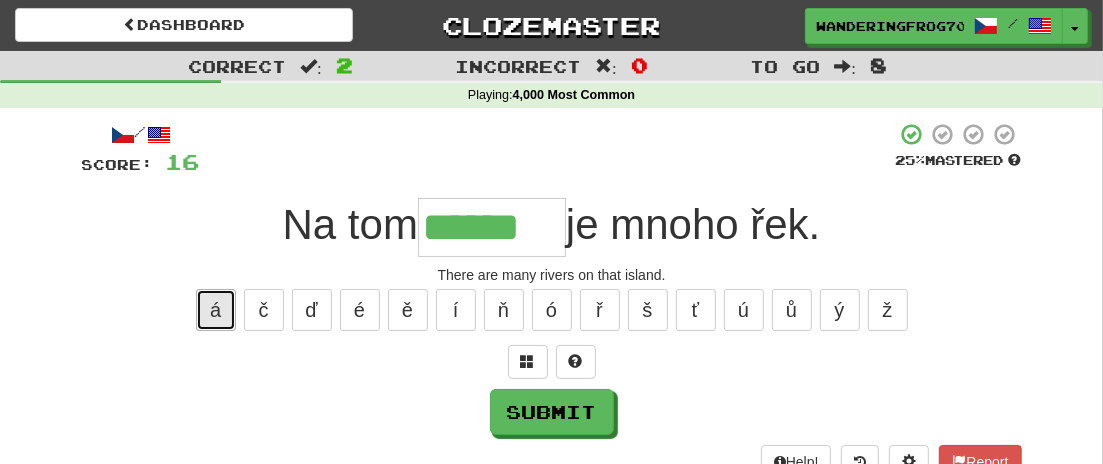 click on "á" at bounding box center (216, 310) 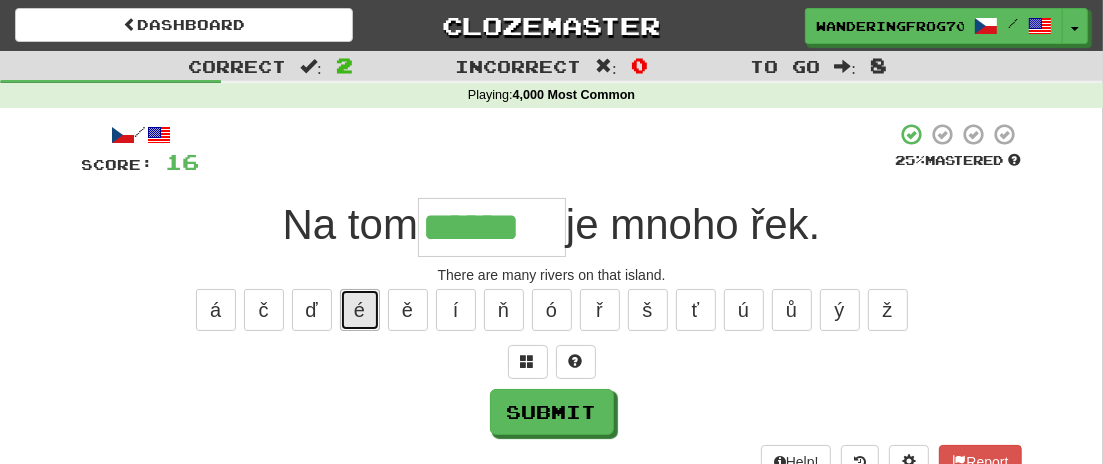 click on "é" at bounding box center [360, 310] 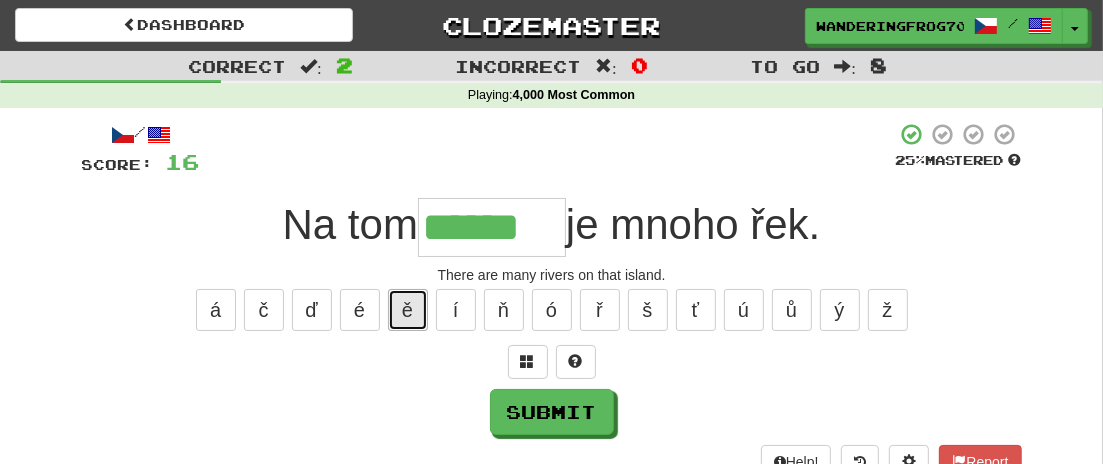 click on "ě" at bounding box center (408, 310) 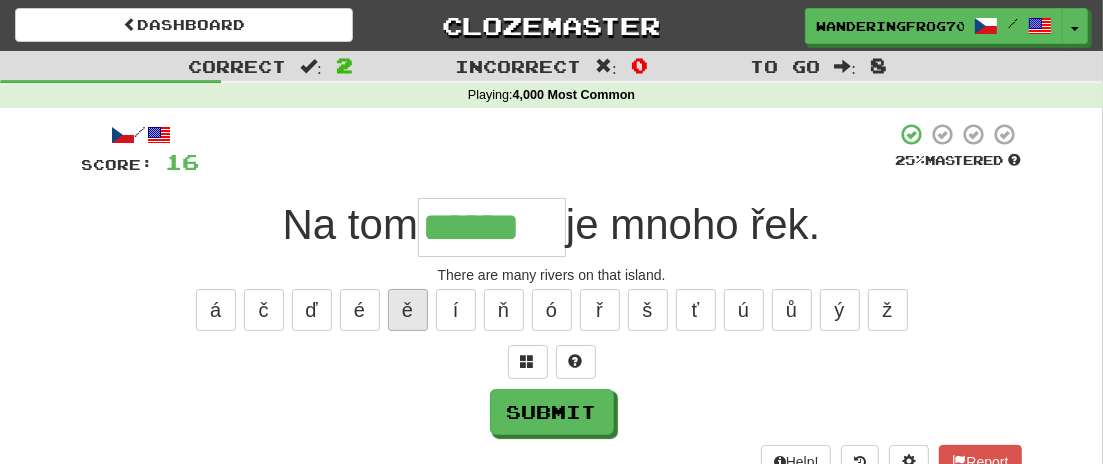 type on "*******" 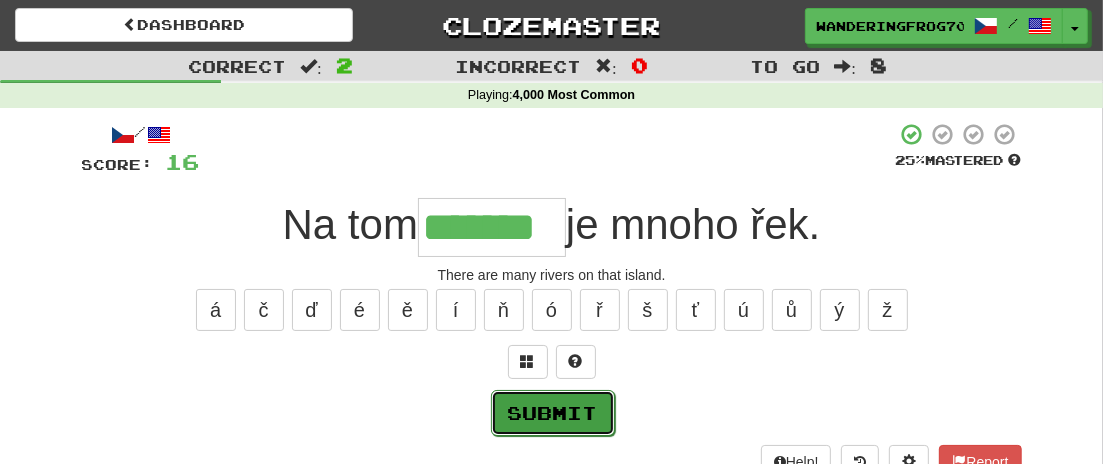 click on "Submit" at bounding box center (553, 413) 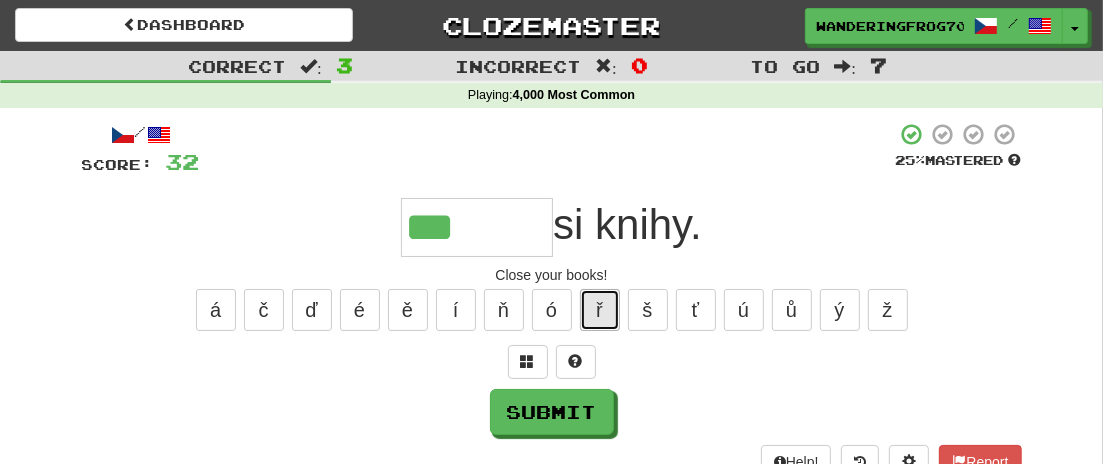 click on "ř" at bounding box center [600, 310] 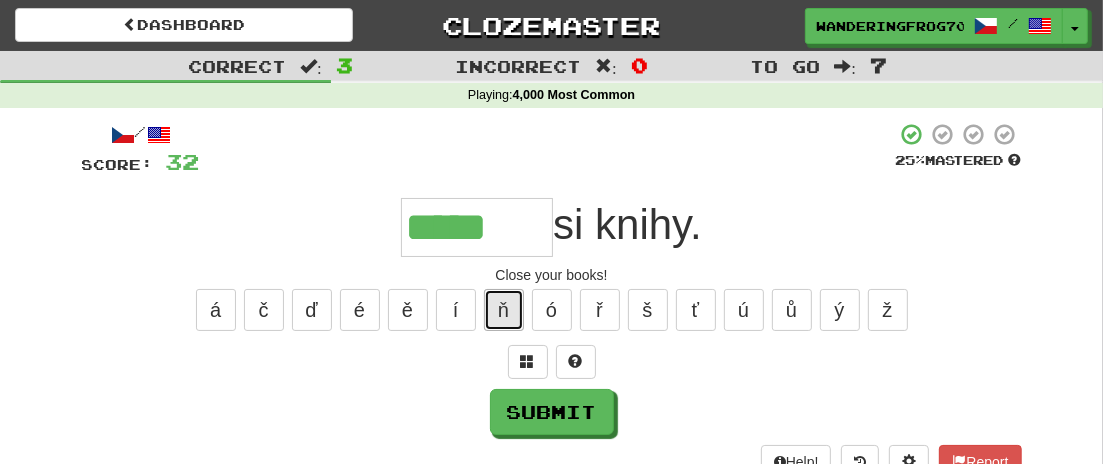 click on "ň" at bounding box center (504, 310) 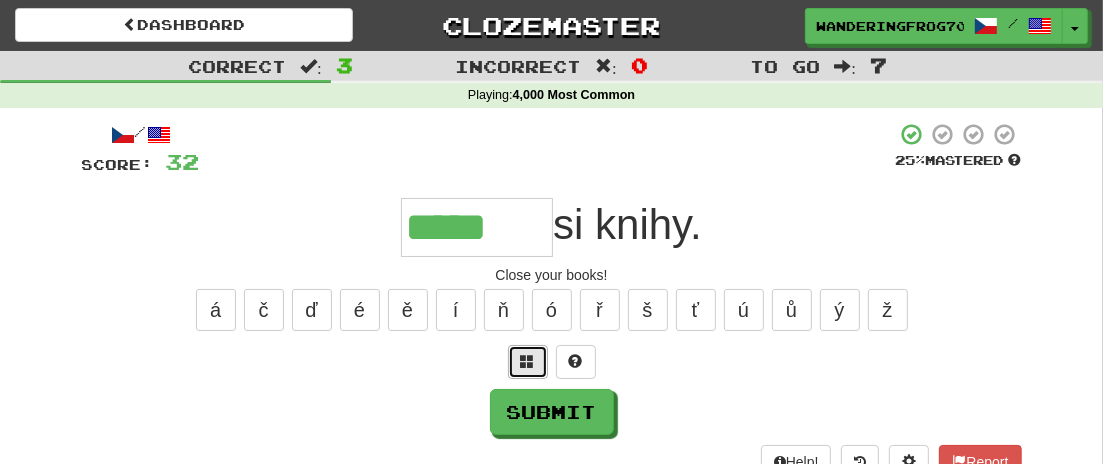 click at bounding box center (528, 361) 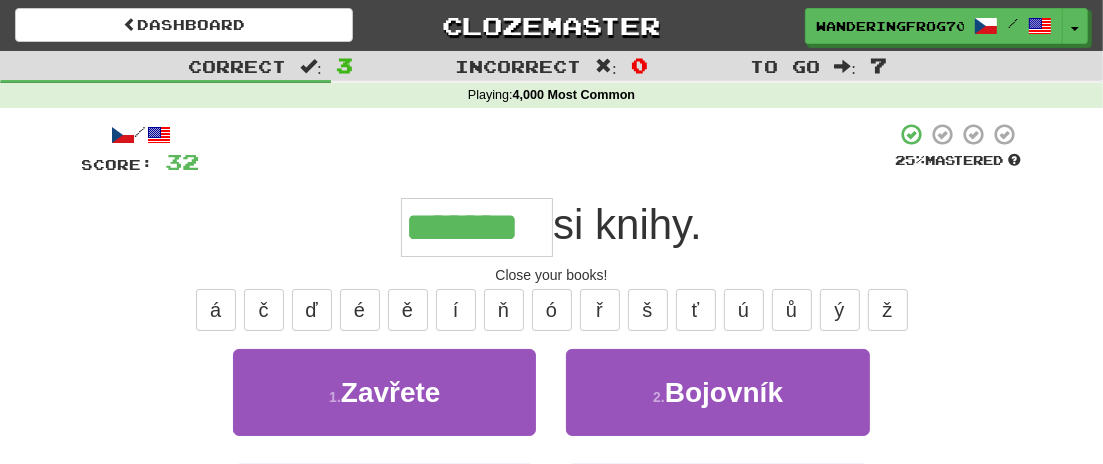 type on "*******" 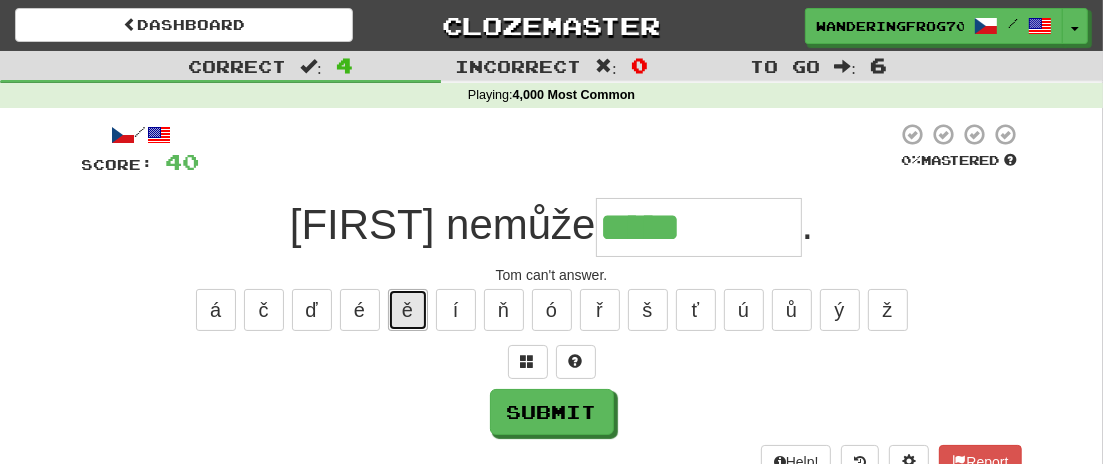 click on "ě" at bounding box center (408, 310) 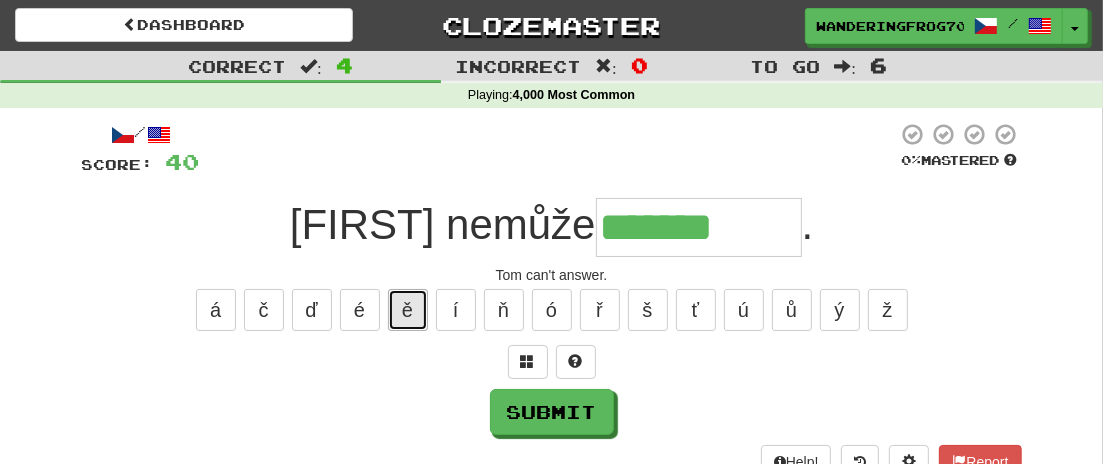 click on "ě" at bounding box center (408, 310) 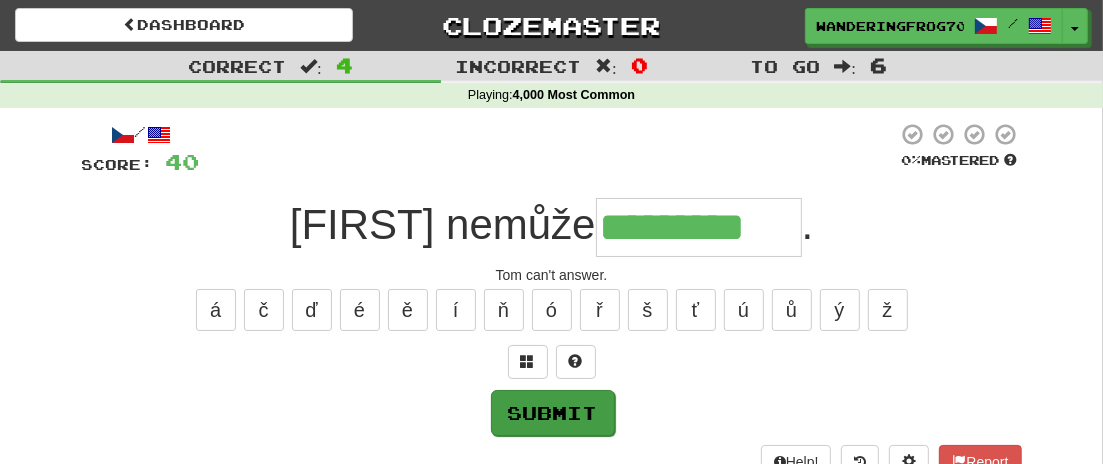 type on "*********" 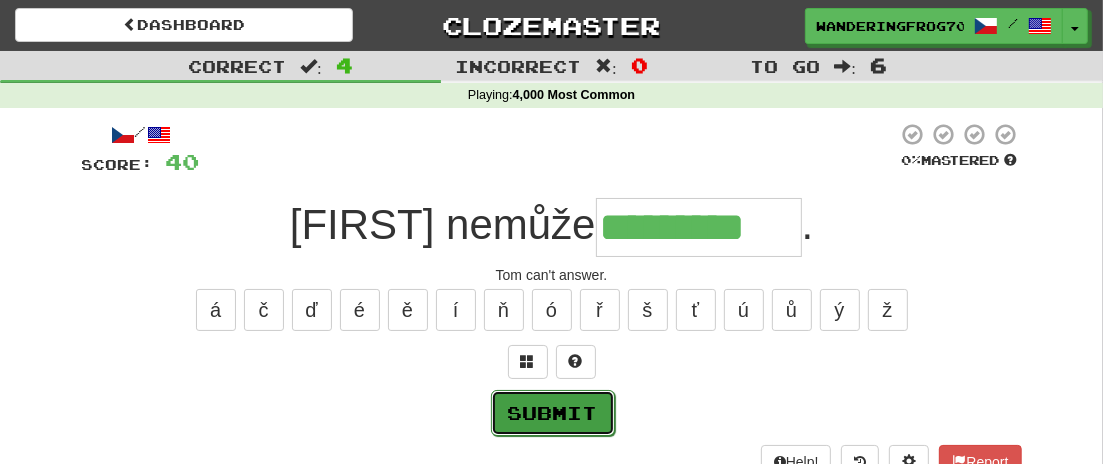 click on "Submit" at bounding box center [553, 413] 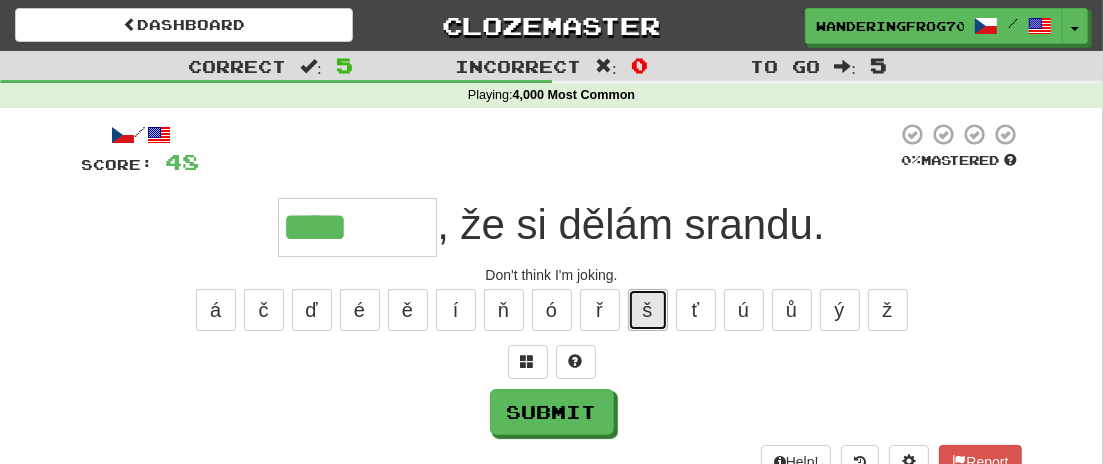 click on "š" at bounding box center [648, 310] 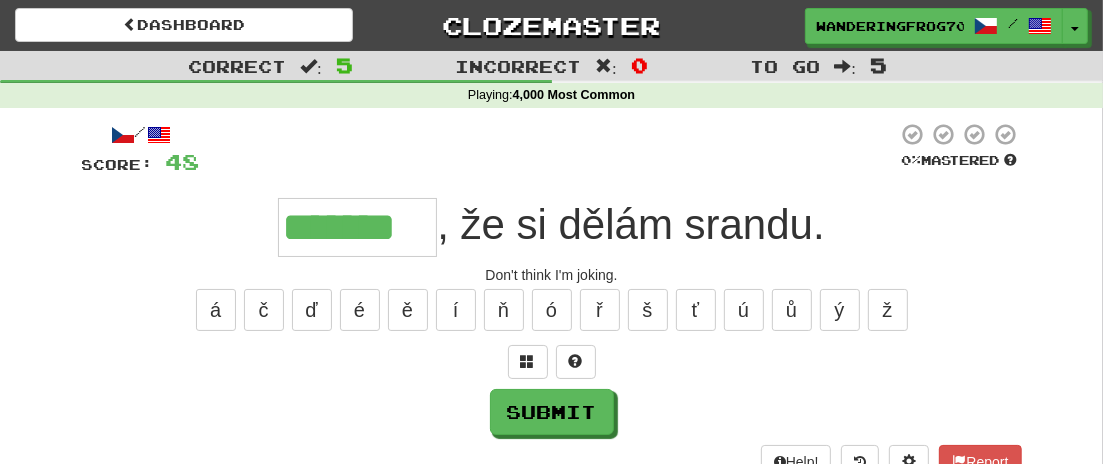 type on "*******" 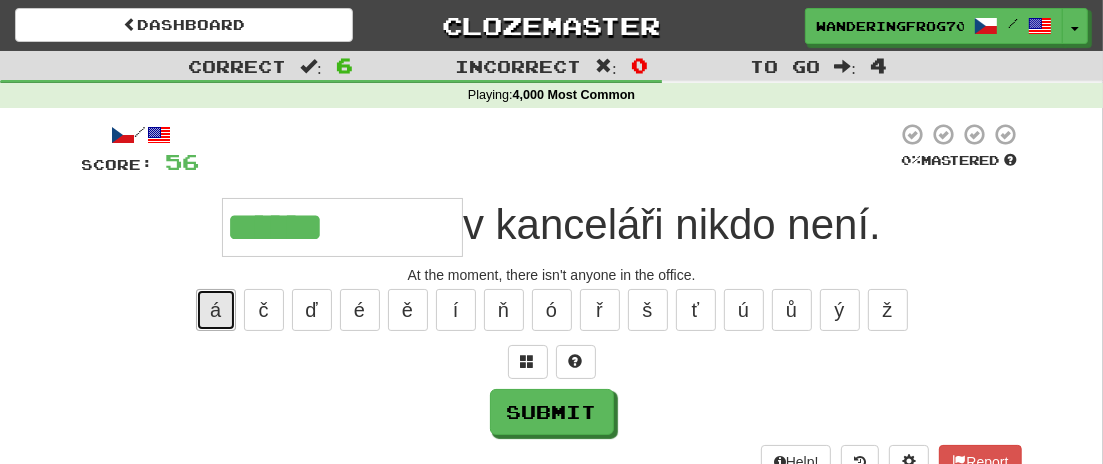 click on "á" at bounding box center [216, 310] 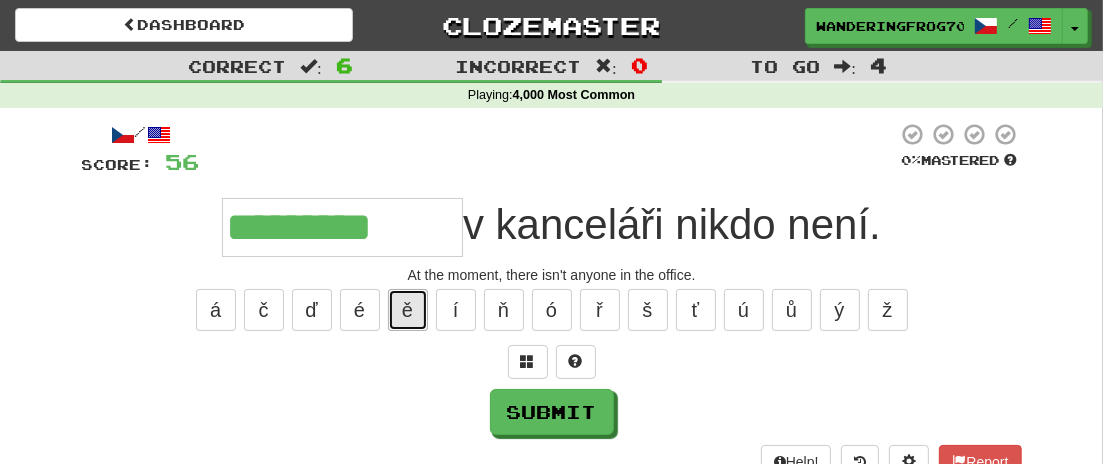 click on "ě" at bounding box center [408, 310] 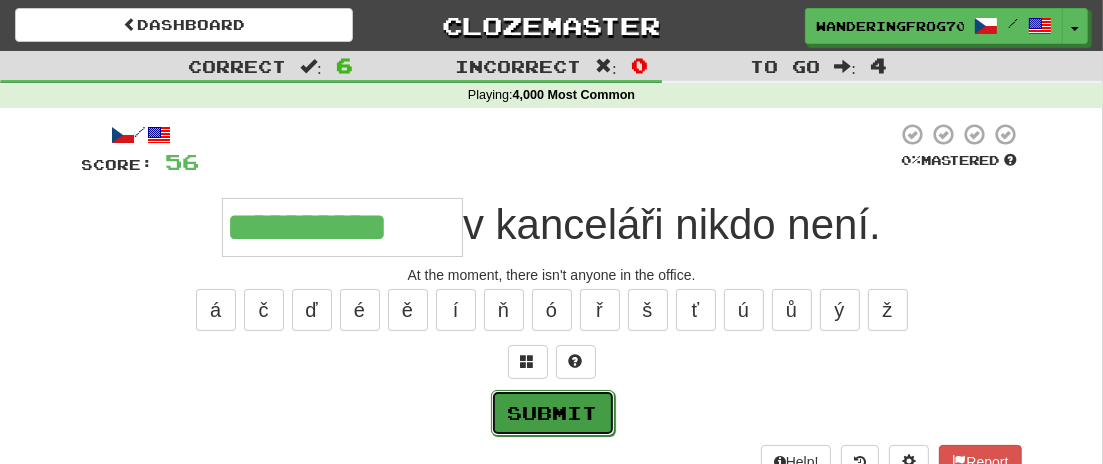 click on "Submit" at bounding box center (553, 413) 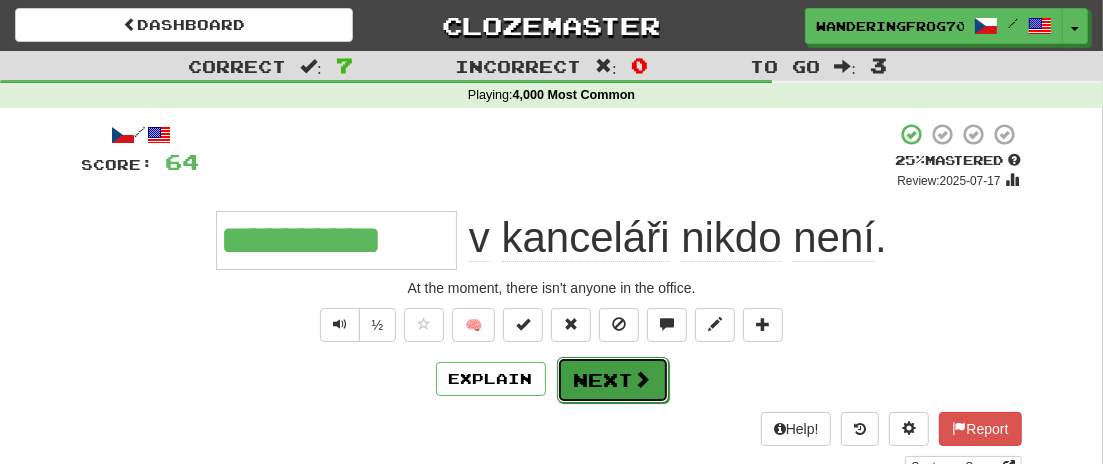 click on "Next" at bounding box center (613, 380) 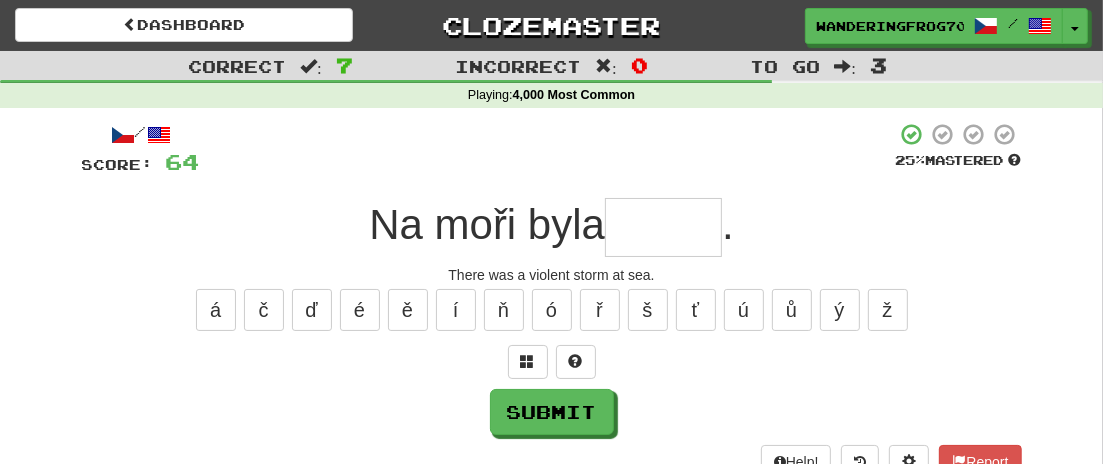type on "*" 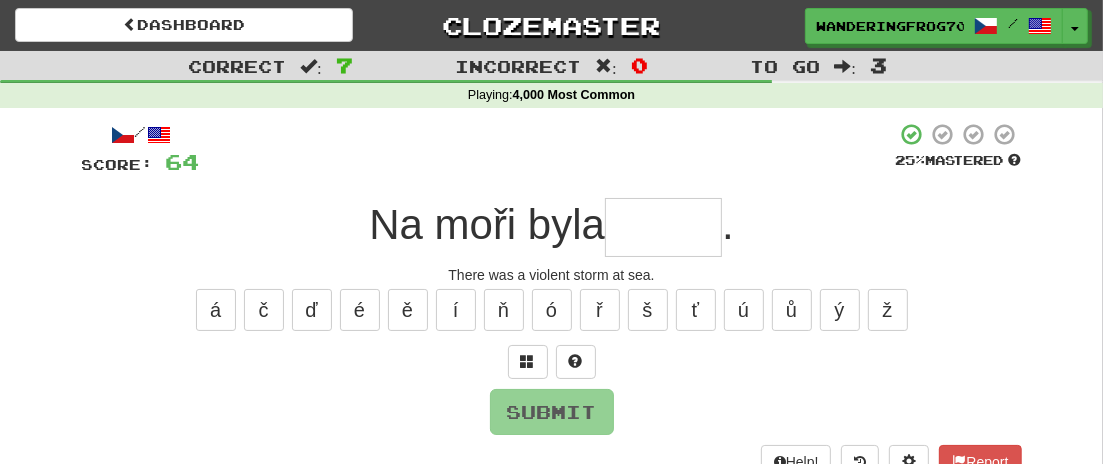 type on "*" 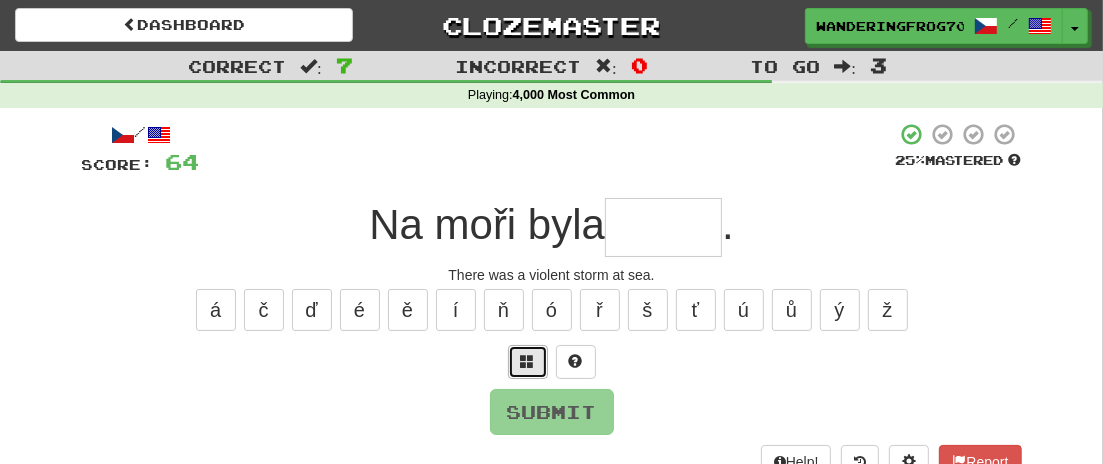 click at bounding box center [528, 362] 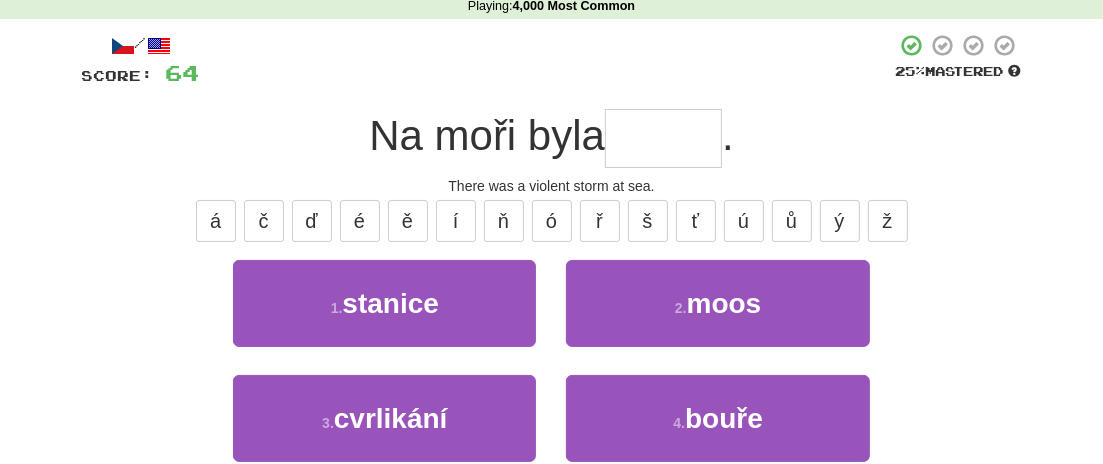 scroll, scrollTop: 78, scrollLeft: 0, axis: vertical 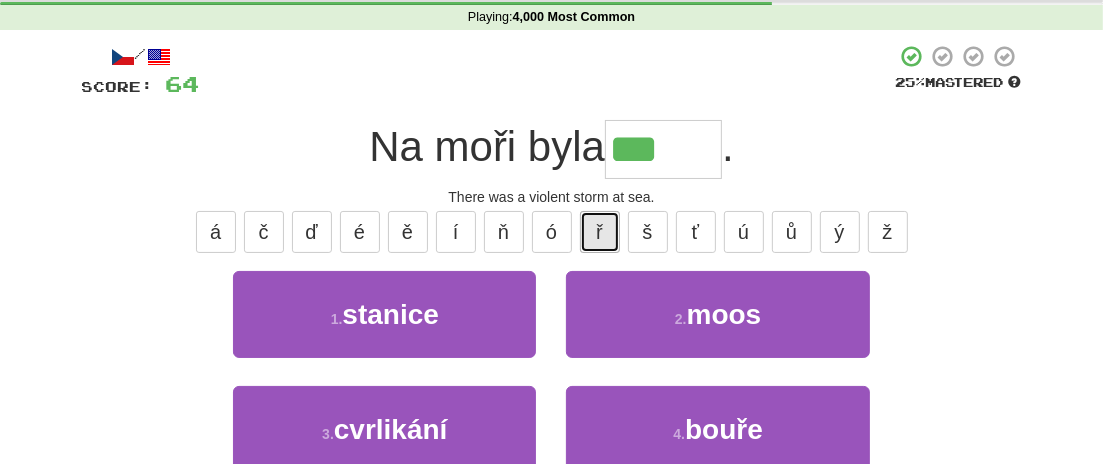 click on "ř" at bounding box center [600, 232] 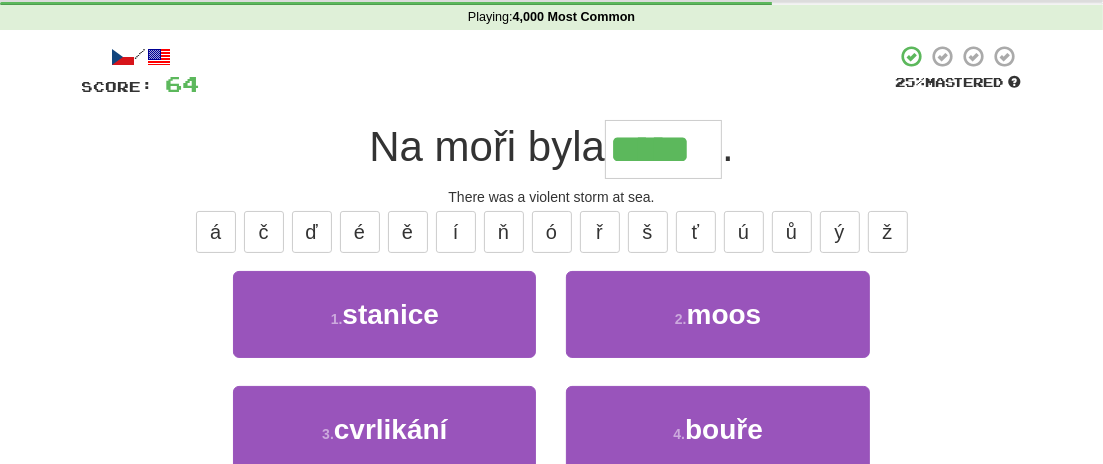 type on "*****" 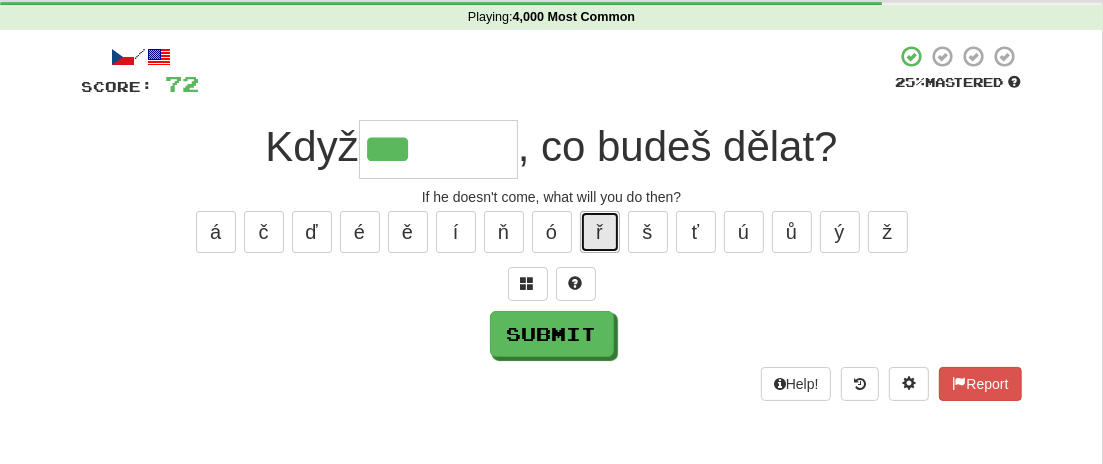 click on "ř" at bounding box center (600, 232) 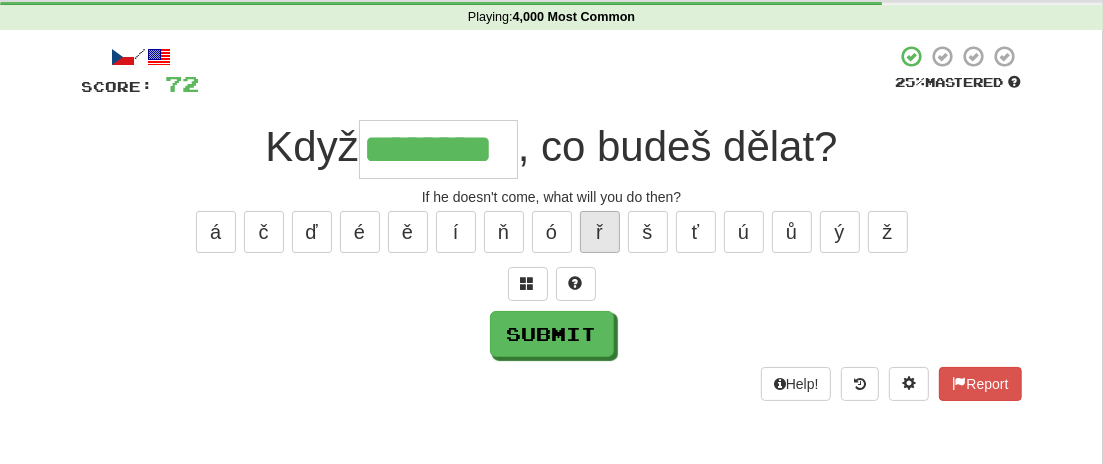 type on "********" 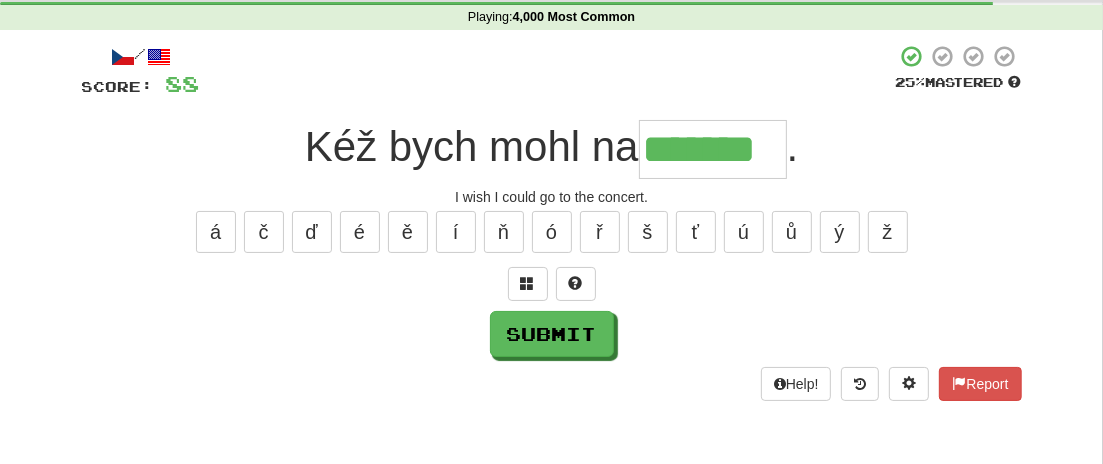type on "*******" 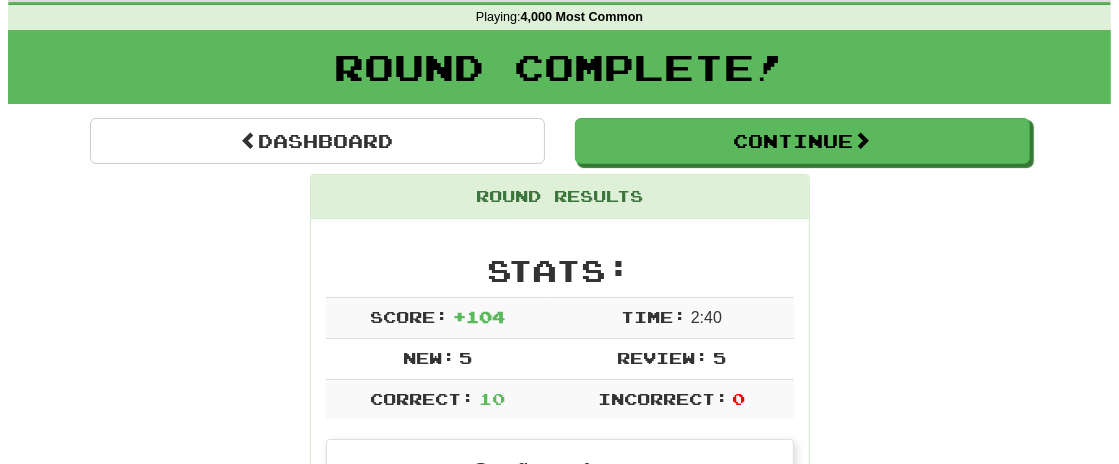 scroll, scrollTop: 118, scrollLeft: 0, axis: vertical 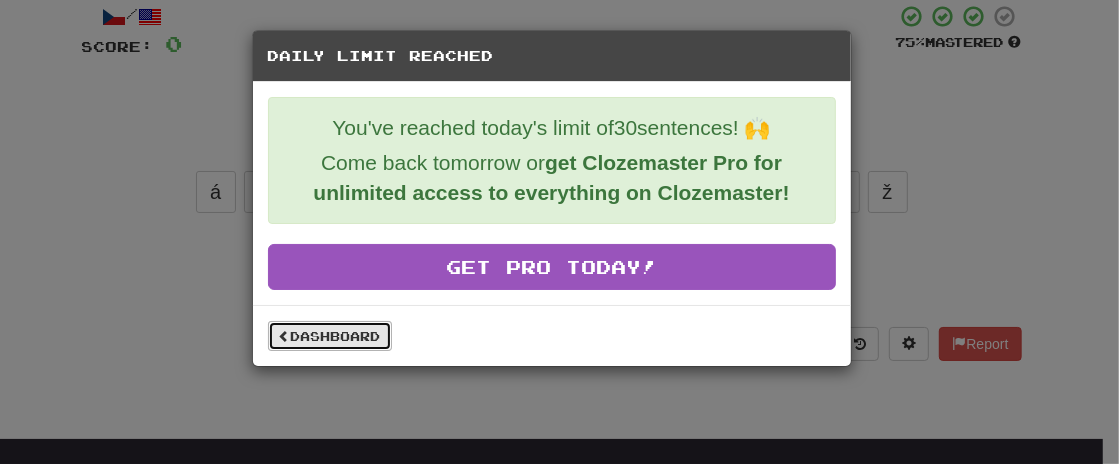 click on "Dashboard" at bounding box center [330, 336] 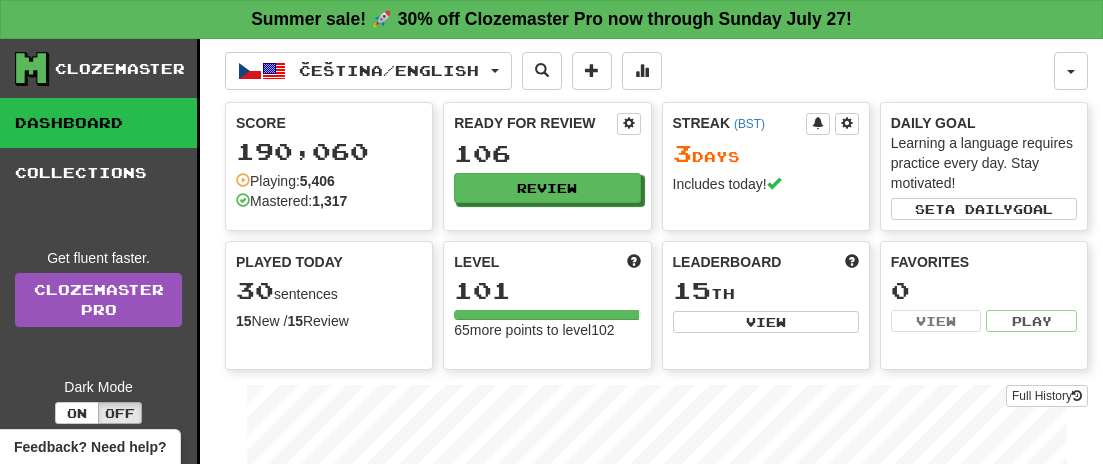 scroll, scrollTop: 0, scrollLeft: 0, axis: both 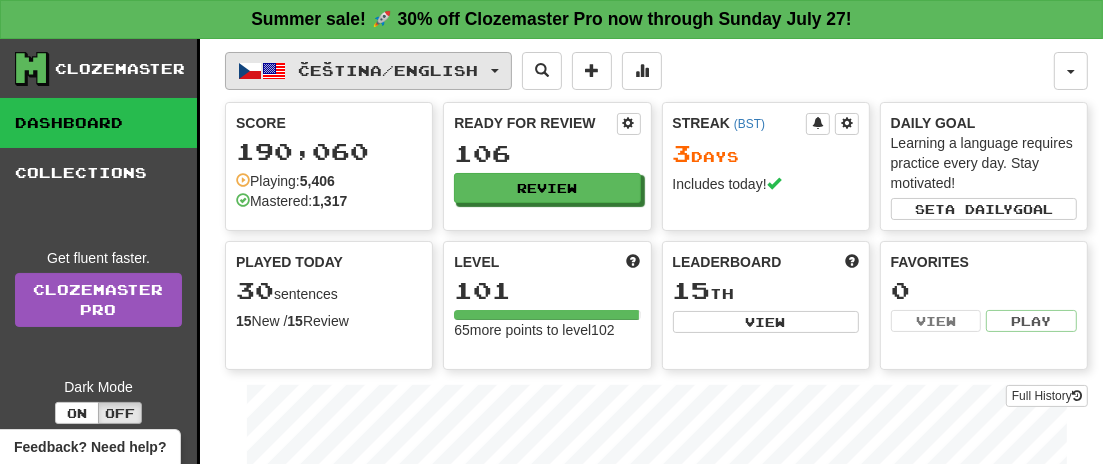 click on "Čeština  /  English" at bounding box center [368, 71] 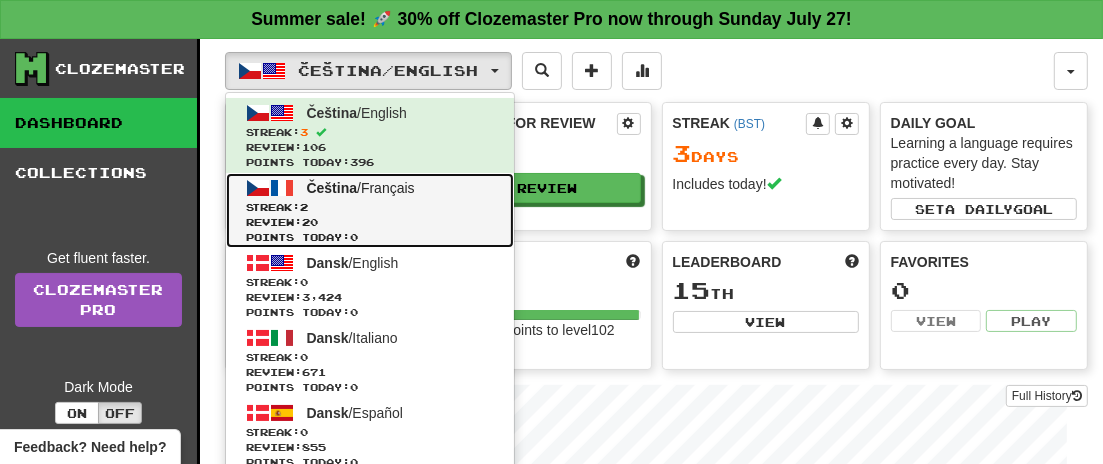 click on "Review:  20" at bounding box center [370, 222] 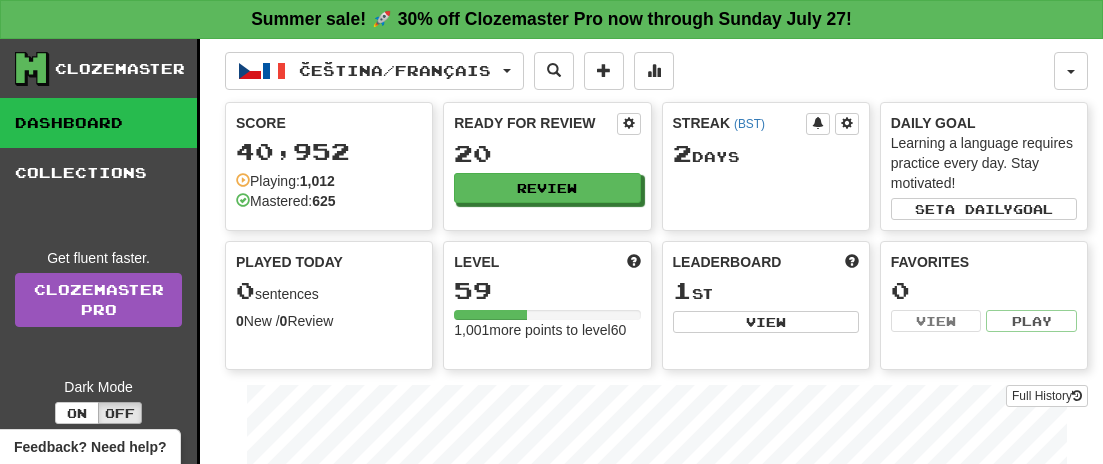 scroll, scrollTop: 0, scrollLeft: 0, axis: both 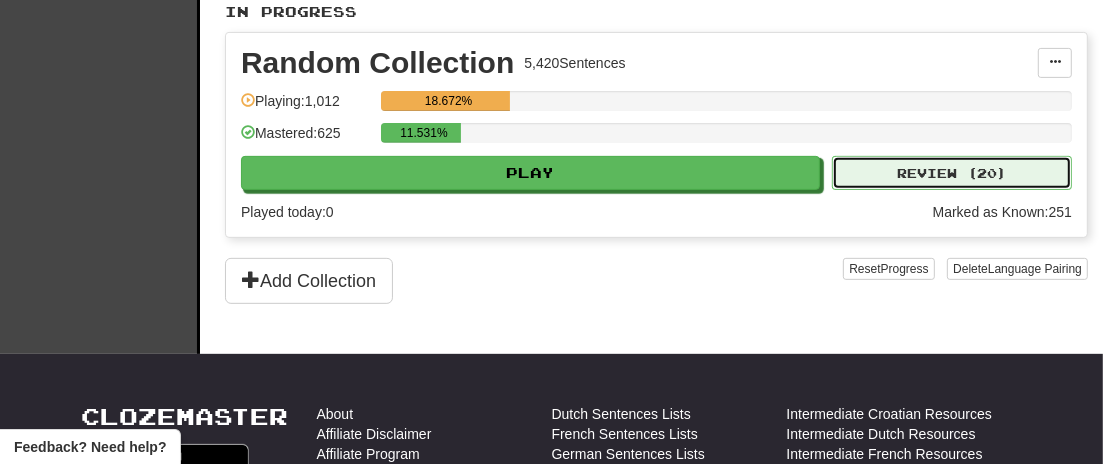 click on "Review ( 20 )" at bounding box center [952, 173] 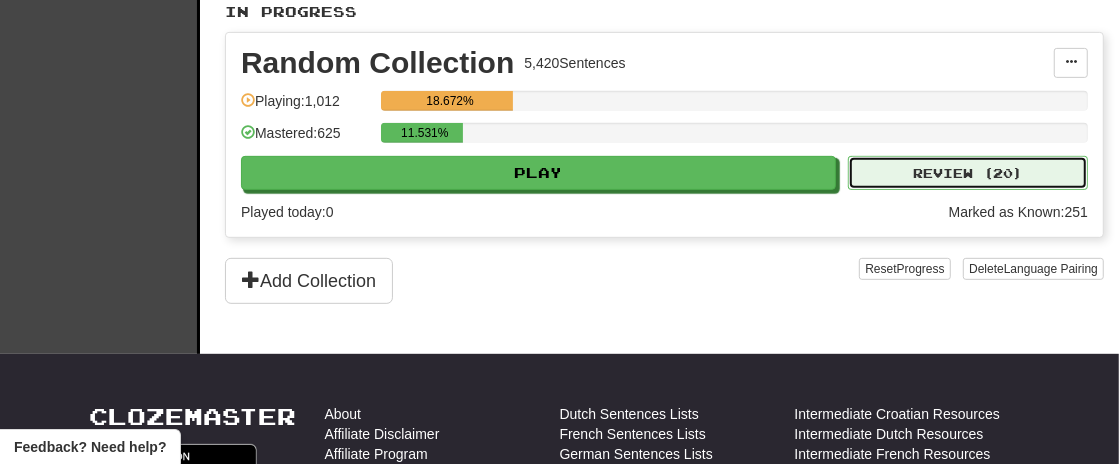 select on "**" 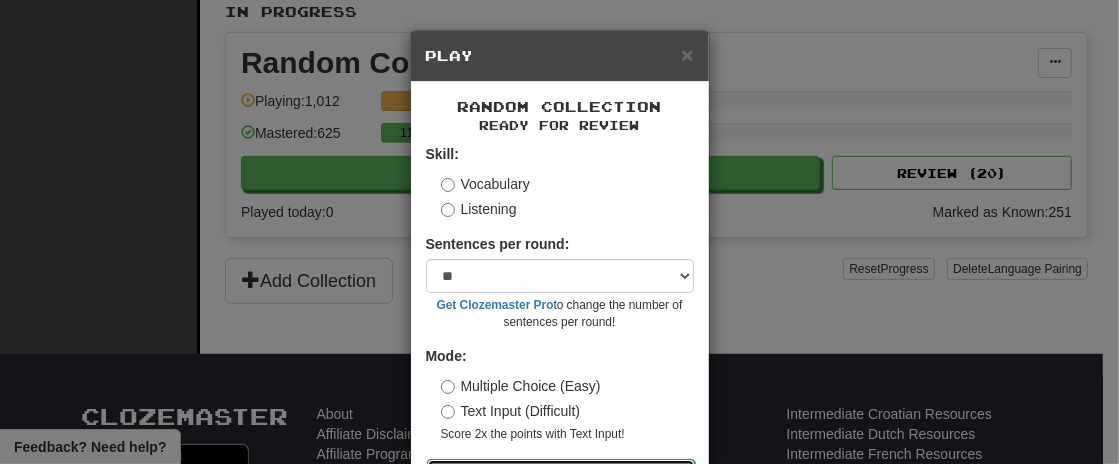 click on "Go" at bounding box center (561, 476) 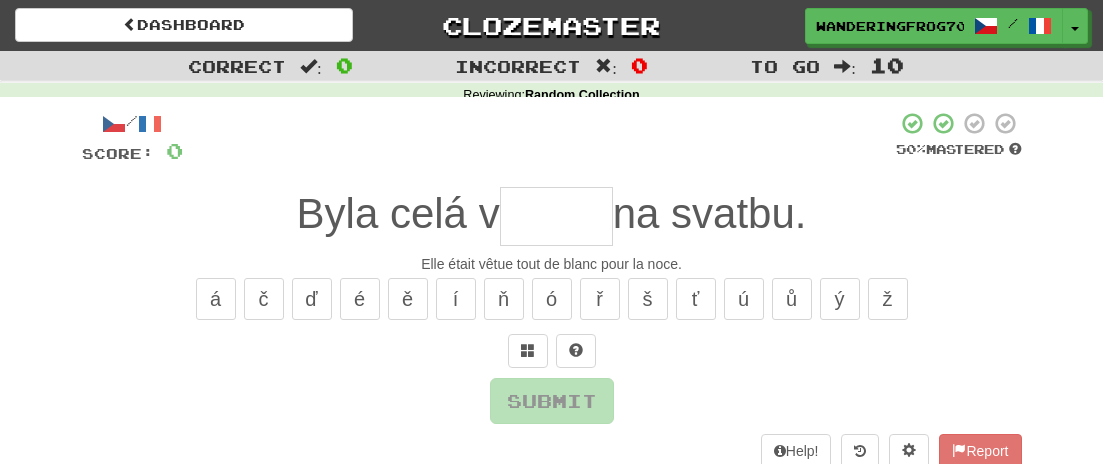 scroll, scrollTop: 0, scrollLeft: 0, axis: both 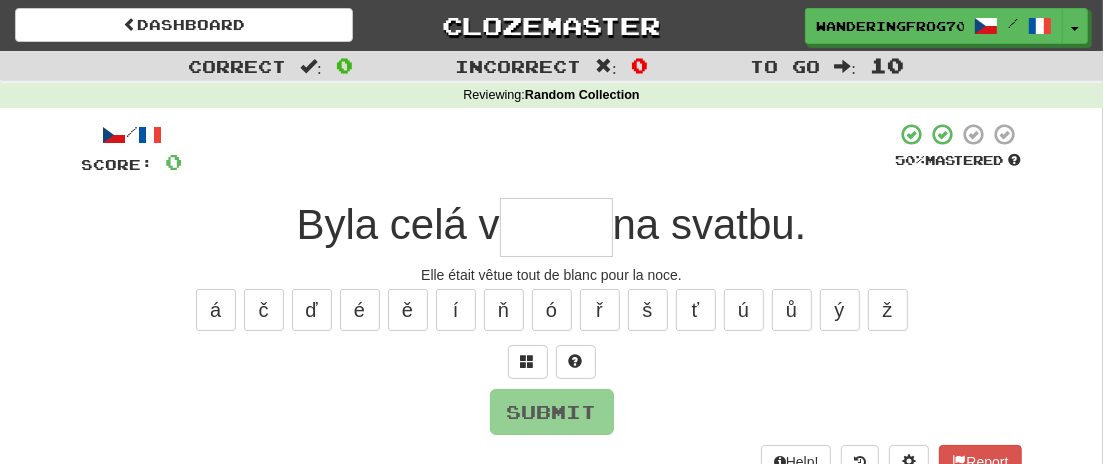 type on "*" 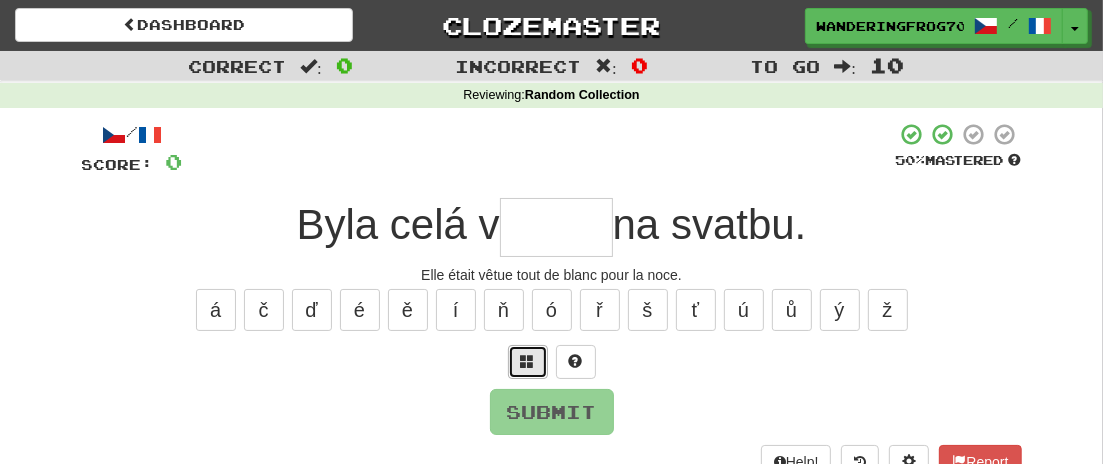 click at bounding box center [528, 361] 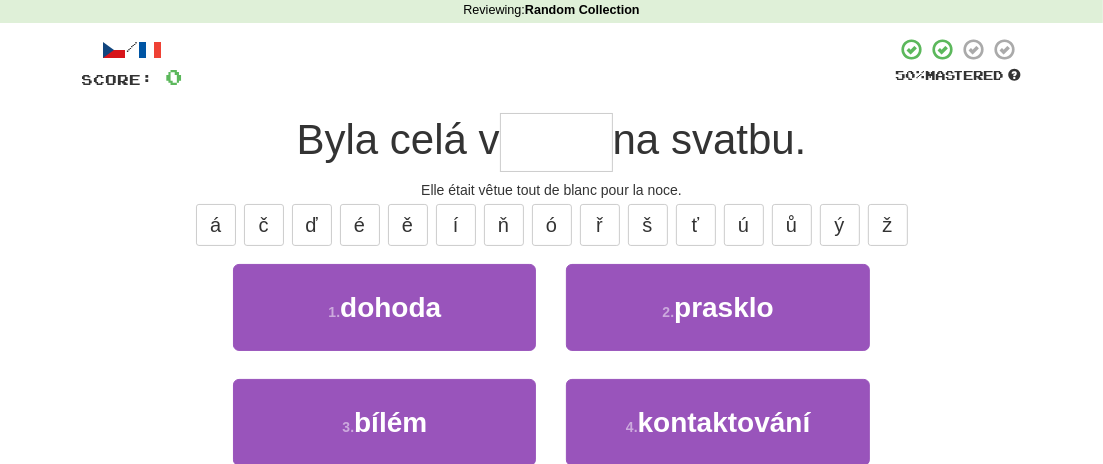 scroll, scrollTop: 94, scrollLeft: 0, axis: vertical 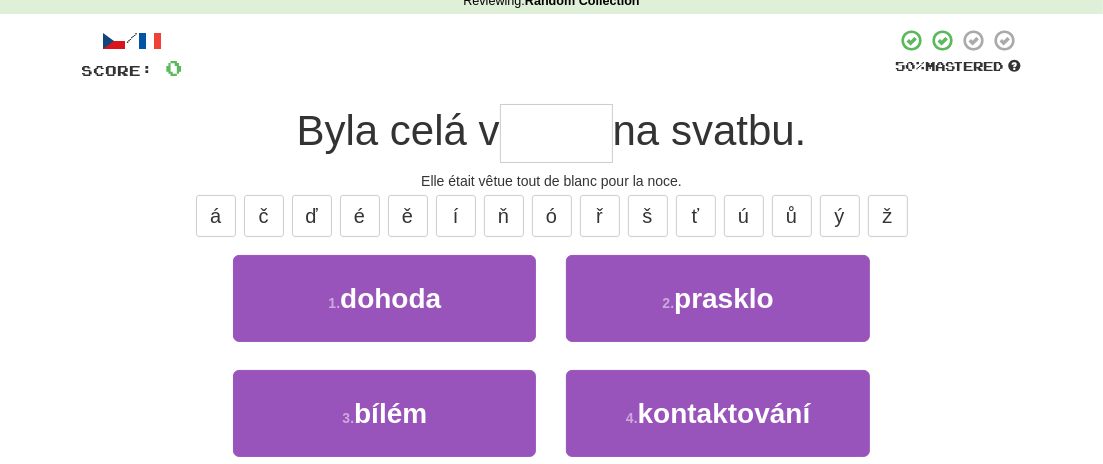 type on "*" 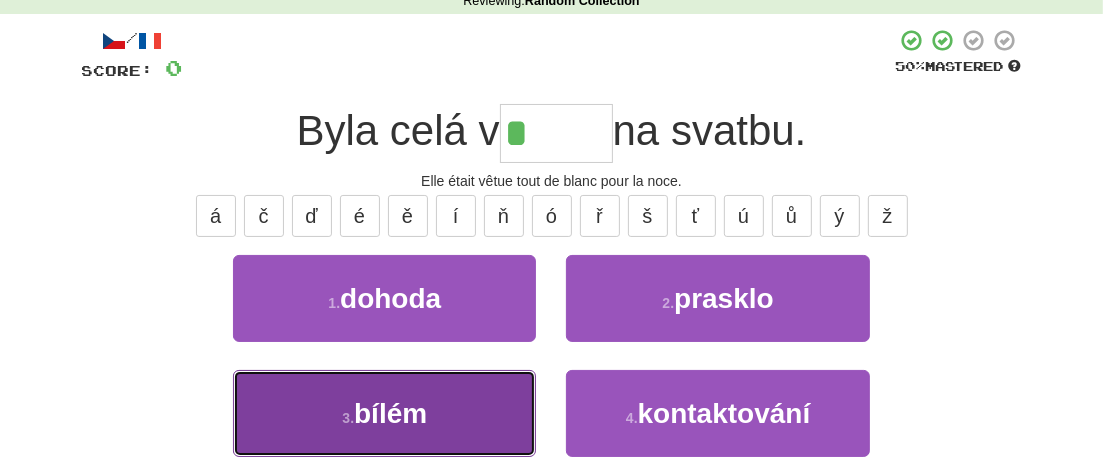 click on "bílém" at bounding box center (390, 413) 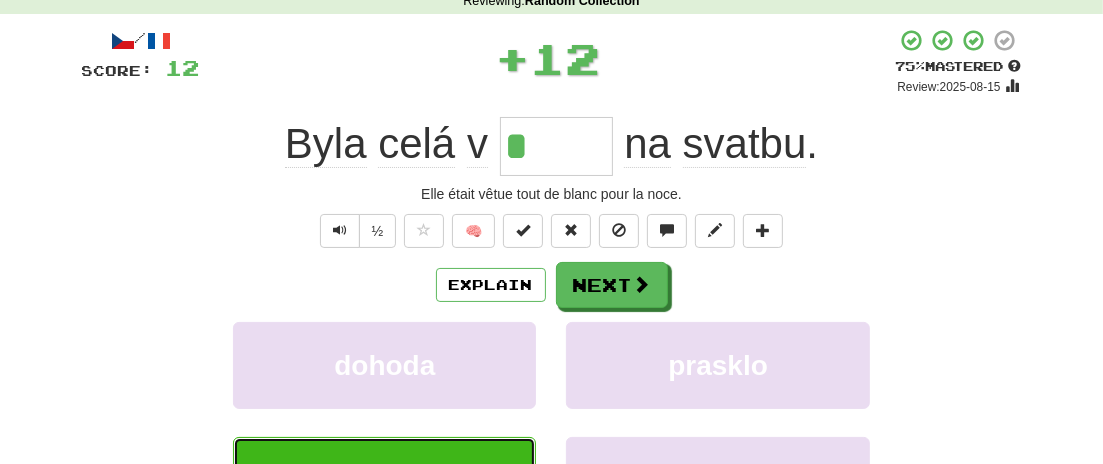 type on "*****" 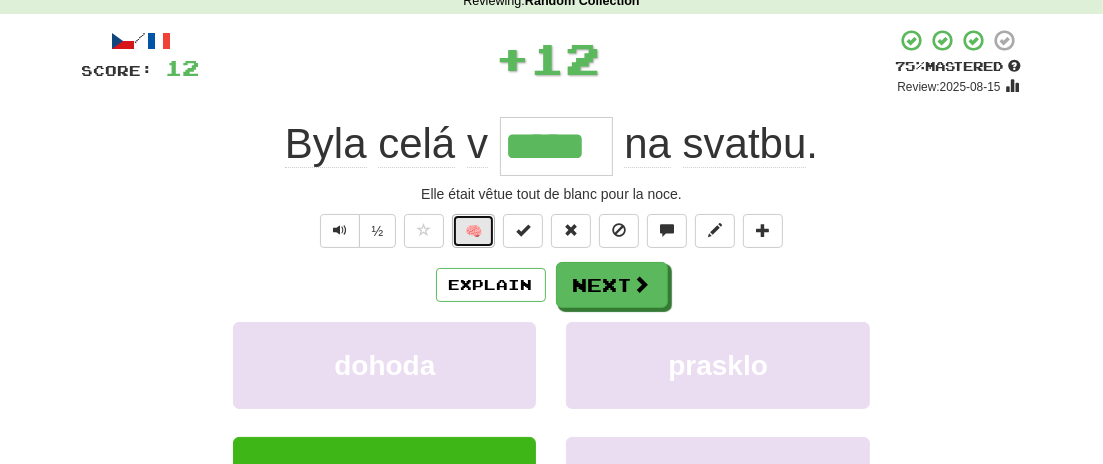 click on "🧠" at bounding box center (473, 231) 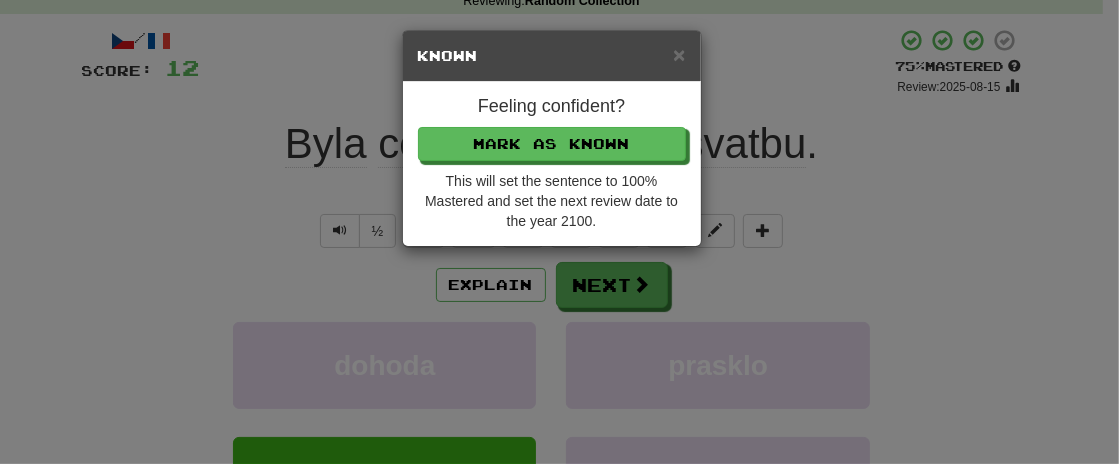 click on "× Known Feeling confident? Mark as Known This will set the sentence to 100% Mastered and set the next review date to the year 2100." at bounding box center (559, 232) 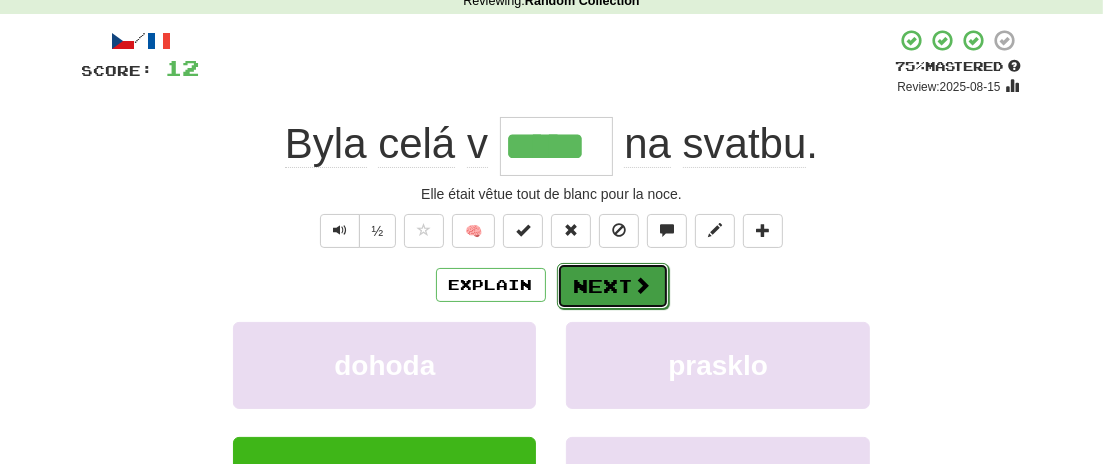 click on "Next" at bounding box center [613, 286] 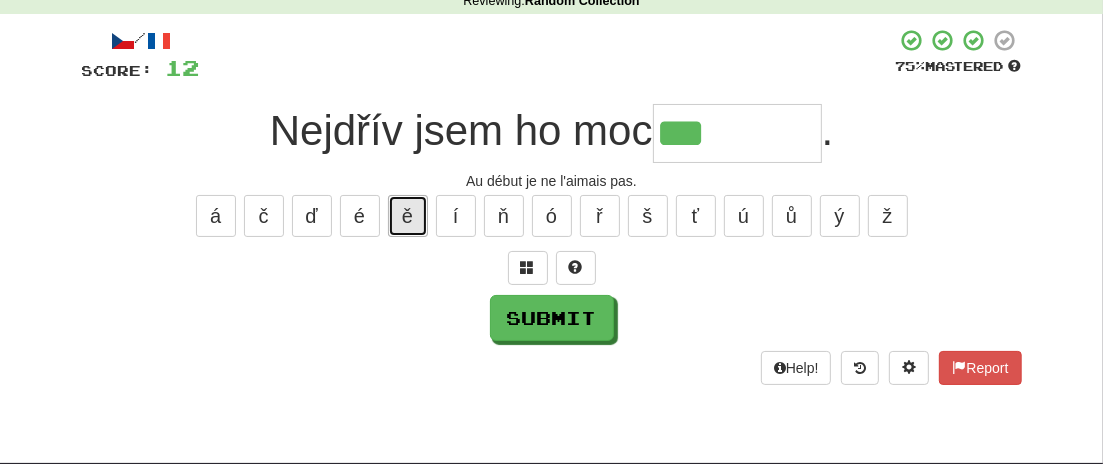 click on "ě" at bounding box center [408, 216] 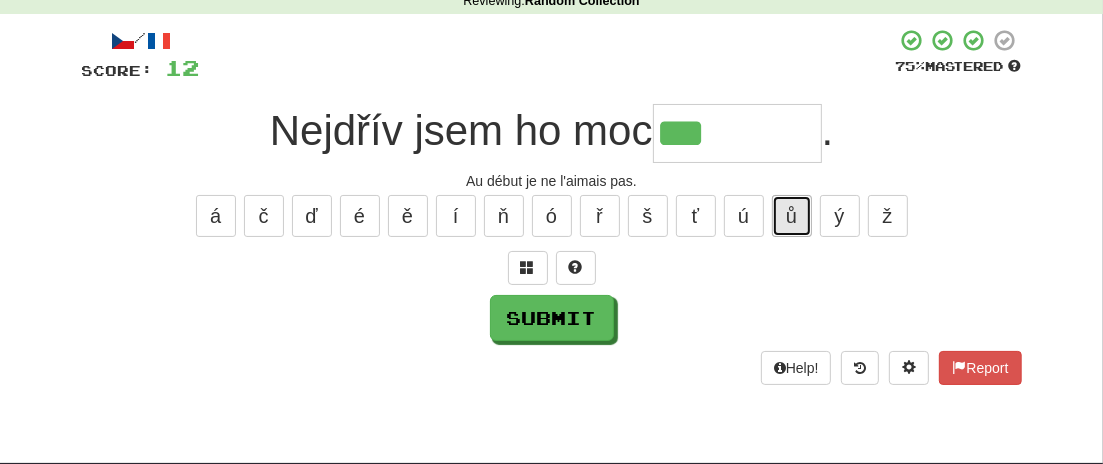 click on "ů" at bounding box center [792, 216] 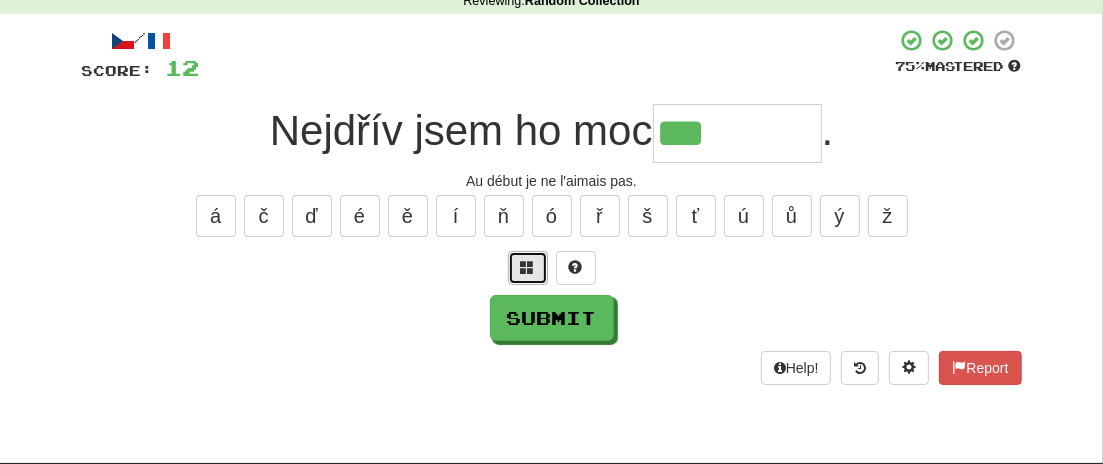 click at bounding box center [528, 267] 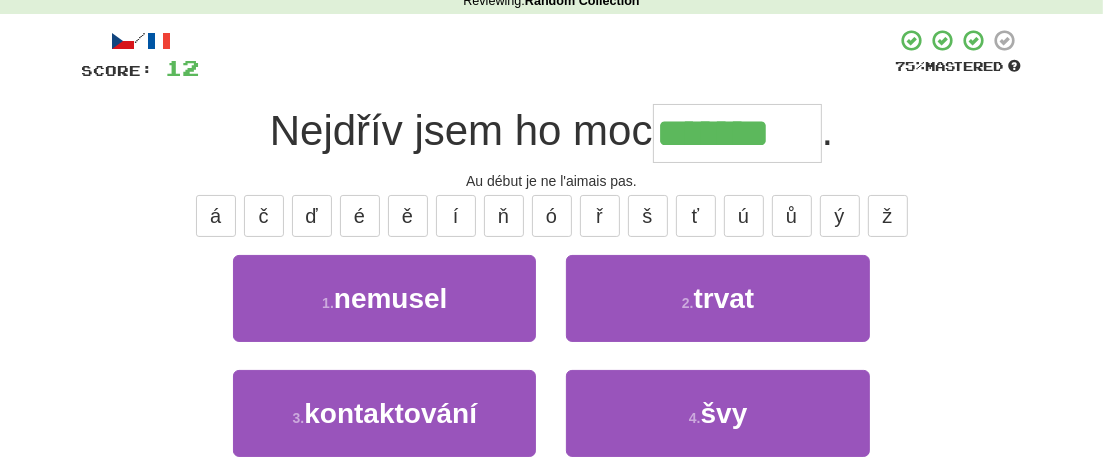 type on "*******" 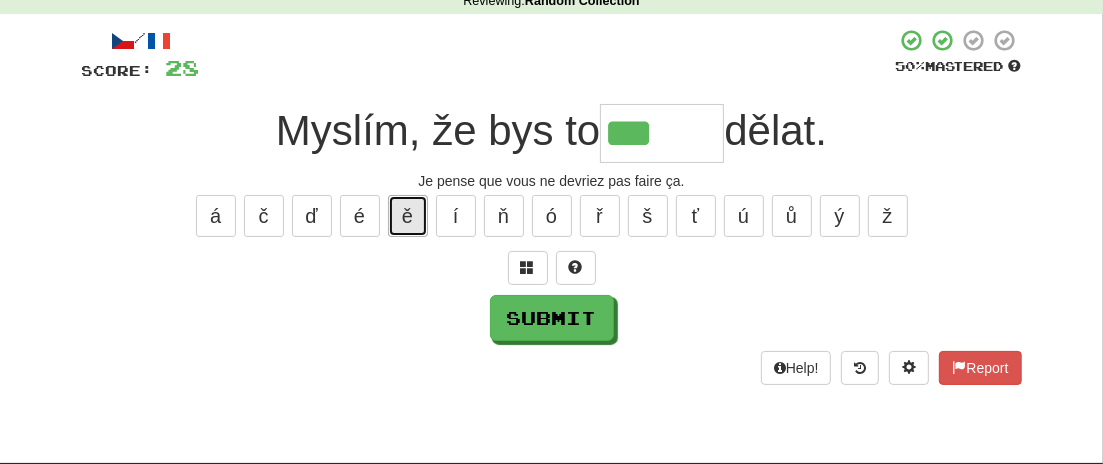 click on "ě" at bounding box center [408, 216] 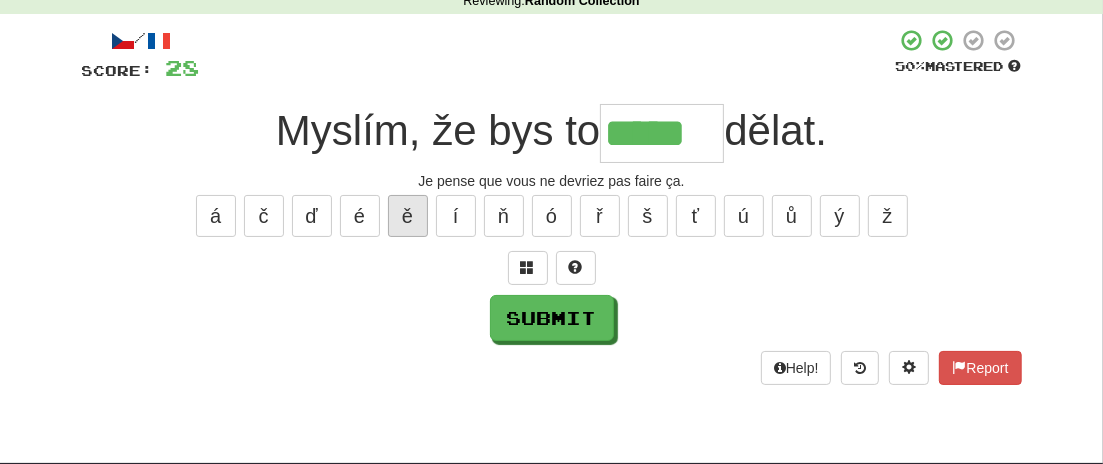 type on "*****" 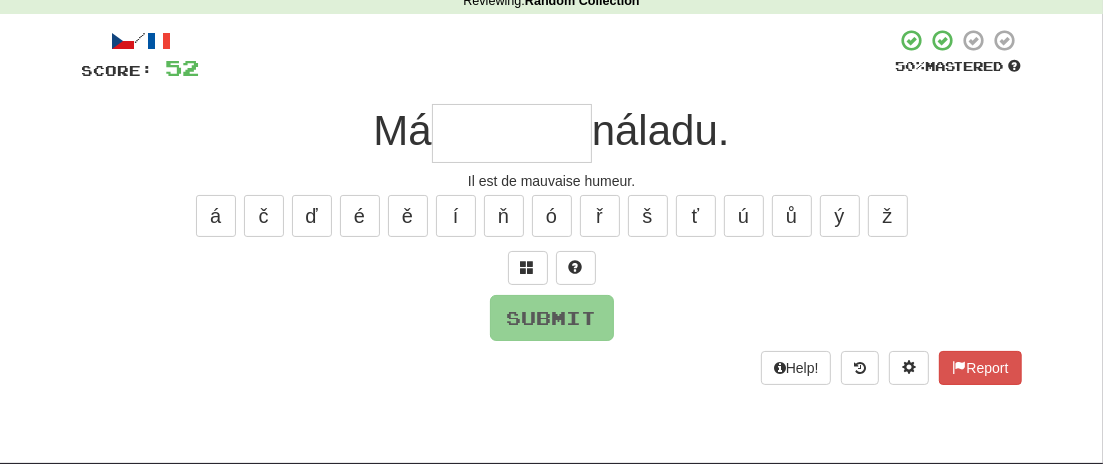 type on "*" 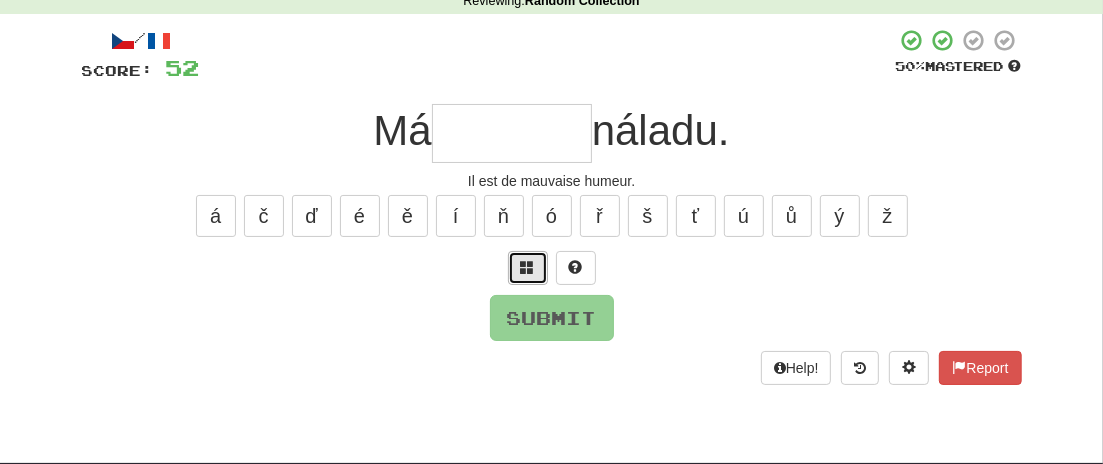 click at bounding box center [528, 268] 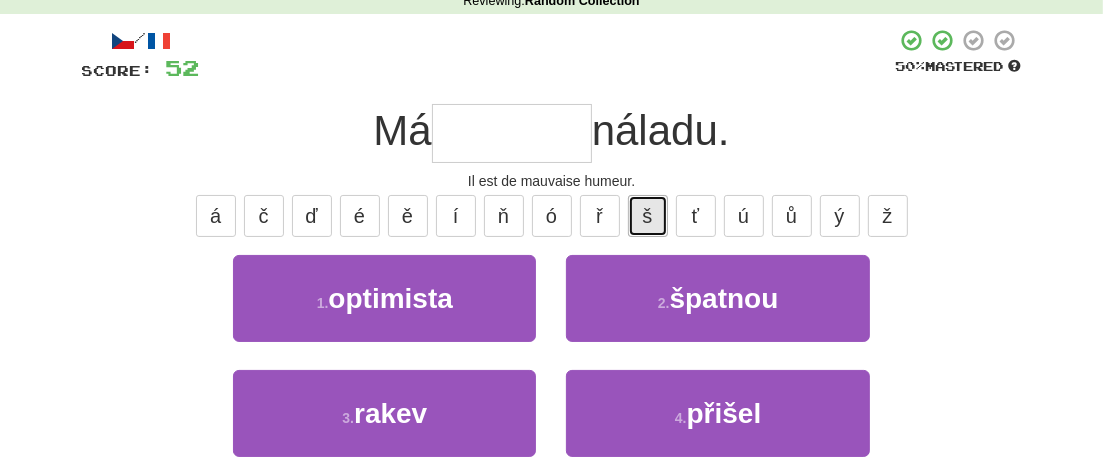 click on "š" at bounding box center [648, 216] 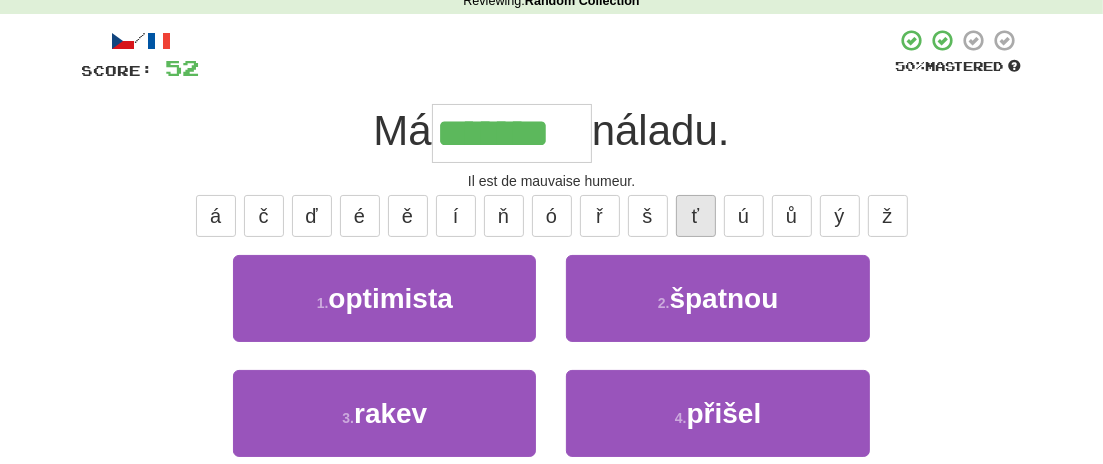 type on "*******" 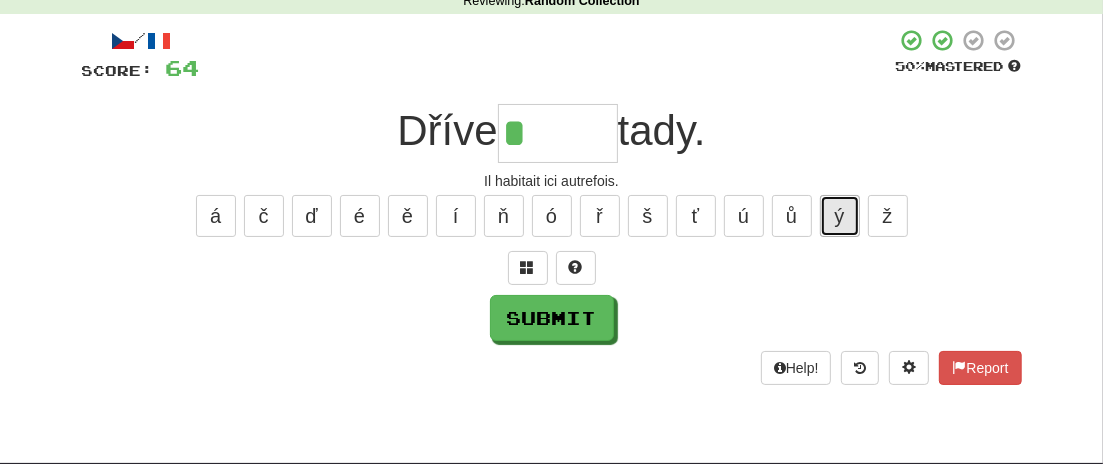 click on "ý" at bounding box center [840, 216] 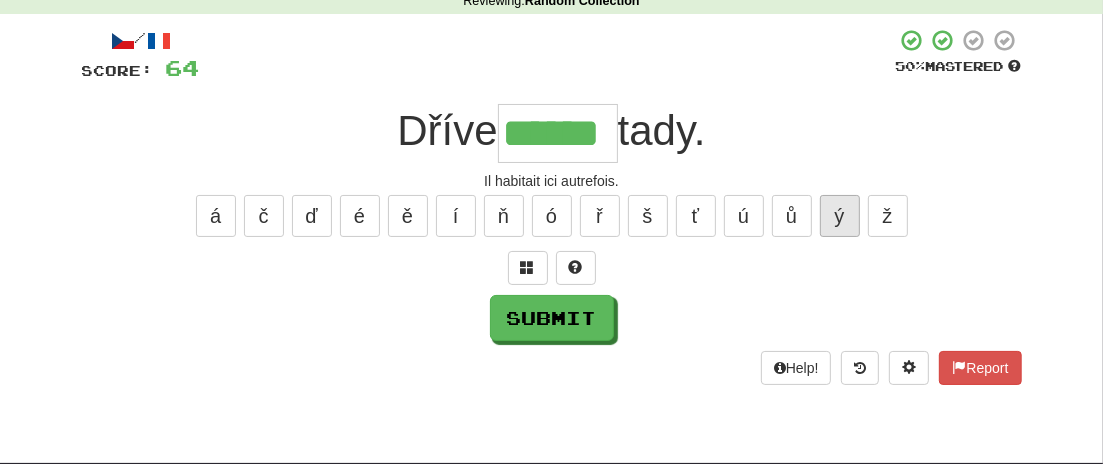 type on "******" 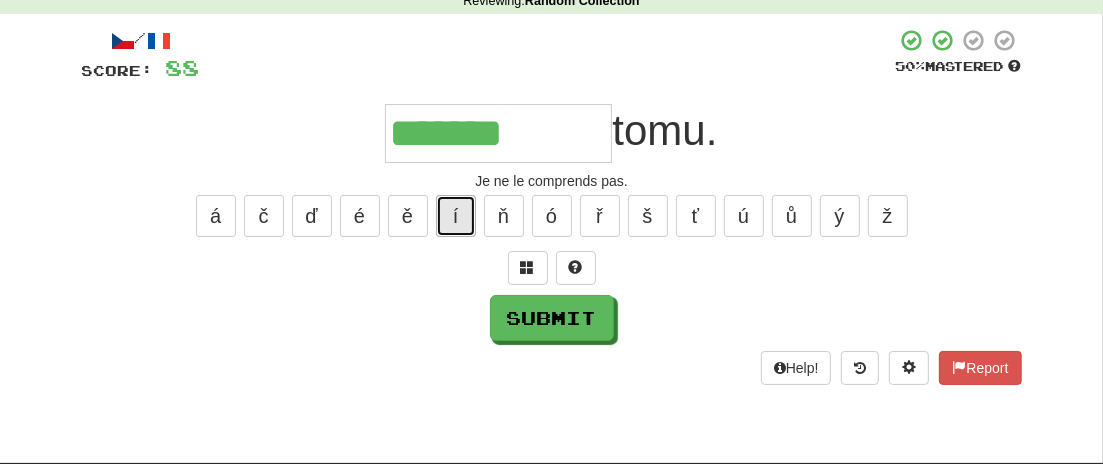 click on "í" at bounding box center (456, 216) 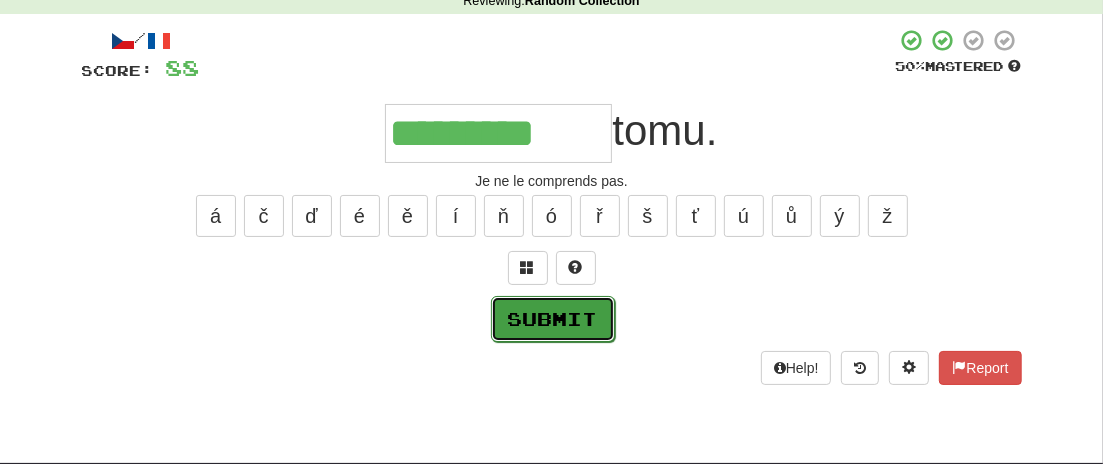 click on "Submit" at bounding box center [553, 319] 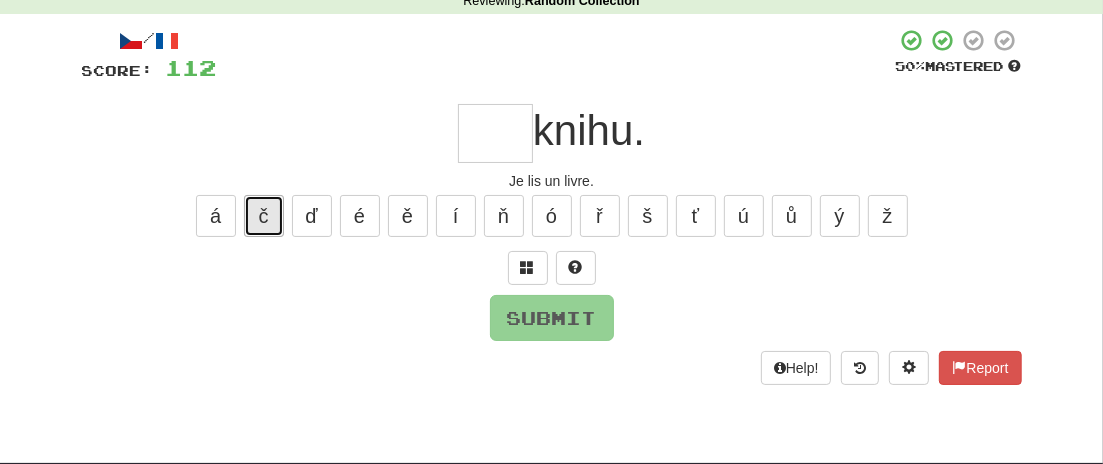click on "č" at bounding box center [264, 216] 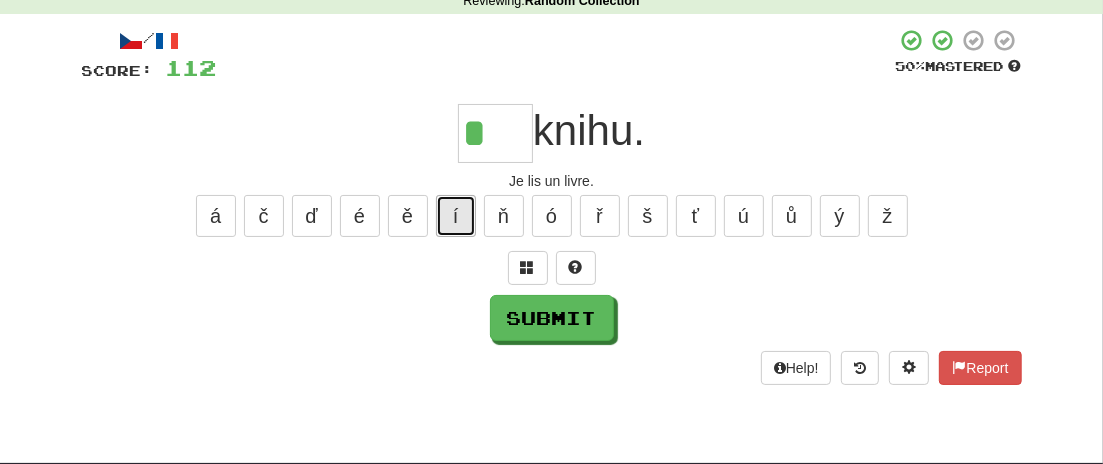 click on "í" at bounding box center [456, 216] 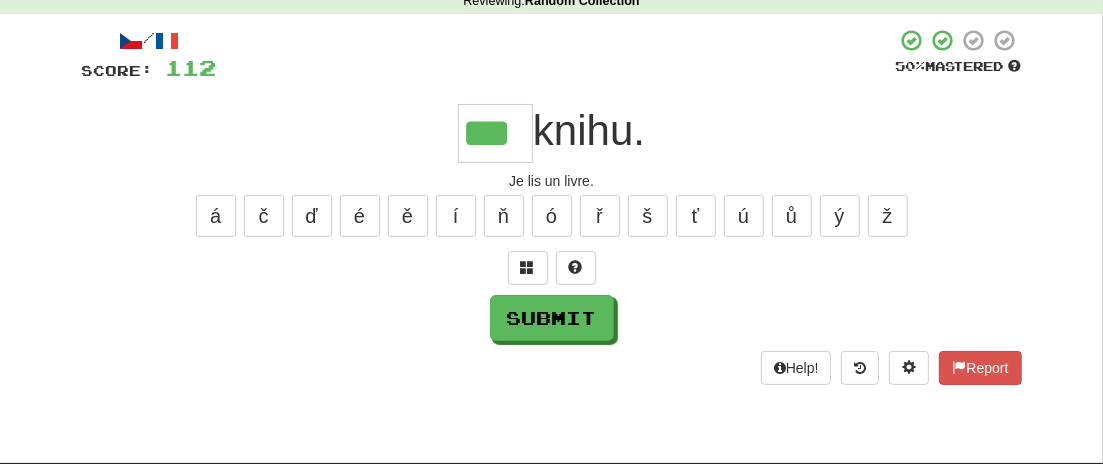 type on "***" 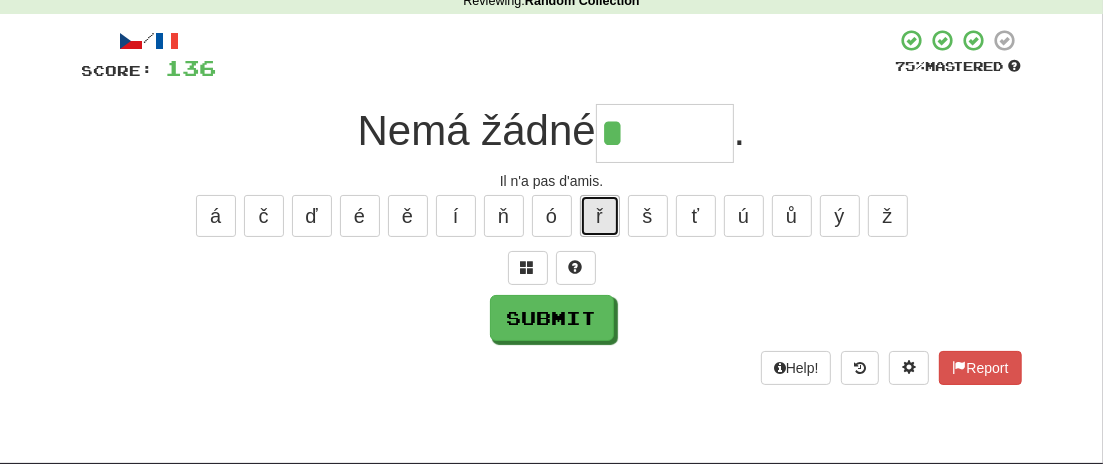 click on "ř" at bounding box center [600, 216] 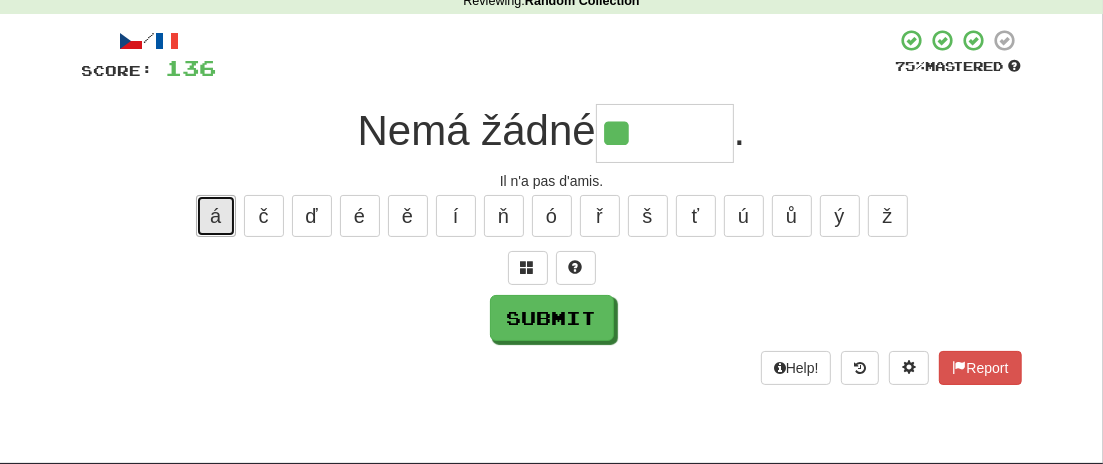 click on "á" at bounding box center [216, 216] 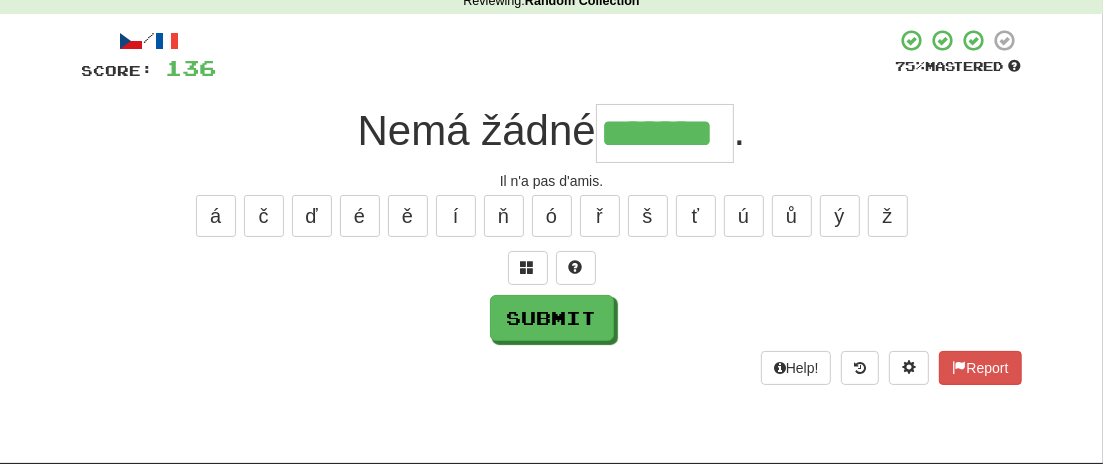 type on "*******" 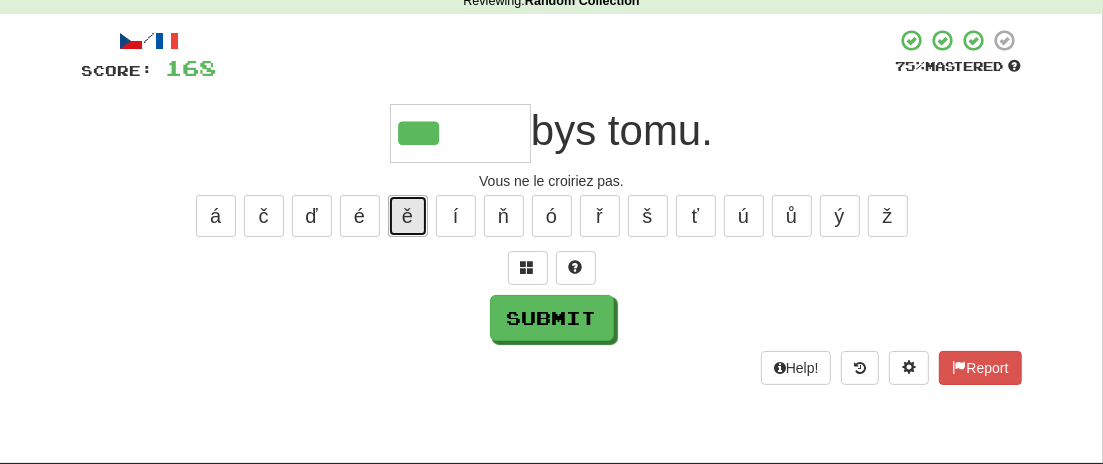 click on "ě" at bounding box center [408, 216] 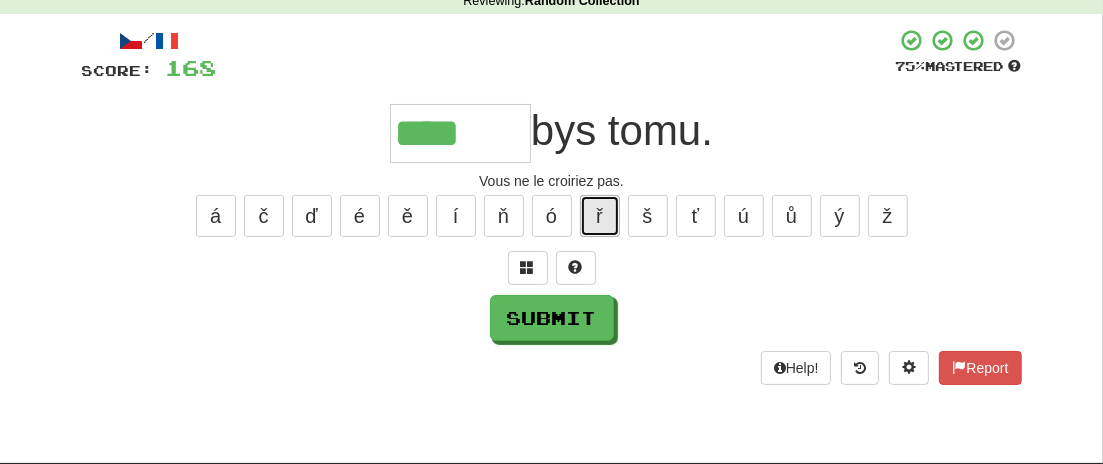 drag, startPoint x: 613, startPoint y: 223, endPoint x: 503, endPoint y: 226, distance: 110.0409 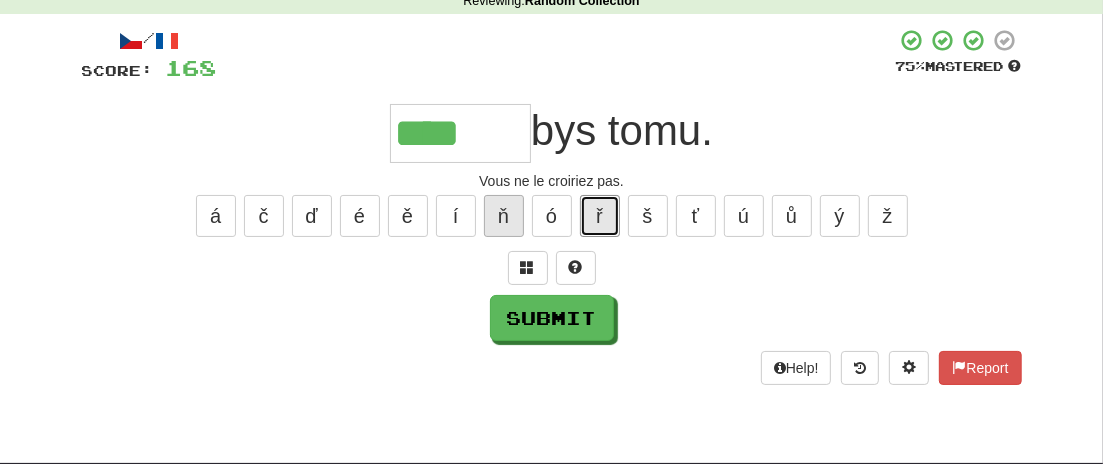 click on "ř" at bounding box center (600, 216) 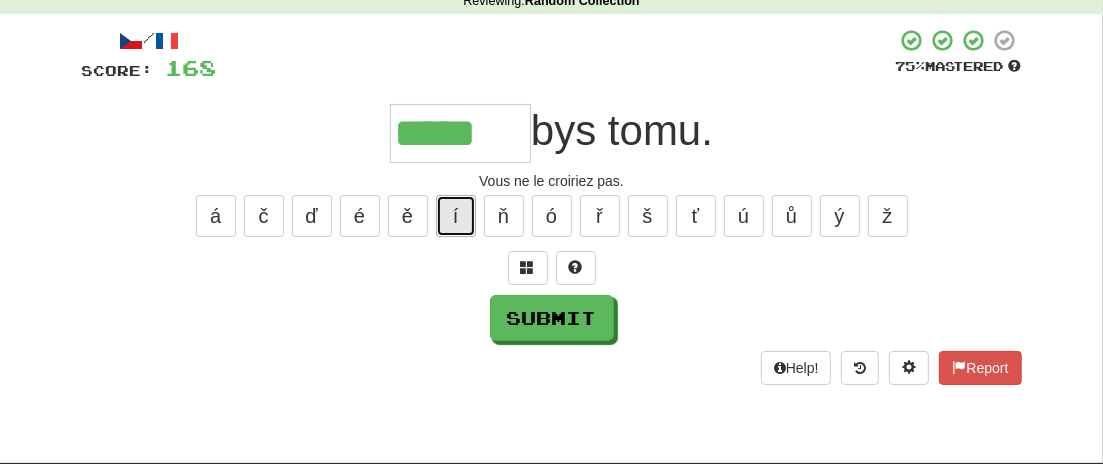 click on "í" at bounding box center (456, 216) 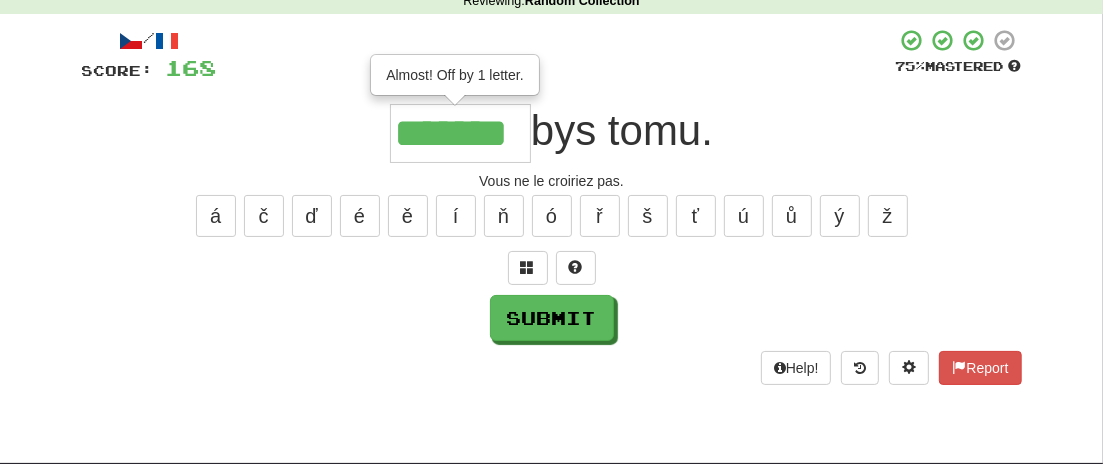 type on "*******" 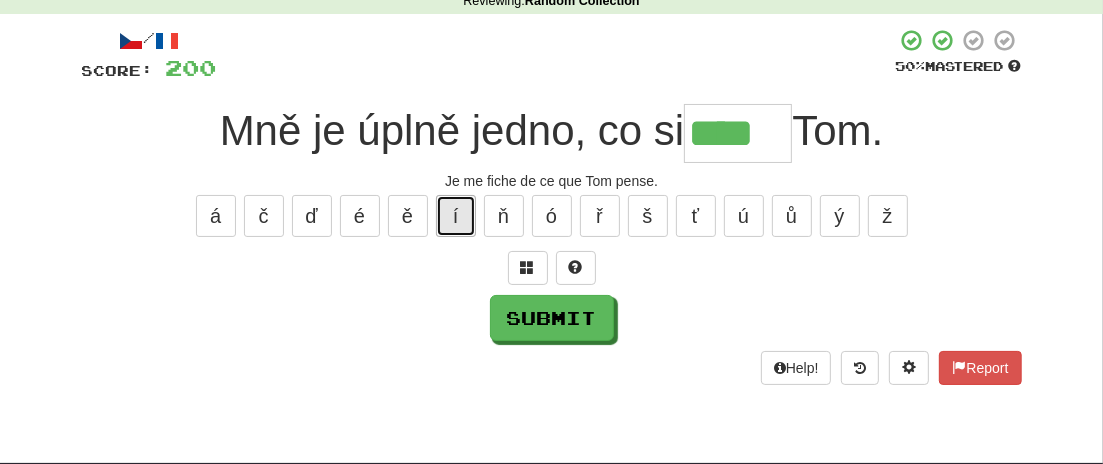 click on "í" at bounding box center (456, 216) 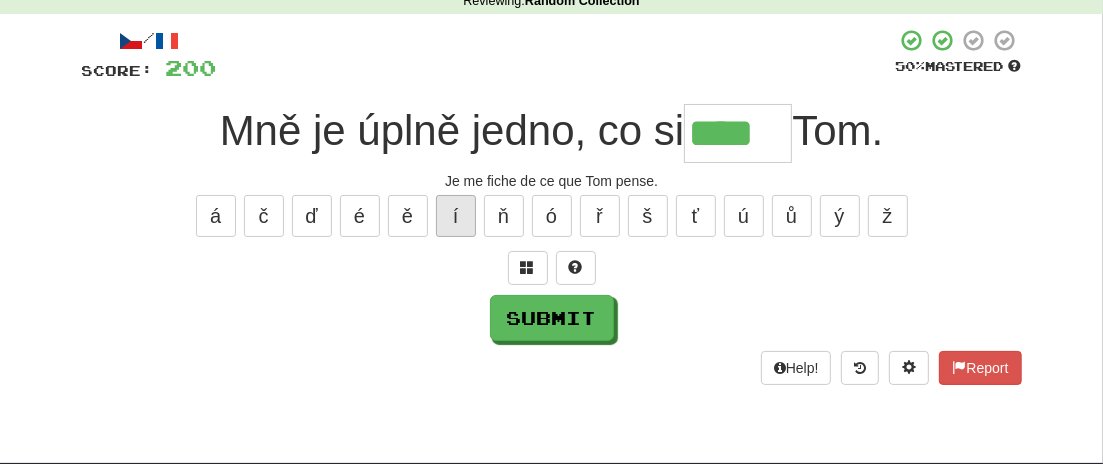 type on "*****" 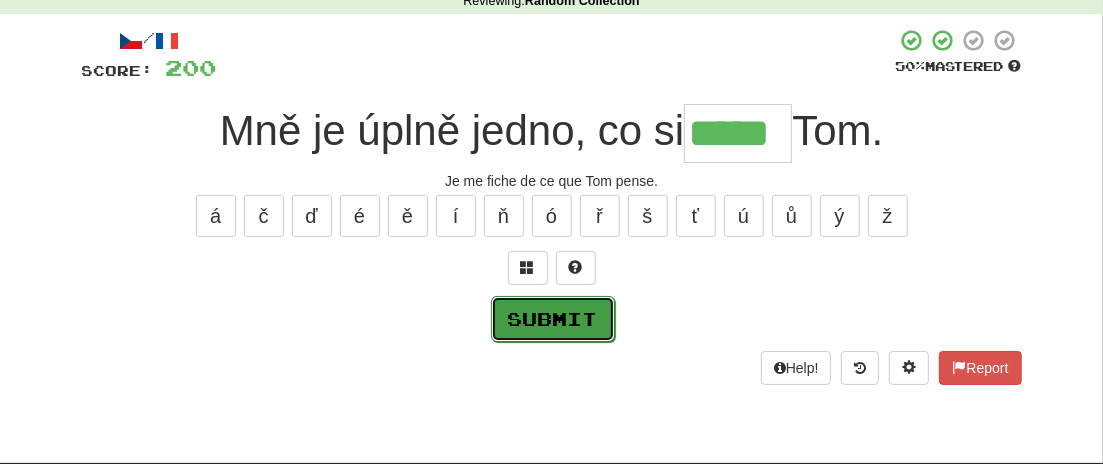 click on "Submit" at bounding box center [553, 319] 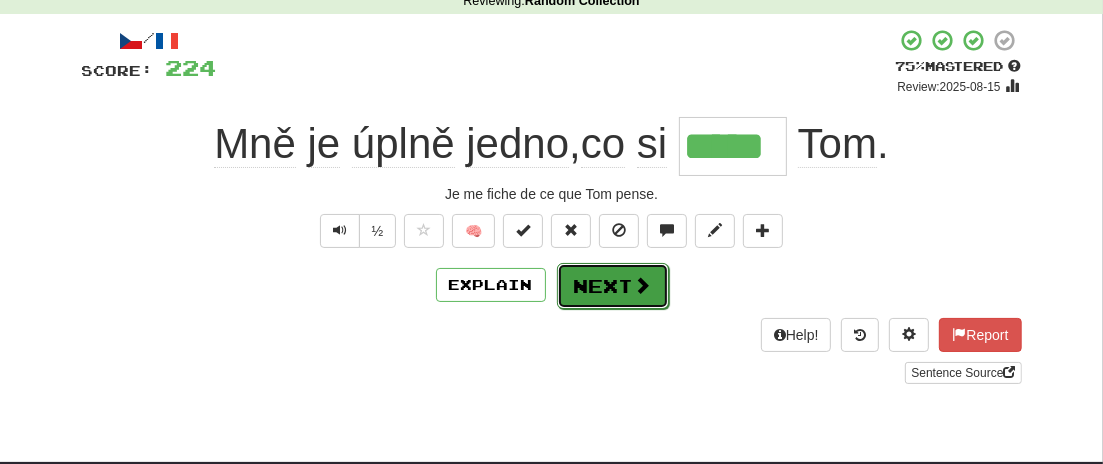 click on "Next" at bounding box center (613, 286) 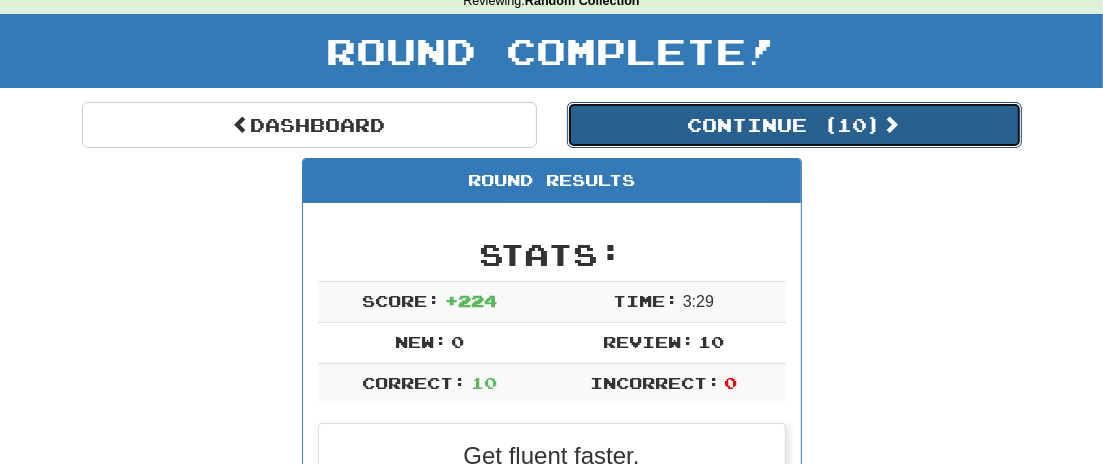 click on "Continue ( 10 )" at bounding box center (794, 125) 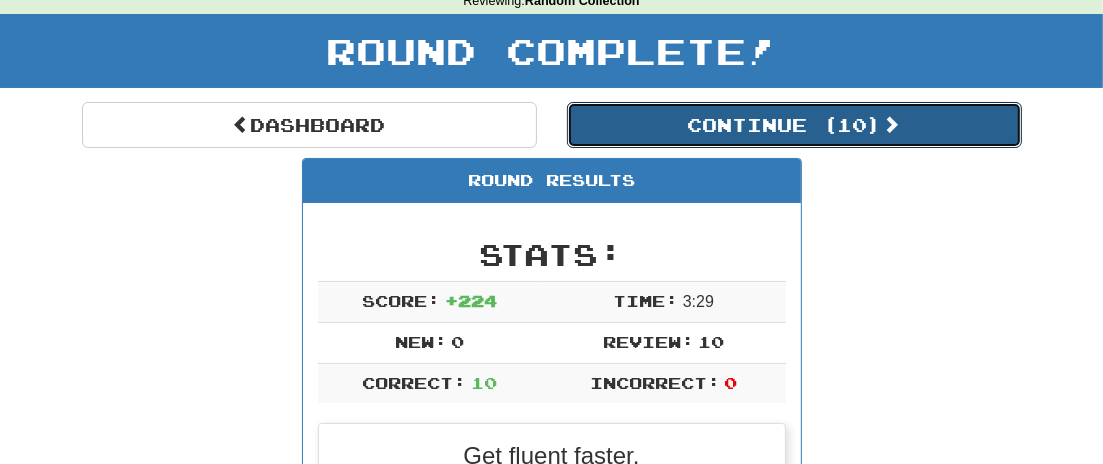 scroll, scrollTop: 134, scrollLeft: 0, axis: vertical 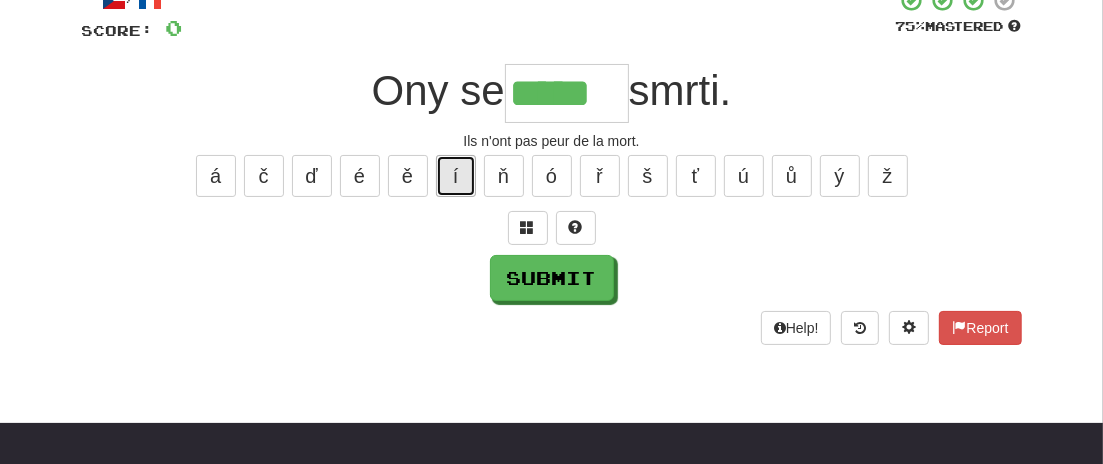 click on "í" at bounding box center (456, 176) 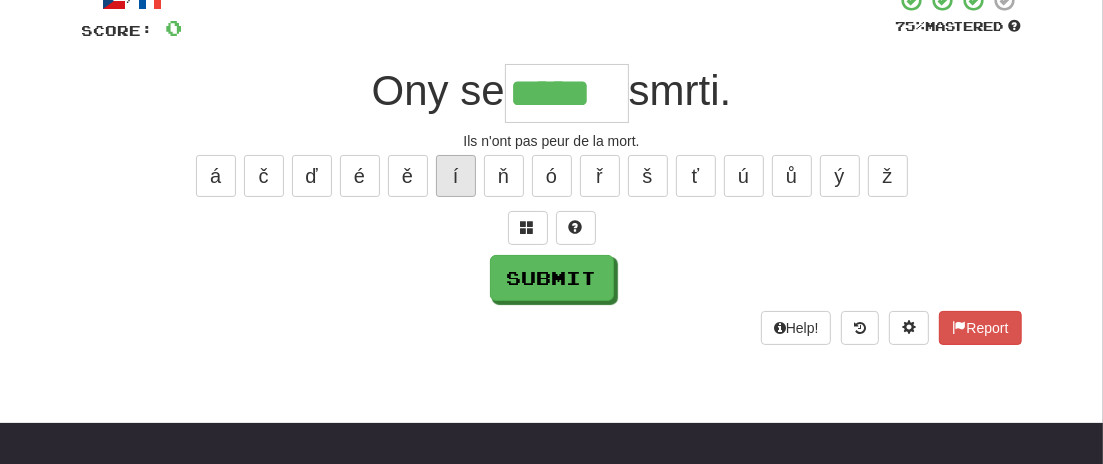 type on "******" 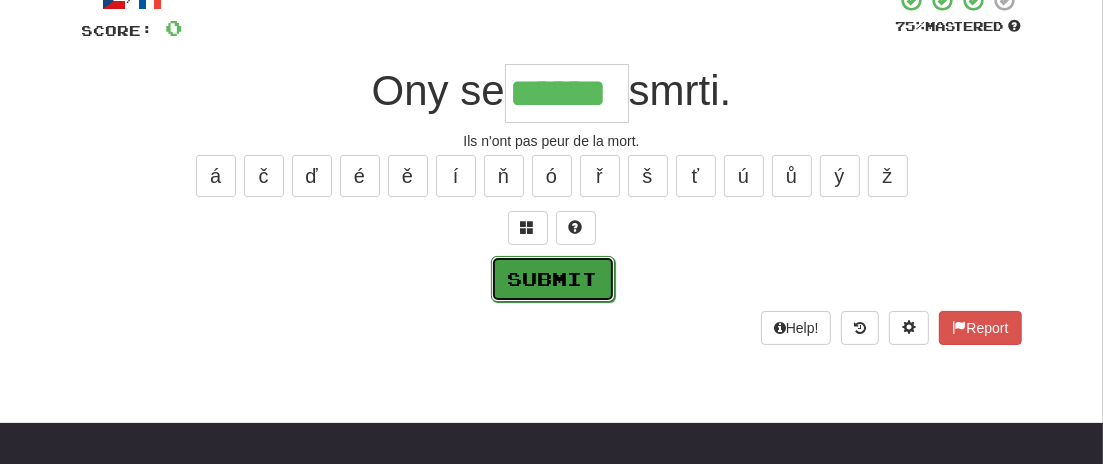 click on "Submit" at bounding box center [553, 279] 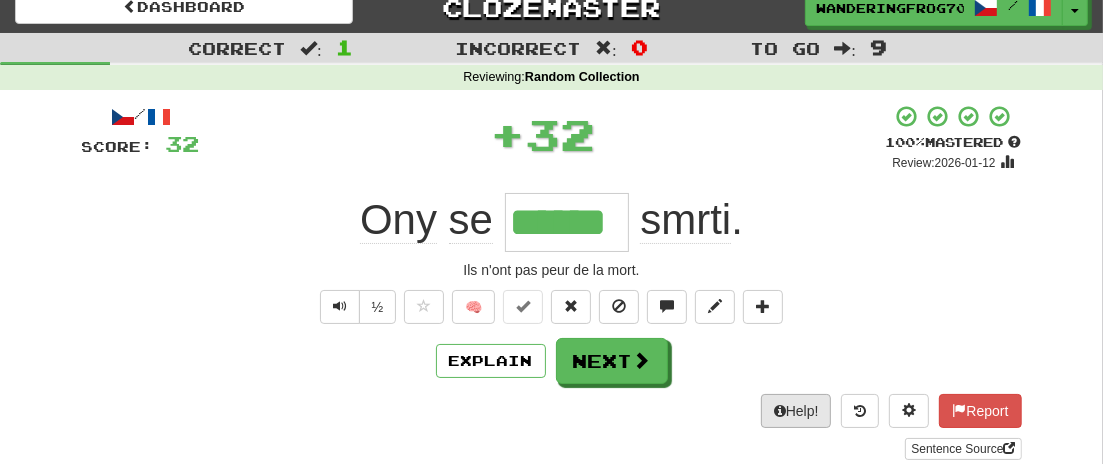scroll, scrollTop: 0, scrollLeft: 0, axis: both 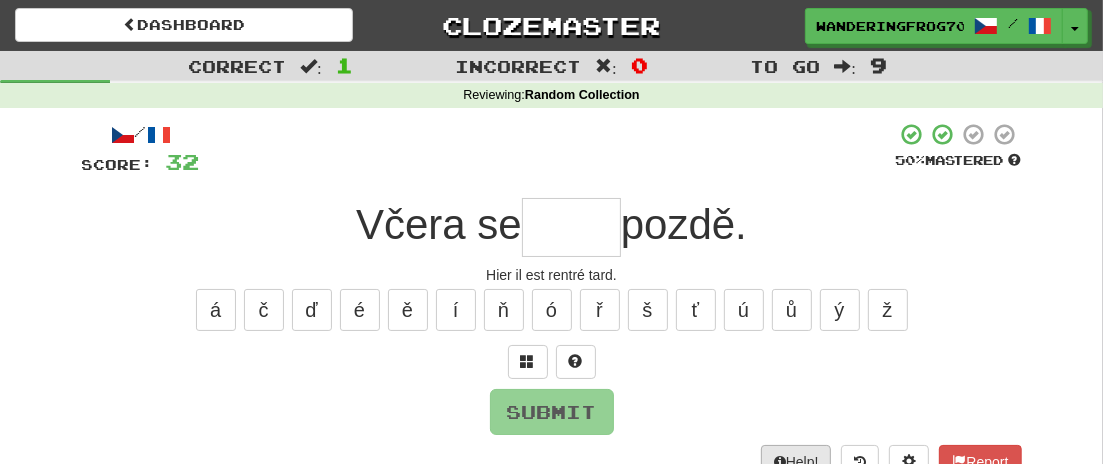 type on "*" 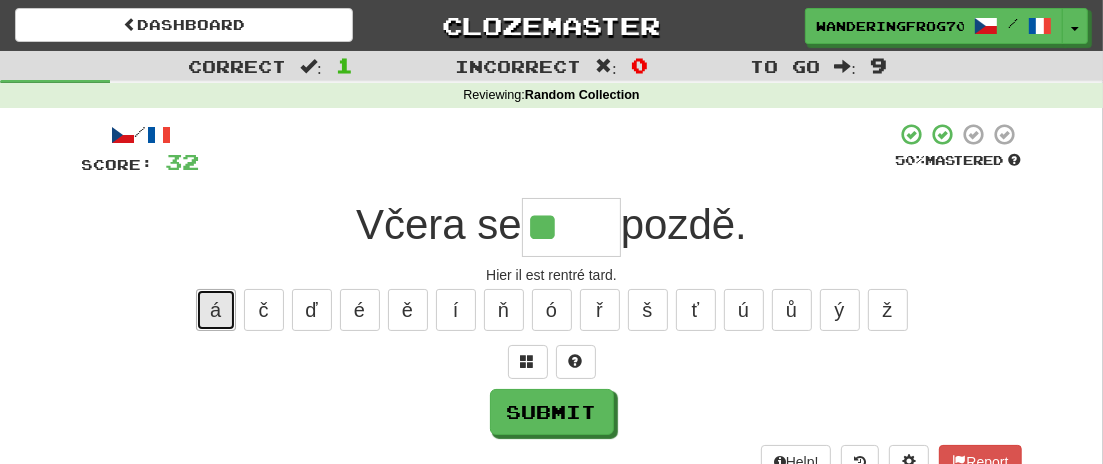 click on "á" at bounding box center (216, 310) 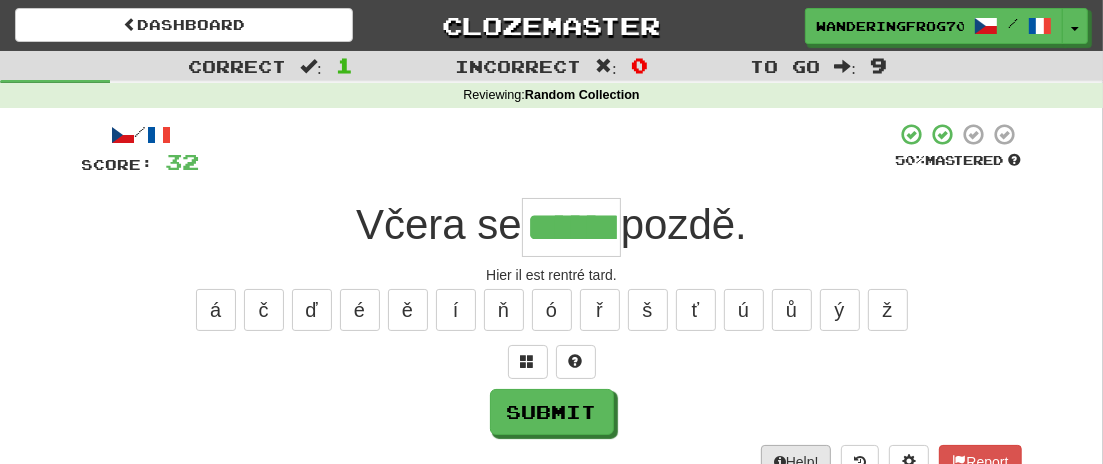 type on "******" 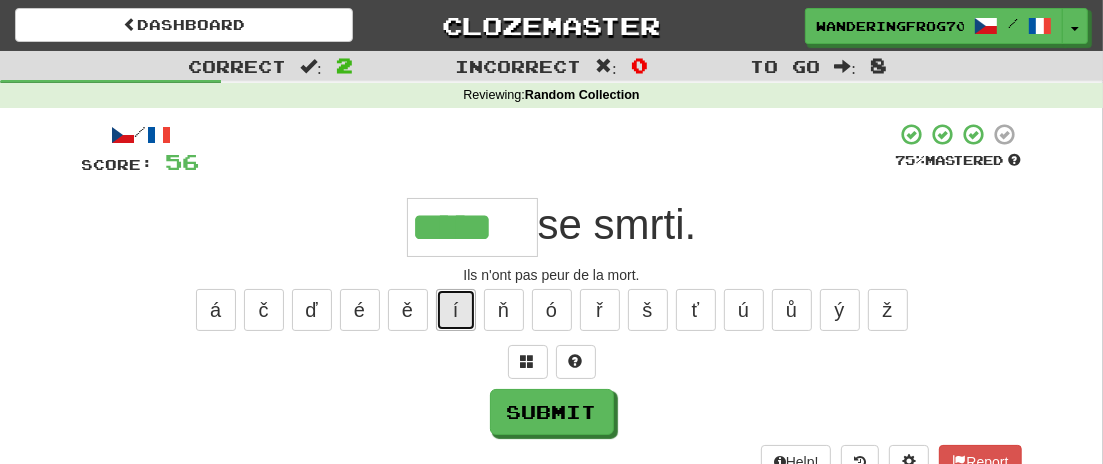 click on "í" at bounding box center (456, 310) 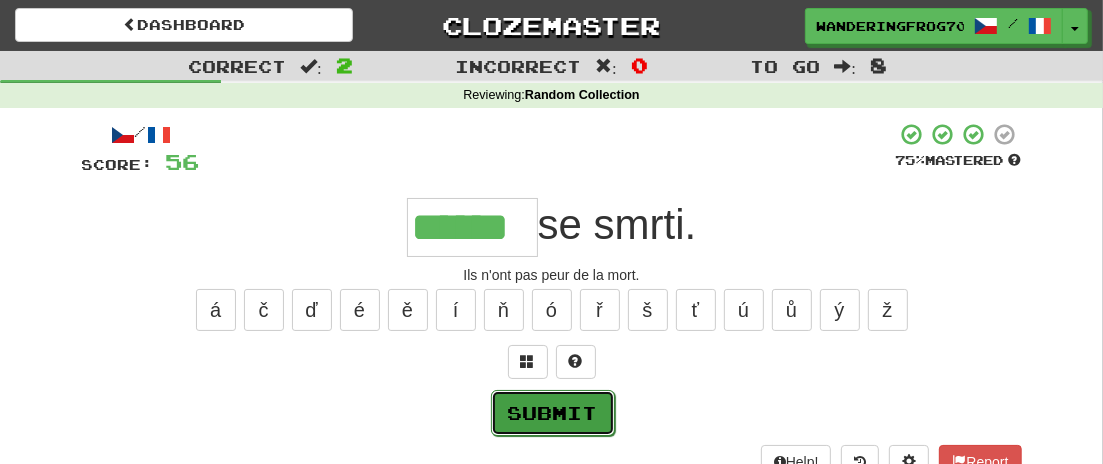 click on "Submit" at bounding box center [553, 413] 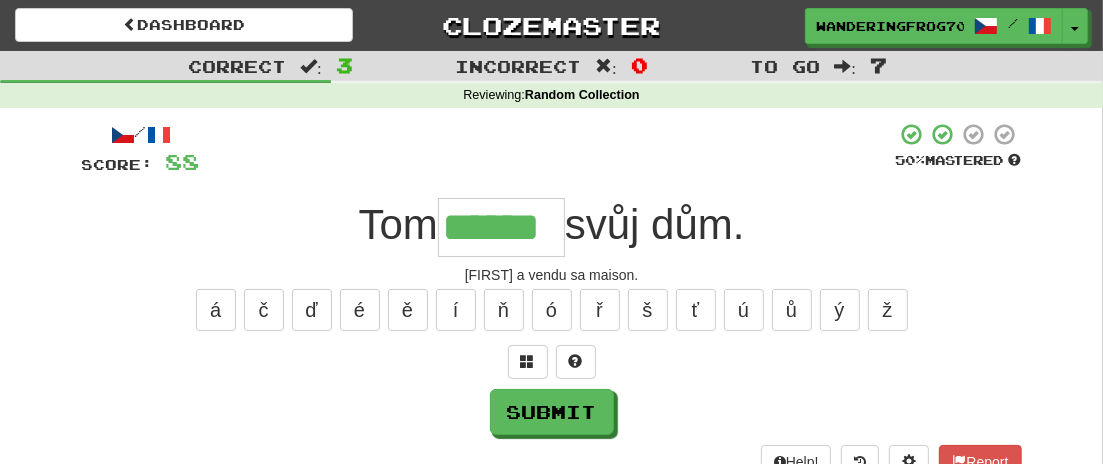type on "******" 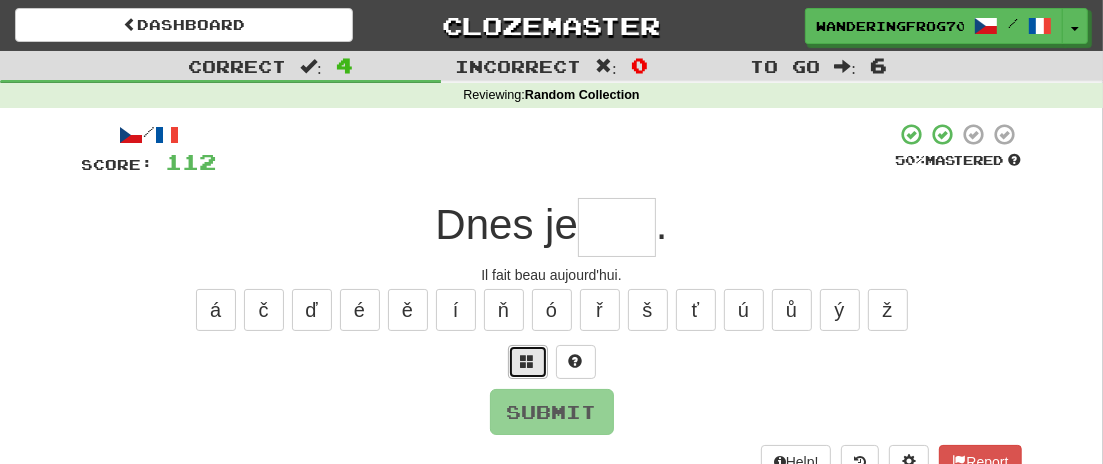 click at bounding box center (528, 361) 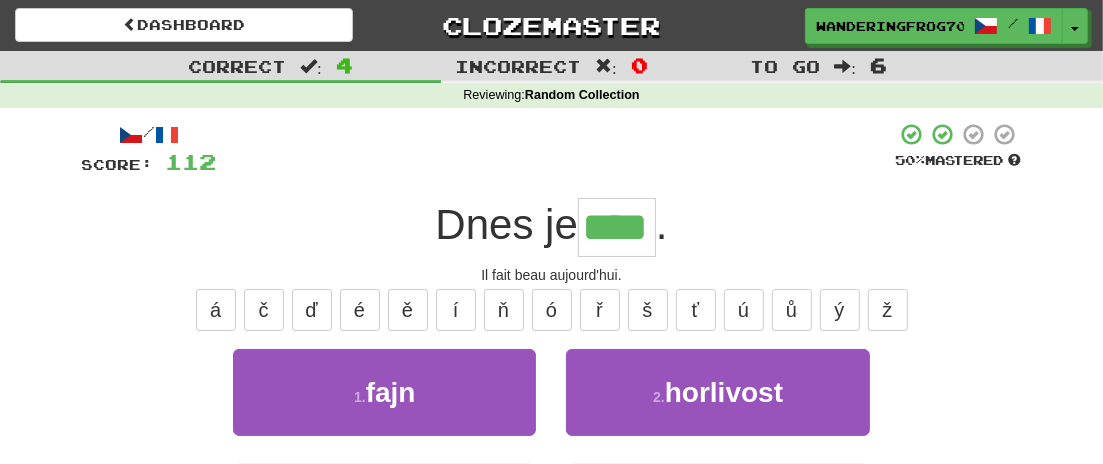 type on "****" 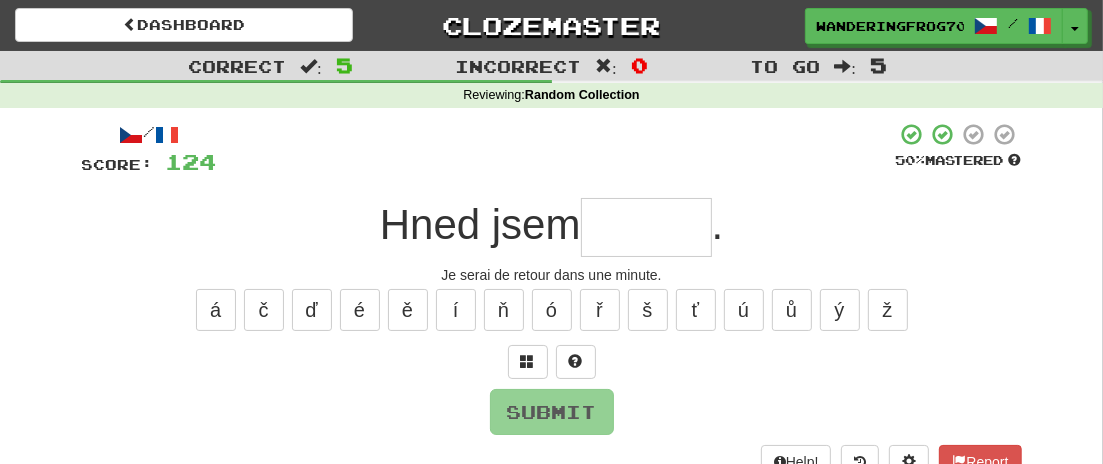 type on "*" 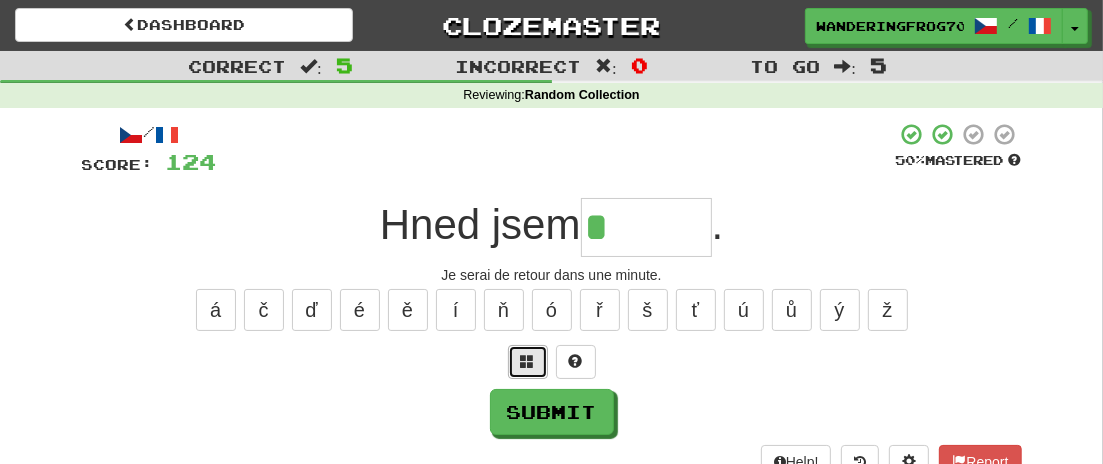 click at bounding box center (528, 361) 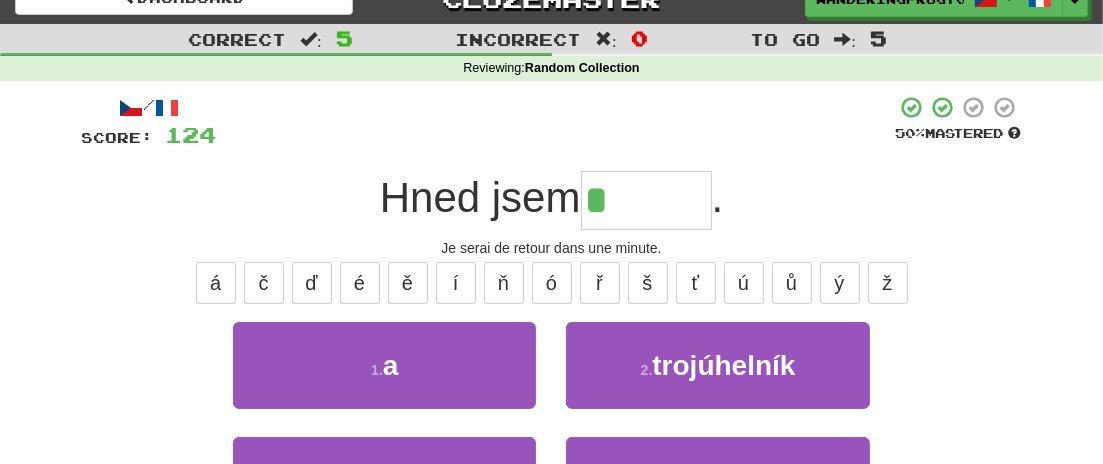 scroll, scrollTop: 0, scrollLeft: 0, axis: both 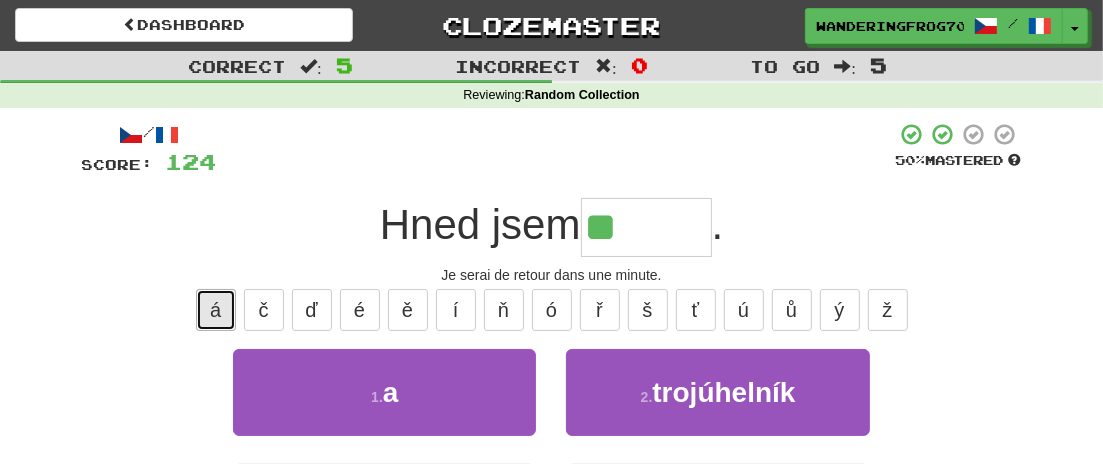 click on "á" at bounding box center (216, 310) 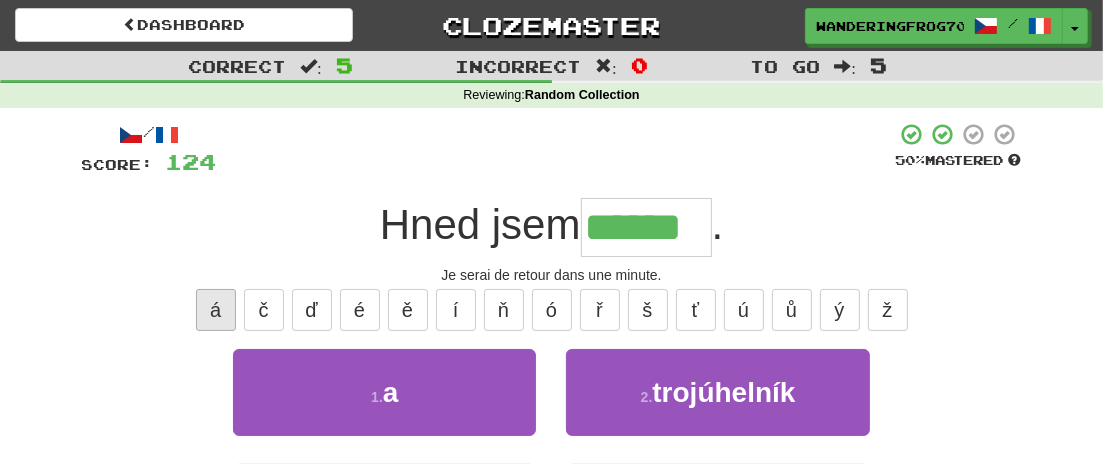 type on "******" 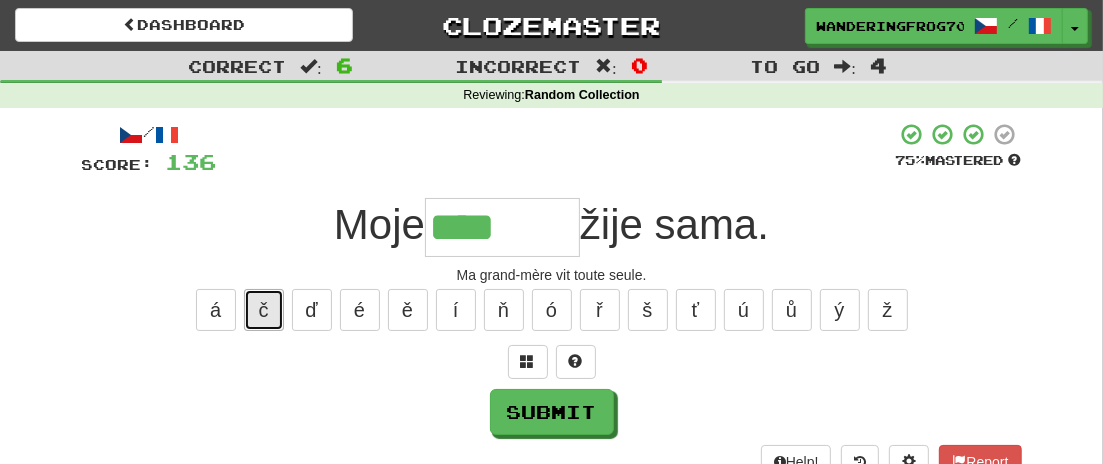 click on "č" at bounding box center [264, 310] 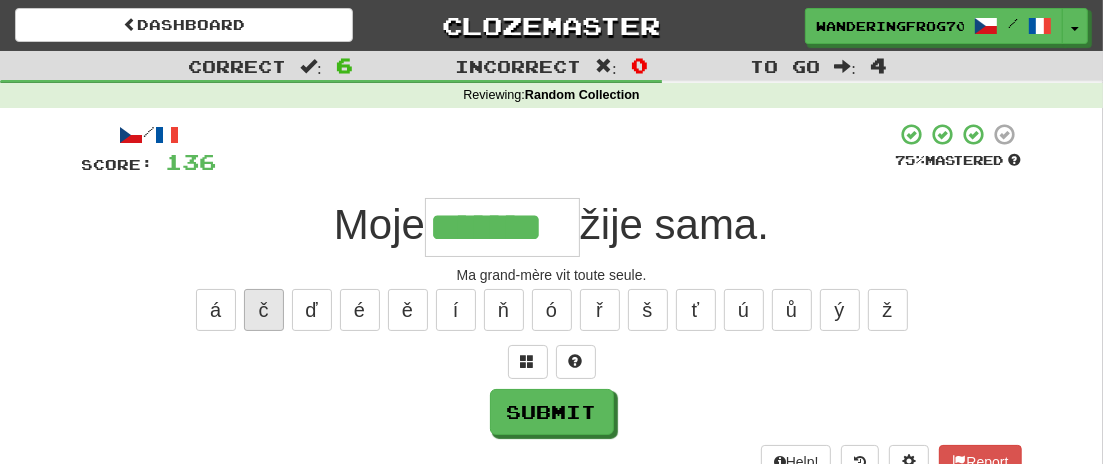 type on "*******" 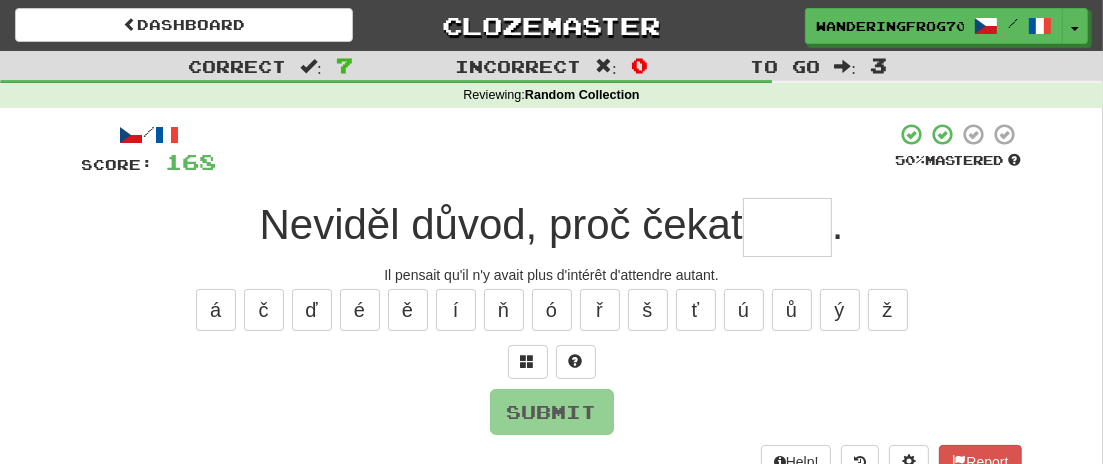 type on "*" 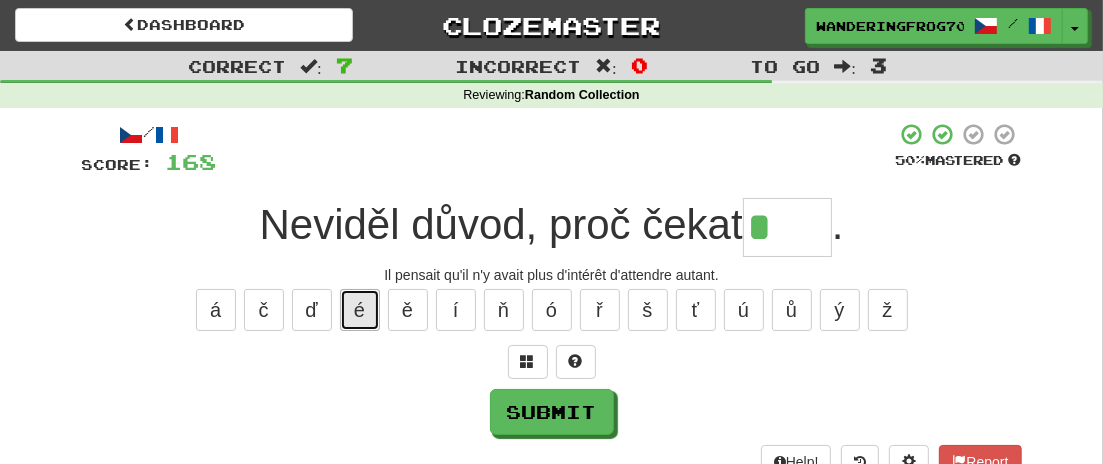 click on "é" at bounding box center (360, 310) 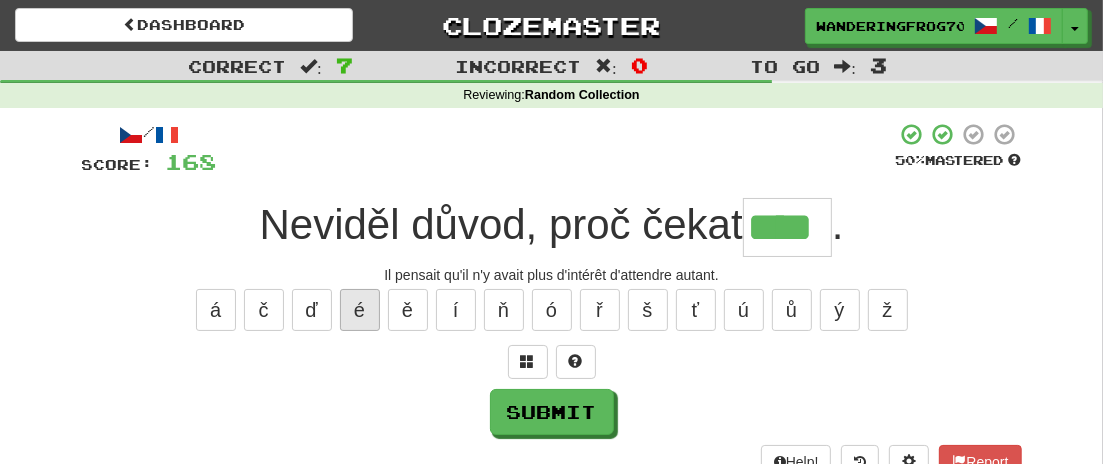 type on "****" 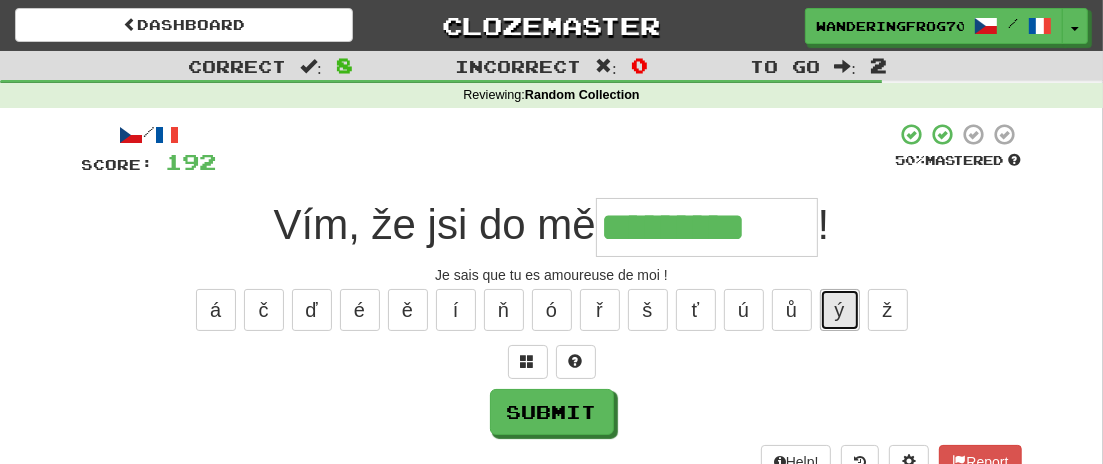 click on "ý" at bounding box center (840, 310) 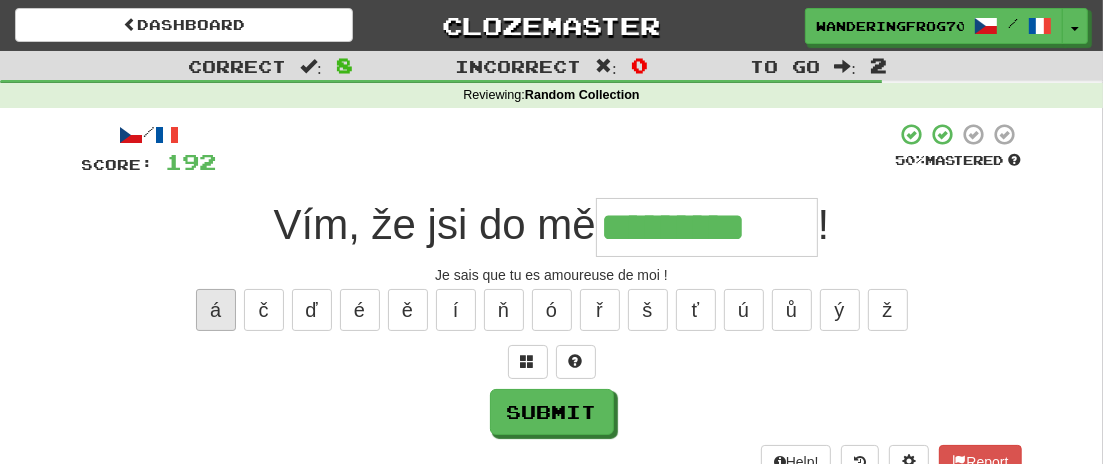 type on "*********" 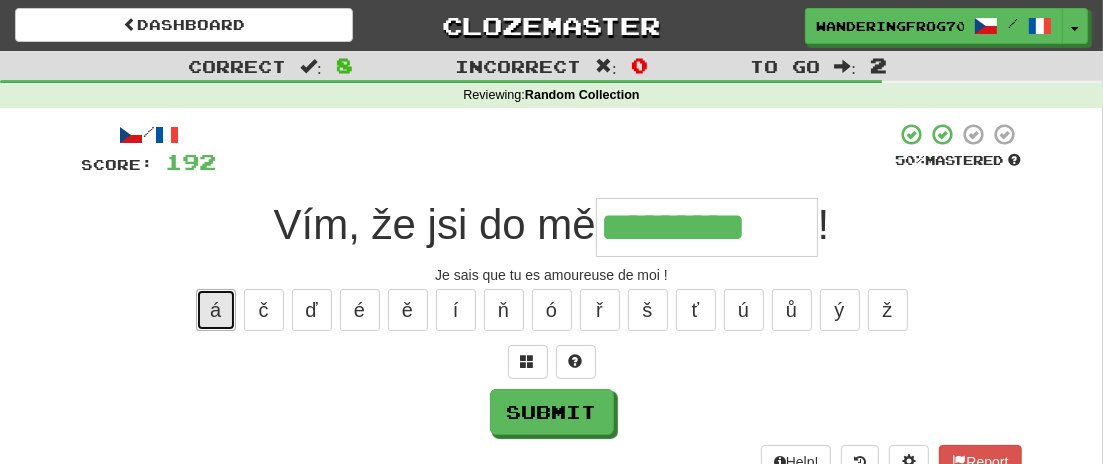 type 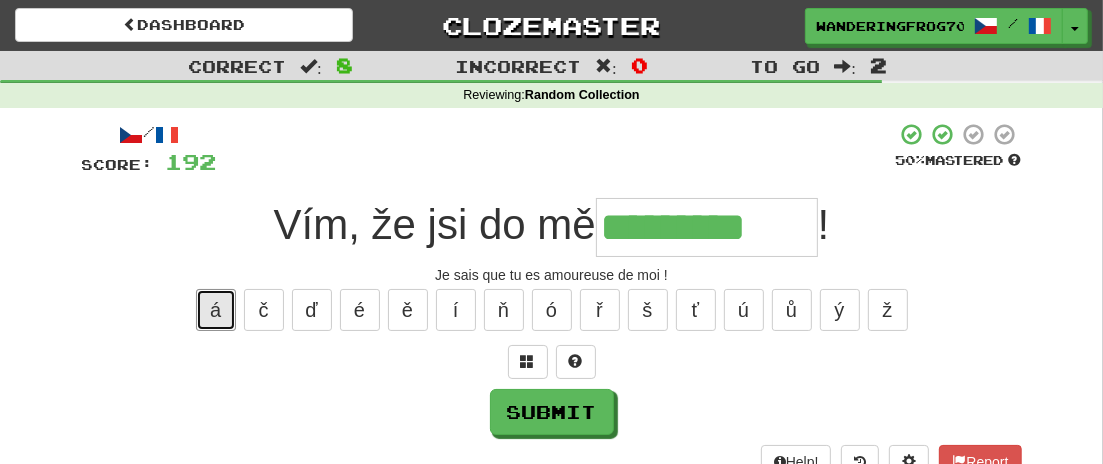 drag, startPoint x: 200, startPoint y: 320, endPoint x: 369, endPoint y: 360, distance: 173.66922 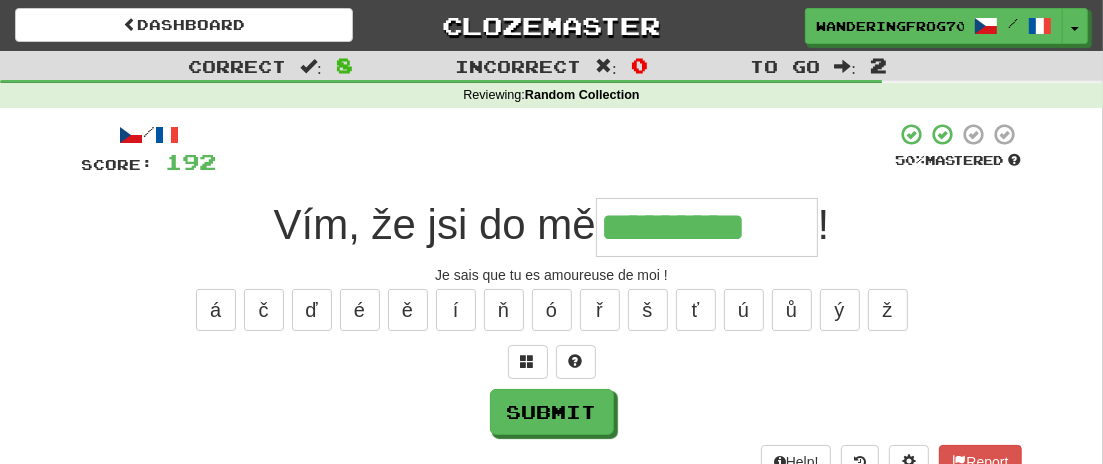 type on "**********" 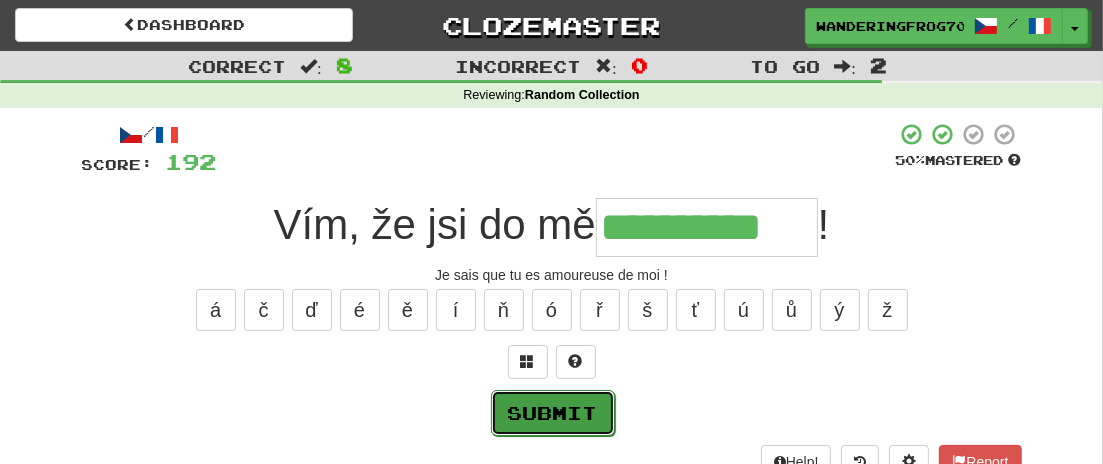 type 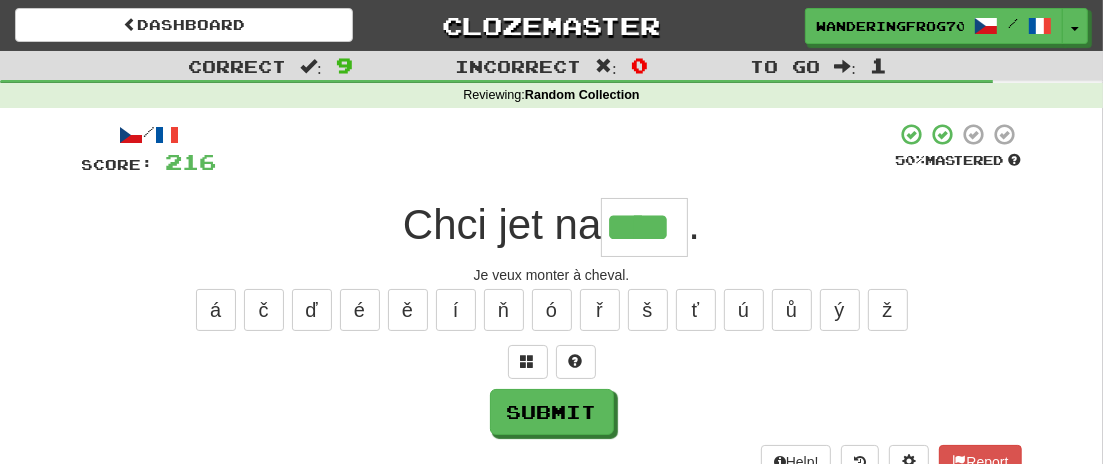 type on "****" 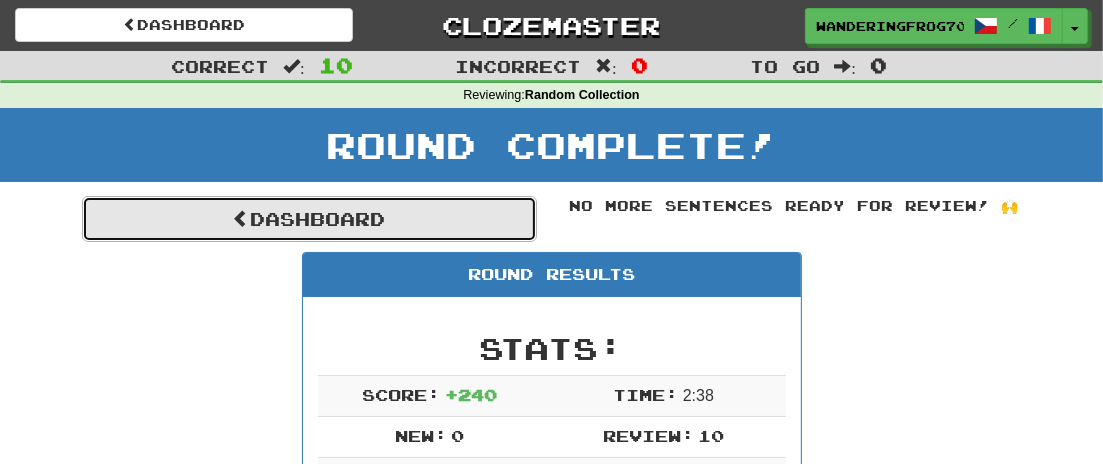 click on "Dashboard" at bounding box center [309, 219] 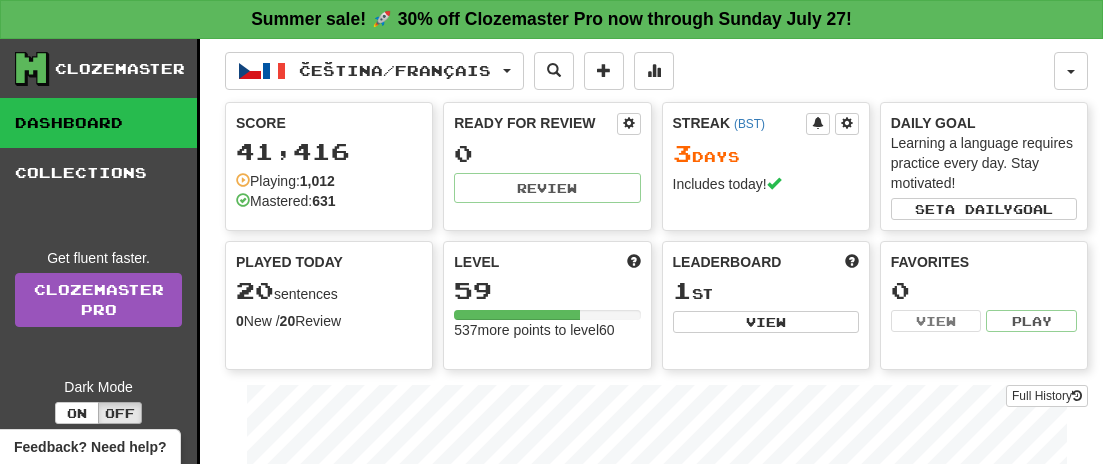 scroll, scrollTop: 0, scrollLeft: 0, axis: both 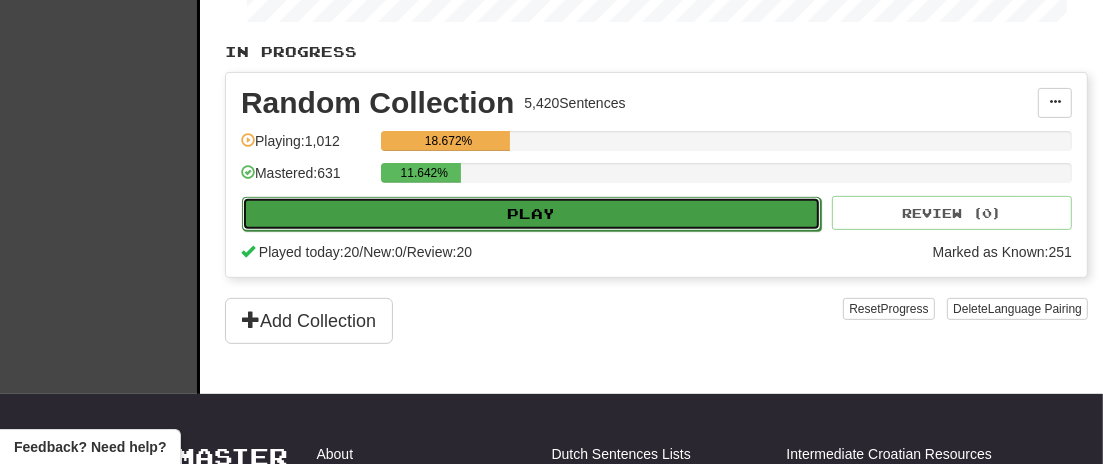 click on "Play" at bounding box center (531, 214) 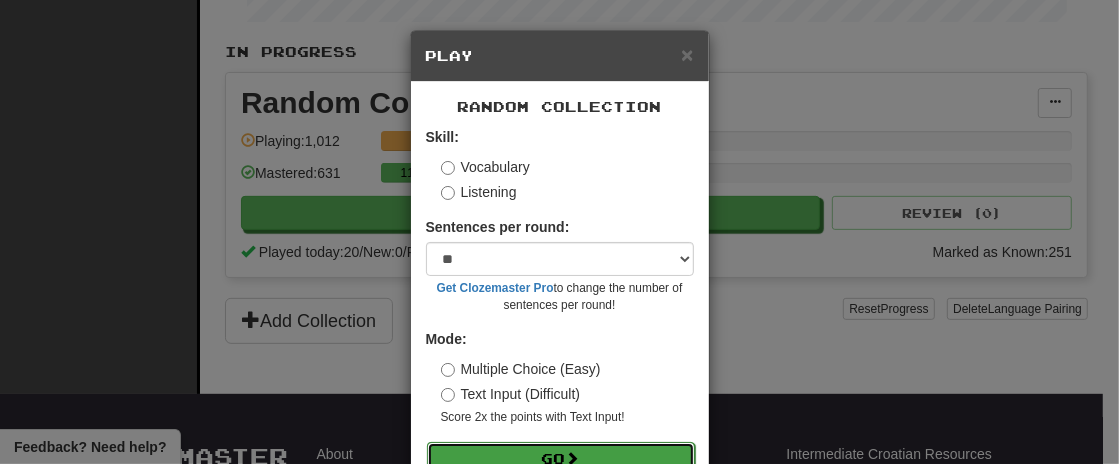 click on "Go" at bounding box center (561, 459) 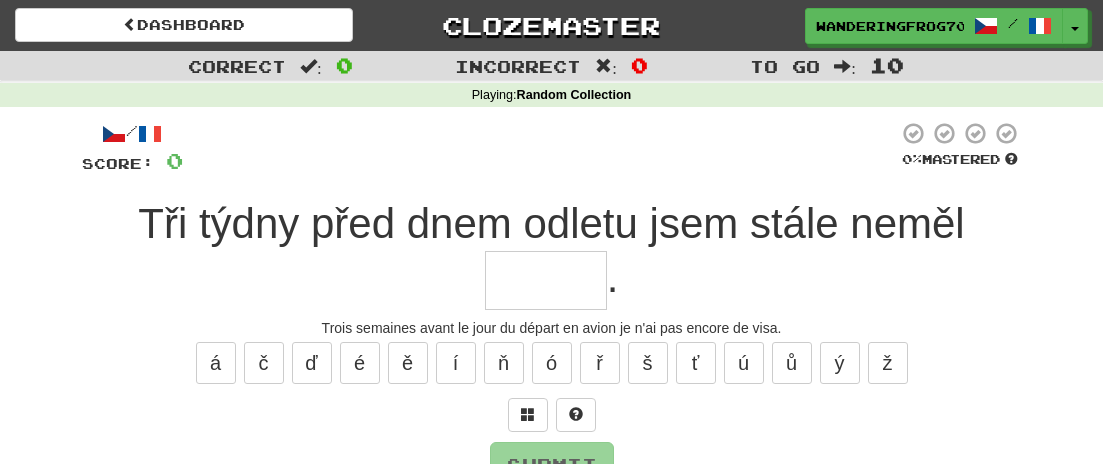 scroll, scrollTop: 0, scrollLeft: 0, axis: both 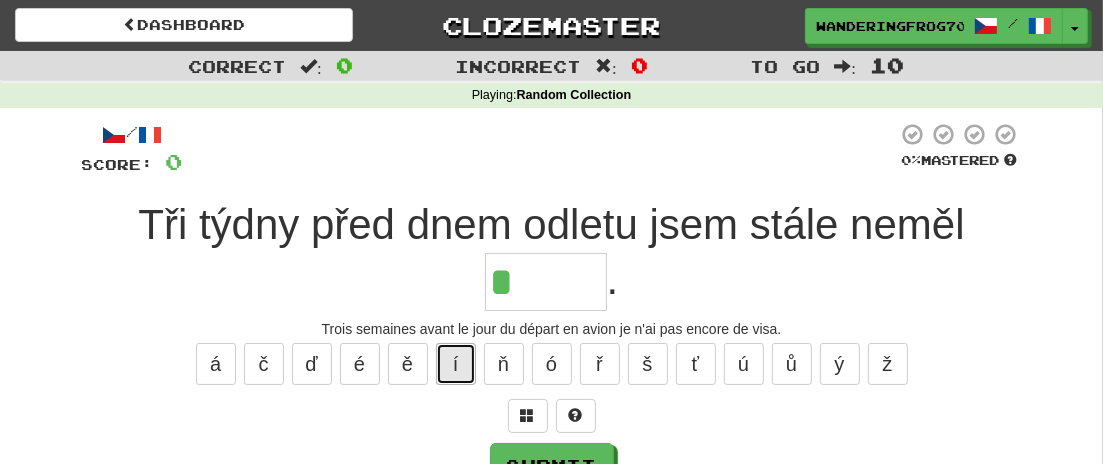 click on "í" at bounding box center (456, 364) 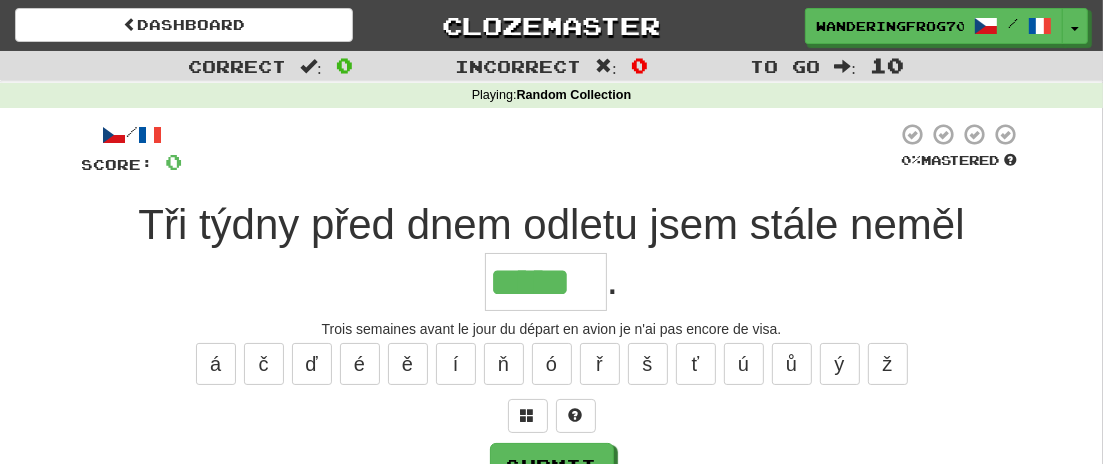 type on "*****" 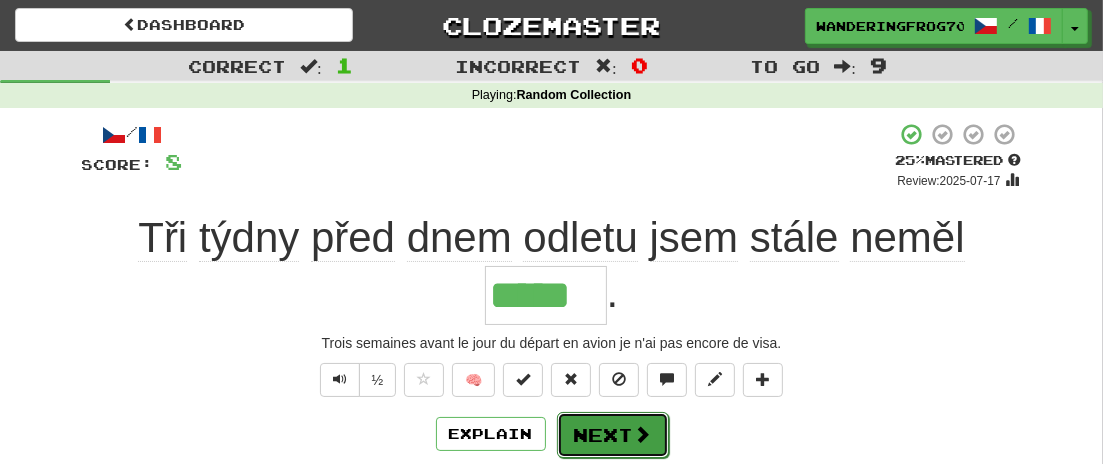 click on "Next" at bounding box center [613, 435] 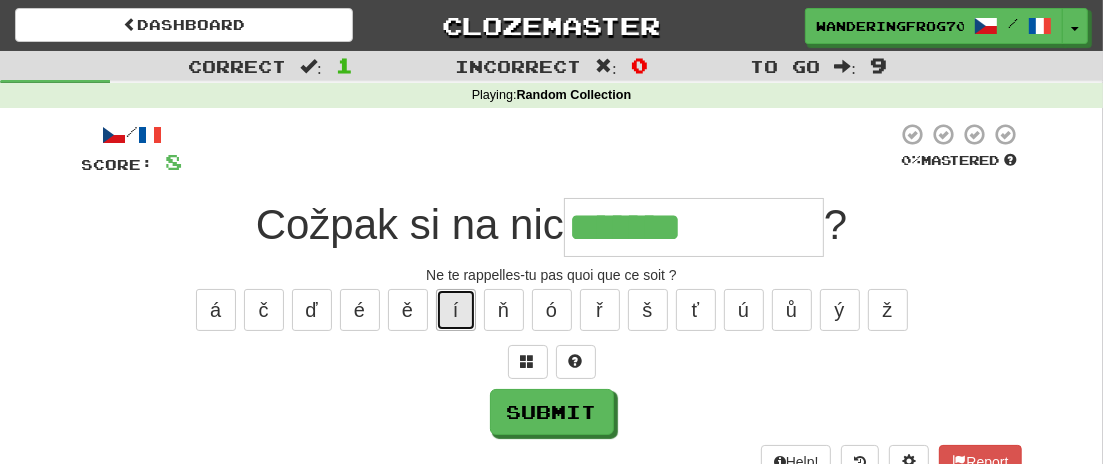 click on "í" at bounding box center [456, 310] 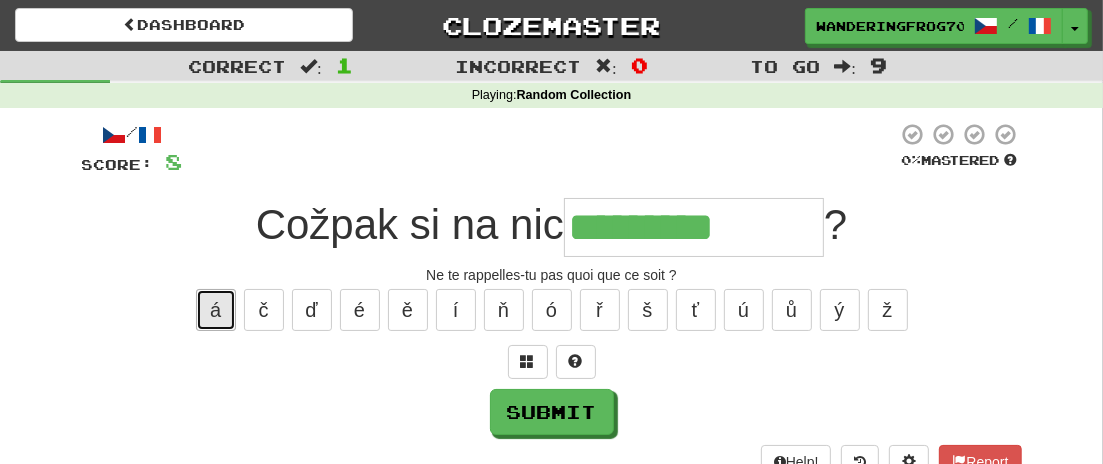 click on "á" at bounding box center [216, 310] 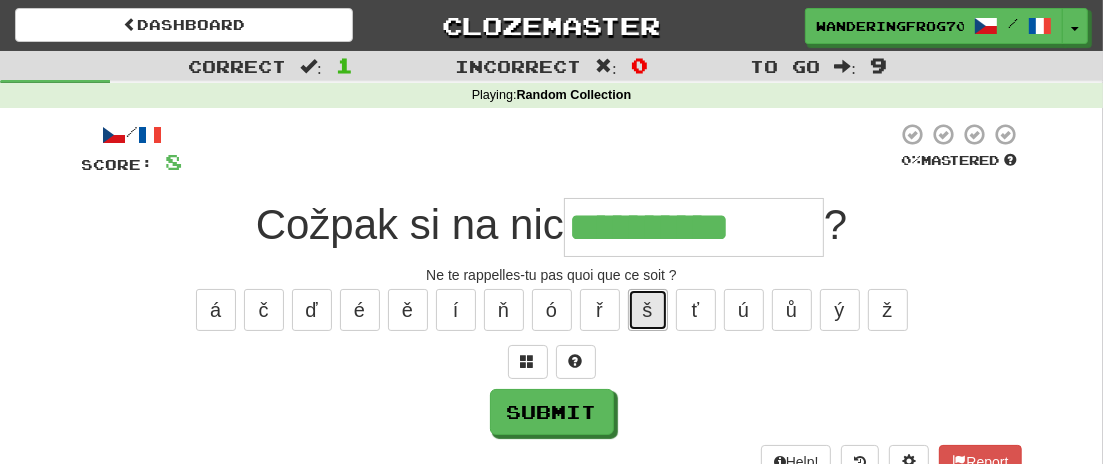 click on "š" at bounding box center (648, 310) 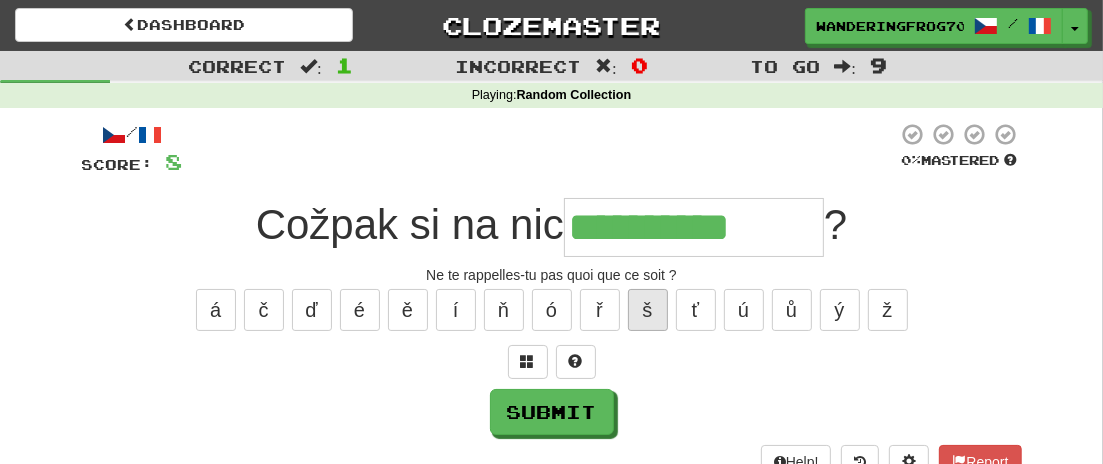 type on "**********" 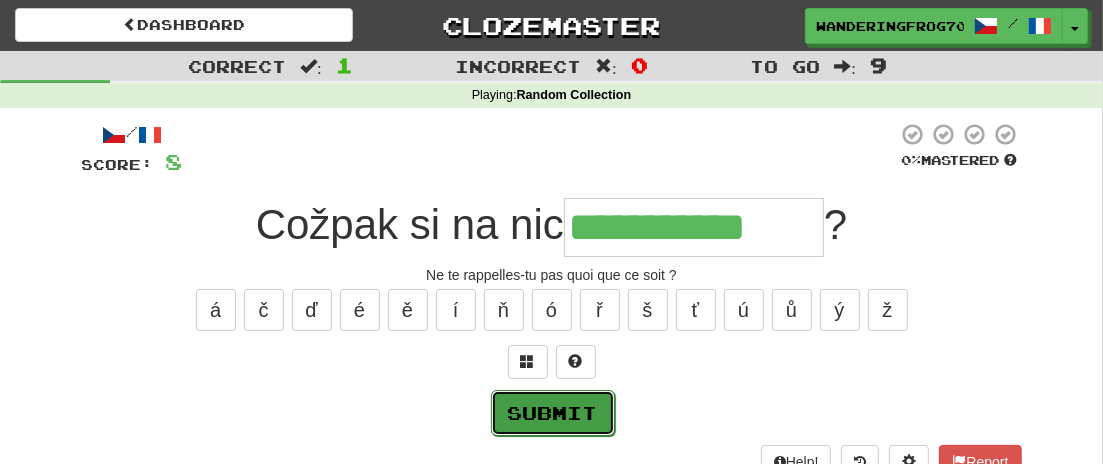 click on "Submit" at bounding box center [553, 413] 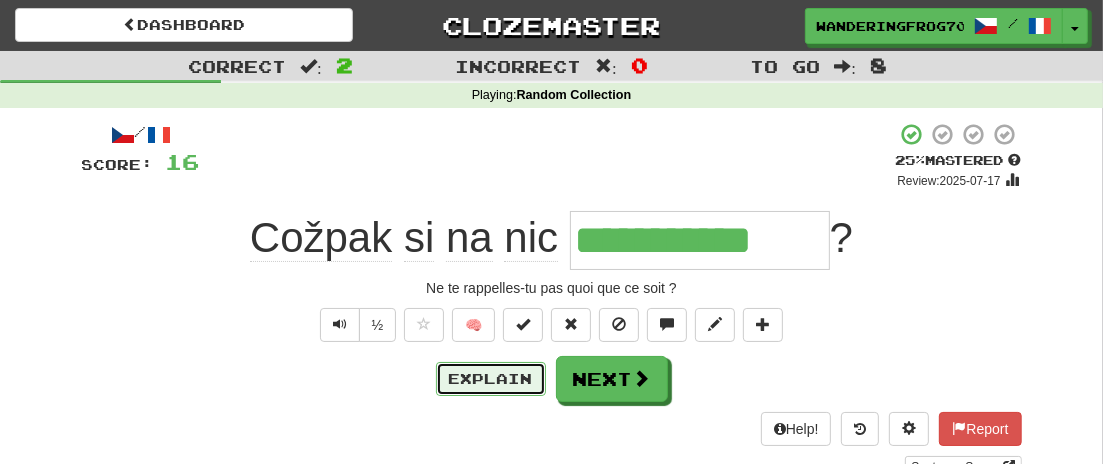 click on "Explain" at bounding box center [491, 379] 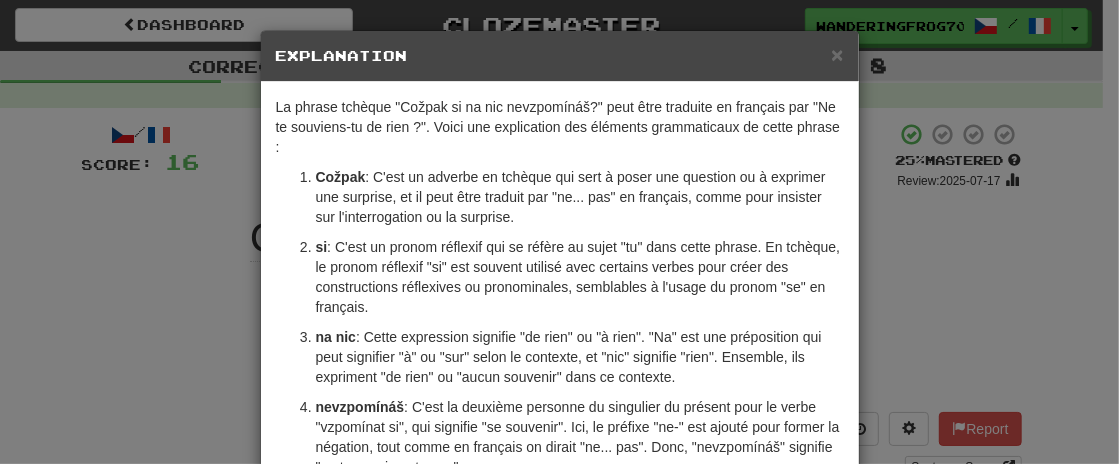 click on "× Explanation La phrase tchèque "Cožpak si na nic nevzpomínáš?" peut être traduite en français par "Ne te souviens-tu de rien ?". Voici une explication des éléments grammaticaux de cette phrase :
Cožpak  : C'est un adverbe en tchèque qui sert à poser une question ou à exprimer une surprise, et il peut être traduit par "ne... pas" en français, comme pour insister sur l'interrogation ou la surprise.
si  : C'est un pronom réflexif qui se réfère au sujet "tu" dans cette phrase. En tchèque, le pronom réflexif "si" est souvent utilisé avec certains verbes pour créer des constructions réflexives ou pronominales, semblables à l'usage du pronom "se" en français.
na nic  : Cette expression signifie "de rien" ou "à rien". "Na" est une préposition qui peut signifier "à" ou "sur" selon le contexte, et "nic" signifie "rien". Ensemble, ils expriment "de rien" ou "aucun souvenir" dans ce contexte.
nevzpomínáš
In beta. Generated by ChatGPT. Like it? Hate it?  !" at bounding box center [559, 232] 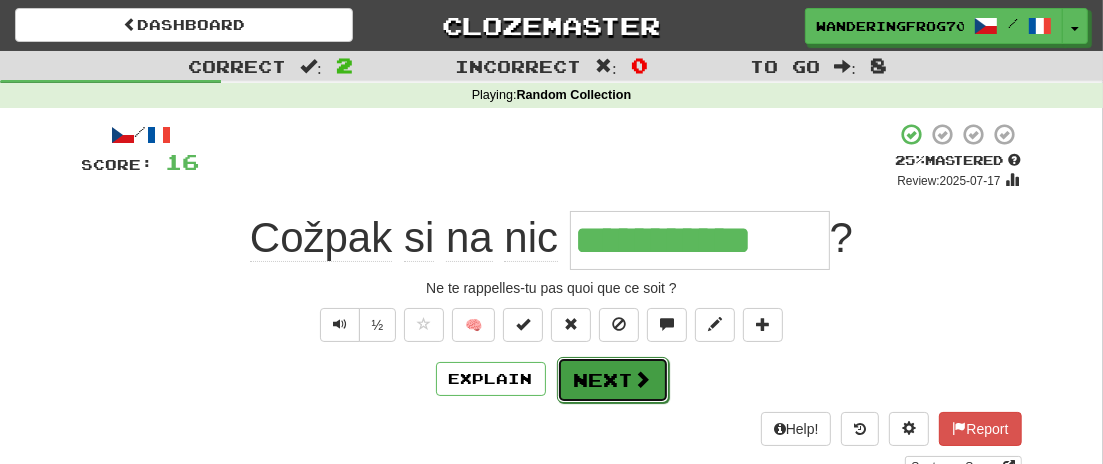 click at bounding box center (643, 379) 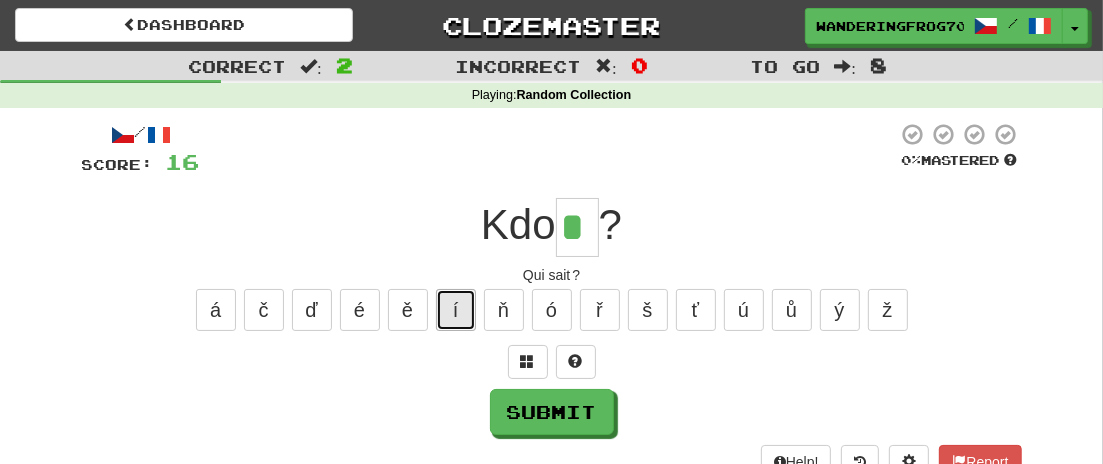 click on "í" at bounding box center (456, 310) 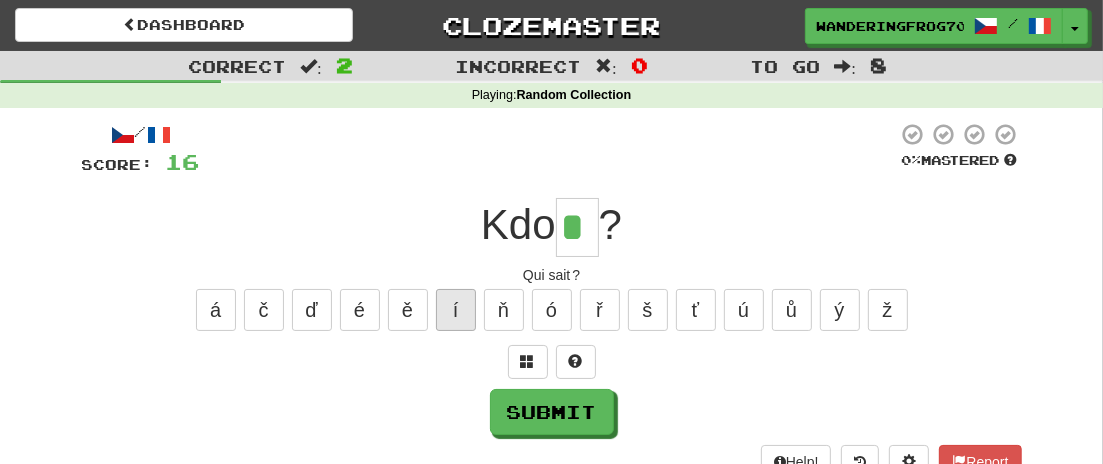 type on "**" 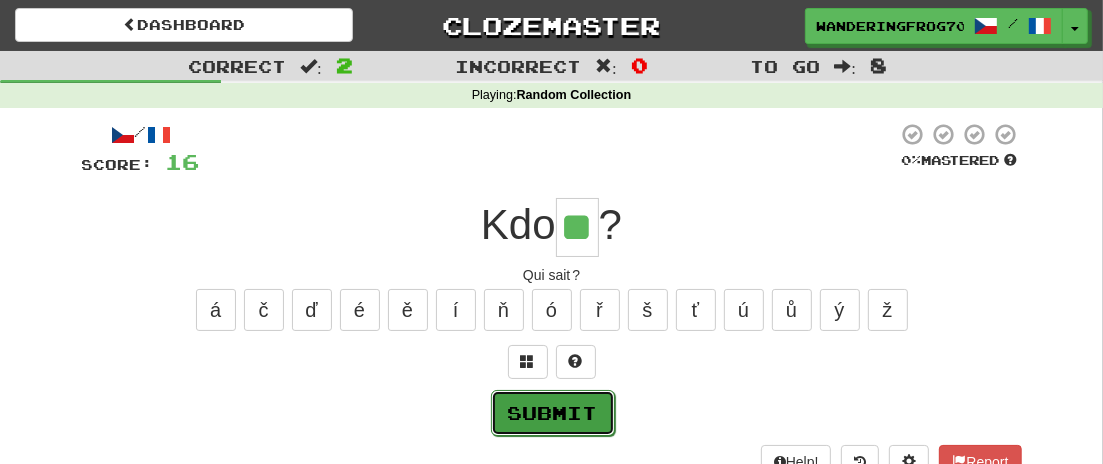 click on "Submit" at bounding box center (553, 413) 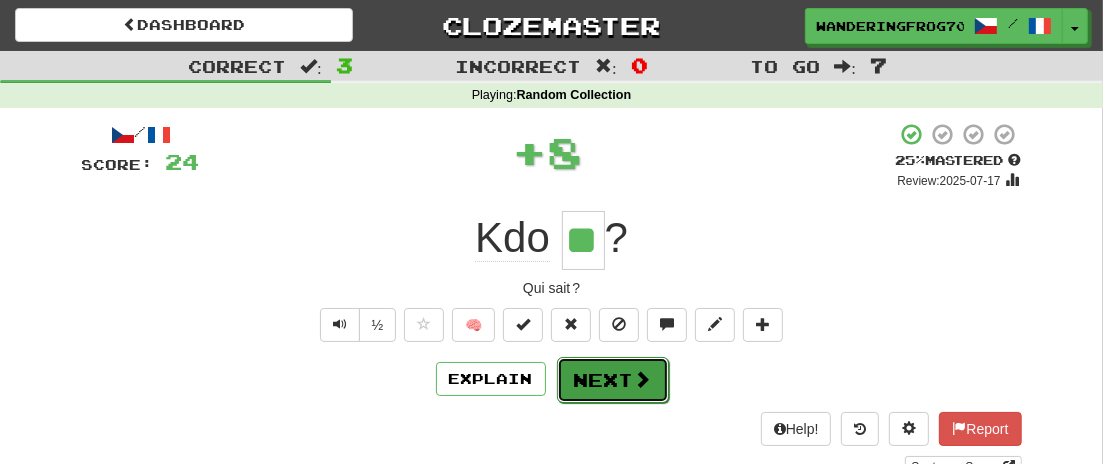 click on "Next" at bounding box center (613, 380) 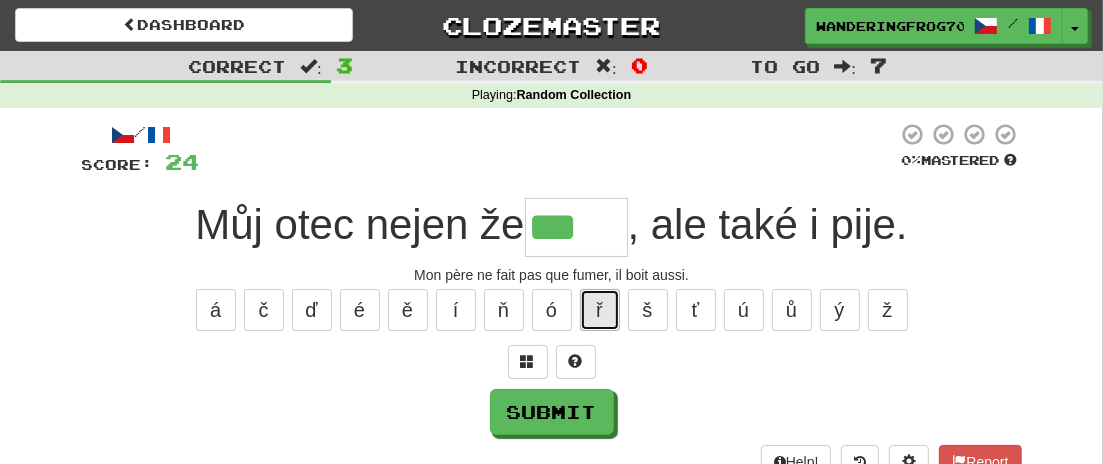 click on "ř" at bounding box center [600, 310] 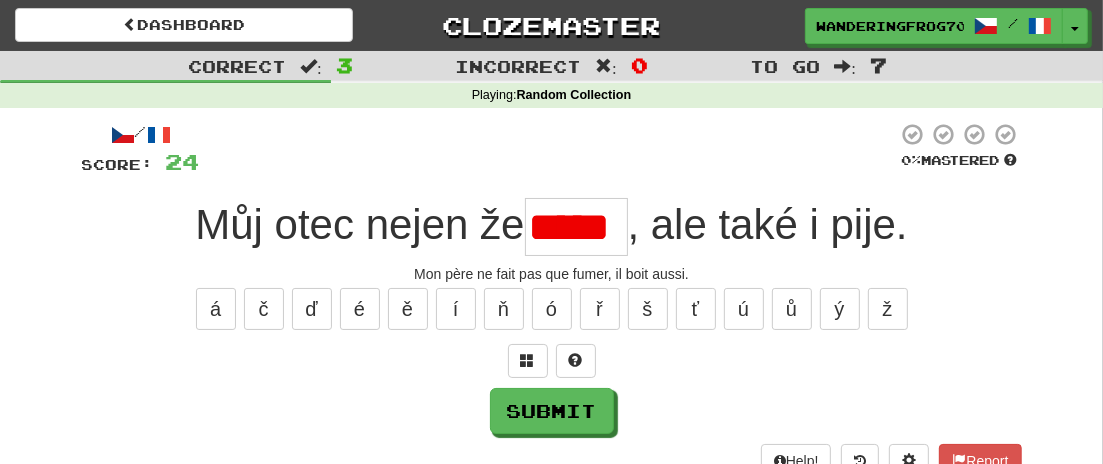 scroll, scrollTop: 0, scrollLeft: 0, axis: both 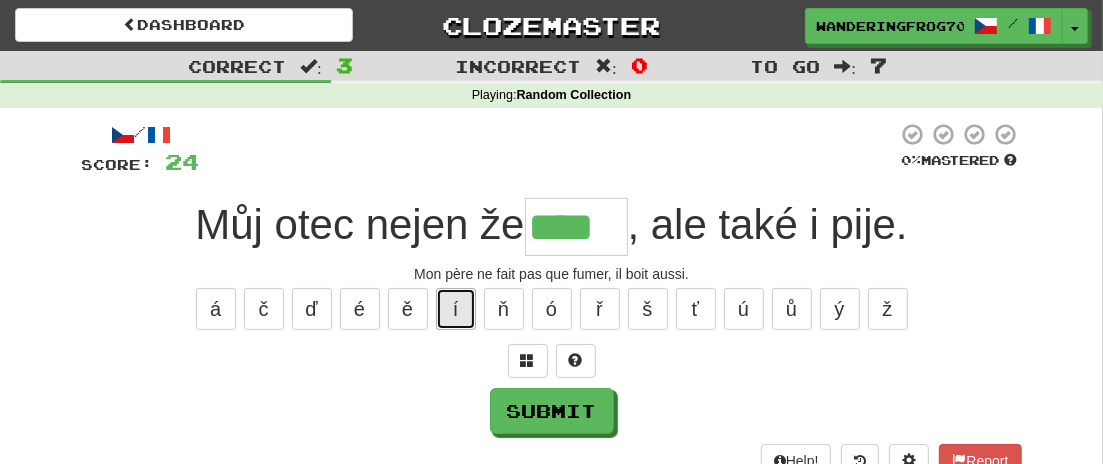click on "í" at bounding box center (456, 309) 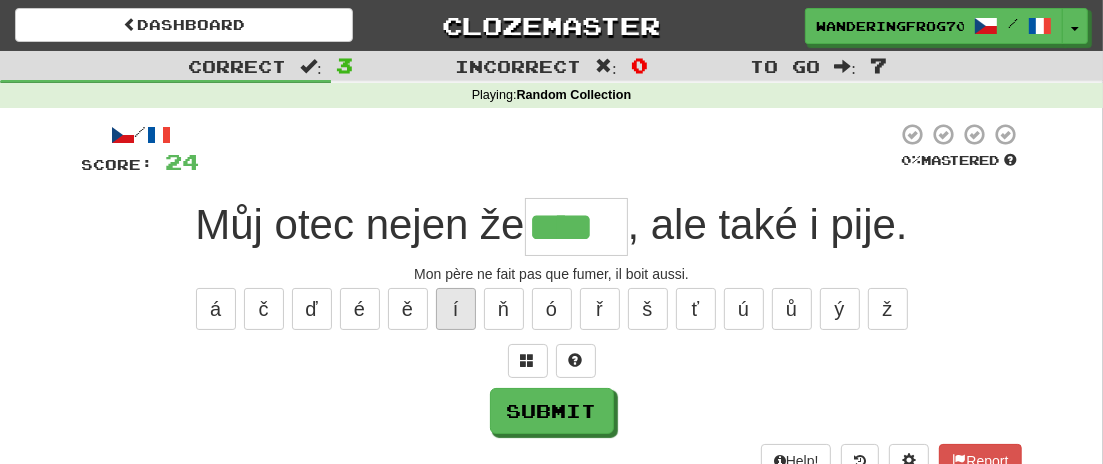type on "*****" 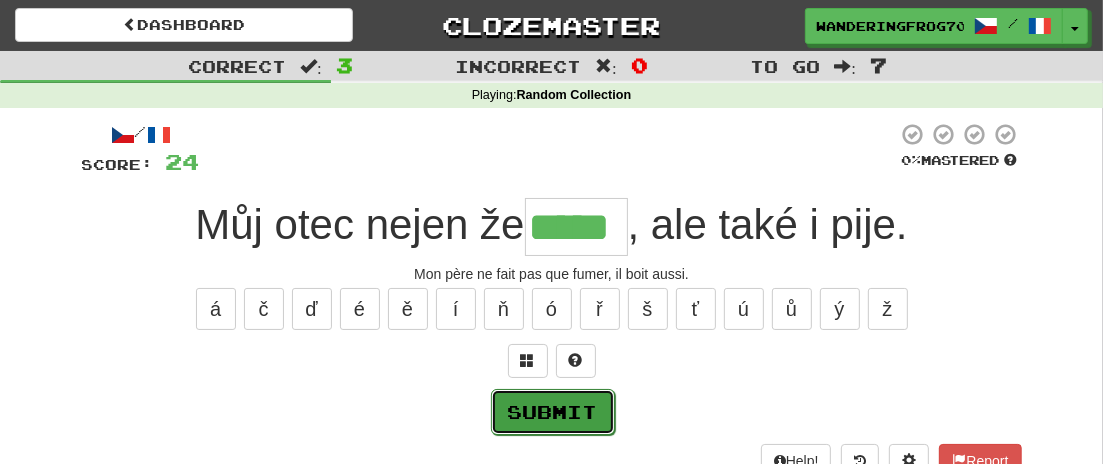 click on "Submit" at bounding box center [553, 412] 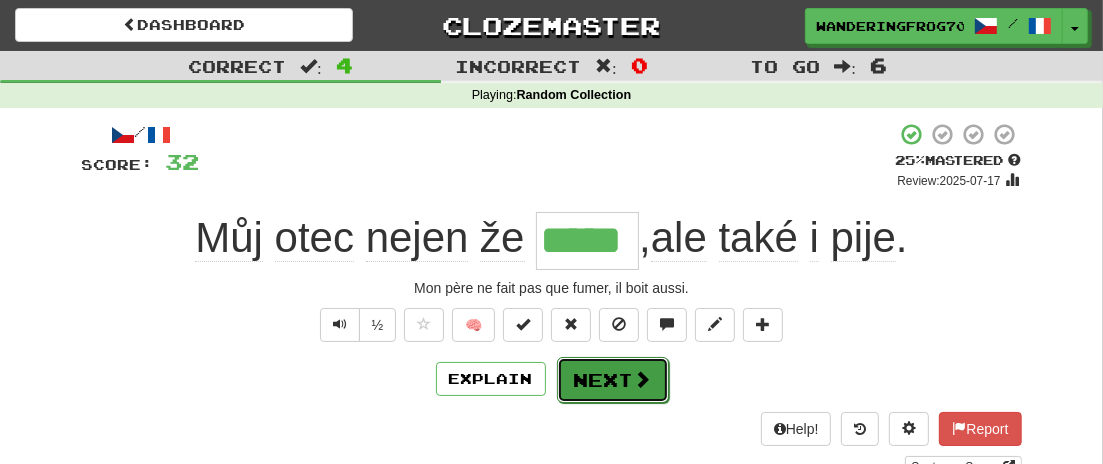 click on "Next" at bounding box center [613, 380] 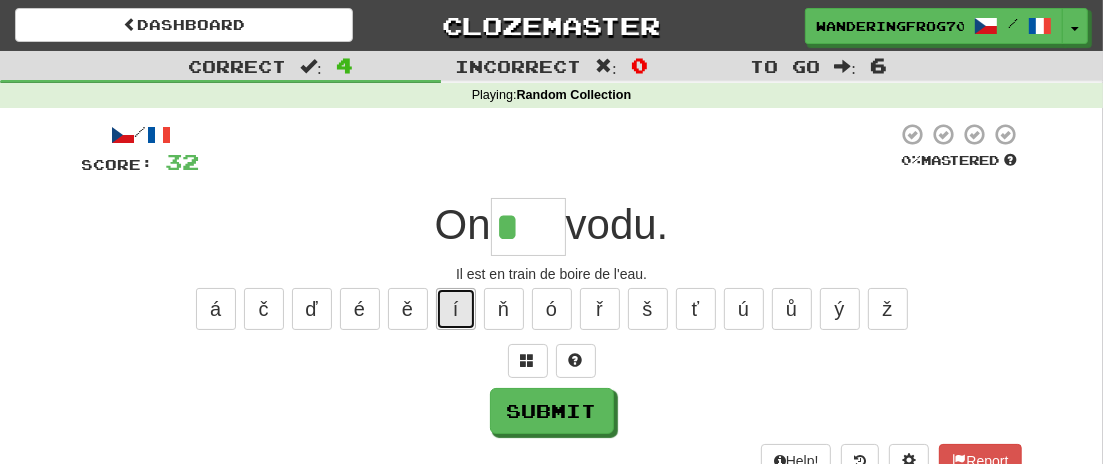 click on "í" at bounding box center [456, 309] 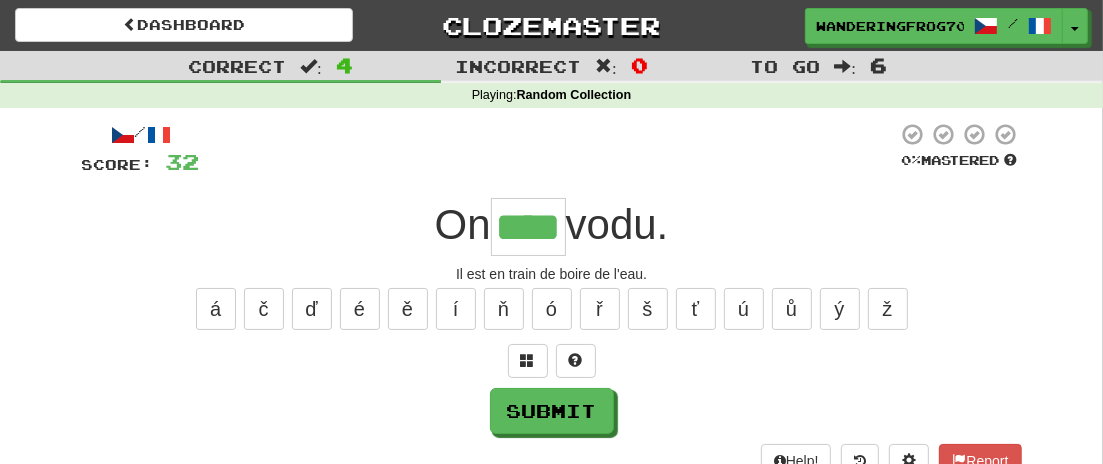 type on "****" 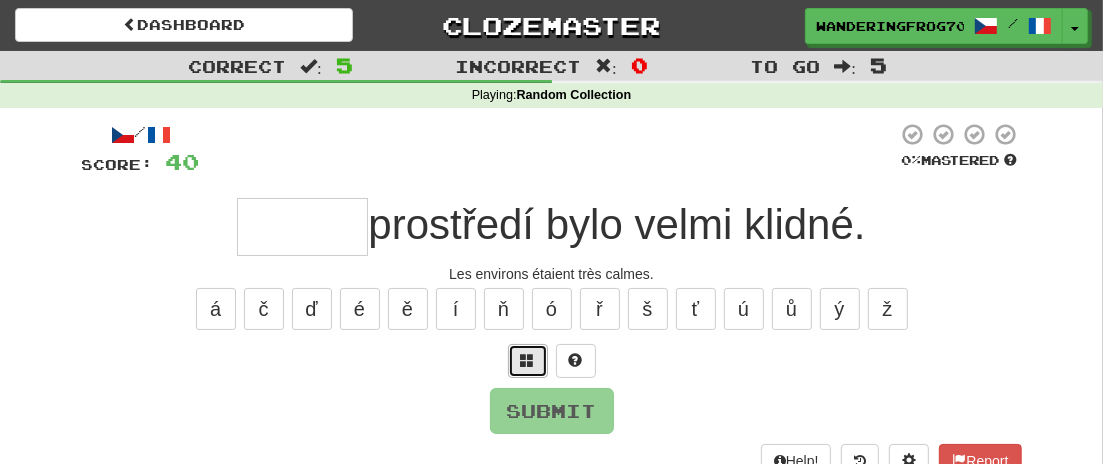 click at bounding box center (528, 361) 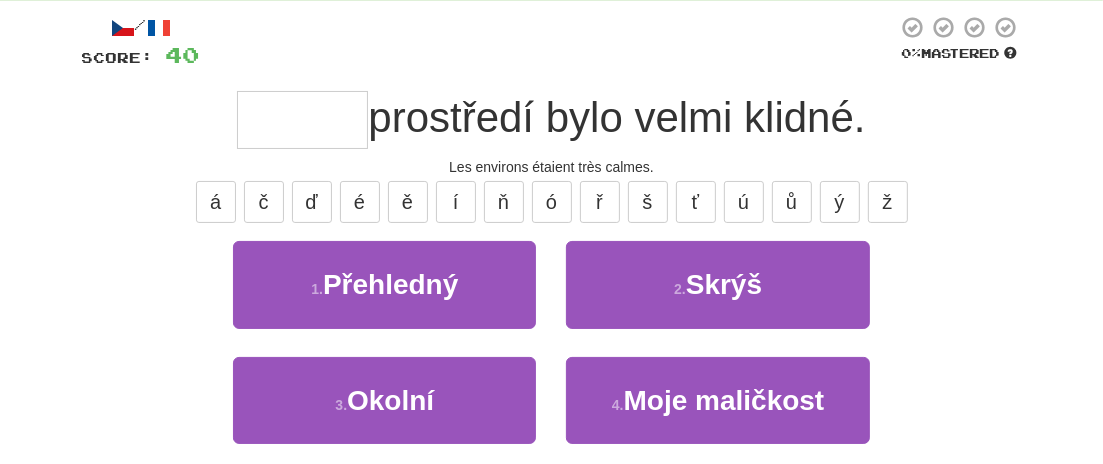 scroll, scrollTop: 109, scrollLeft: 0, axis: vertical 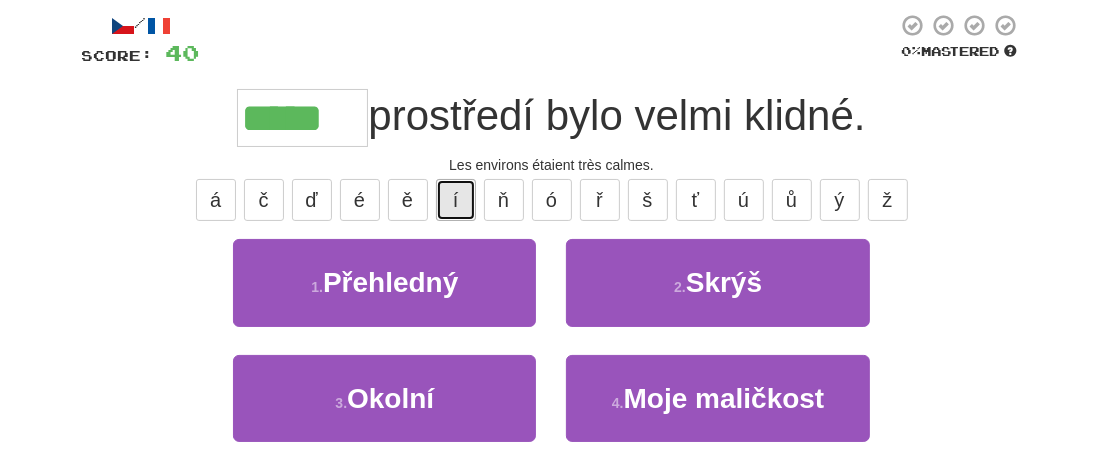 click on "í" at bounding box center [456, 200] 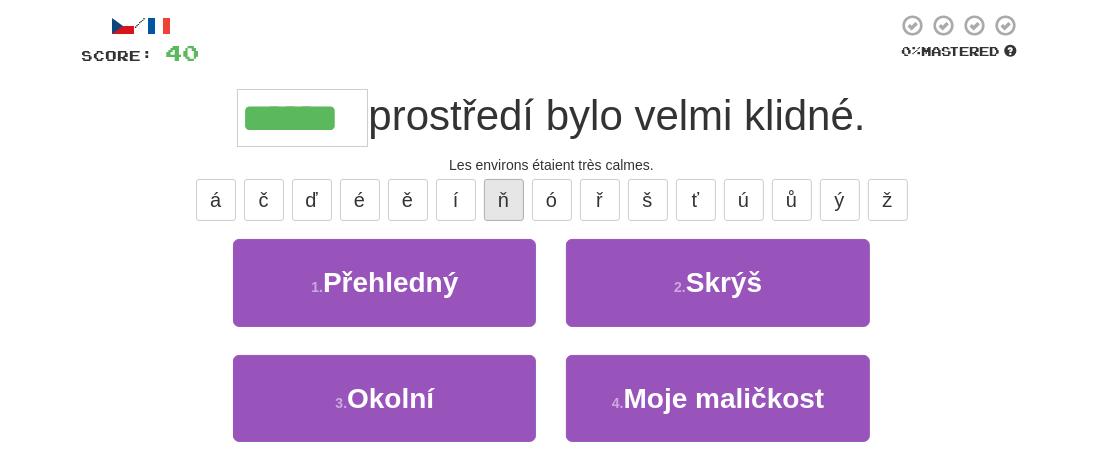 type on "******" 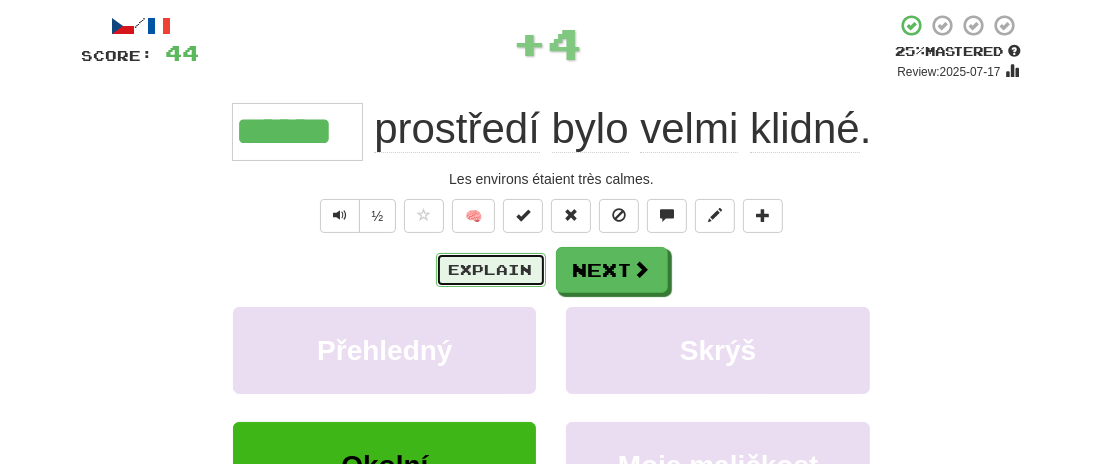 click on "Explain" at bounding box center [491, 270] 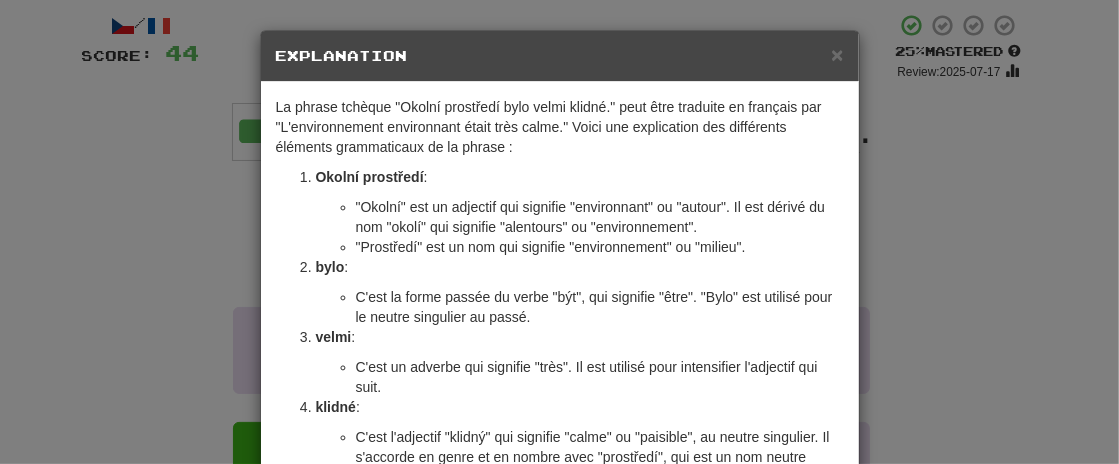 click on "× Explanation La phrase tchèque "Okolní prostředí bylo velmi klidné." peut être traduite en français par "L'environnement environnant était très calme." Voici une explication des différents éléments grammaticaux de la phrase :
Okolní prostředí  :
"Okolní" est un adjectif qui signifie "environnant" ou "autour". Il est dérivé du nom "okolí" qui signifie "alentours" ou "environnement".
"Prostředí" est un nom qui signifie "environnement" ou "milieu".
bylo  :
C'est la forme passée du verbe "být", qui signifie "être". "Bylo" est utilisé pour le neutre singulier au passé.
velmi  :
C'est un adverbe qui signifie "très". Il est utilisé pour intensifier l'adjectif qui suit.
klidné  :
C'est l'adjectif "klidný" qui signifie "calme" ou "paisible", au neutre singulier. Il s'accorde en genre et en nombre avec "prostředí", qui est un nom neutre singulier.
In beta. Generated by ChatGPT. Like it? Hate it?  Let us know ! Close" at bounding box center (559, 232) 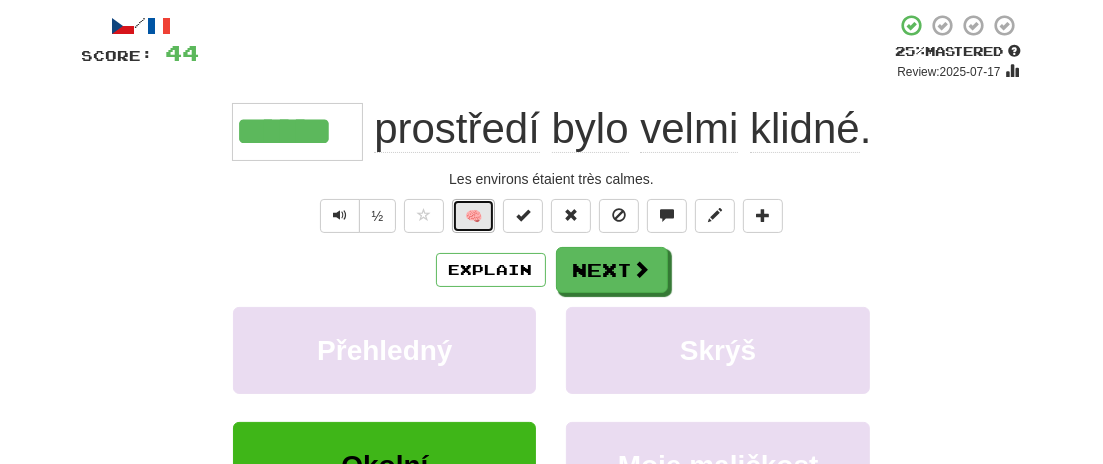 click on "🧠" at bounding box center (473, 216) 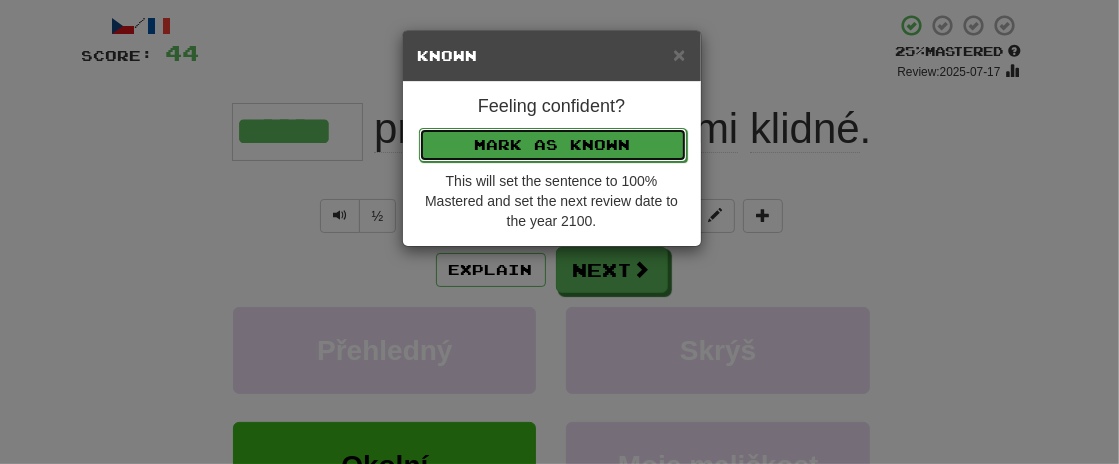 click on "Mark as Known" at bounding box center [553, 145] 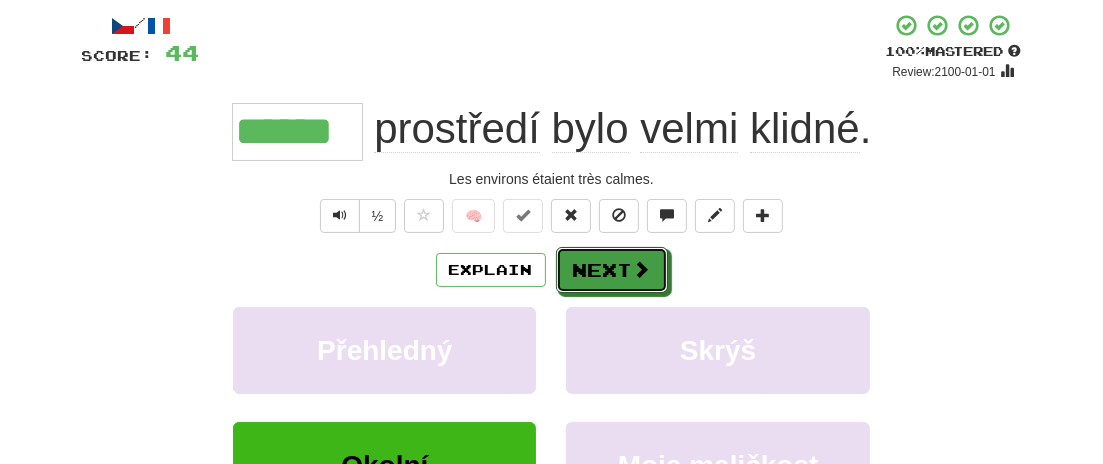 drag, startPoint x: 619, startPoint y: 263, endPoint x: 644, endPoint y: 263, distance: 25 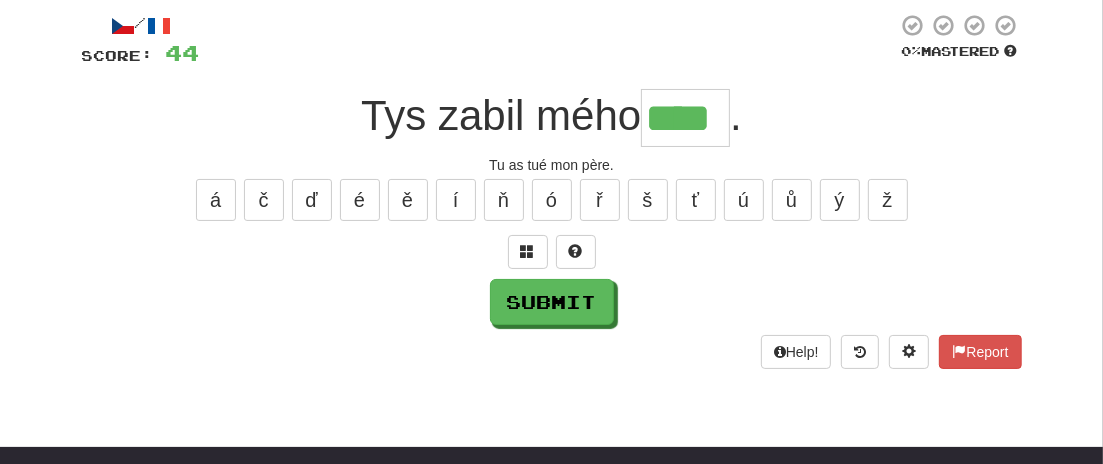 type on "****" 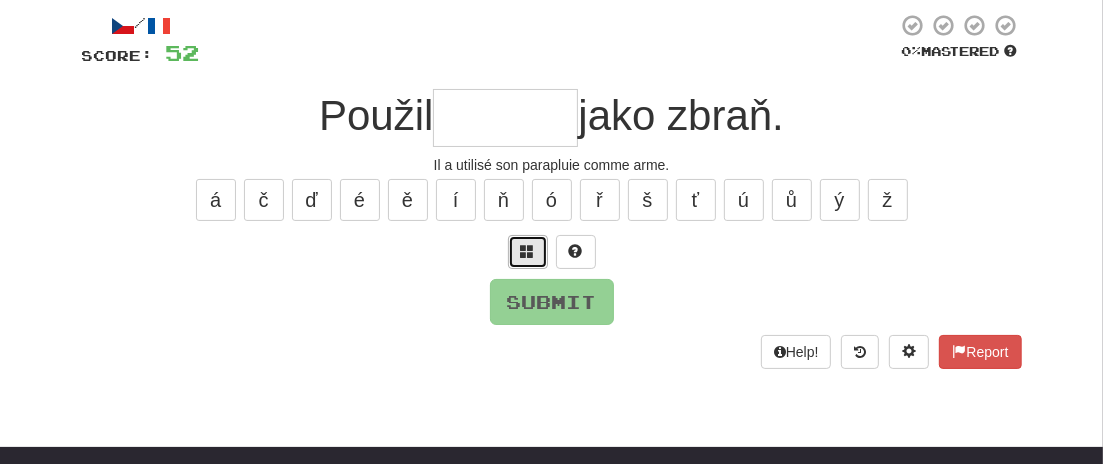 click at bounding box center (528, 251) 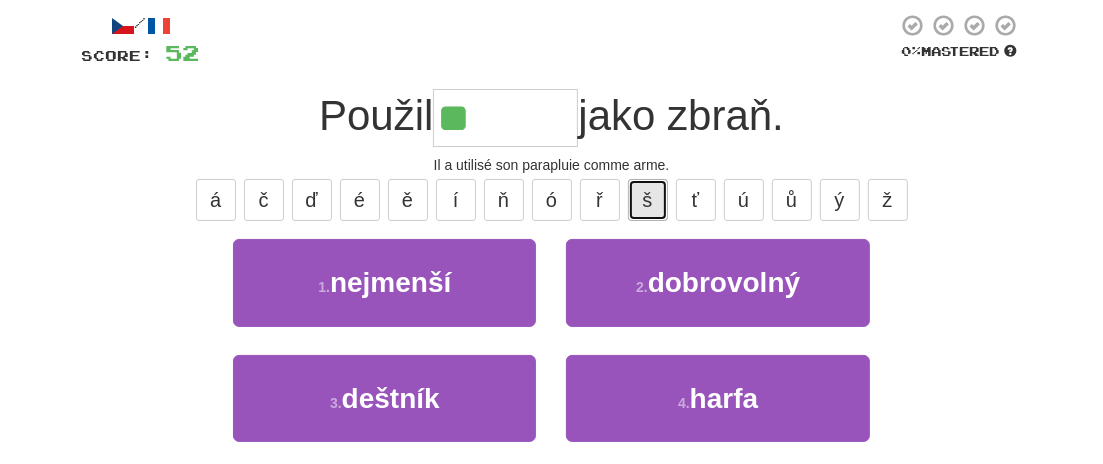 click on "š" at bounding box center (648, 200) 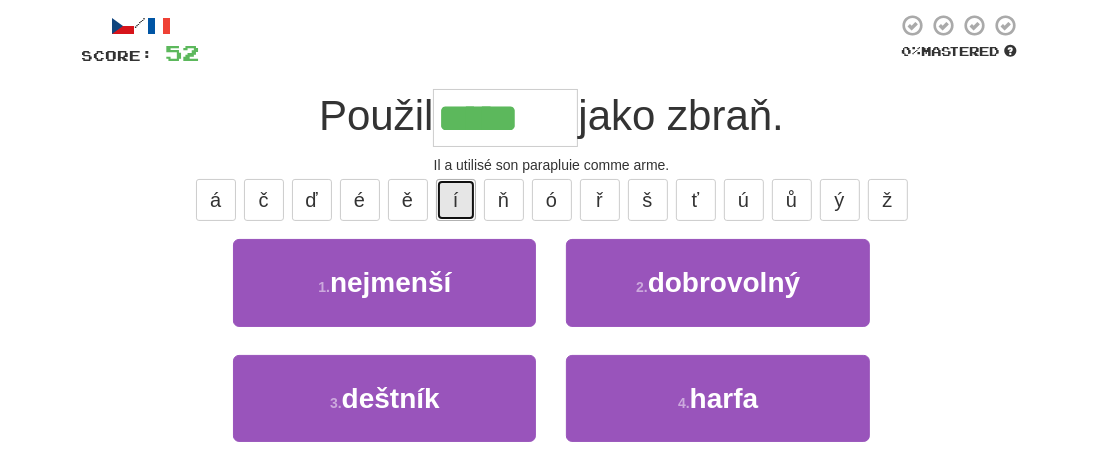 click on "í" at bounding box center [456, 200] 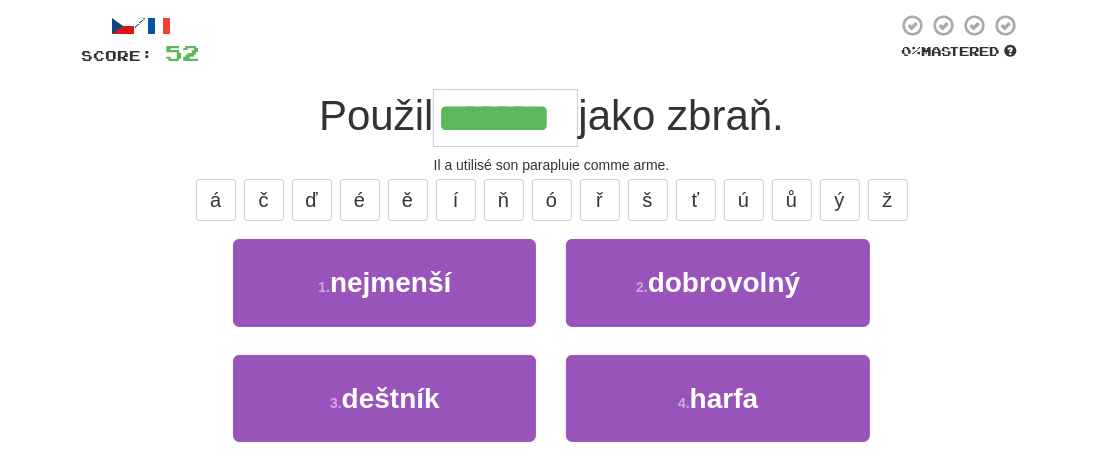 type on "*******" 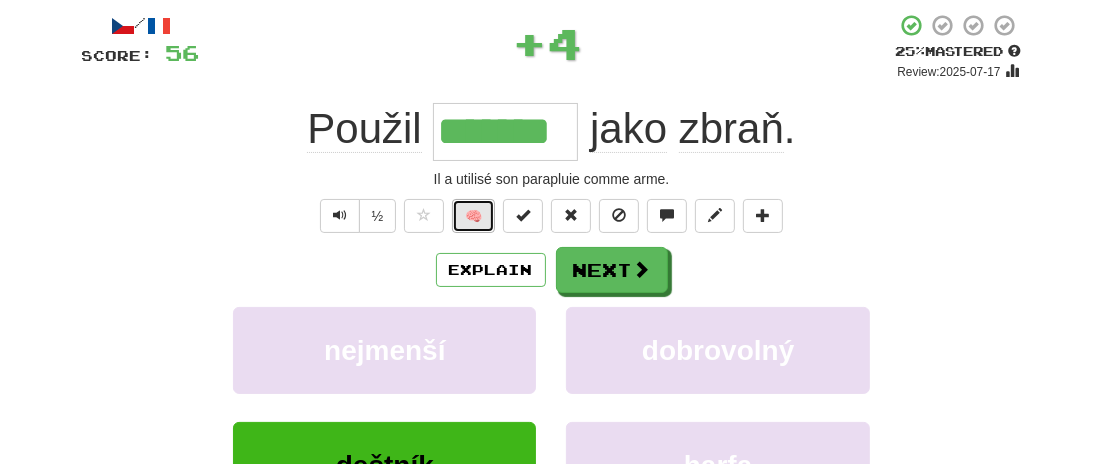 click on "🧠" at bounding box center [473, 216] 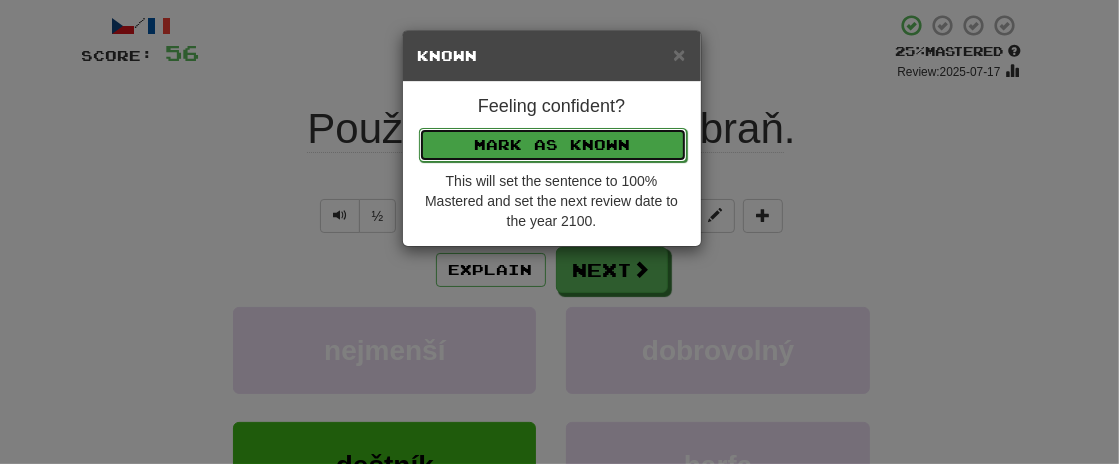 click on "Mark as Known" at bounding box center [553, 145] 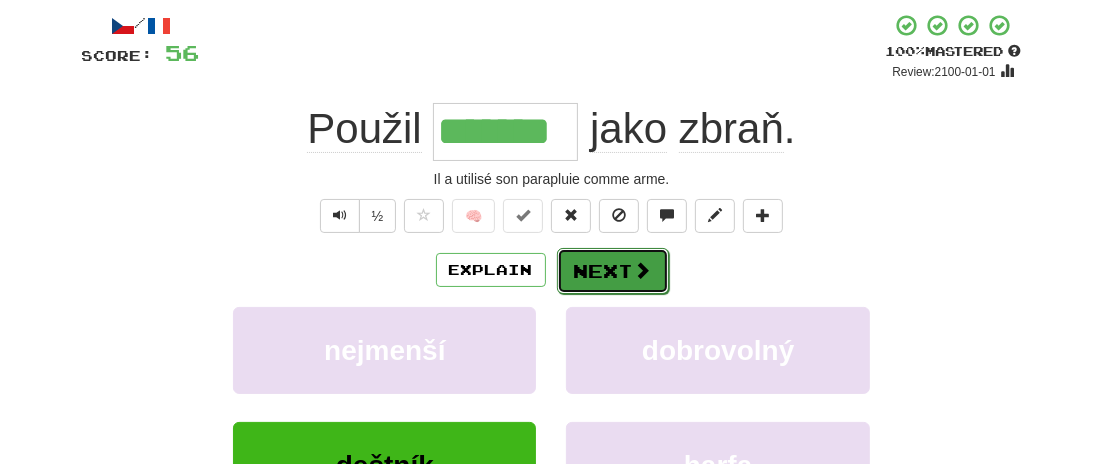 click on "Next" at bounding box center (613, 271) 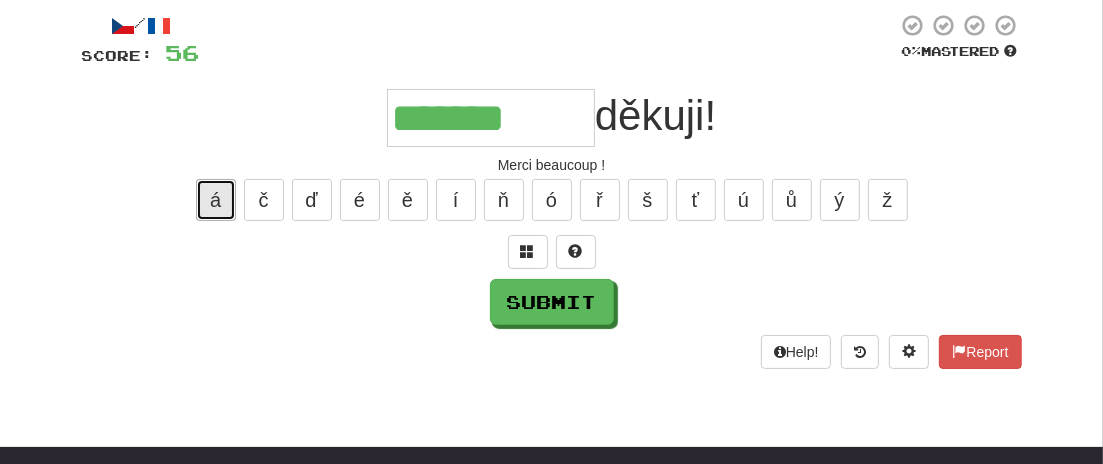 click on "á" at bounding box center (216, 200) 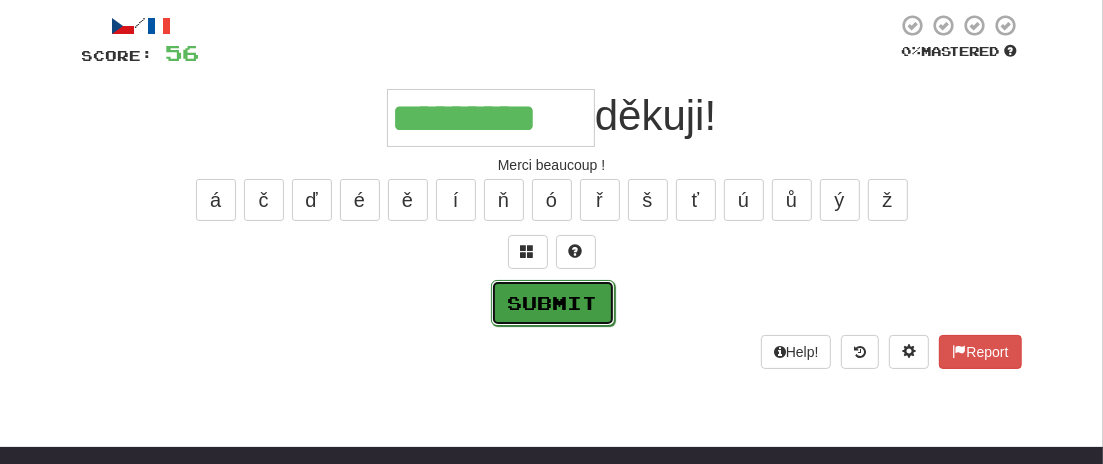 click on "Submit" at bounding box center (553, 303) 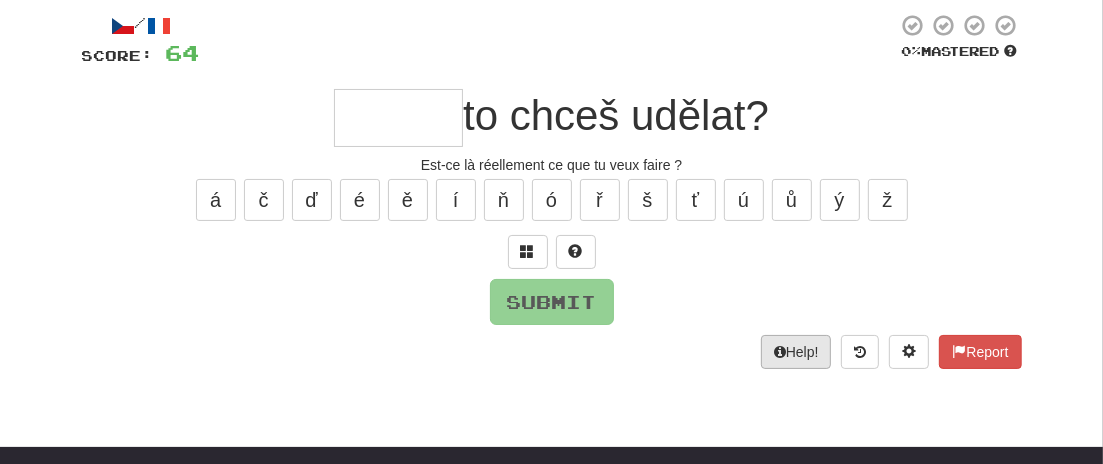 type on "*" 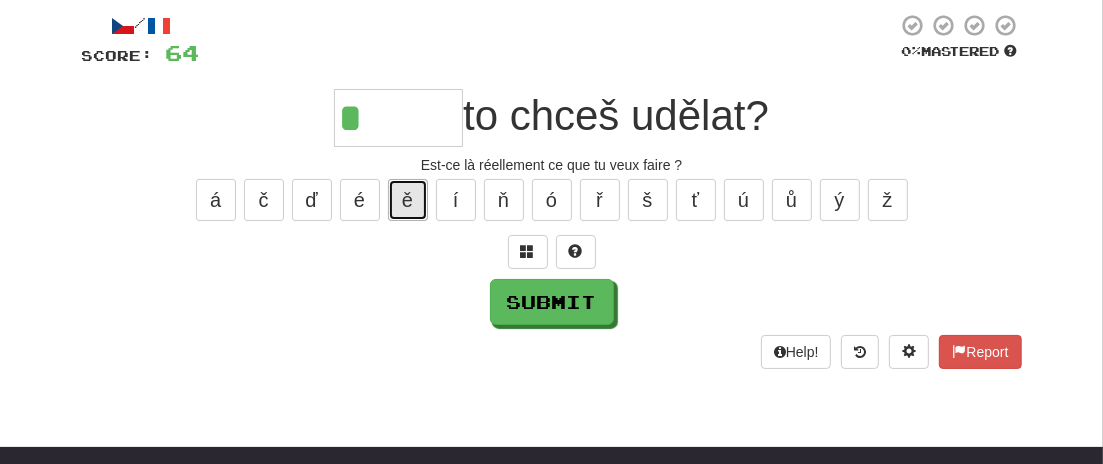 click on "ě" at bounding box center [408, 200] 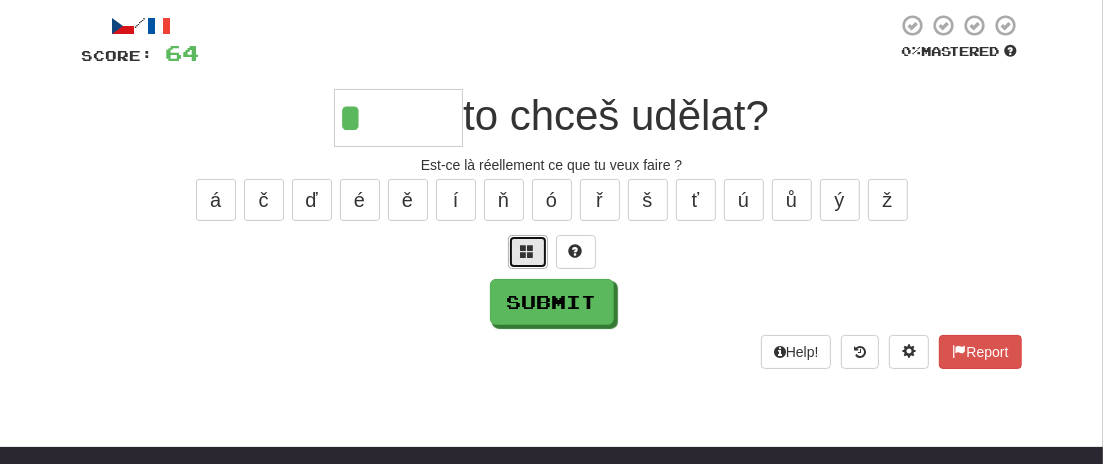 click at bounding box center [528, 251] 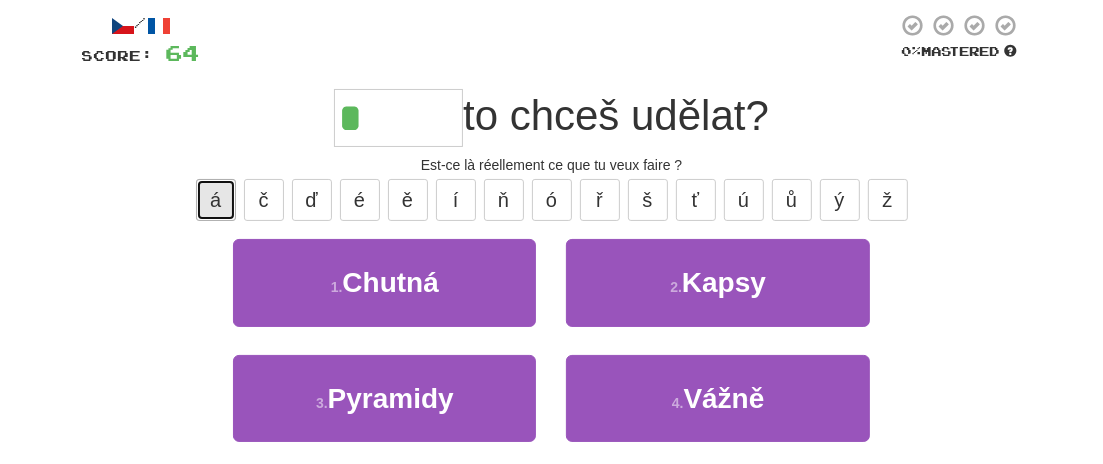 click on "á" at bounding box center (216, 200) 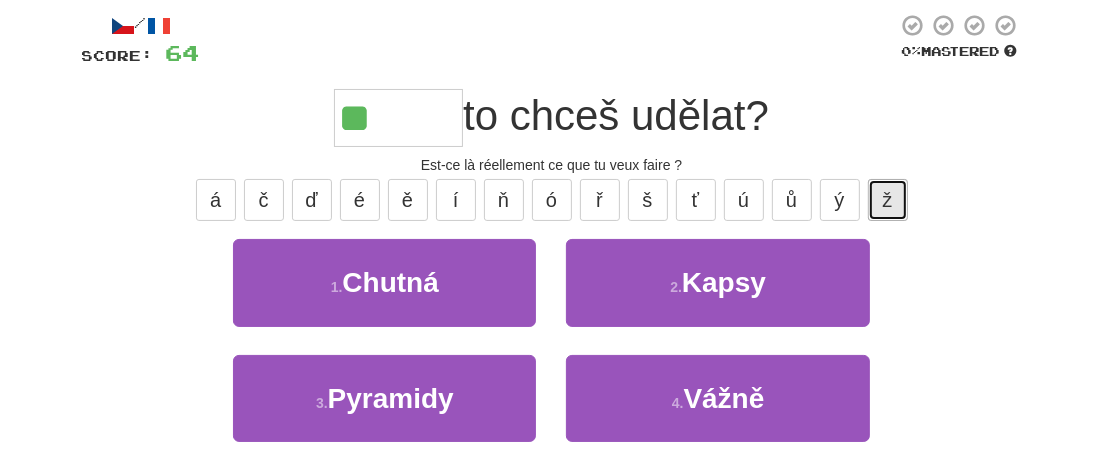 click on "ž" at bounding box center (888, 200) 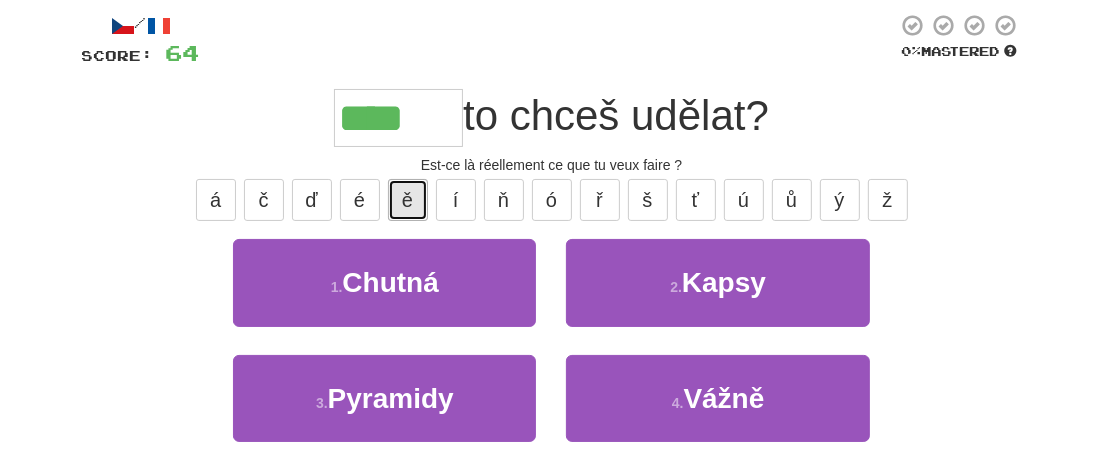 click on "ě" at bounding box center [408, 200] 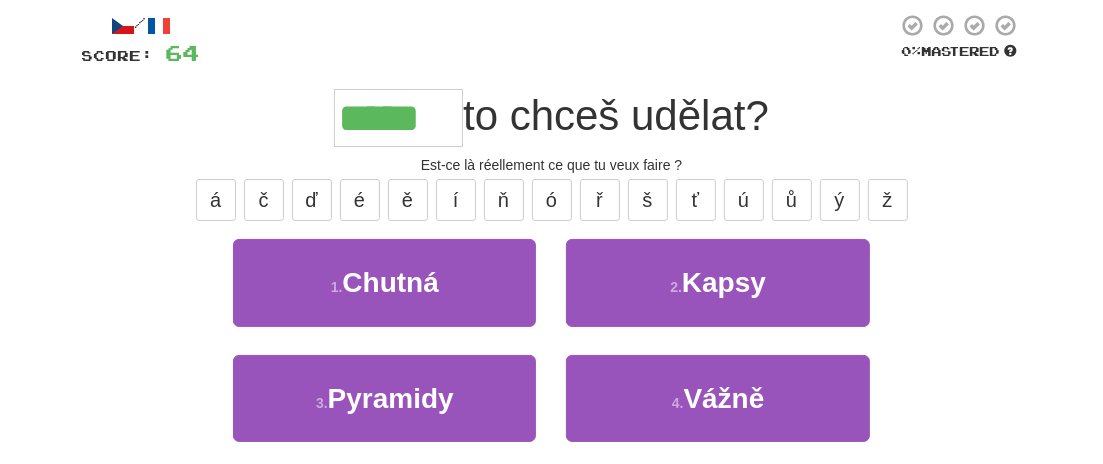 type on "*****" 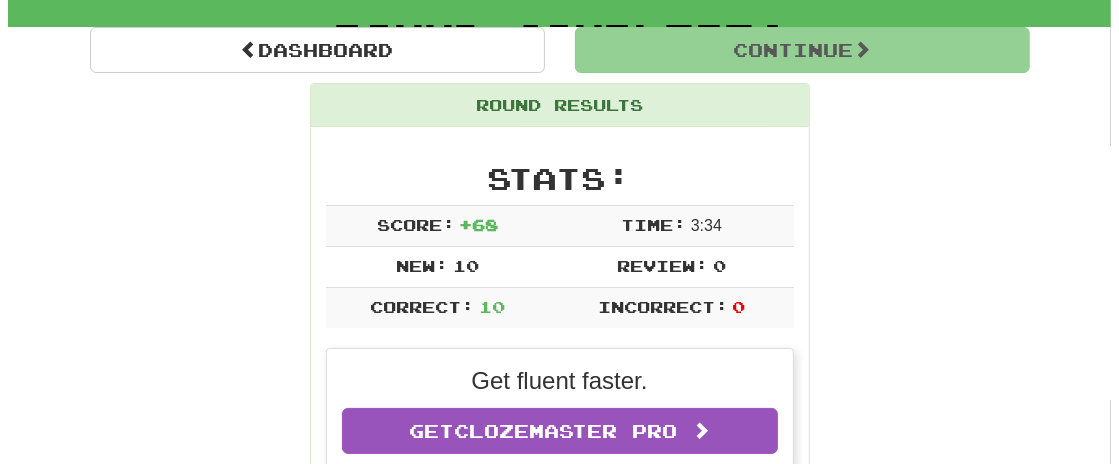 scroll, scrollTop: 197, scrollLeft: 0, axis: vertical 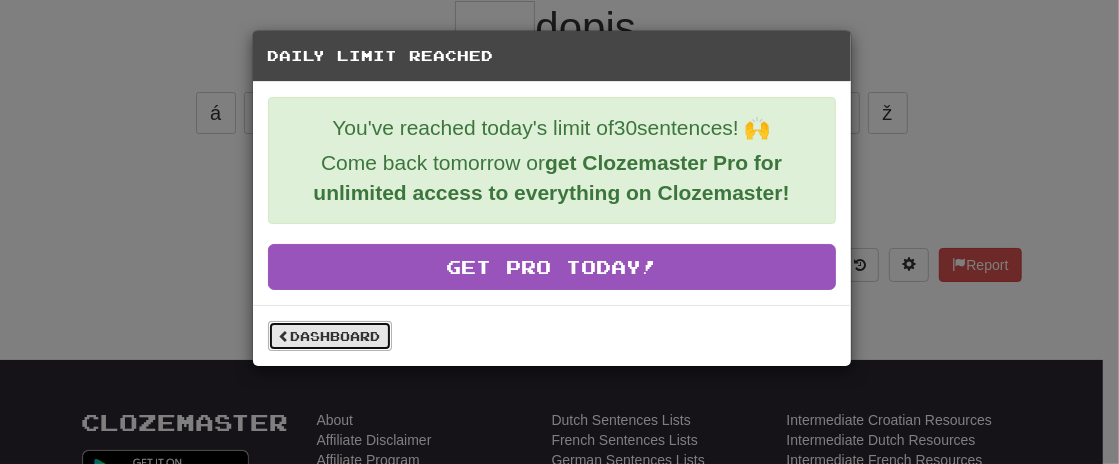 click on "Dashboard" at bounding box center [330, 336] 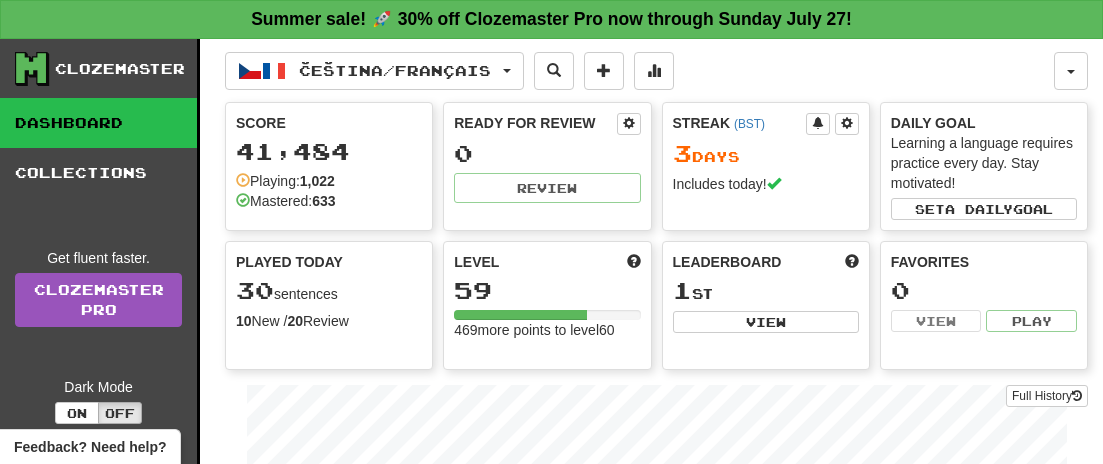scroll, scrollTop: 0, scrollLeft: 0, axis: both 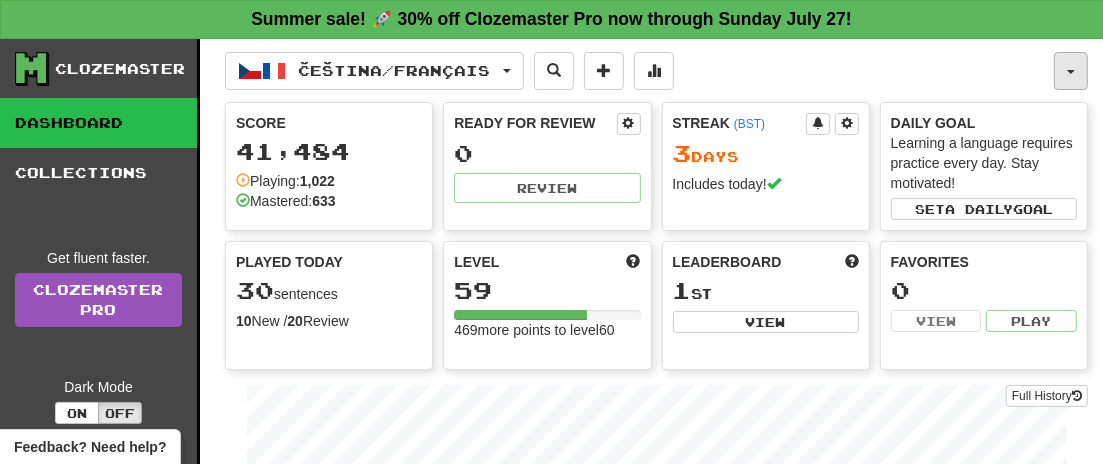 click at bounding box center [1071, 71] 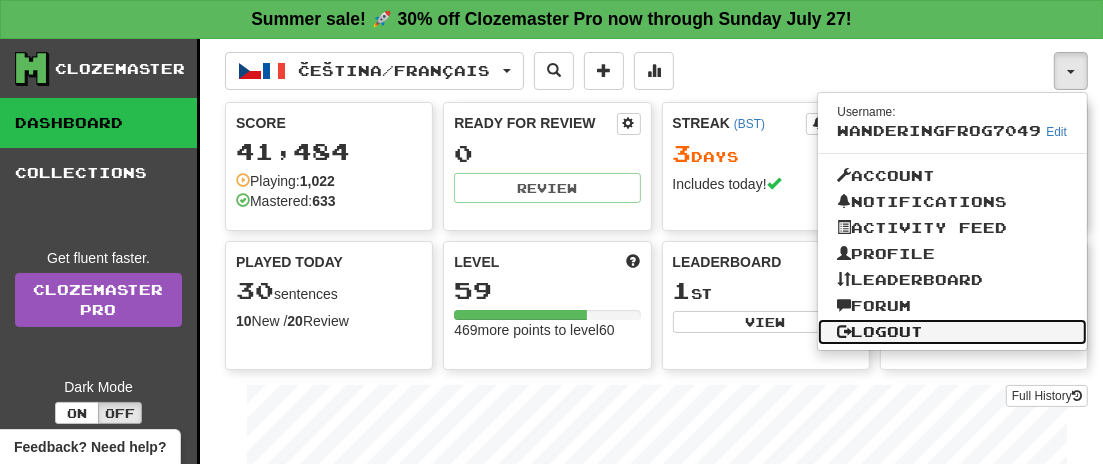click on "Logout" at bounding box center (953, 332) 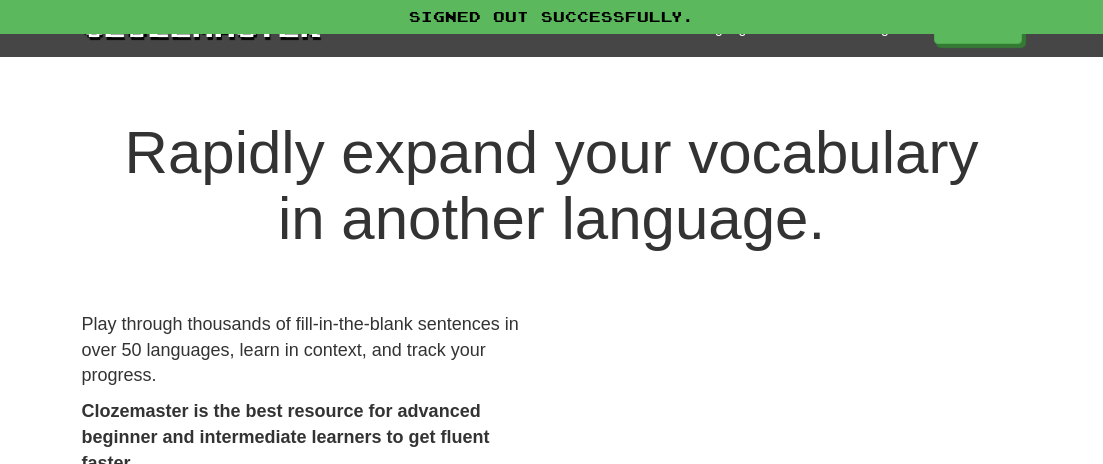 scroll, scrollTop: 0, scrollLeft: 0, axis: both 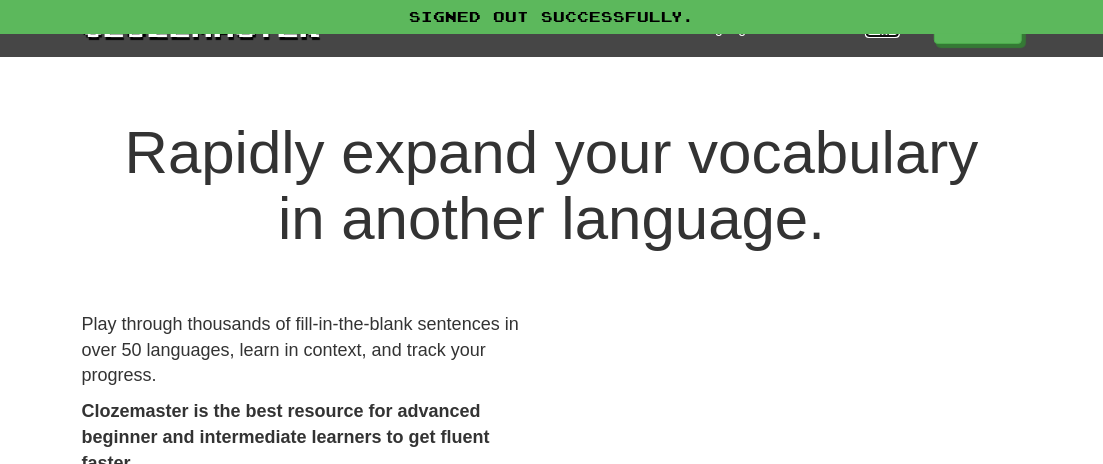 click on "Login" at bounding box center [882, 28] 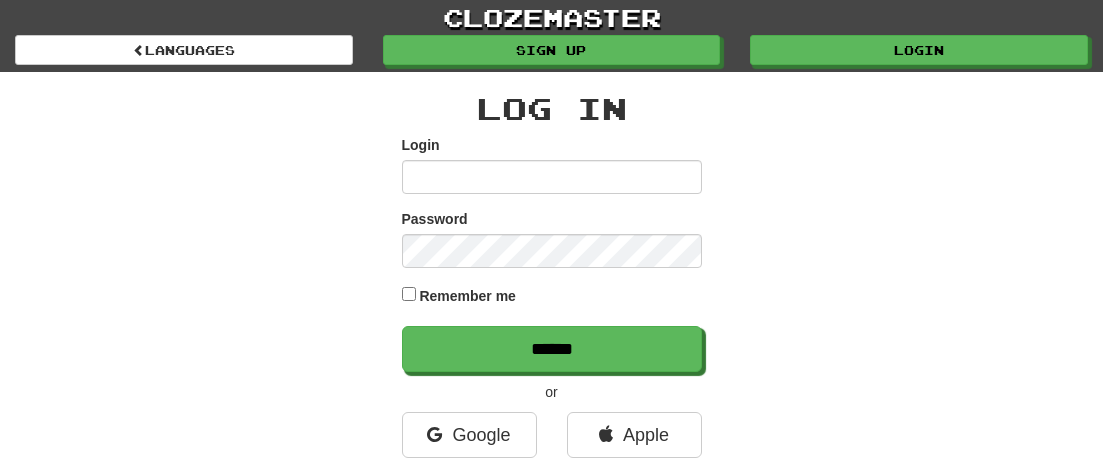scroll, scrollTop: 0, scrollLeft: 0, axis: both 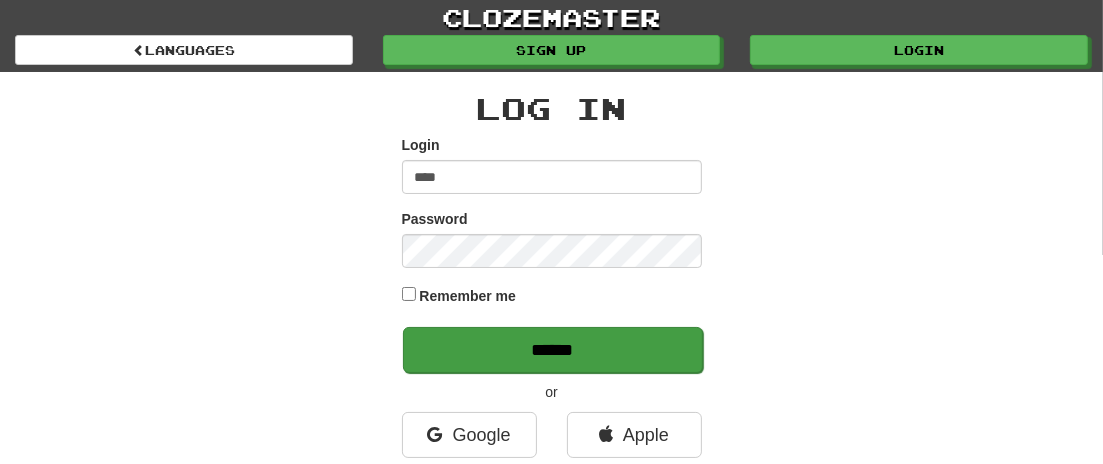 type on "****" 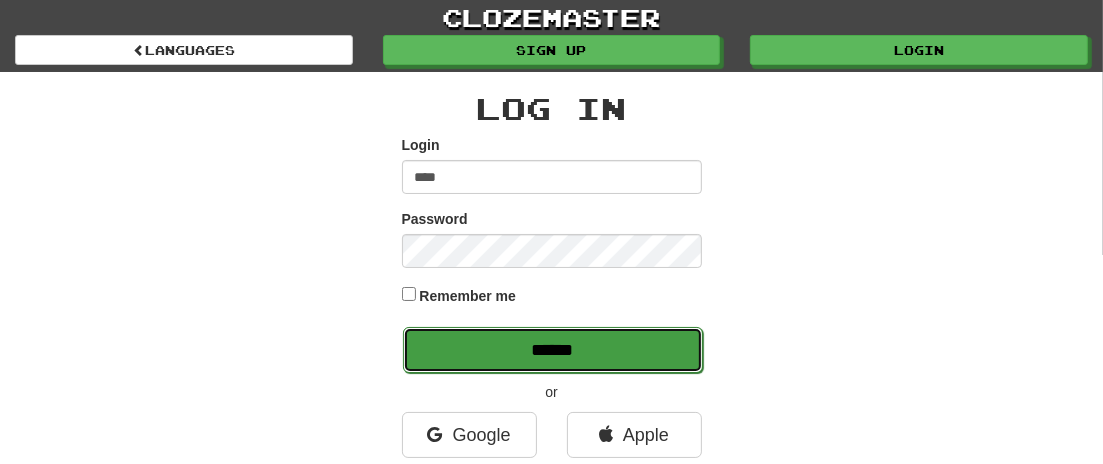 click on "******" at bounding box center (553, 350) 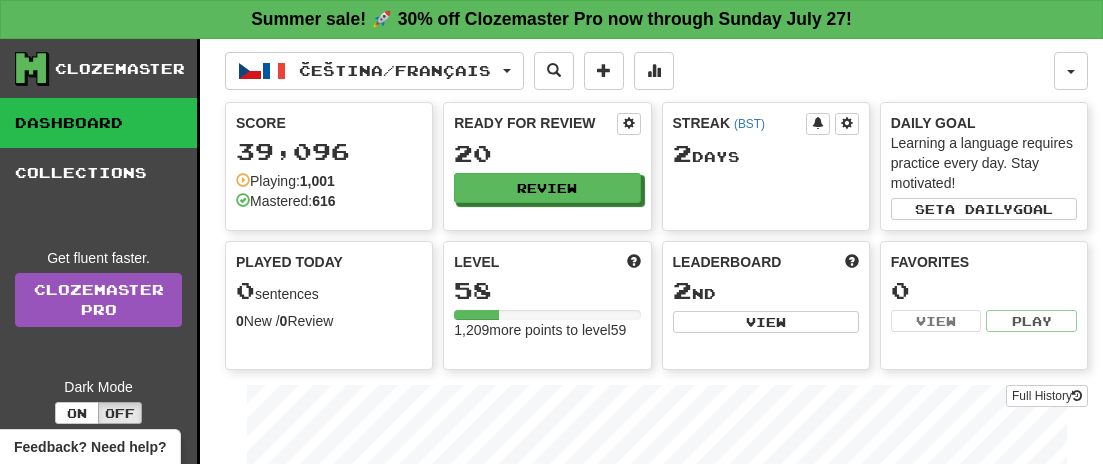 scroll, scrollTop: 0, scrollLeft: 0, axis: both 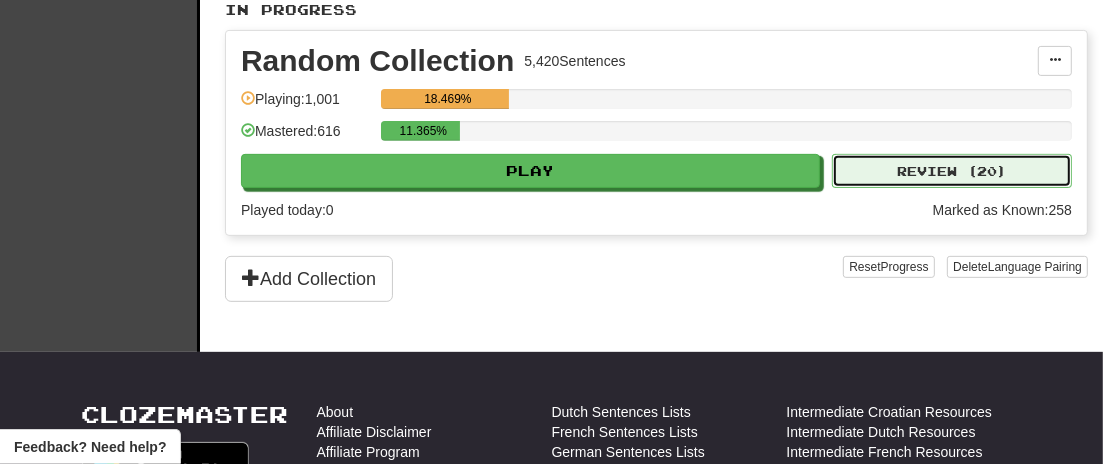 click on "Review ( 20 )" at bounding box center [952, 171] 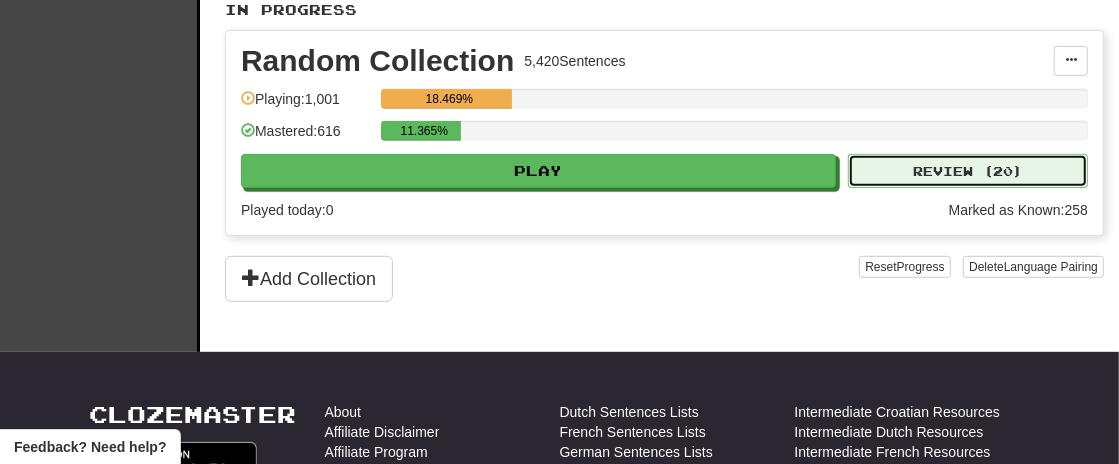 select on "**" 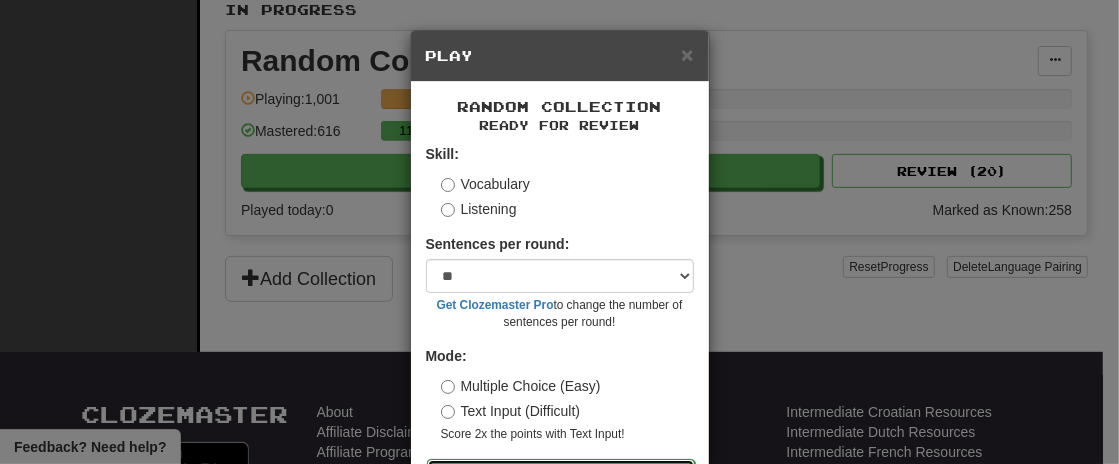 click on "Go" at bounding box center (561, 476) 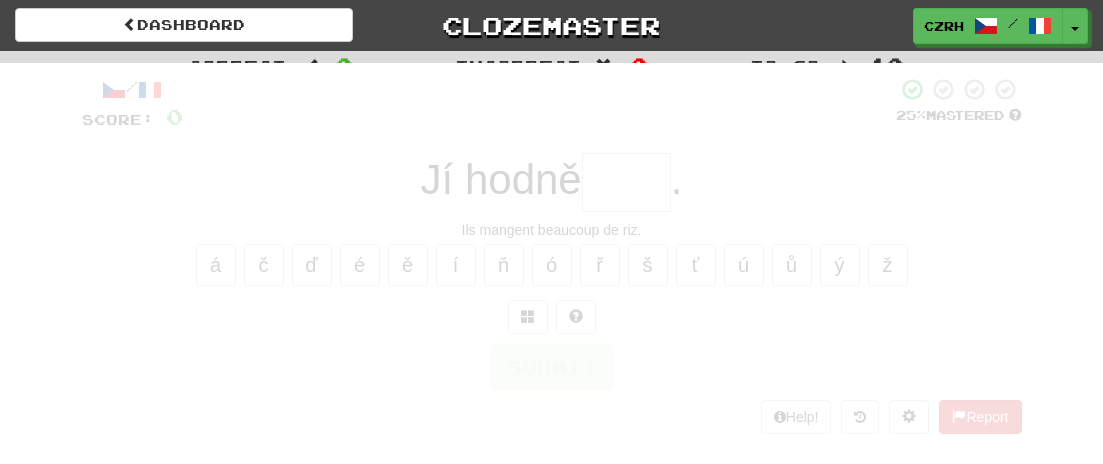 scroll, scrollTop: 0, scrollLeft: 0, axis: both 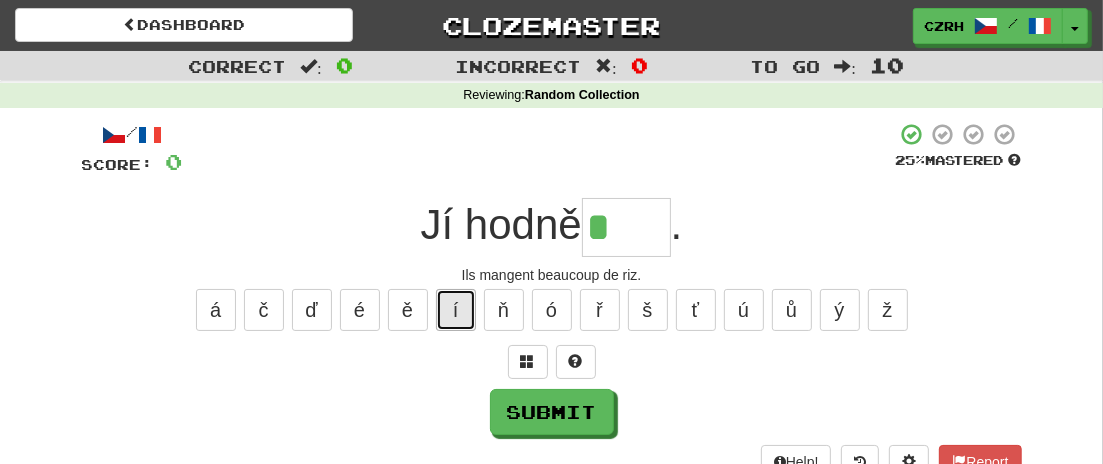 click on "í" at bounding box center [456, 310] 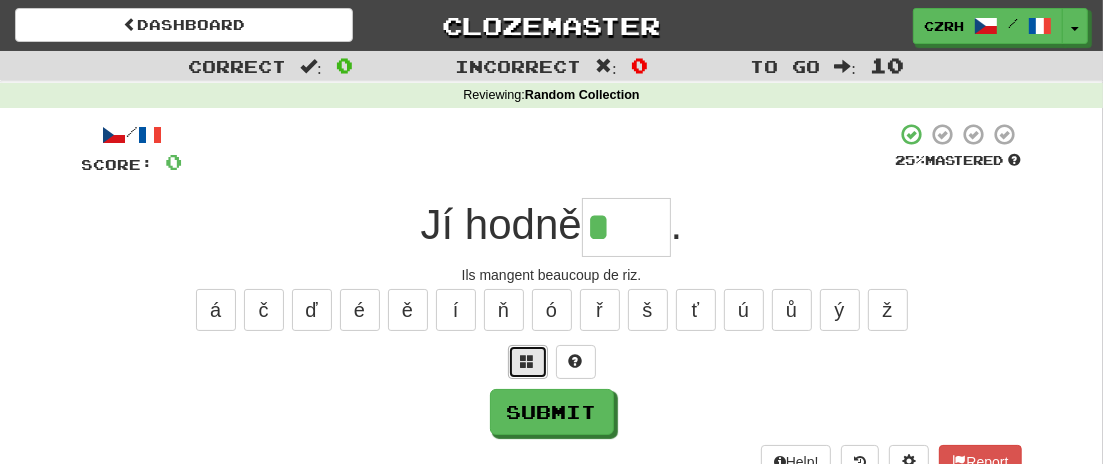 click at bounding box center (528, 361) 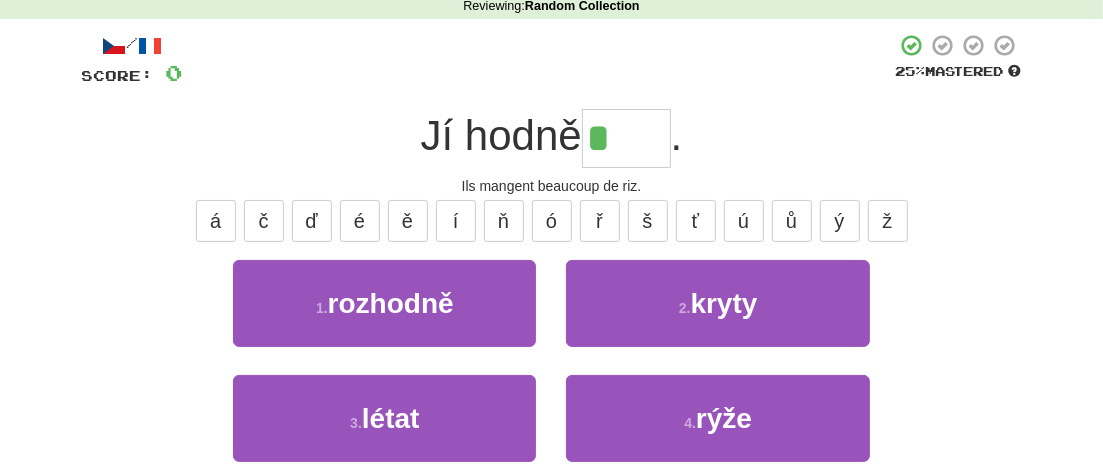 scroll, scrollTop: 91, scrollLeft: 0, axis: vertical 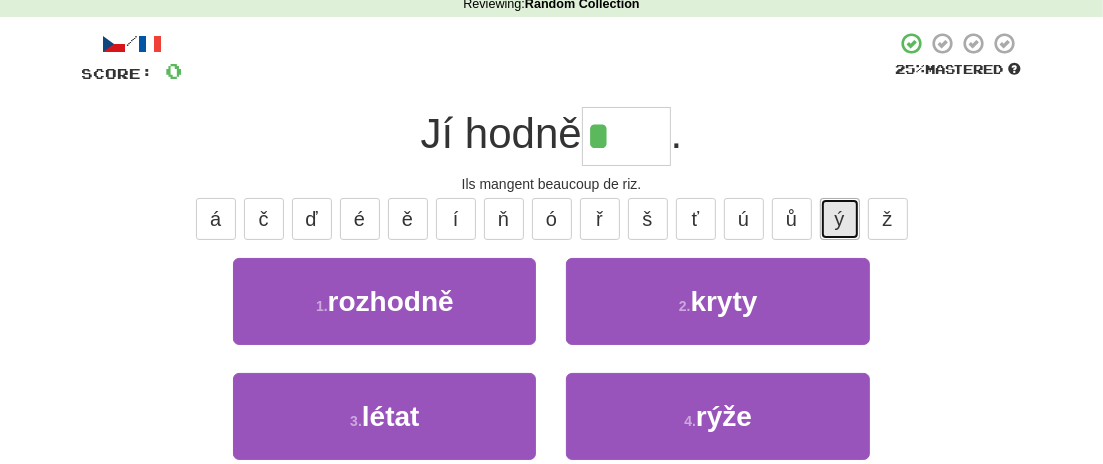 click on "ý" at bounding box center (840, 219) 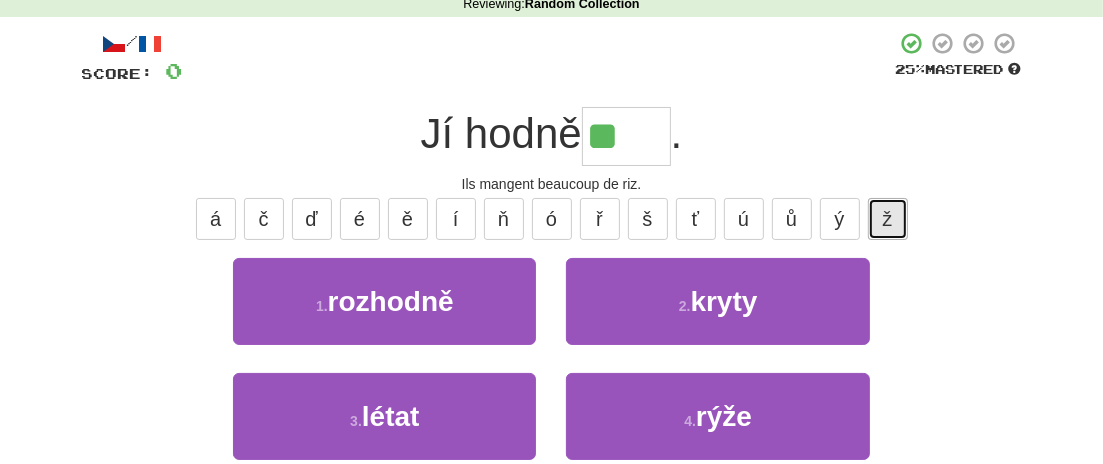 click on "ž" at bounding box center [888, 219] 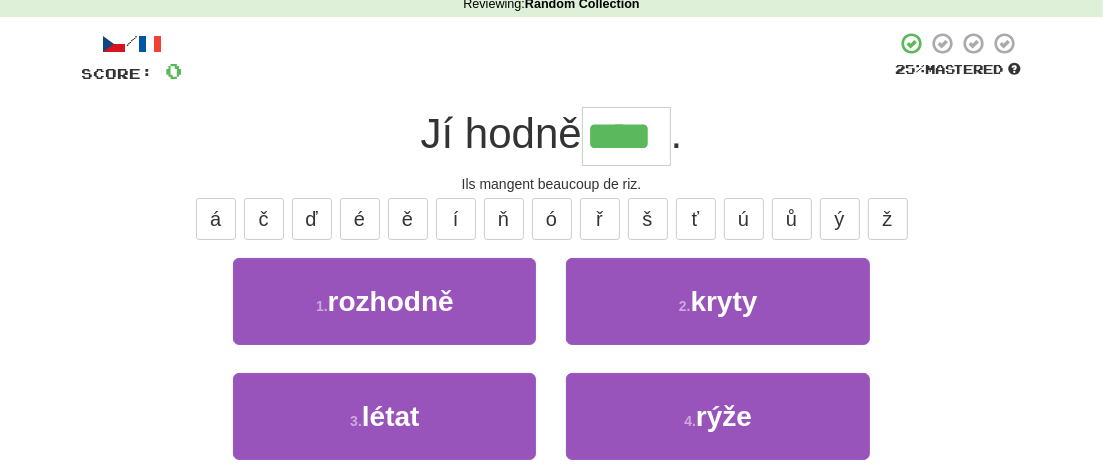 type on "****" 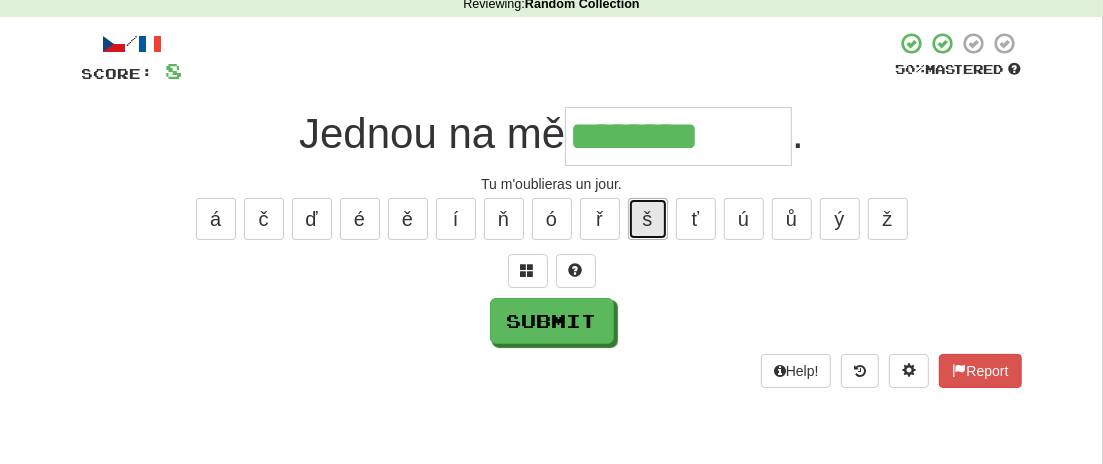click on "š" at bounding box center [648, 219] 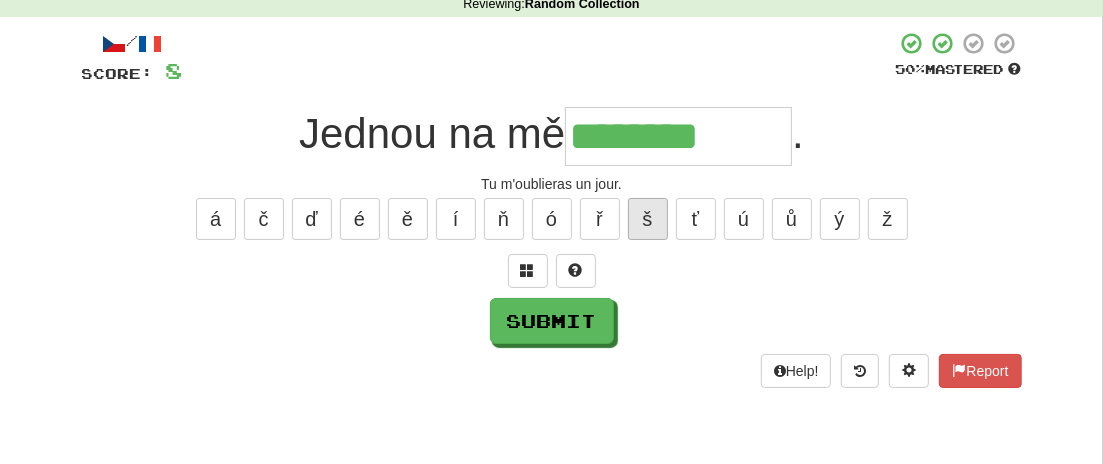 type on "*********" 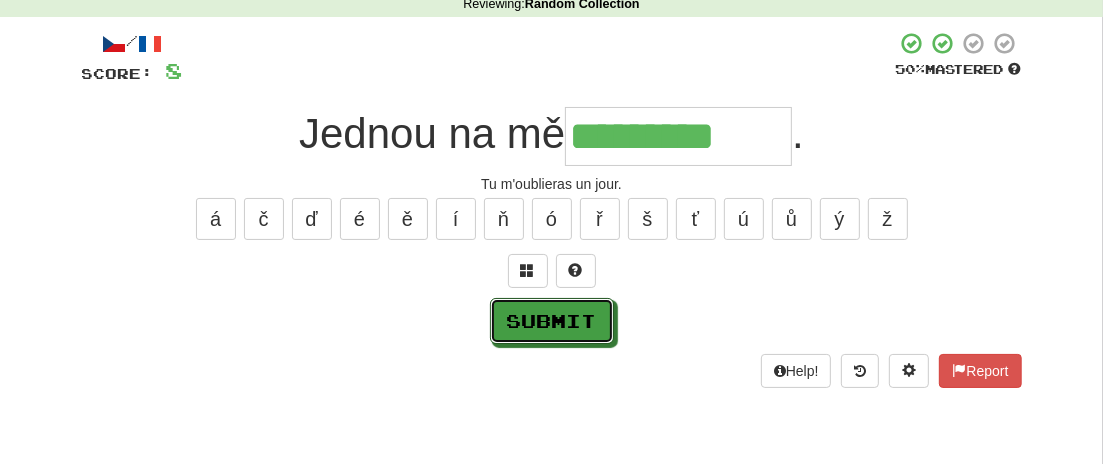 drag, startPoint x: 548, startPoint y: 333, endPoint x: 581, endPoint y: 333, distance: 33 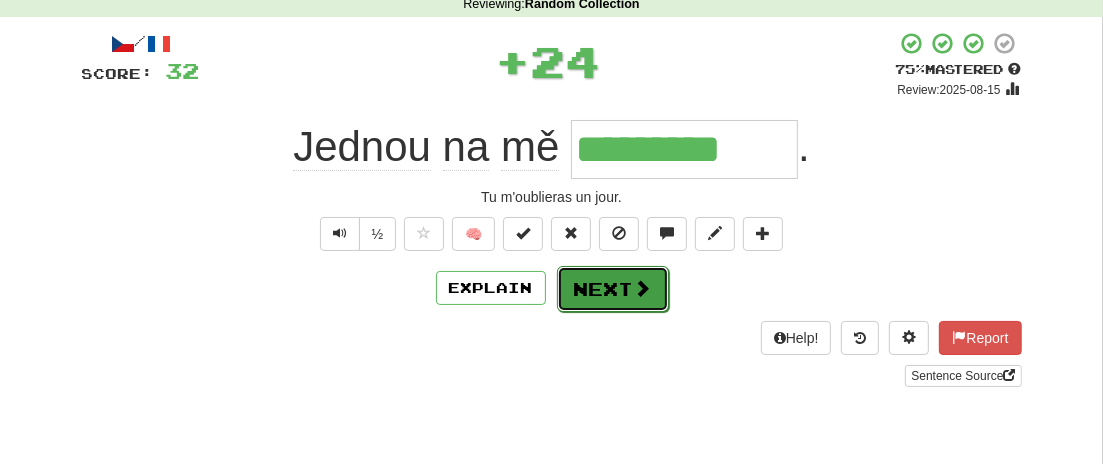 click on "Next" at bounding box center [613, 289] 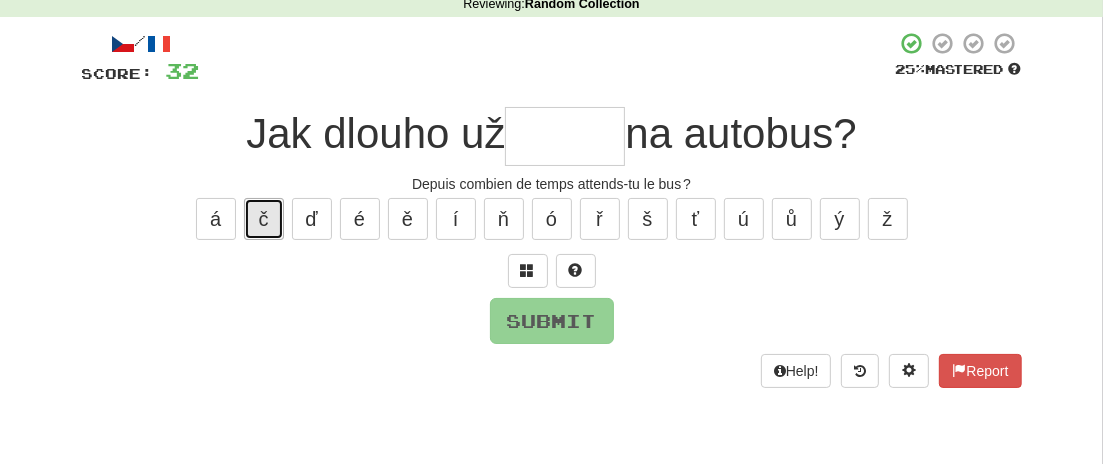 click on "č" at bounding box center [264, 219] 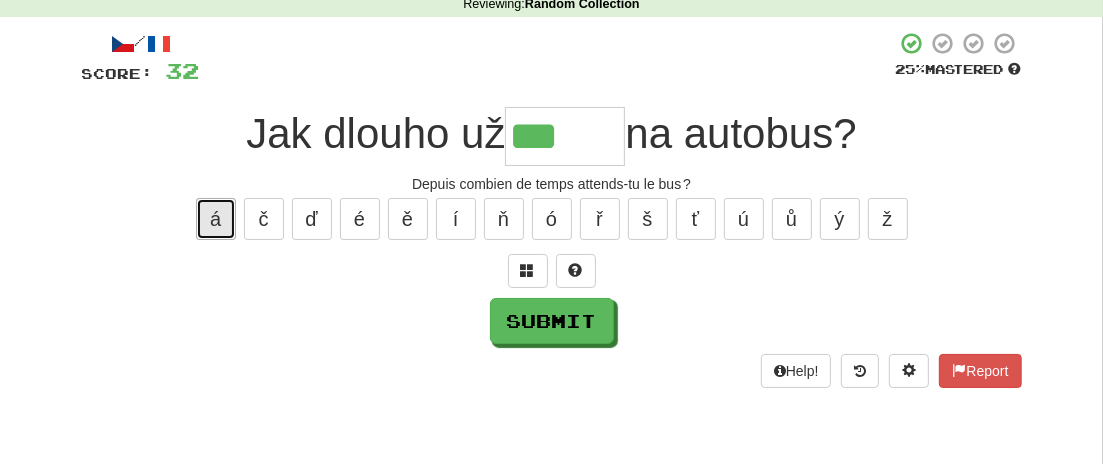 click on "á" at bounding box center [216, 219] 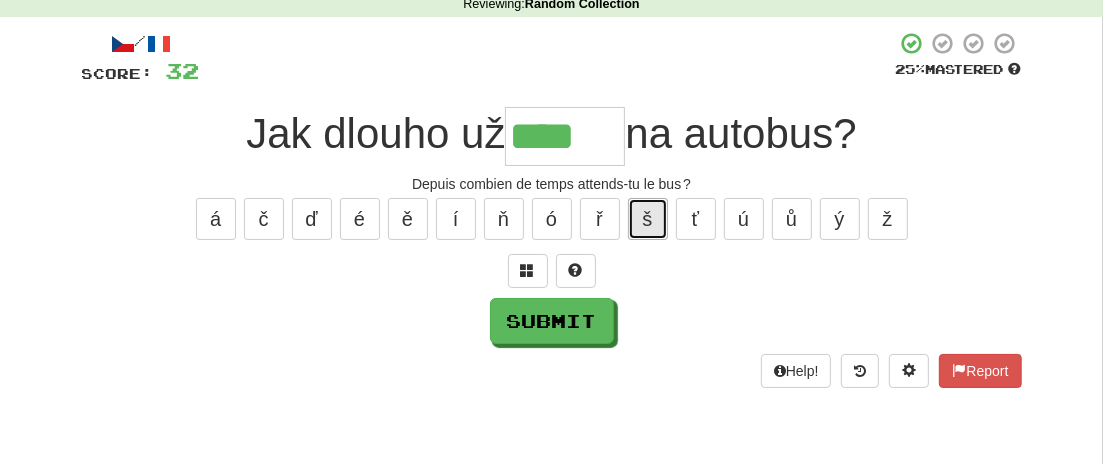 click on "š" at bounding box center (648, 219) 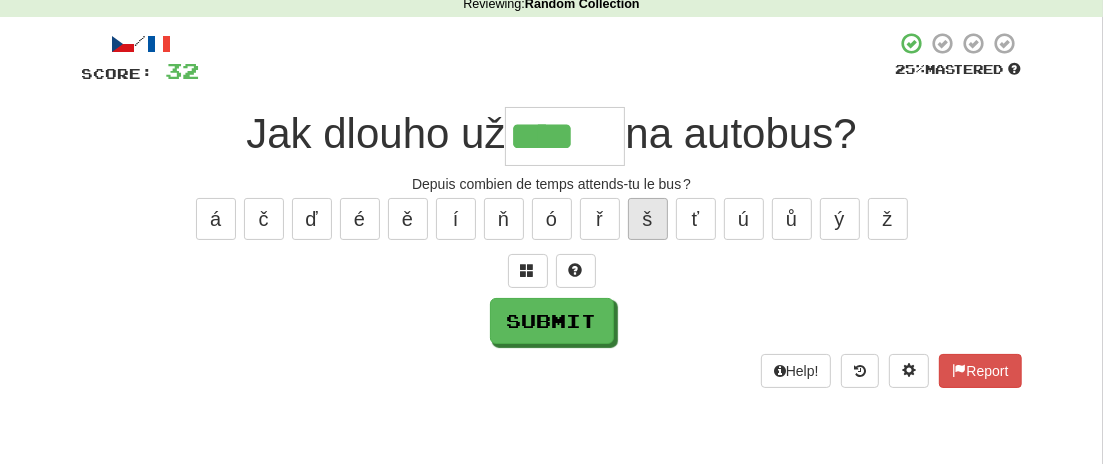 type on "*****" 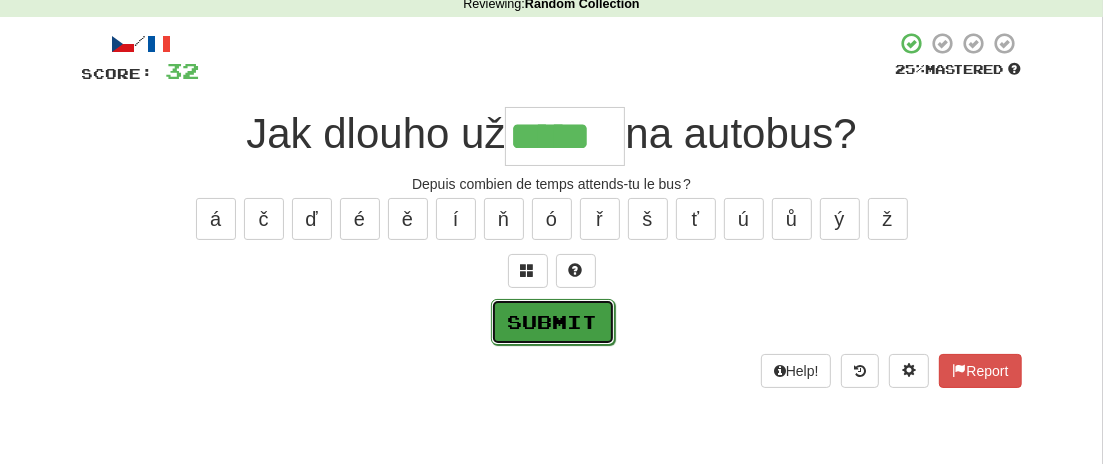 click on "Submit" at bounding box center [553, 322] 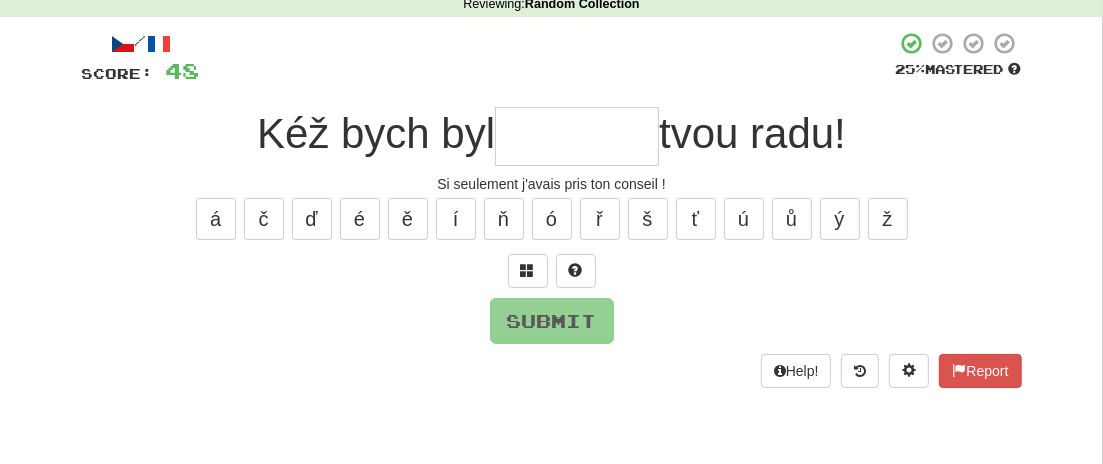 type on "*" 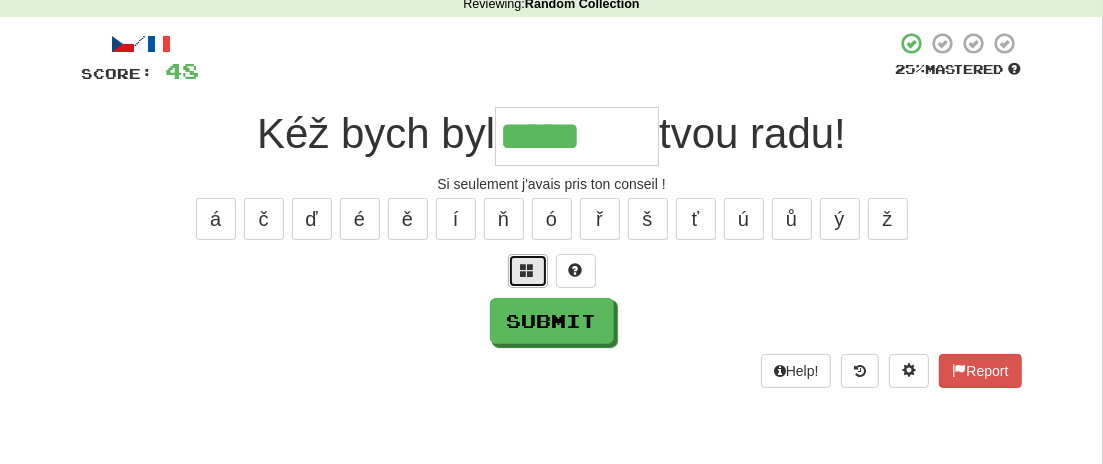 click at bounding box center (528, 270) 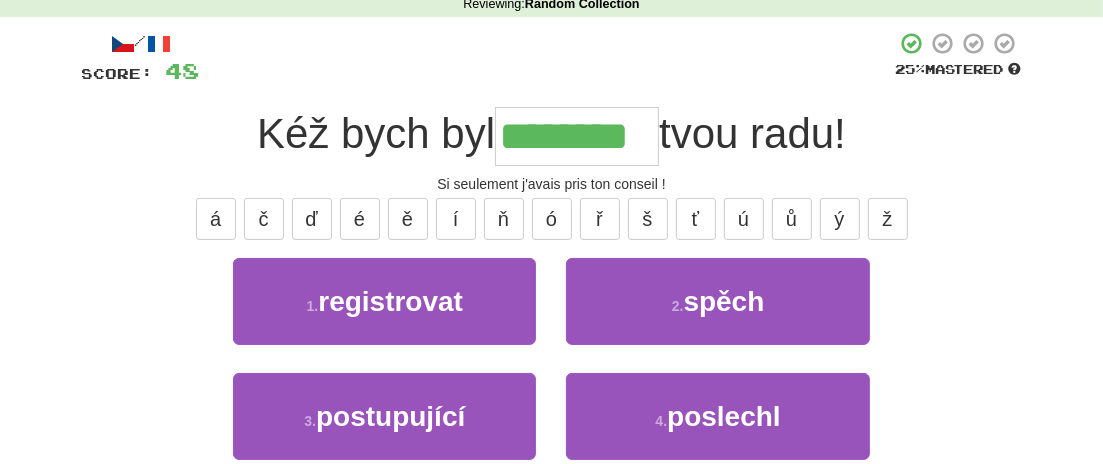 type on "********" 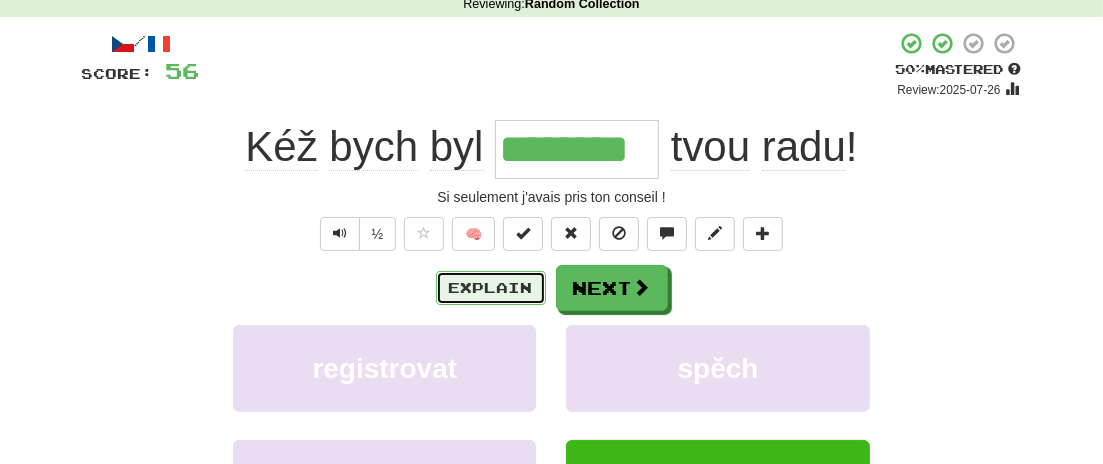 click on "Explain" at bounding box center (491, 288) 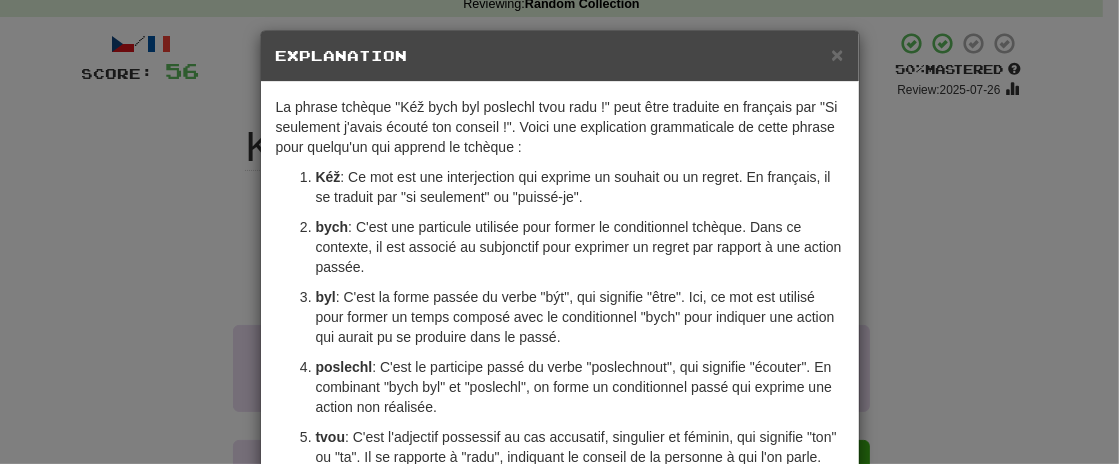 click on "× Explanation La phrase tchèque "Kéž bych byl poslechl tvou radu !" peut être traduite en français par "Si seulement j'avais écouté ton conseil !". Voici une explication grammaticale de cette phrase pour quelqu'un qui apprend le tchèque :
Kéž  : Ce mot est une interjection qui exprime un souhait ou un regret. En français, il se traduit par "si seulement" ou "puissé-je".
bych  : C'est une particule utilisée pour former le conditionnel tchèque. Dans ce contexte, il est associé au subjonctif pour exprimer un regret par rapport à une action passée.
byl  : C'est la forme passée du verbe "být", qui signifie "être". Ici, ce mot est utilisé pour former un temps composé avec le conditionnel "bych" pour indiquer une action qui aurait pu se produire dans le passé.
poslechl  : C'est le participe passé du verbe "poslechnout", qui signifie "écouter". En combinant "bych byl" et "poslechl", on forme un conditionnel passé qui exprime une action non réalisée.
tvou" at bounding box center [559, 232] 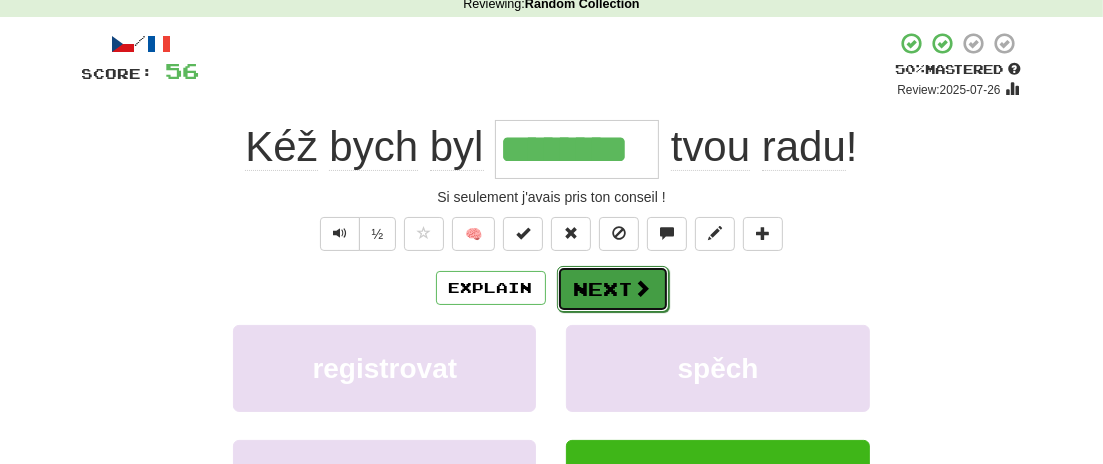 click on "Next" at bounding box center [613, 289] 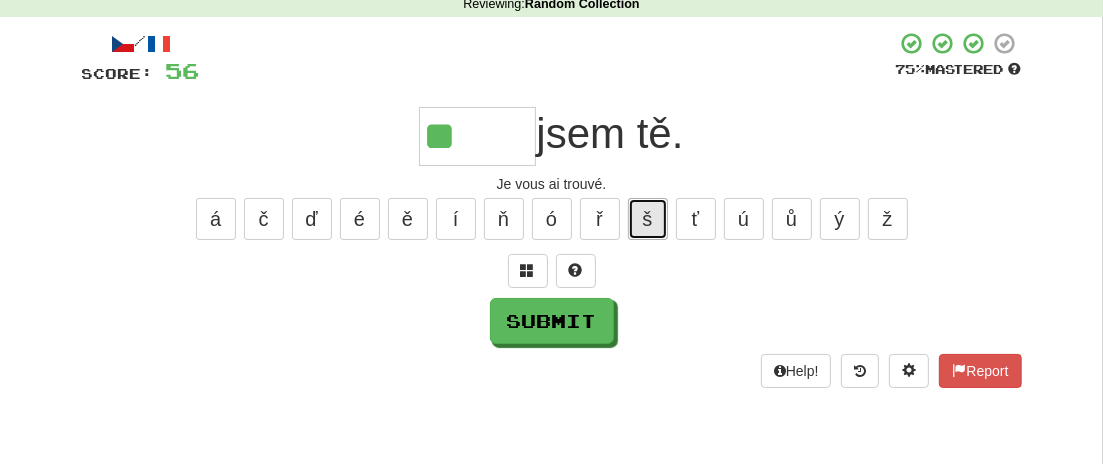 click on "š" at bounding box center [648, 219] 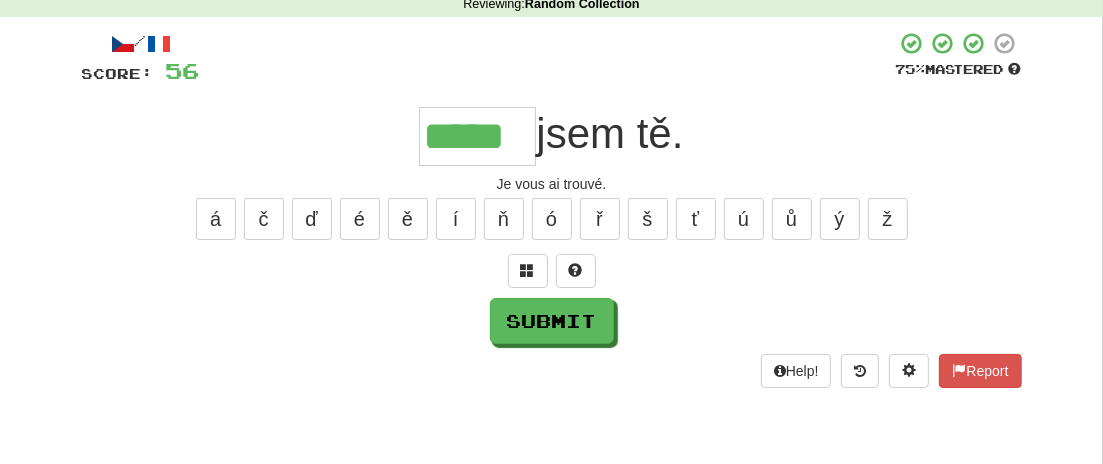 type on "*****" 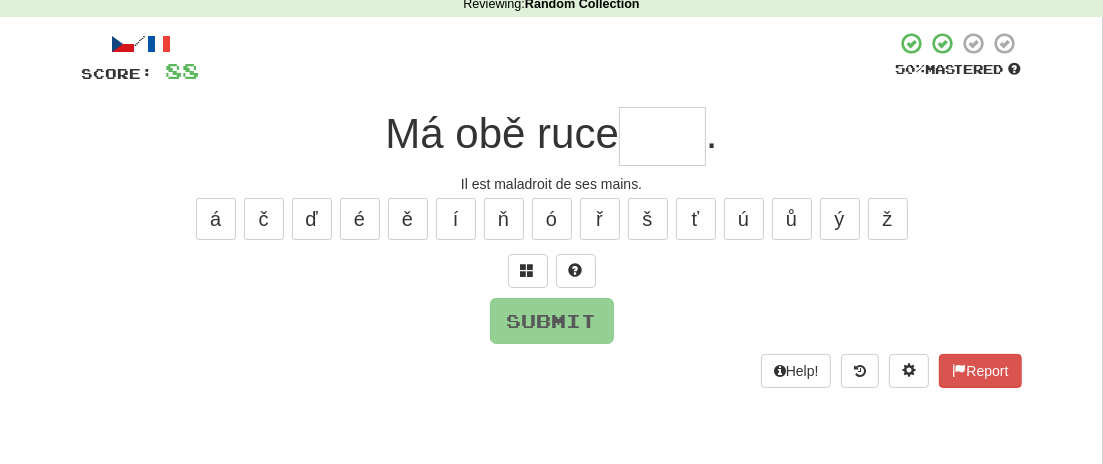 type on "*" 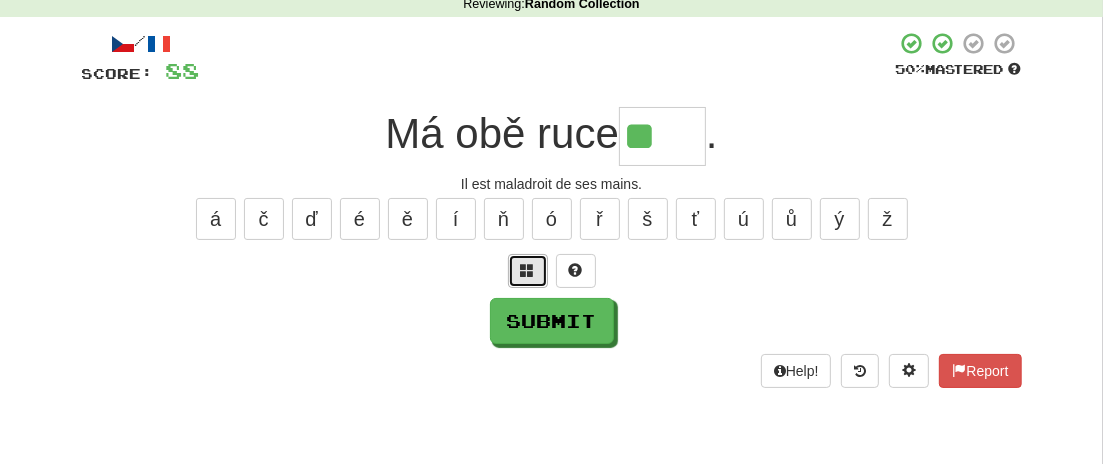 click at bounding box center [528, 270] 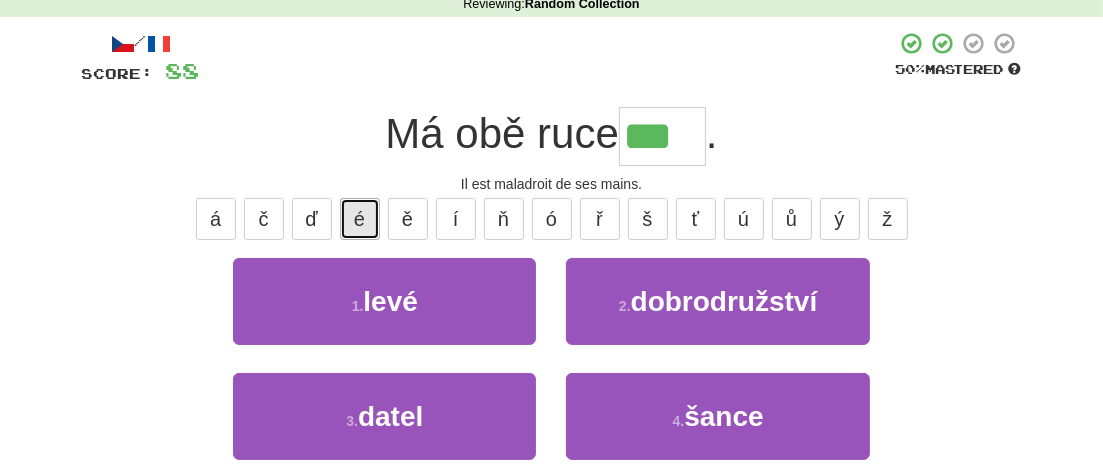 click on "é" at bounding box center (360, 219) 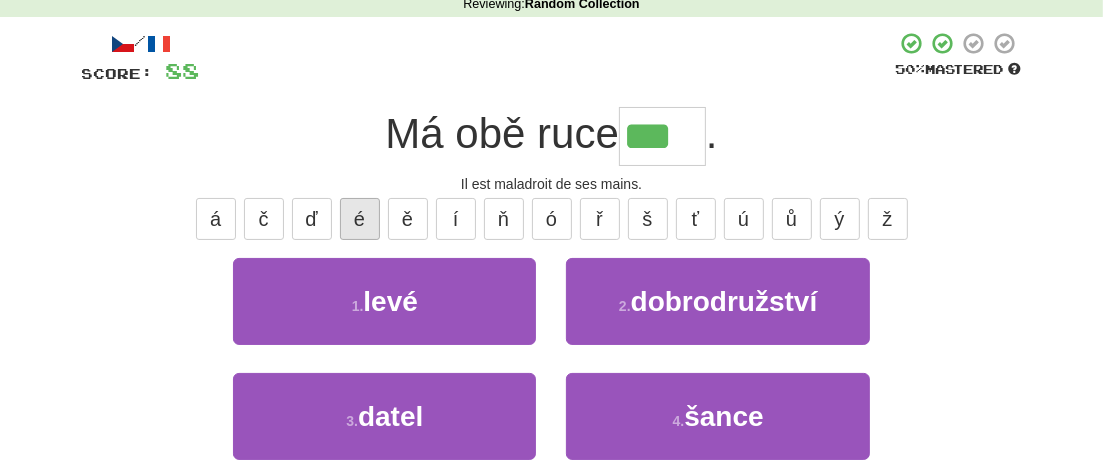 type on "****" 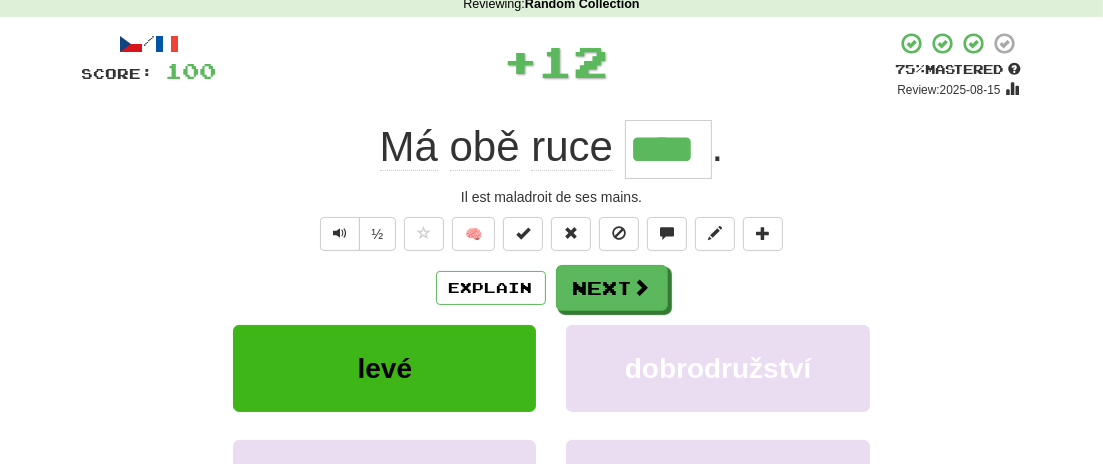 type 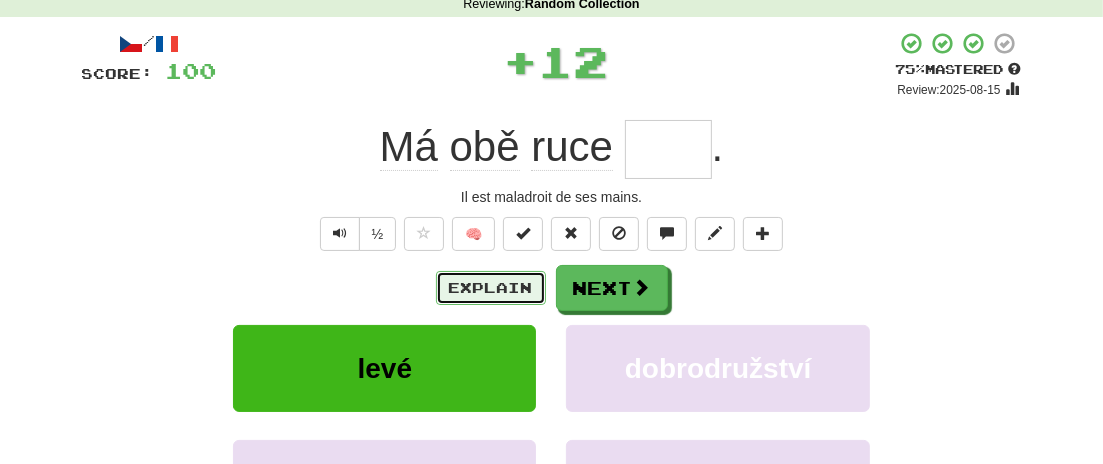 type 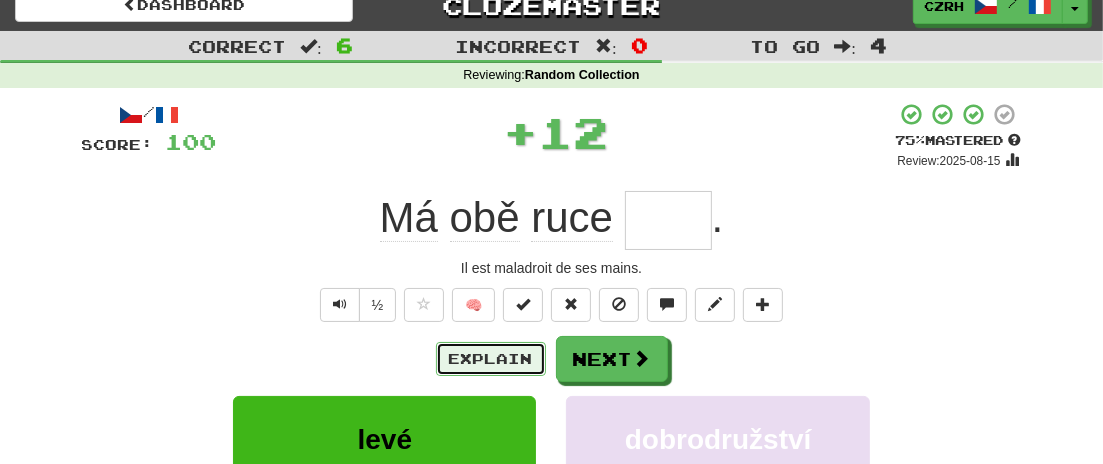 scroll, scrollTop: 0, scrollLeft: 0, axis: both 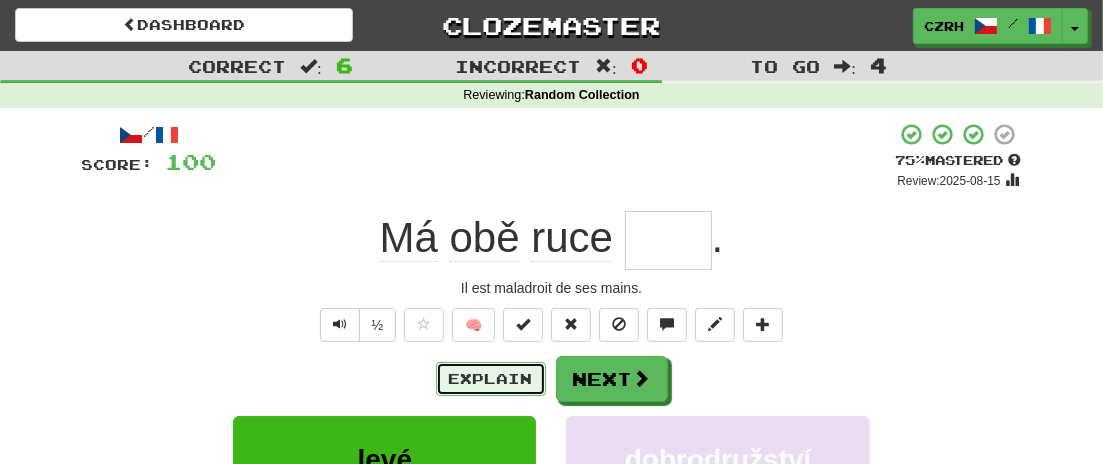 click on "Explain" at bounding box center (491, 379) 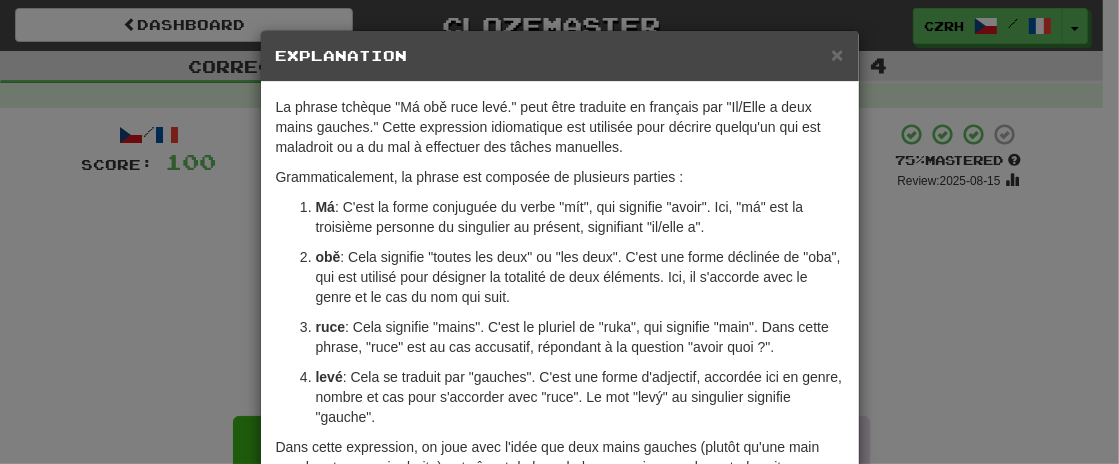 click on "× Explanation La phrase tchèque "Má obě ruce levé." peut être traduite en français par "Il/Elle a deux mains gauches." Cette expression idiomatique est utilisée pour décrire quelqu'un qui est maladroit ou a du mal à effectuer des tâches manuelles.
Grammaticalement, la phrase est composée de plusieurs parties :
Má  : C'est la forme conjuguée du verbe "mít", qui signifie "avoir". Ici, "má" est la troisième personne du singulier au présent, signifiant "il/elle a".
obě  : Cela signifie "toutes les deux" ou "les deux". C'est une forme déclinée de "oba", qui est utilisé pour désigner la totalité de deux éléments. Ici, il s'accorde avec le genre et le cas du nom qui suit.
ruce  : Cela signifie "mains". C'est le pluriel de "ruka", qui signifie "main". Dans cette phrase, "ruce" est au cas accusatif, répondant à la question "avoir quoi ?".
levé
In beta. Generated by ChatGPT. Like it? Hate it?  Let us know ! Close" at bounding box center [559, 232] 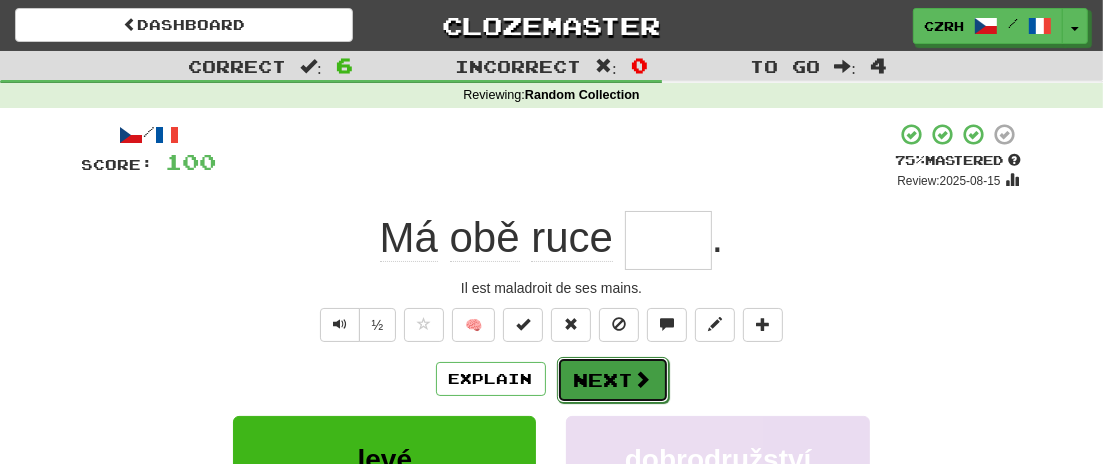 type 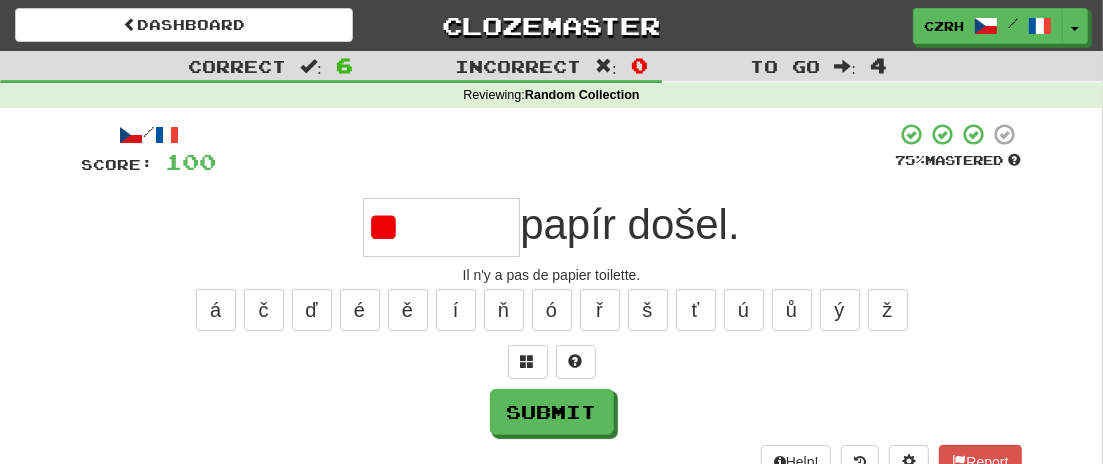 type on "*" 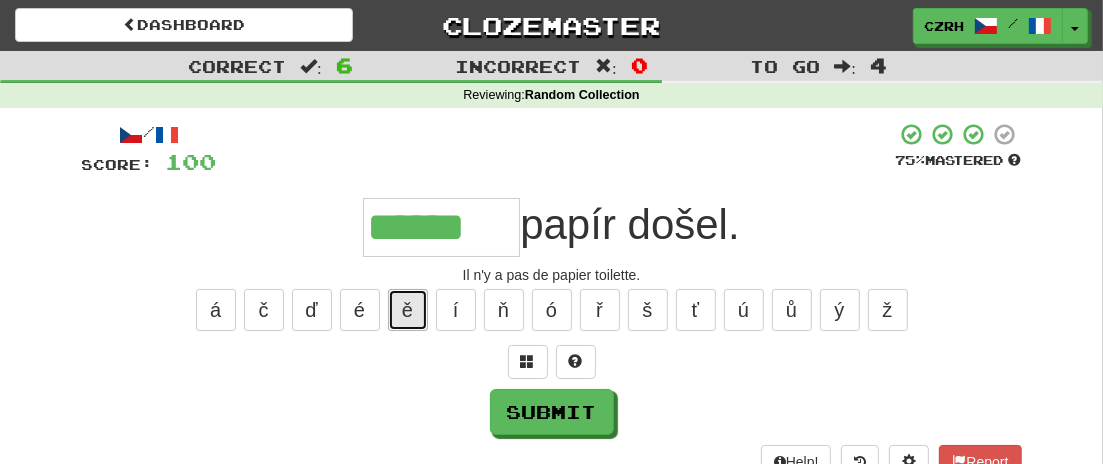 click on "ě" at bounding box center [408, 310] 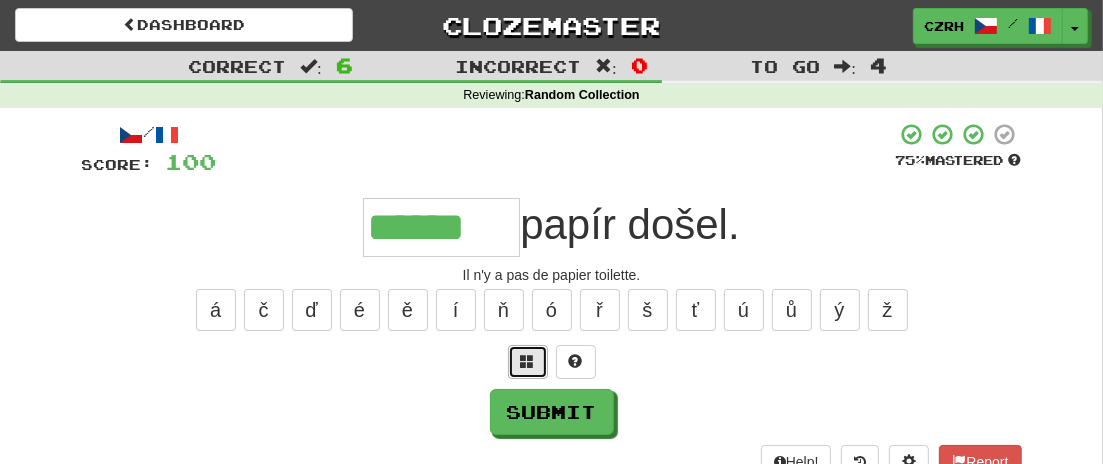 click at bounding box center [528, 361] 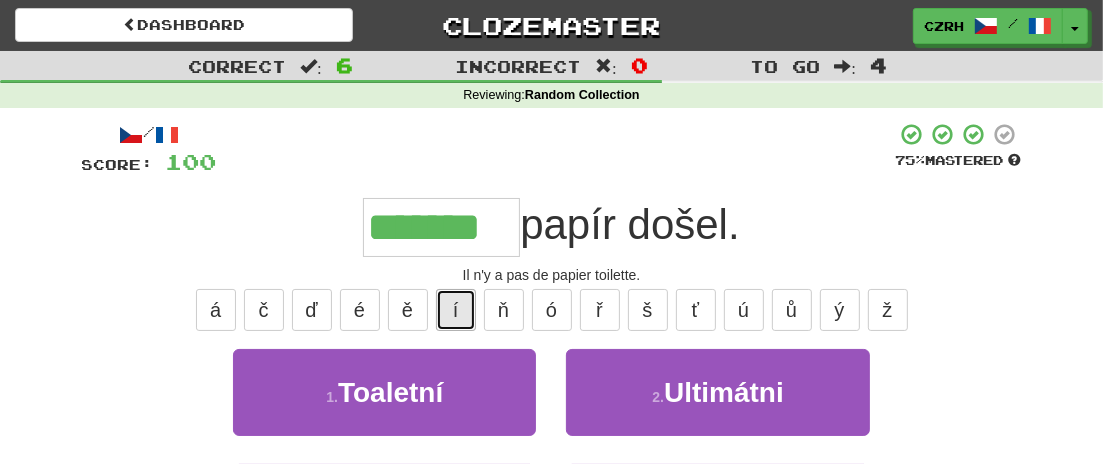 click on "í" at bounding box center (456, 310) 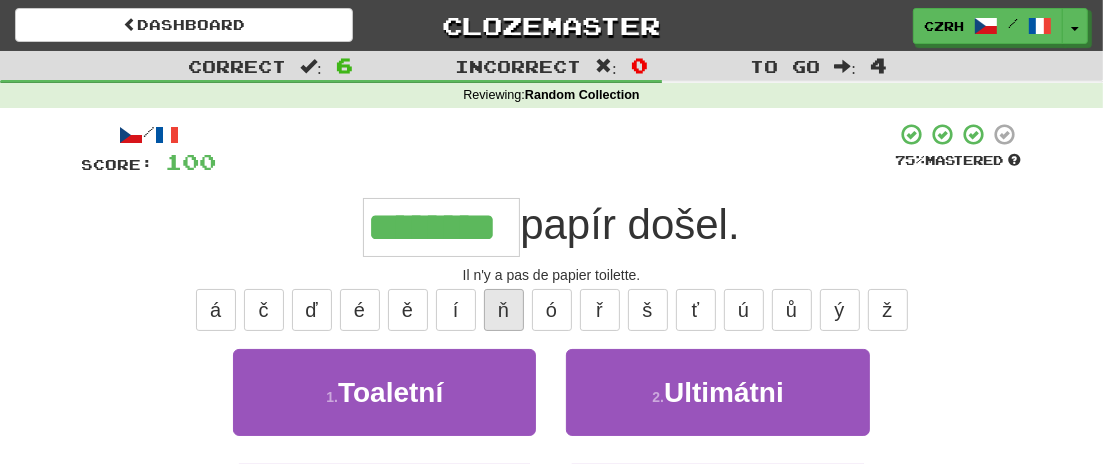 type on "********" 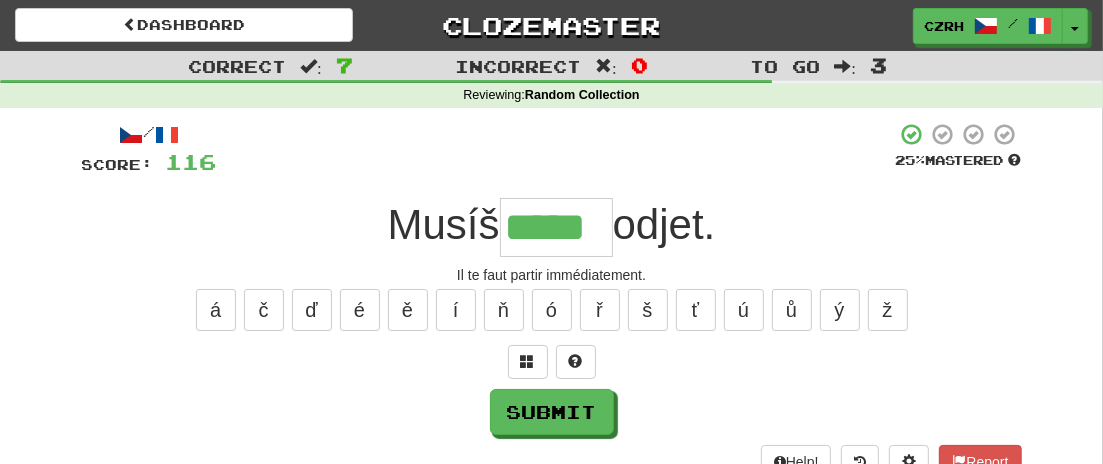type on "*****" 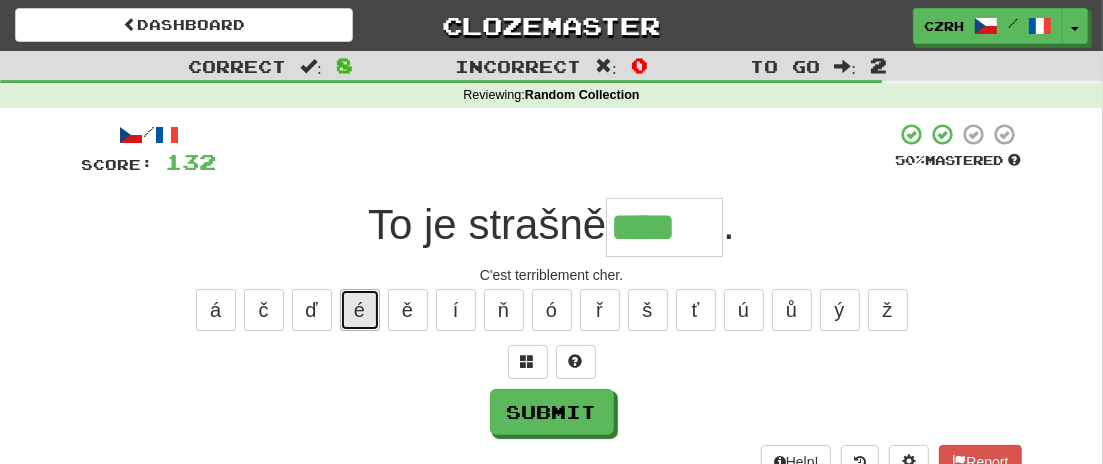 click on "é" at bounding box center [360, 310] 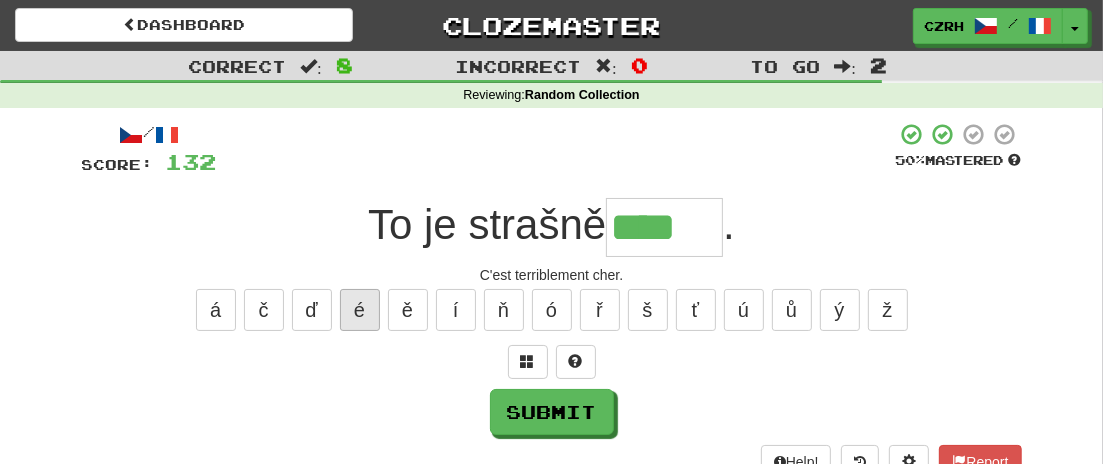 type on "*****" 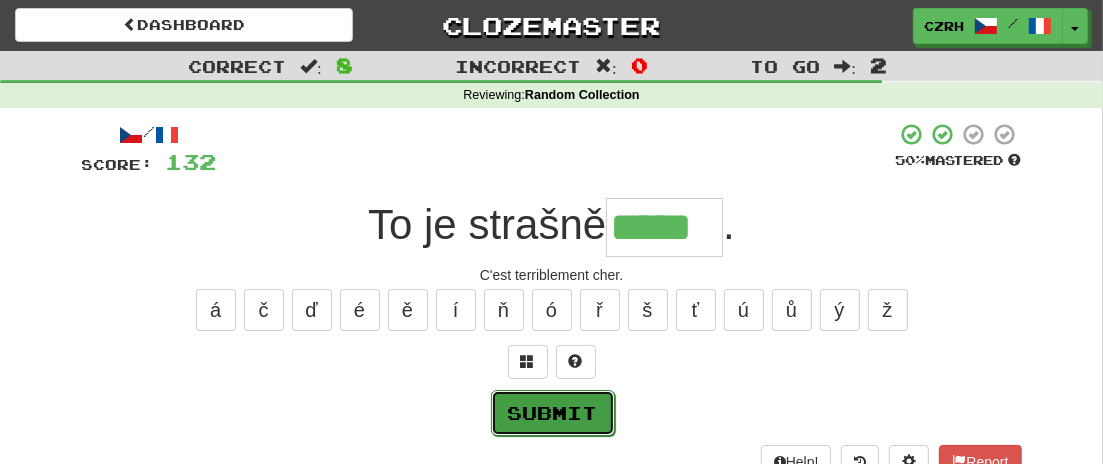 click on "Submit" at bounding box center (553, 413) 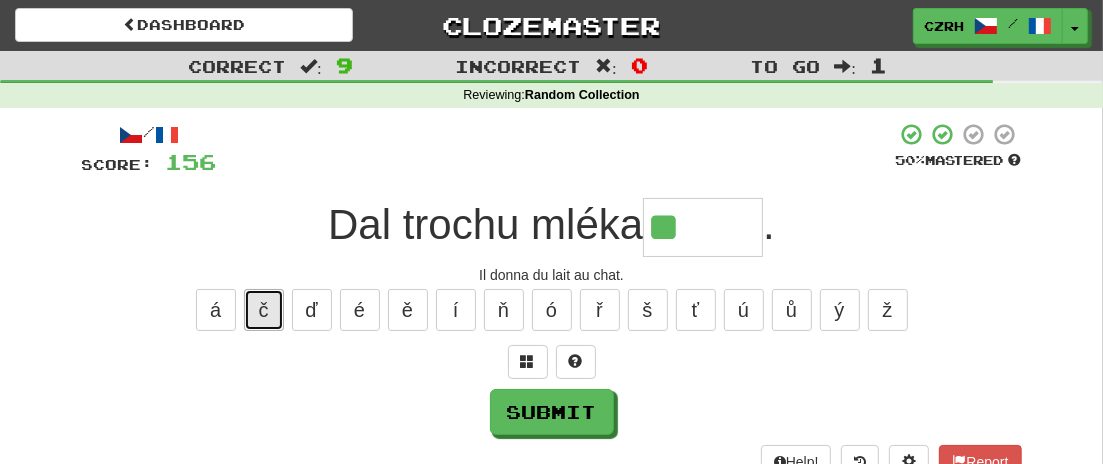 click on "č" at bounding box center (264, 310) 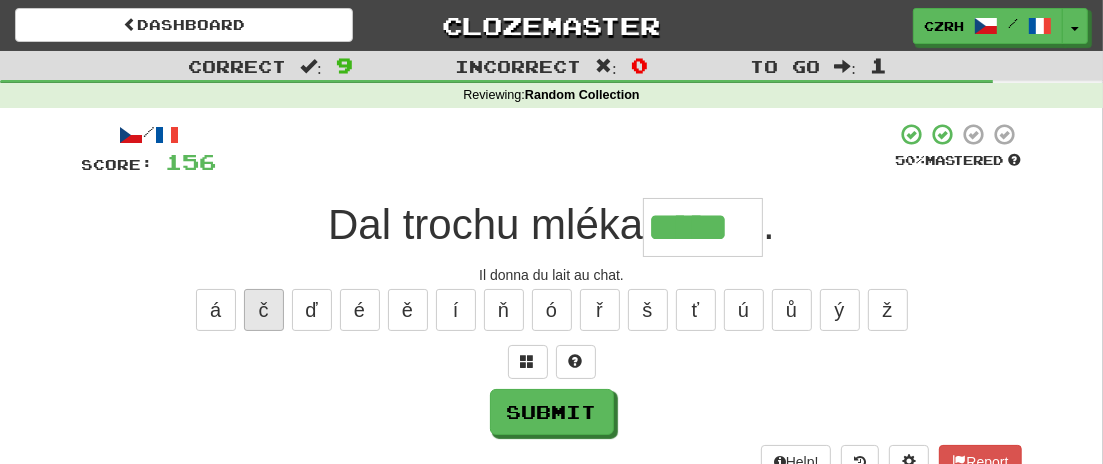 type on "*****" 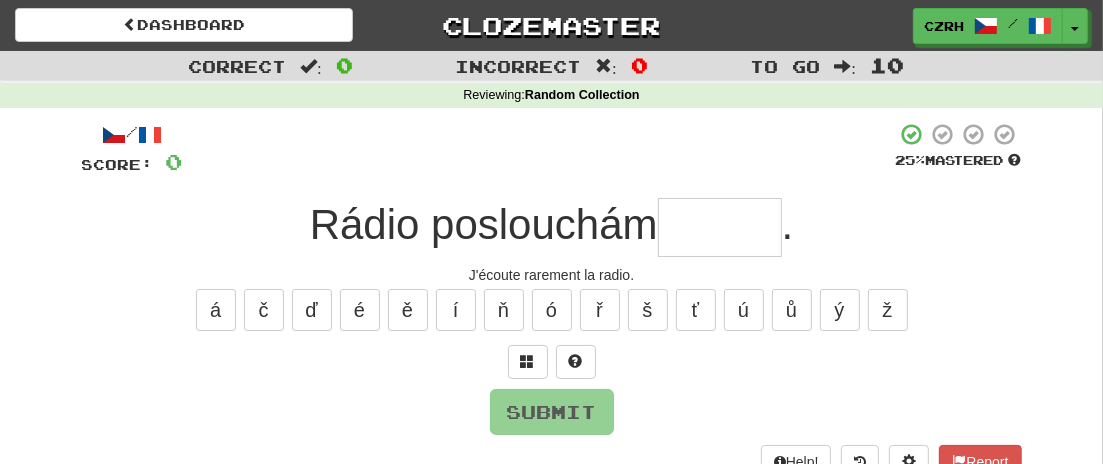 type on "*" 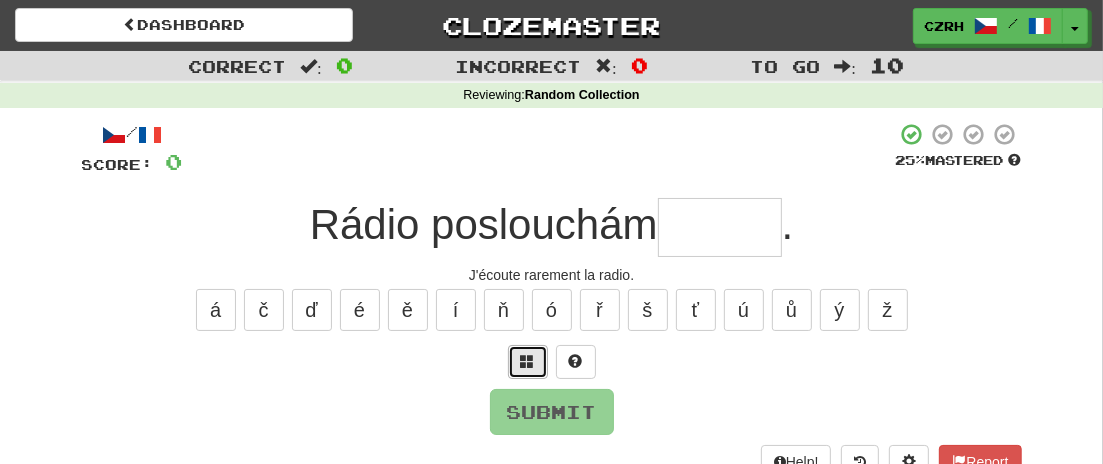click at bounding box center (528, 361) 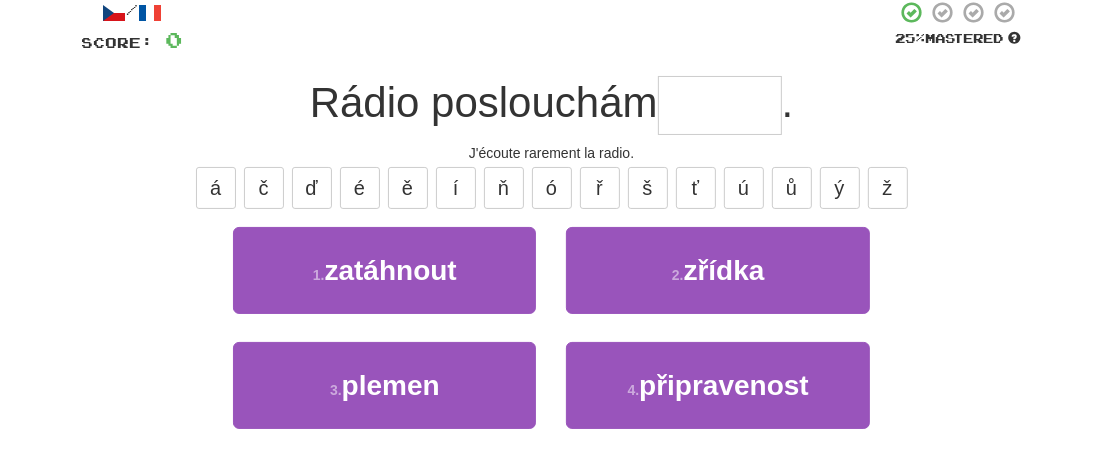 scroll, scrollTop: 104, scrollLeft: 0, axis: vertical 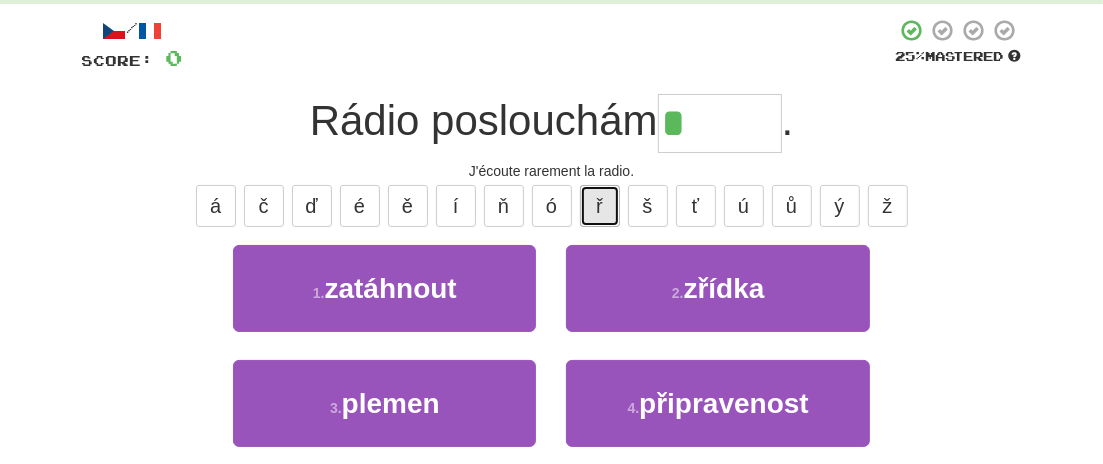 click on "ř" at bounding box center (600, 206) 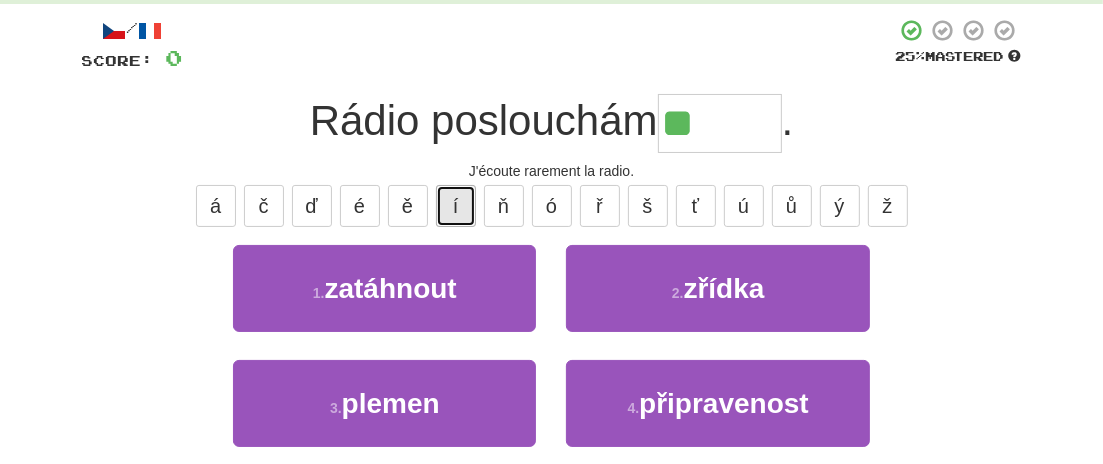 click on "í" at bounding box center [456, 206] 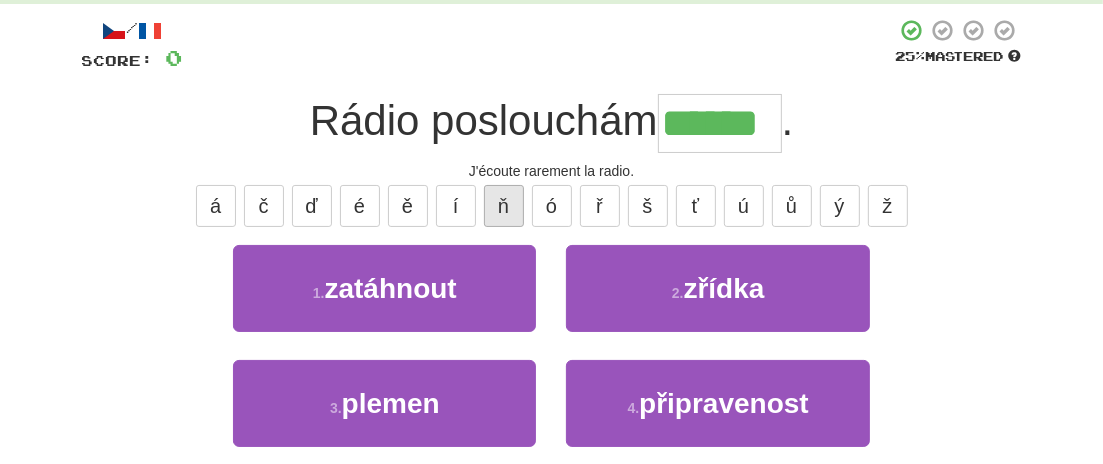 type on "******" 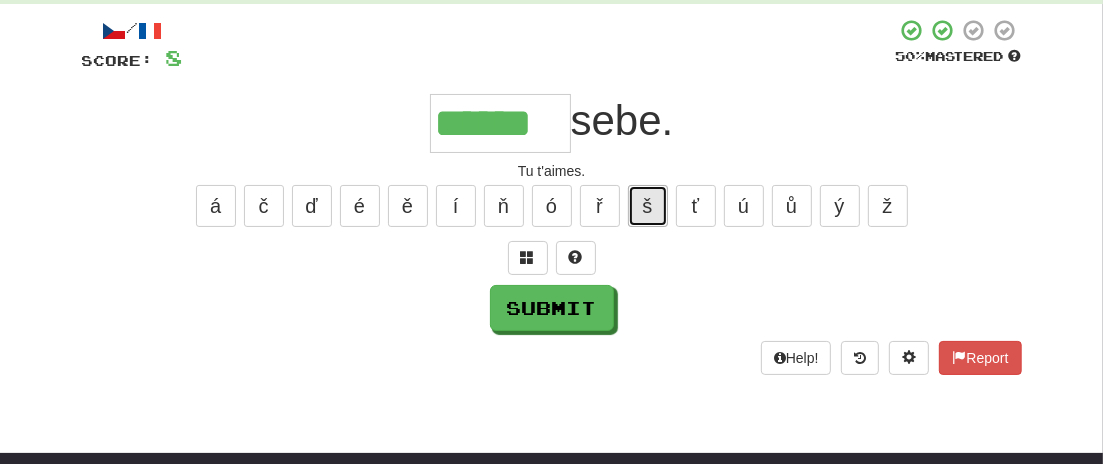 click on "š" at bounding box center (648, 206) 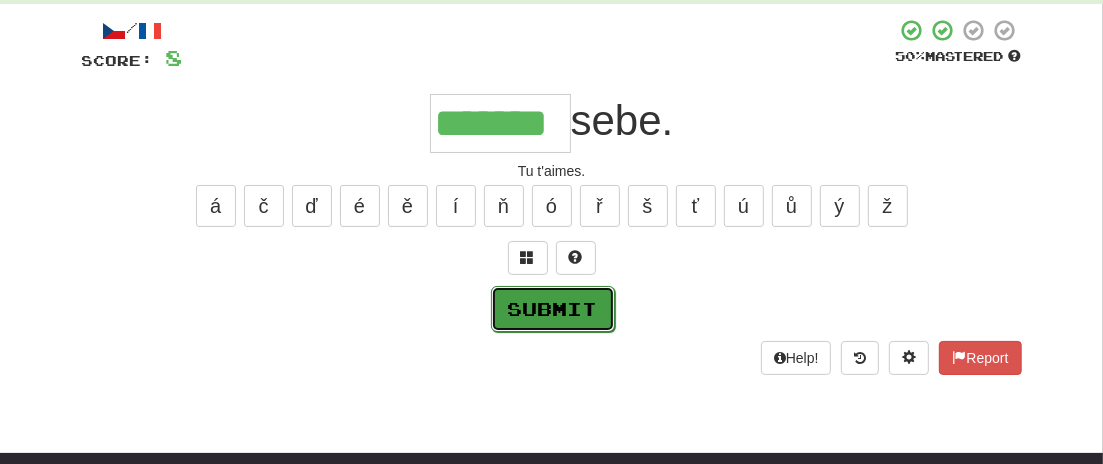 click on "Submit" at bounding box center (553, 309) 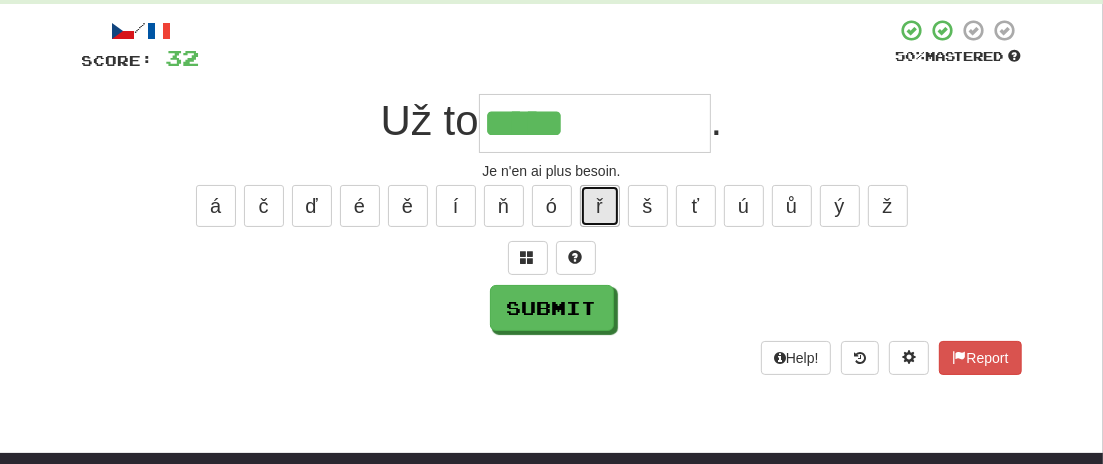 click on "ř" at bounding box center [600, 206] 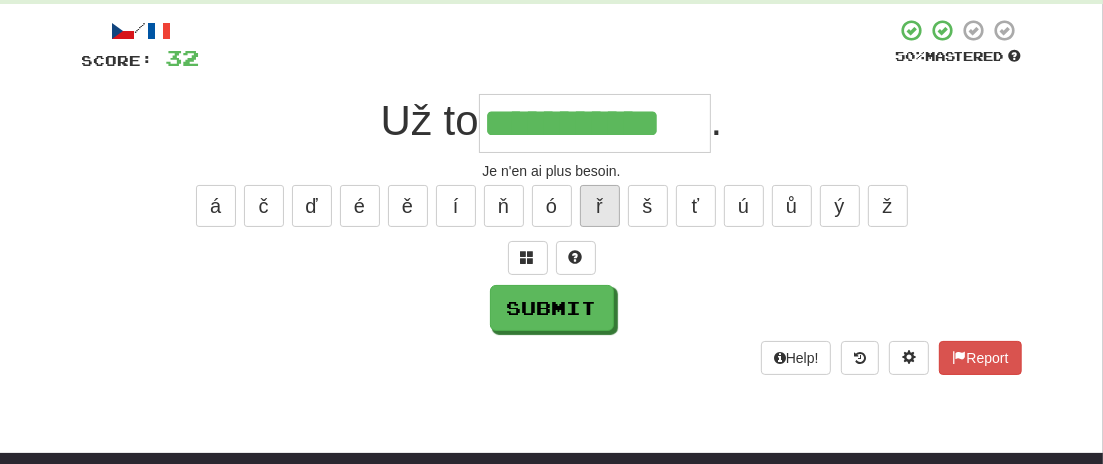 type on "**********" 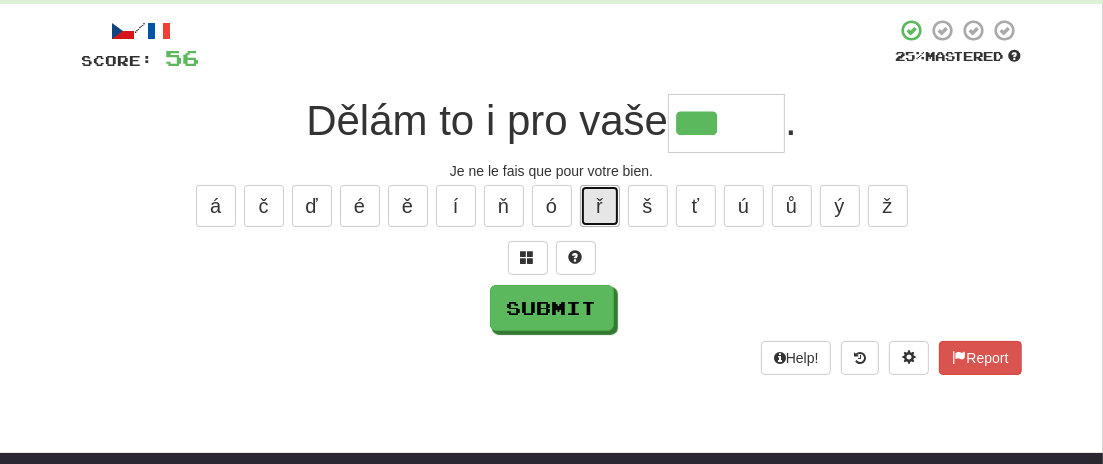 click on "ř" at bounding box center (600, 206) 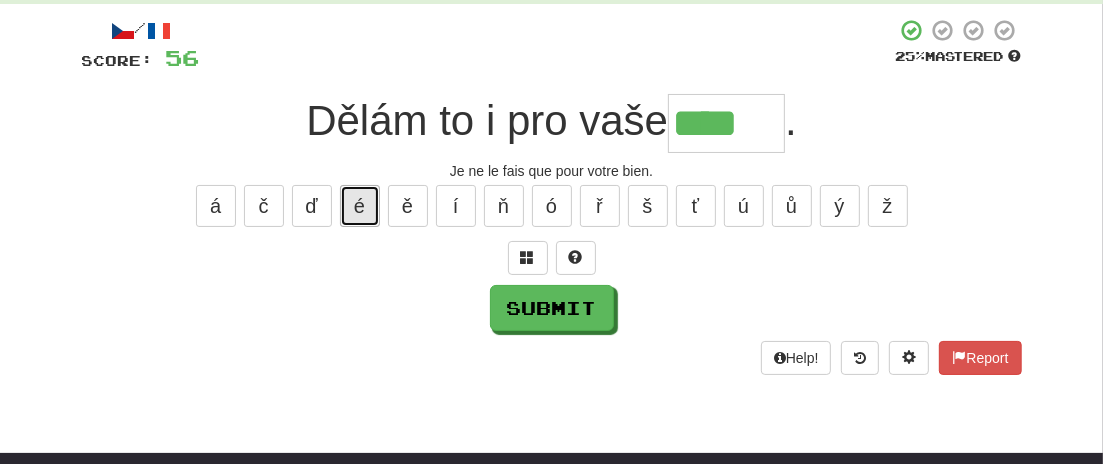click on "é" at bounding box center (360, 206) 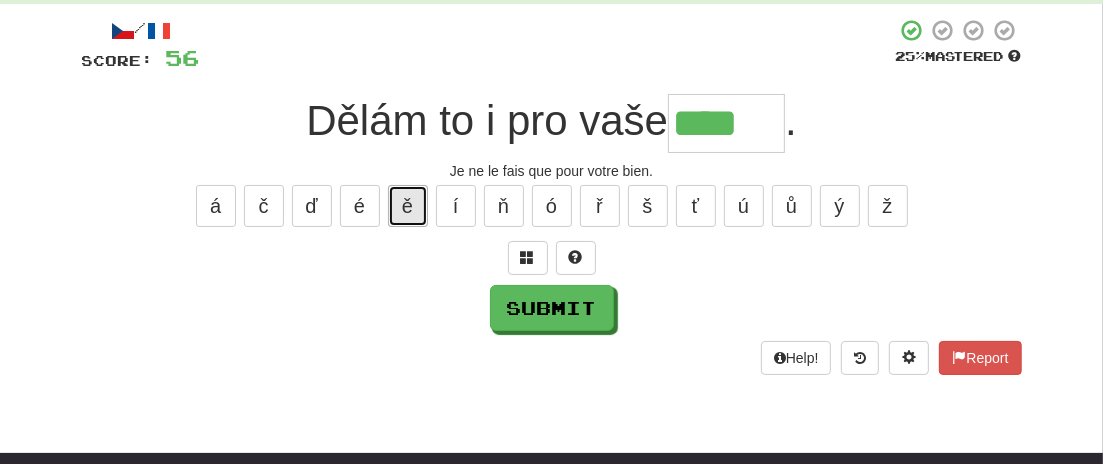 click on "ě" at bounding box center (408, 206) 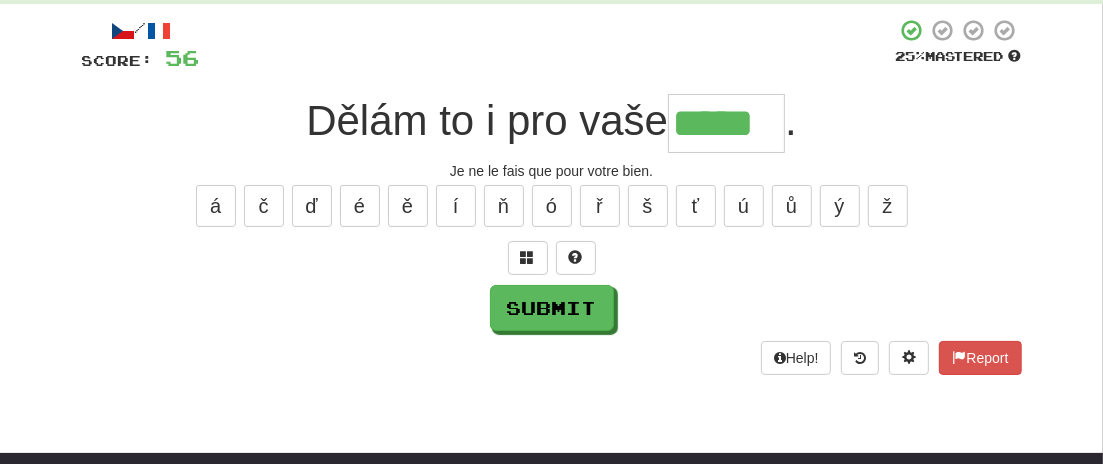 type on "*****" 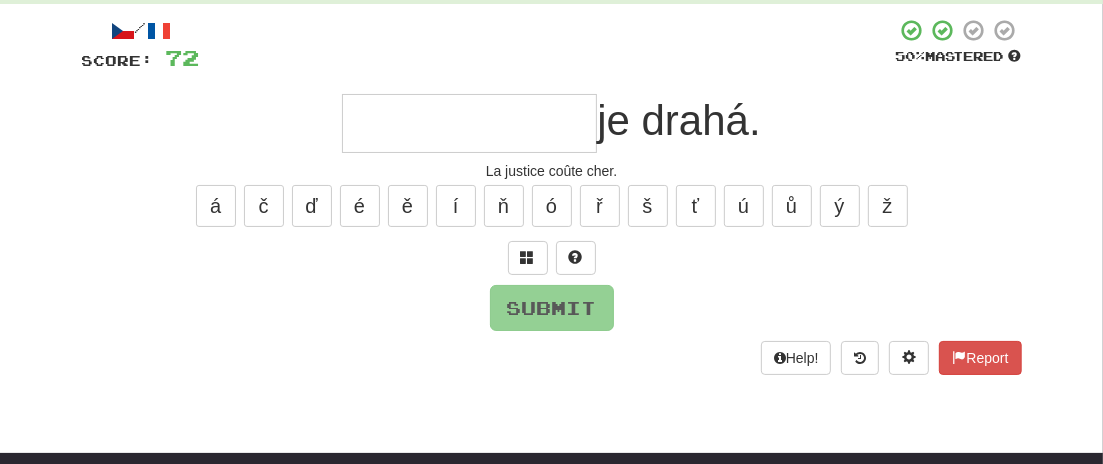 type on "*" 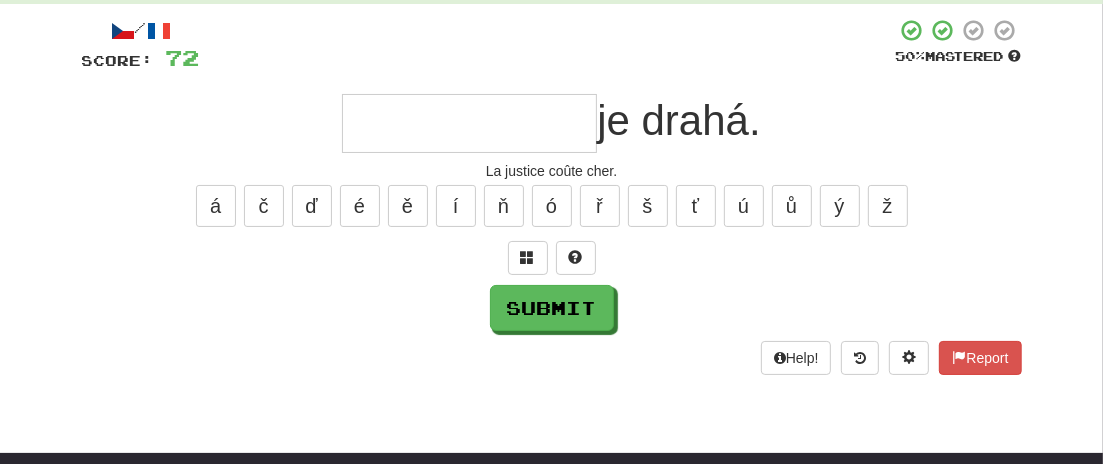 type on "*" 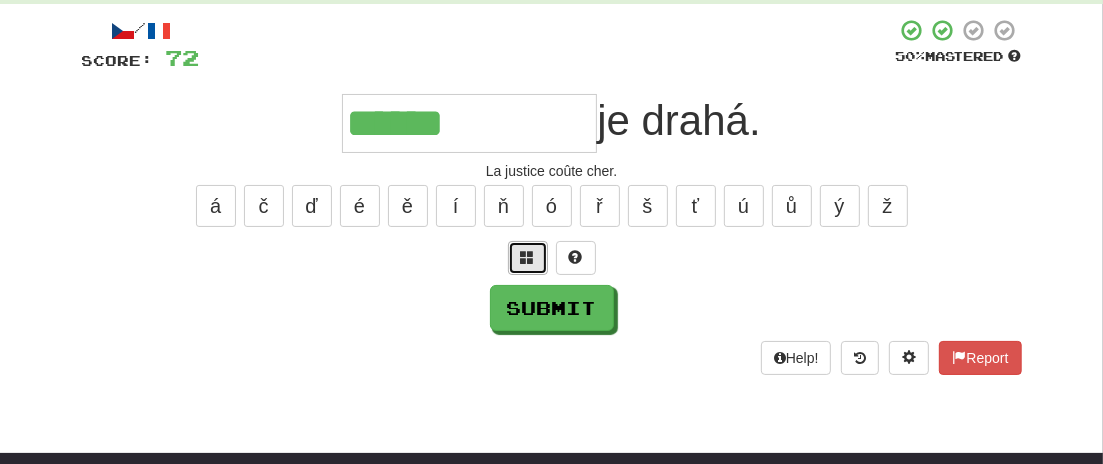 click at bounding box center (528, 257) 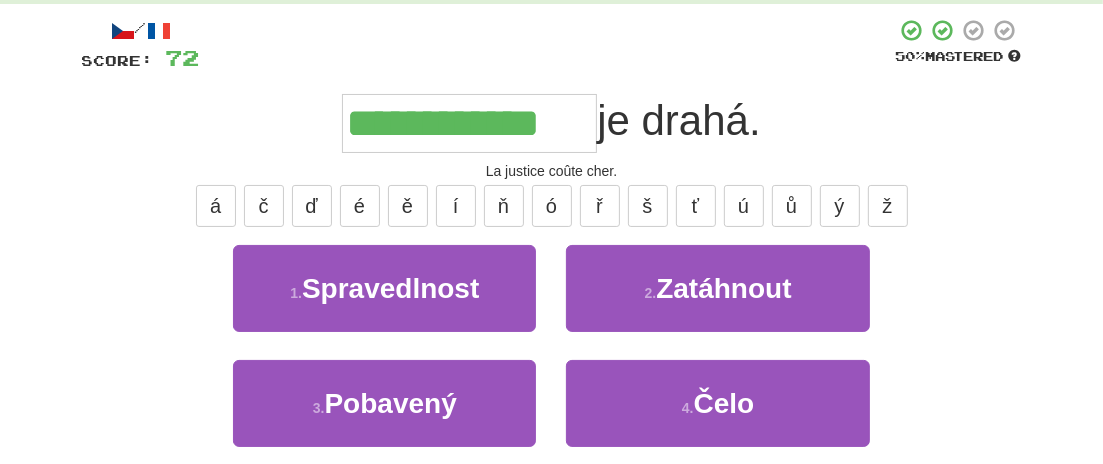 type on "**********" 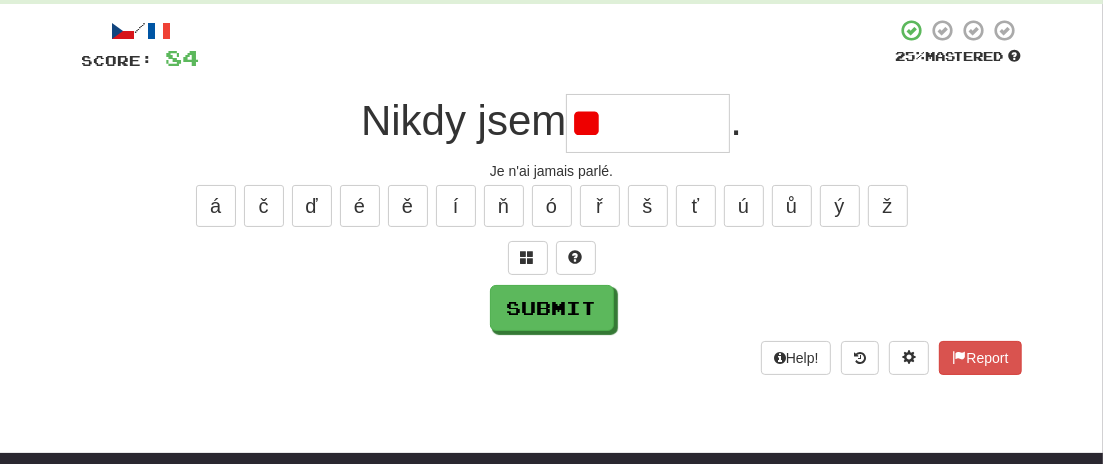 type on "*" 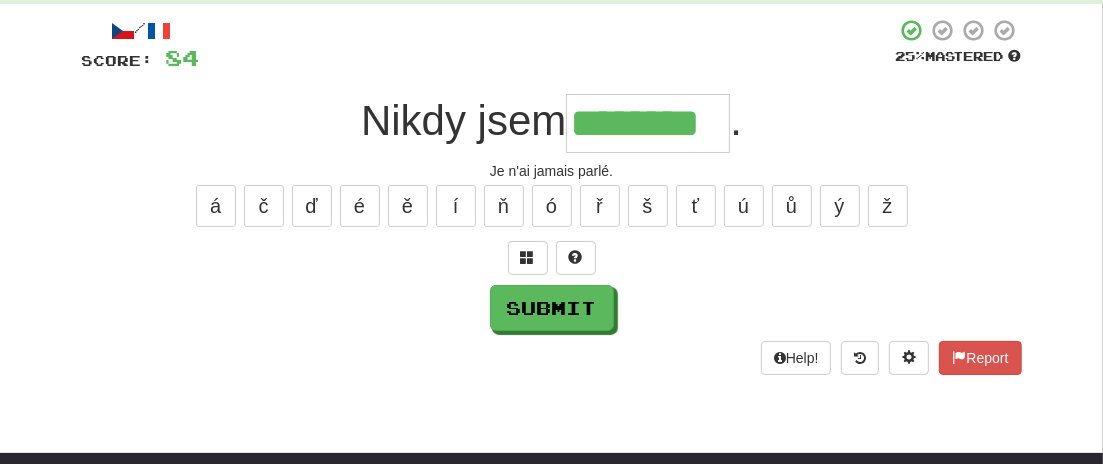 type on "********" 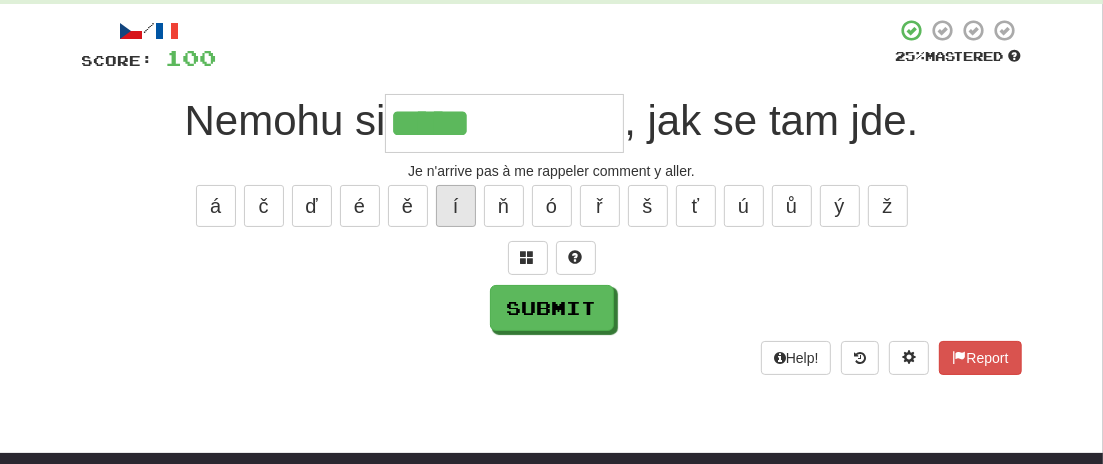 type on "*****" 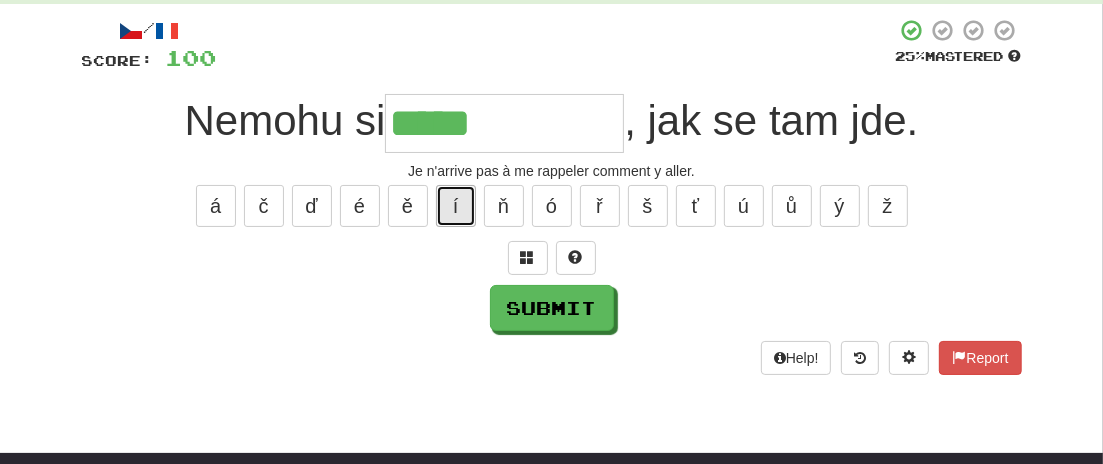type 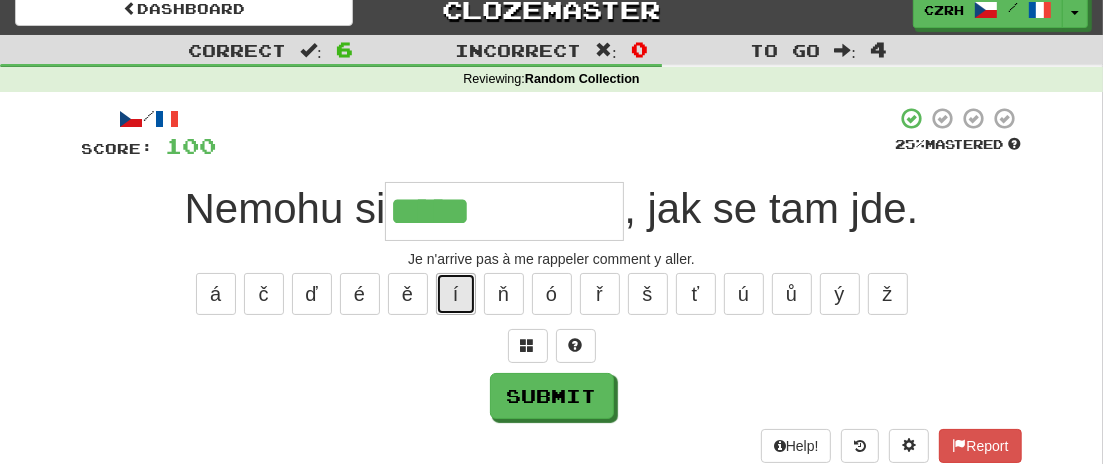 click on "/  Score:   100 25 %  Mastered Nemohu si  ***** , jak se tam jde. Je n'arrive pas à me rappeler comment y aller. á č ď é ě í ň ó ř š ť ú ů ý ž Submit  Help!  Report" at bounding box center [552, 284] 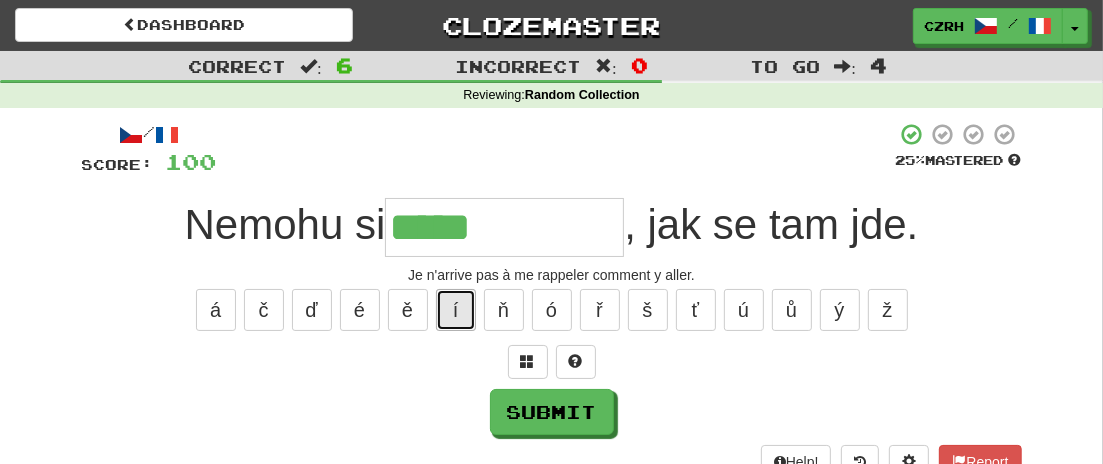 click on "í" at bounding box center (456, 310) 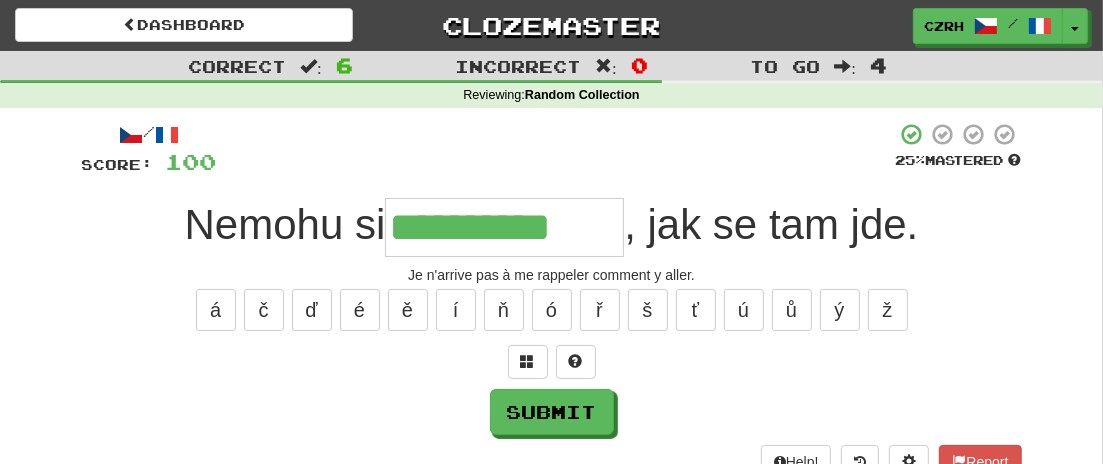 type on "**********" 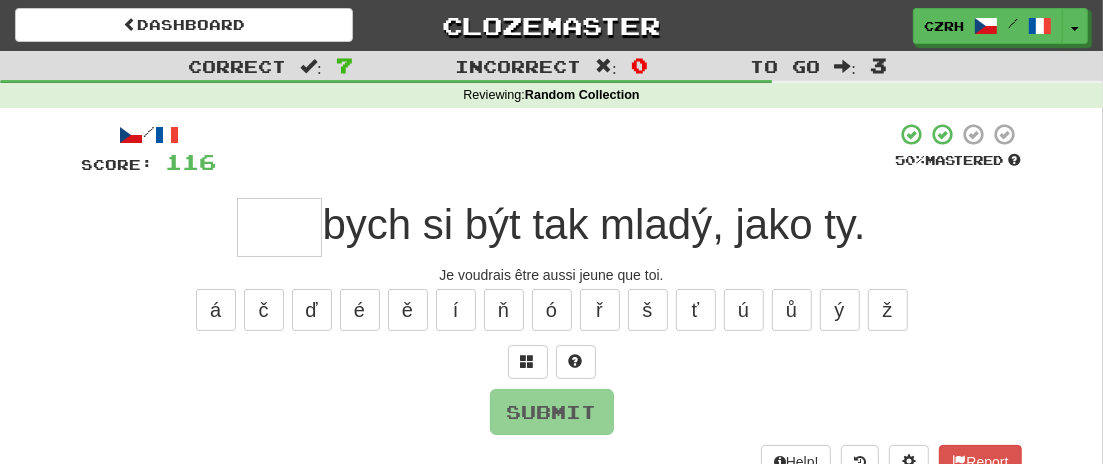 type on "*" 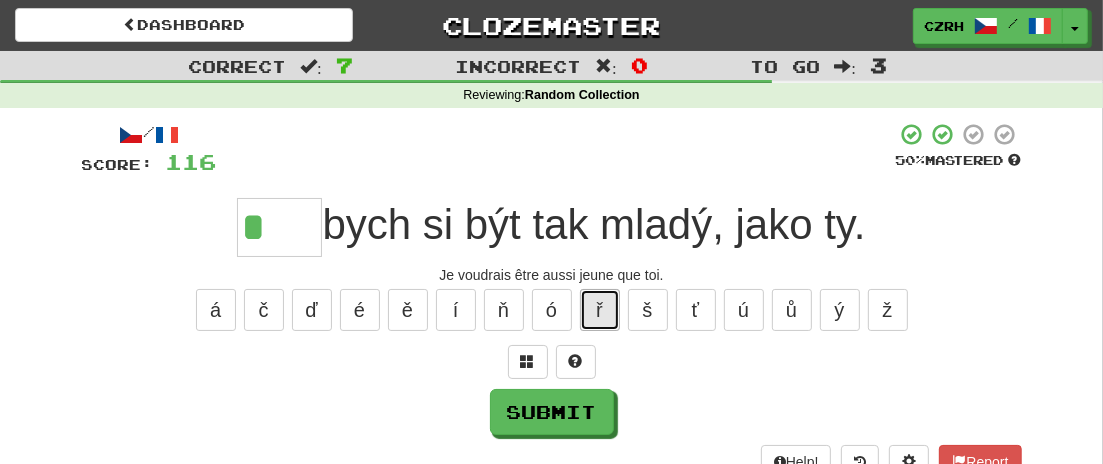 click on "ř" at bounding box center (600, 310) 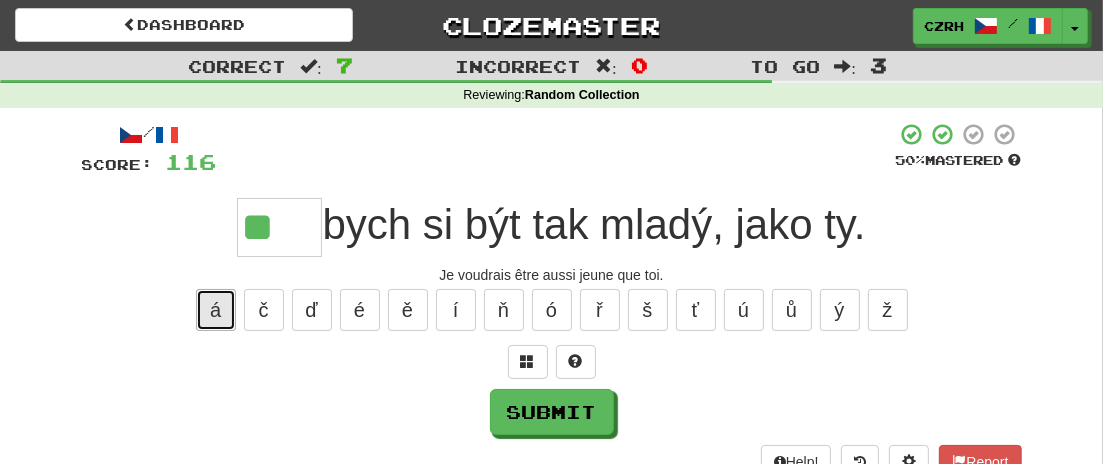 click on "á" at bounding box center [216, 310] 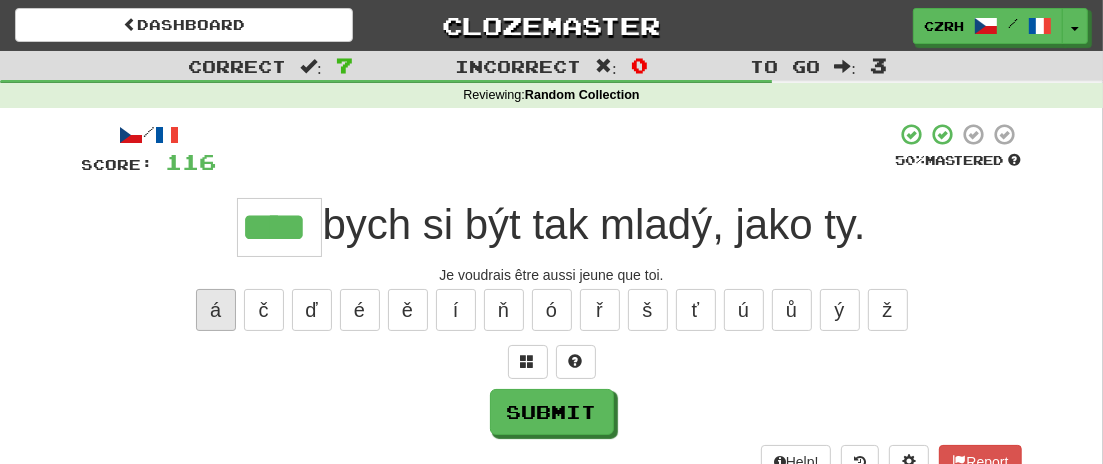 type on "****" 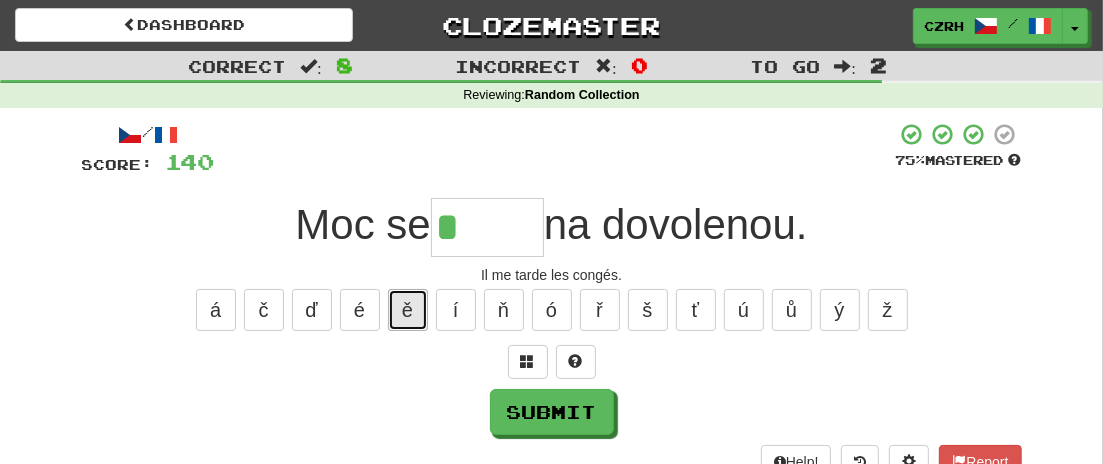 click on "ě" at bounding box center (408, 310) 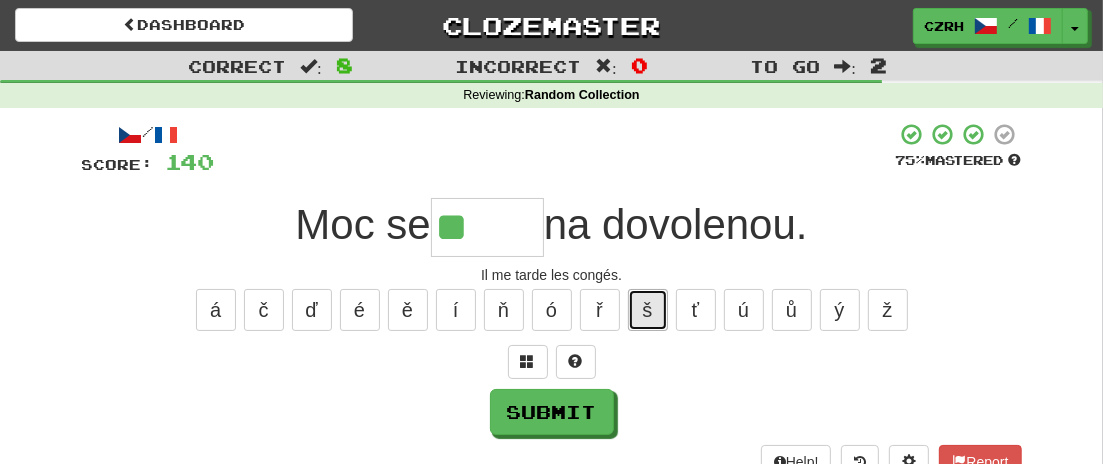 click on "š" at bounding box center [648, 310] 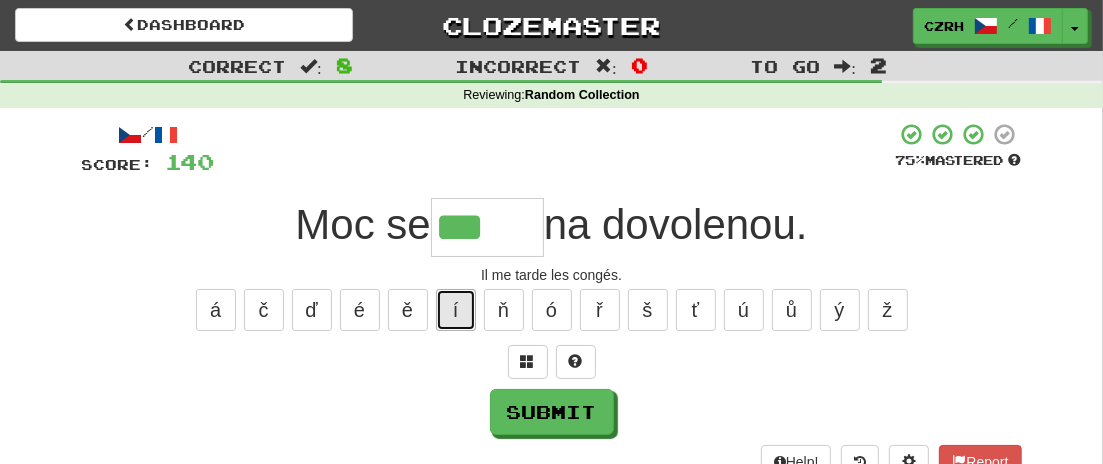 click on "í" at bounding box center [456, 310] 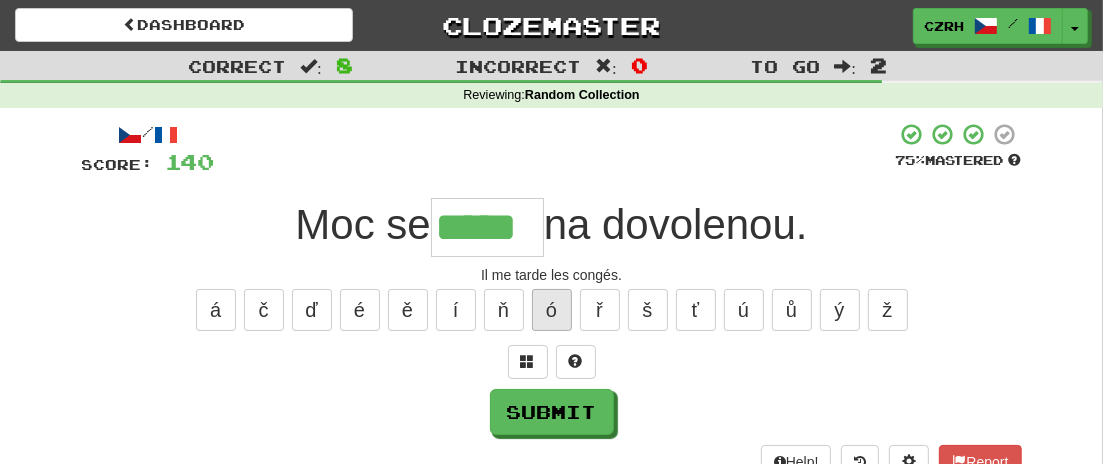 type on "*****" 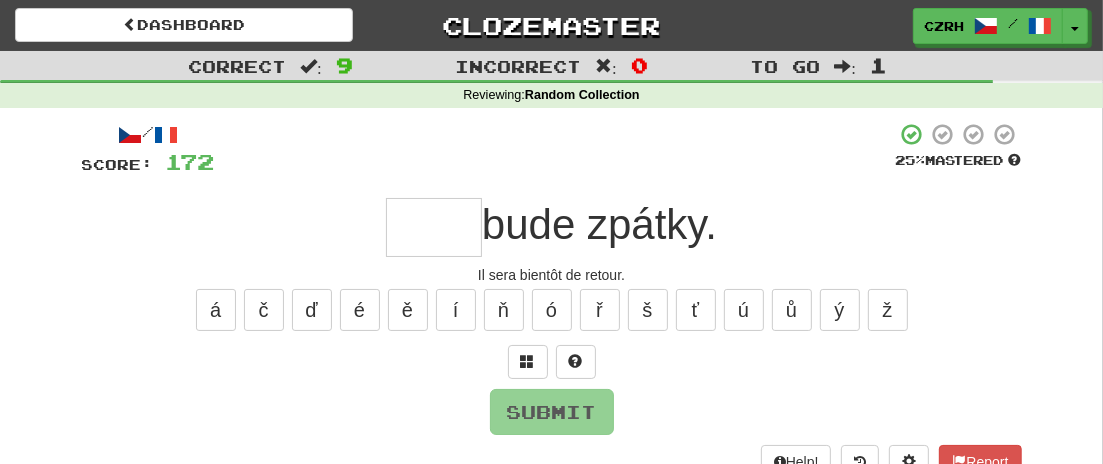 type on "*" 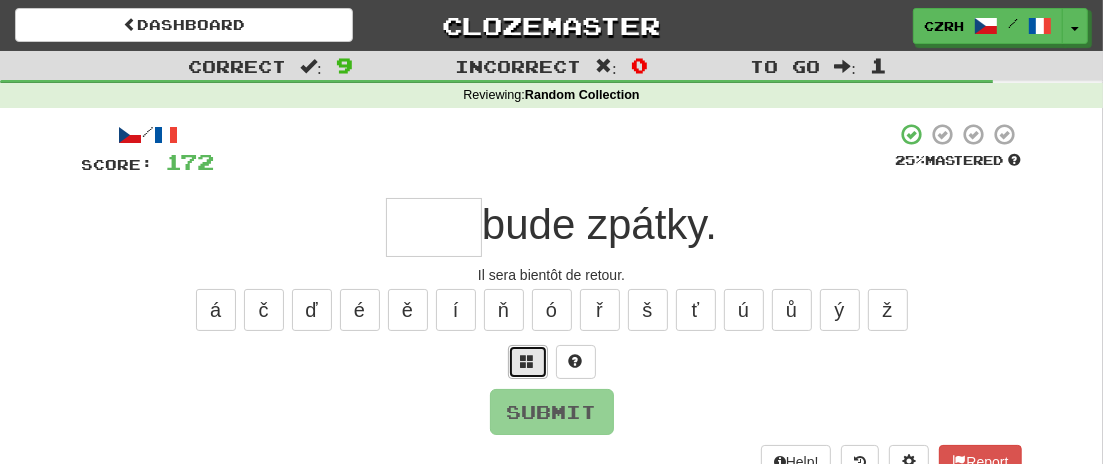 click at bounding box center [528, 361] 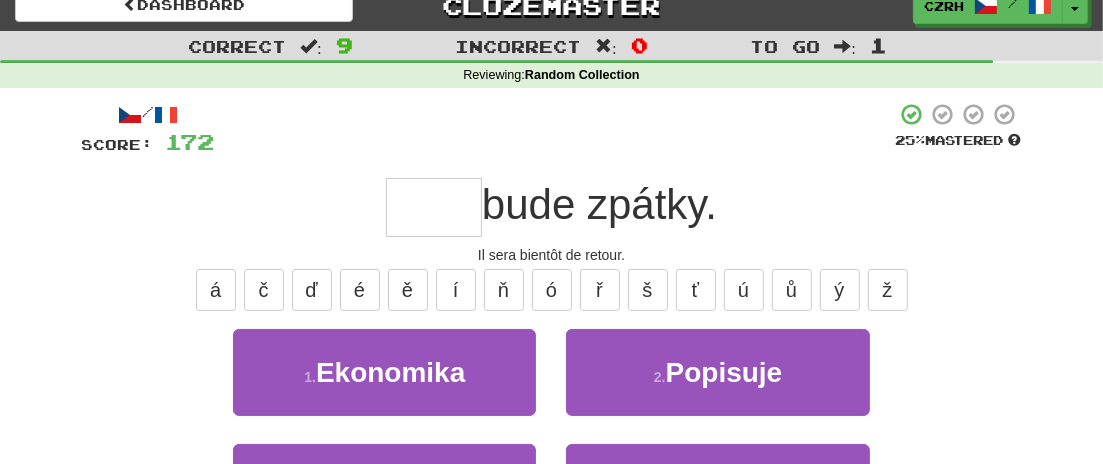 scroll, scrollTop: 12, scrollLeft: 0, axis: vertical 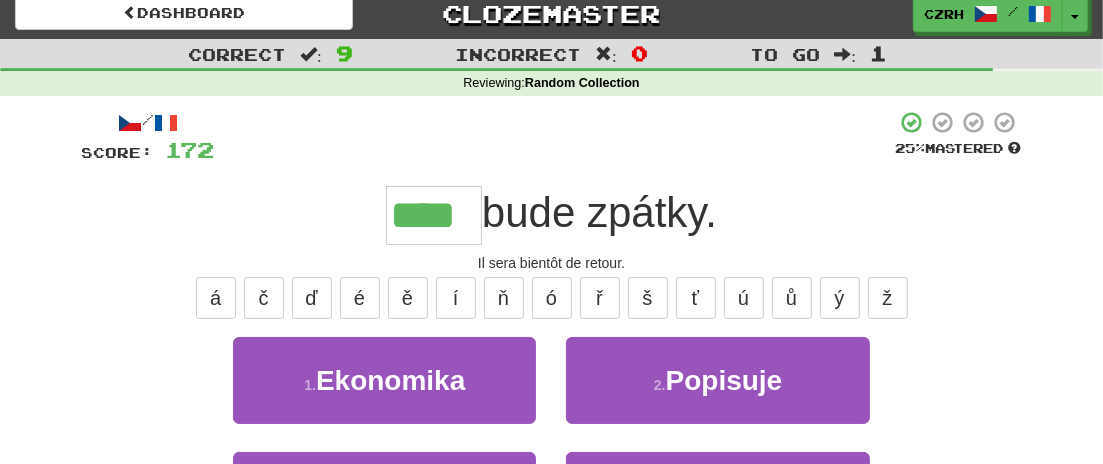 type on "****" 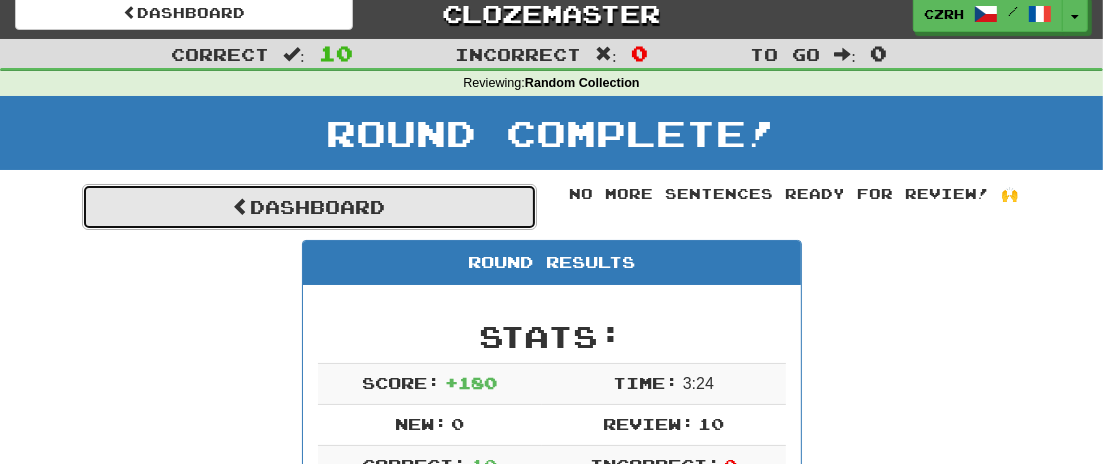 click on "Dashboard" at bounding box center [309, 207] 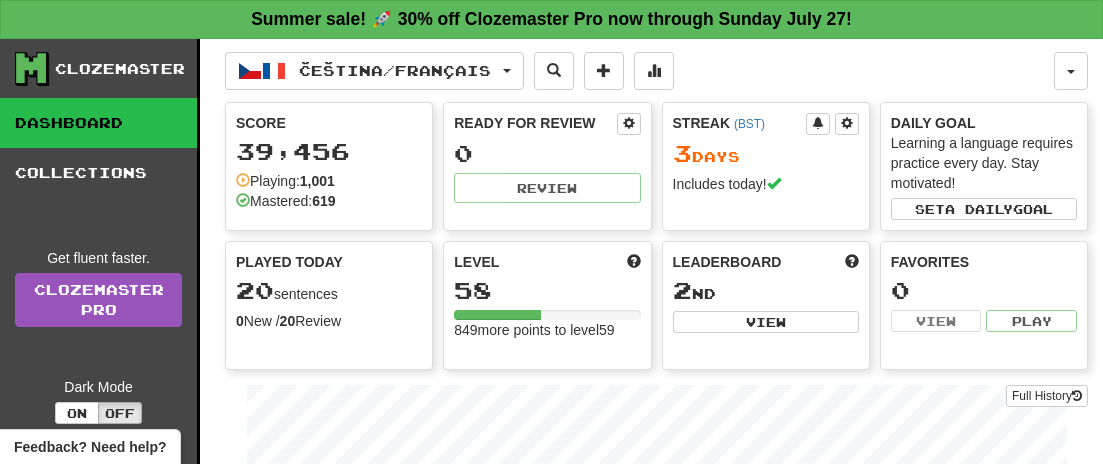 scroll, scrollTop: 0, scrollLeft: 0, axis: both 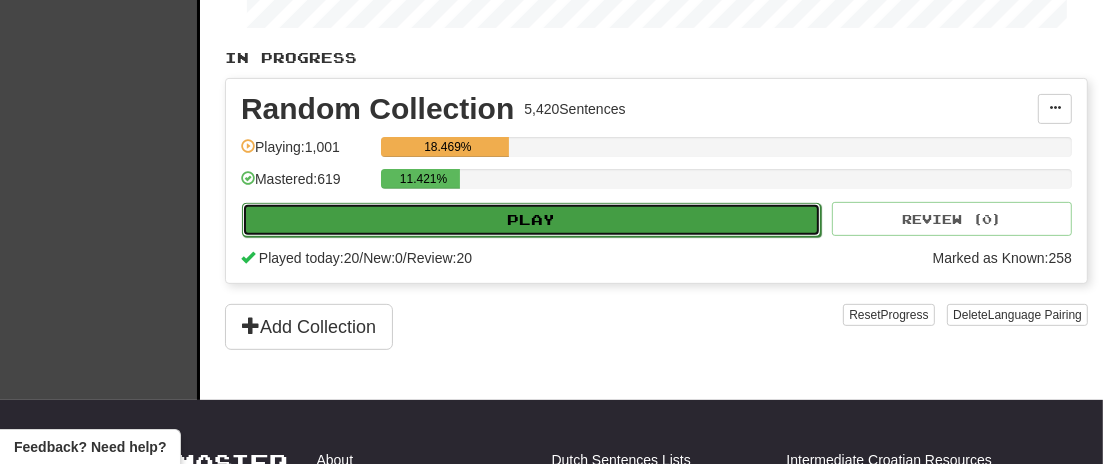 click on "Play" at bounding box center (531, 220) 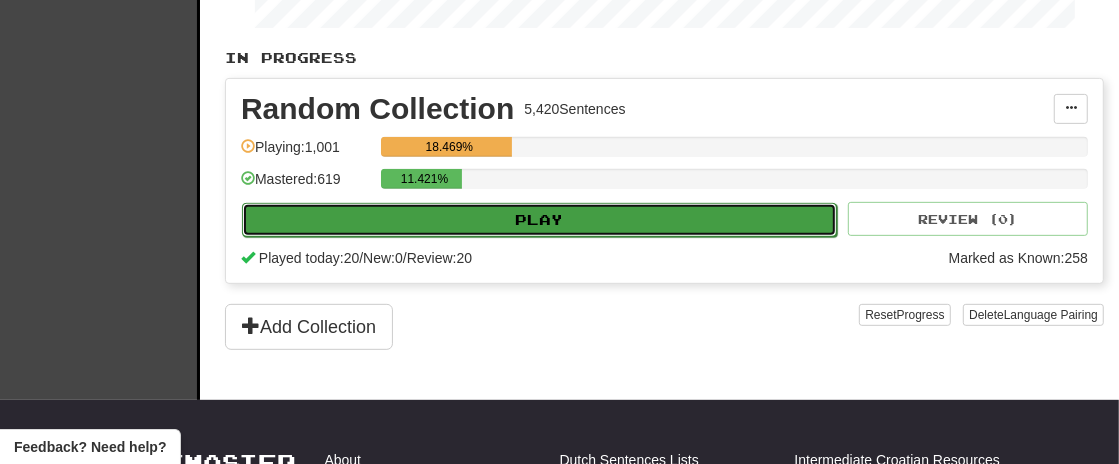 select on "**" 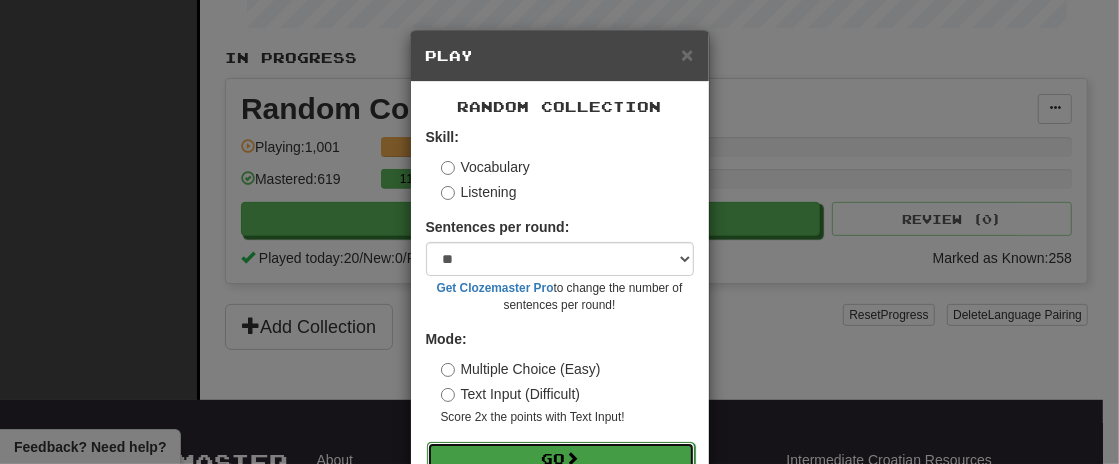 click on "Go" at bounding box center (561, 459) 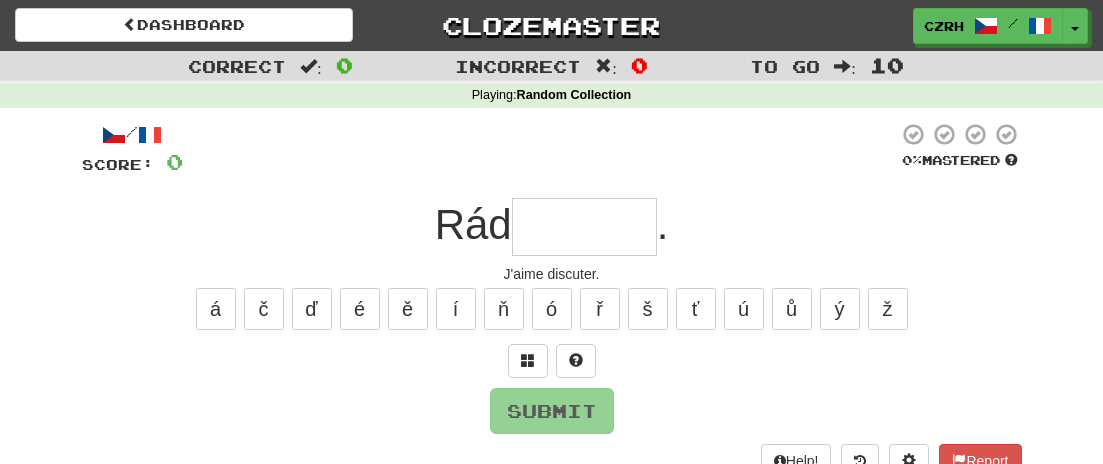 scroll, scrollTop: 0, scrollLeft: 0, axis: both 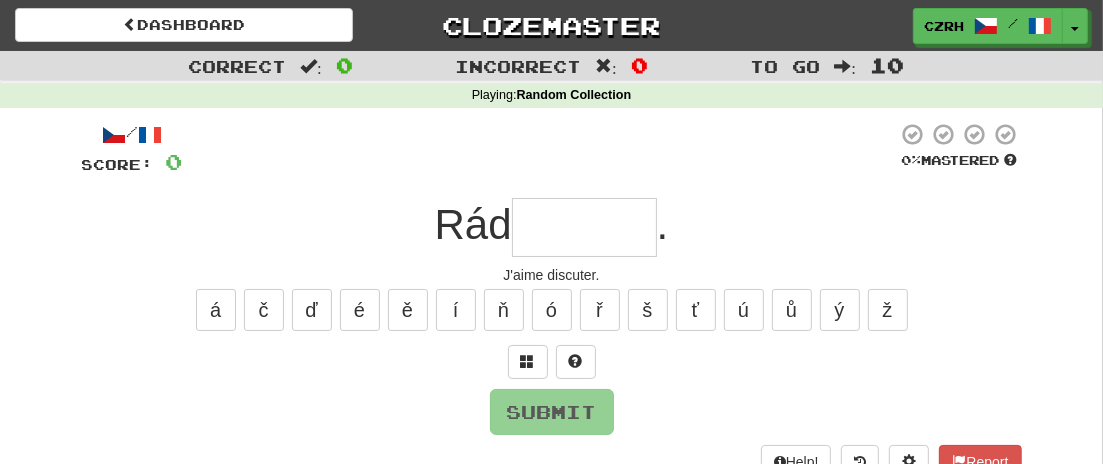type on "*" 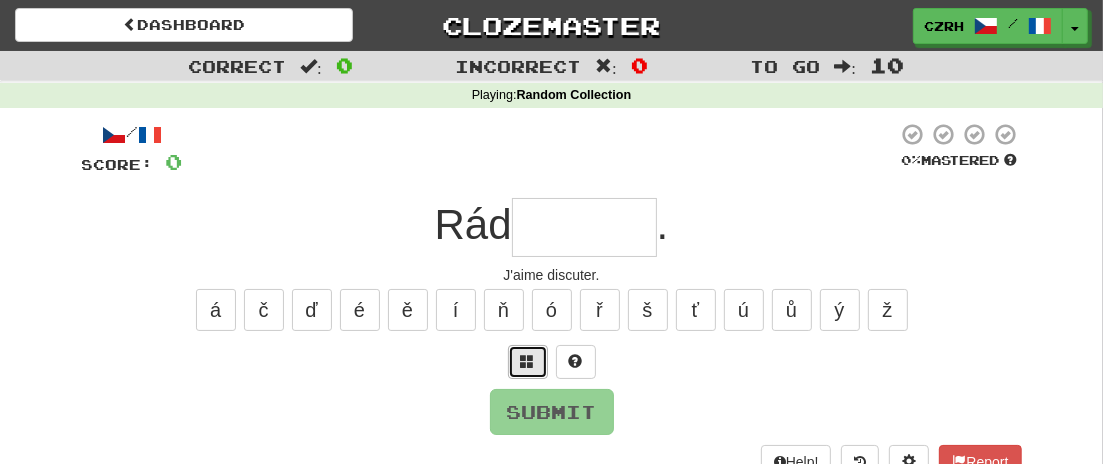 click at bounding box center [528, 361] 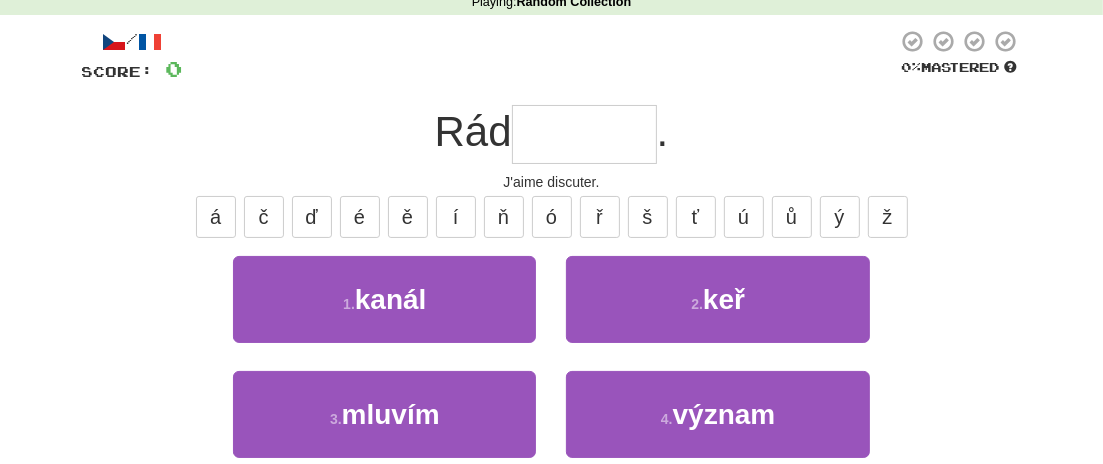scroll, scrollTop: 106, scrollLeft: 0, axis: vertical 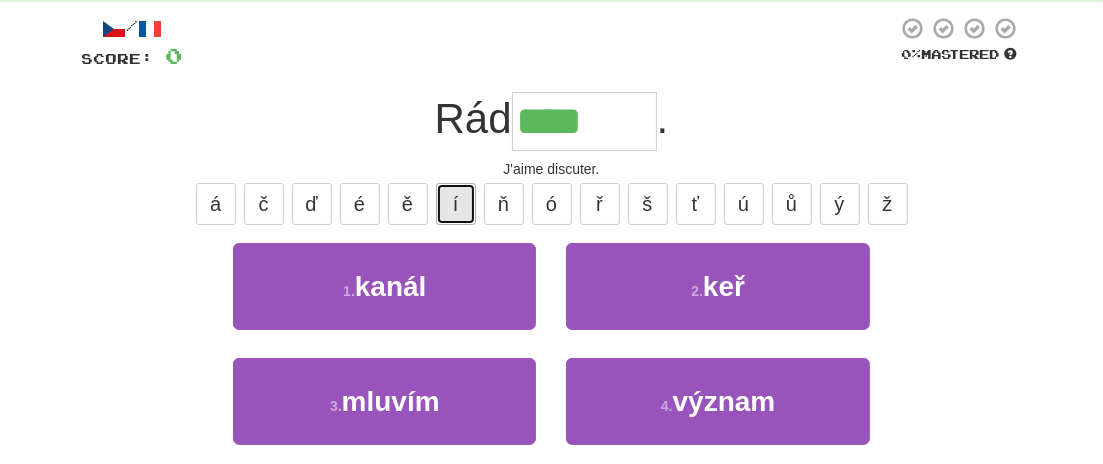 click on "í" at bounding box center (456, 204) 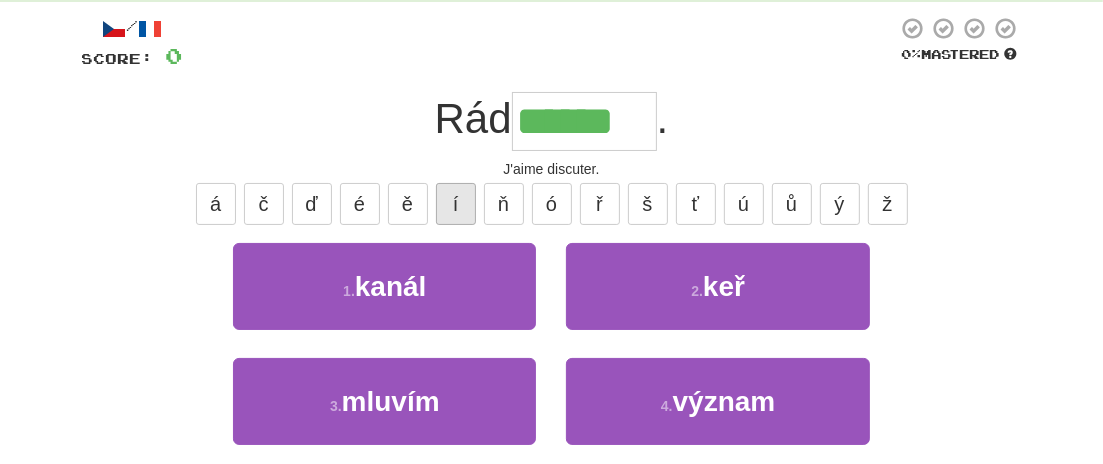 type on "******" 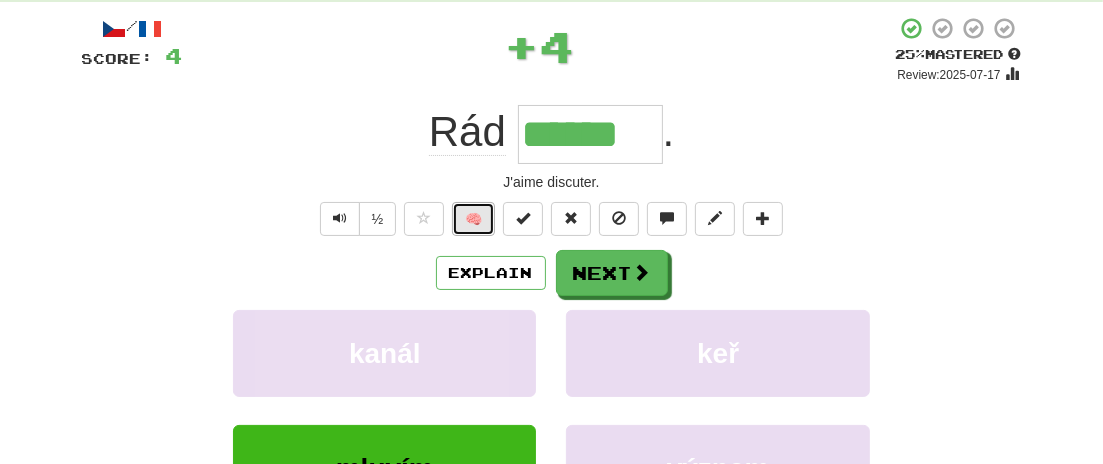 click on "🧠" at bounding box center [473, 219] 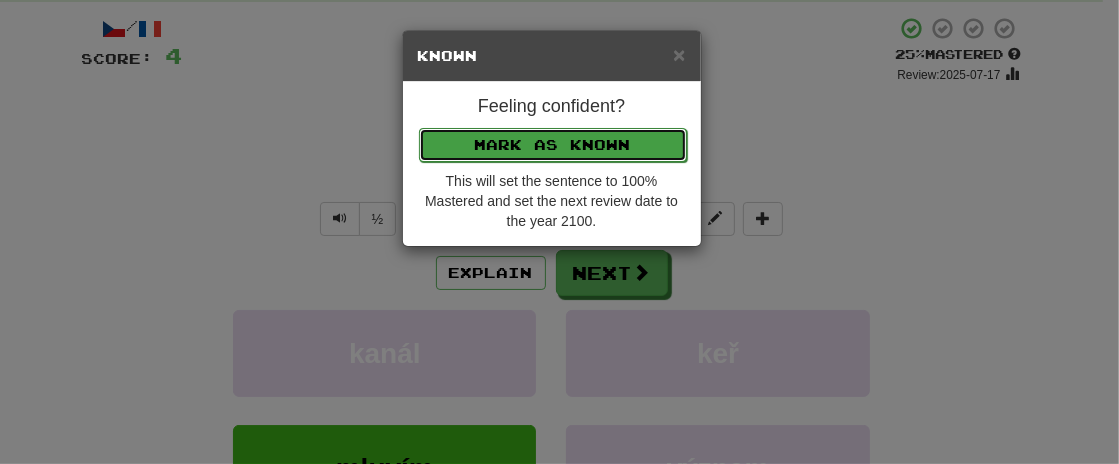 click on "Mark as Known" at bounding box center [553, 145] 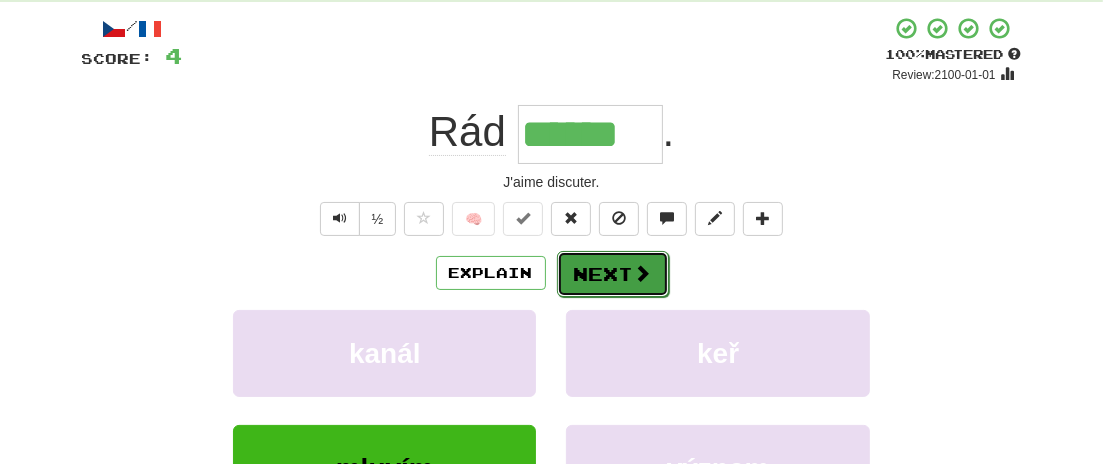 click on "Next" at bounding box center [613, 274] 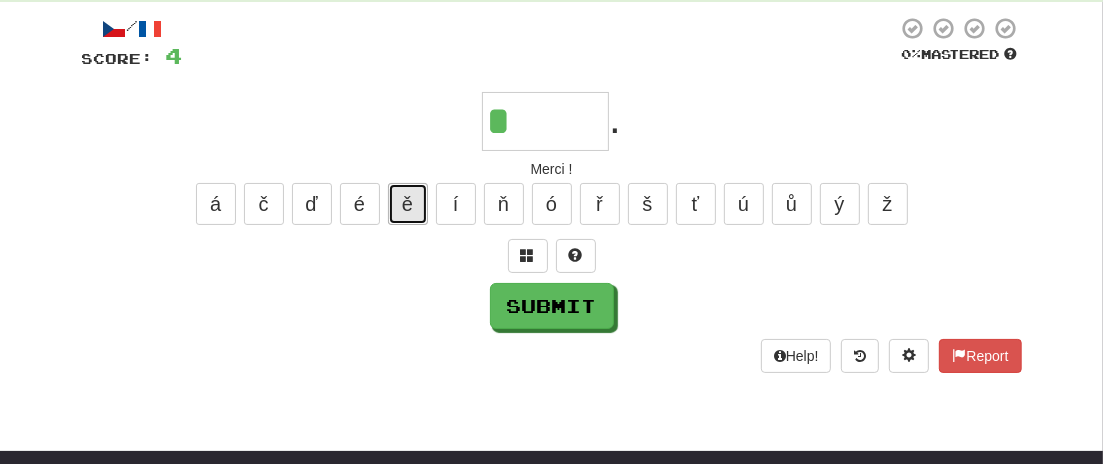 click on "ě" at bounding box center (408, 204) 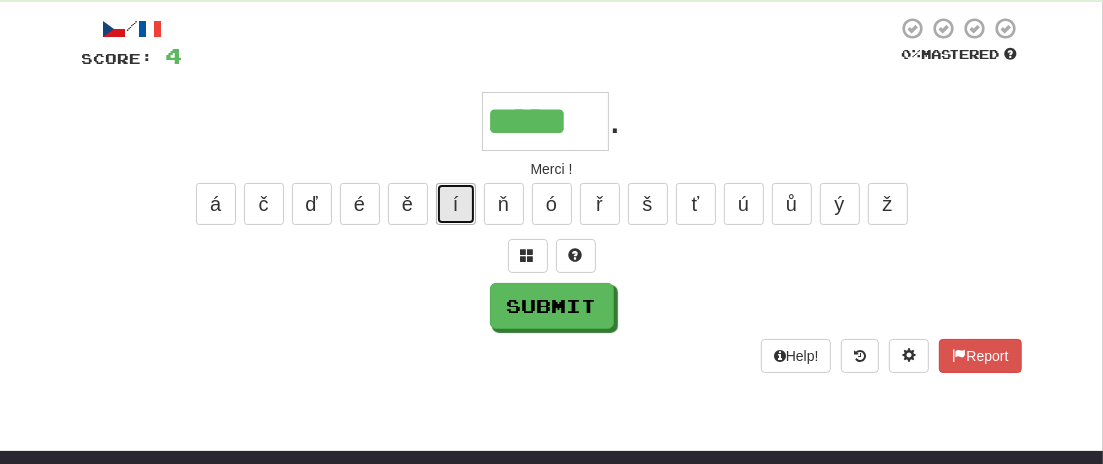 click on "í" at bounding box center (456, 204) 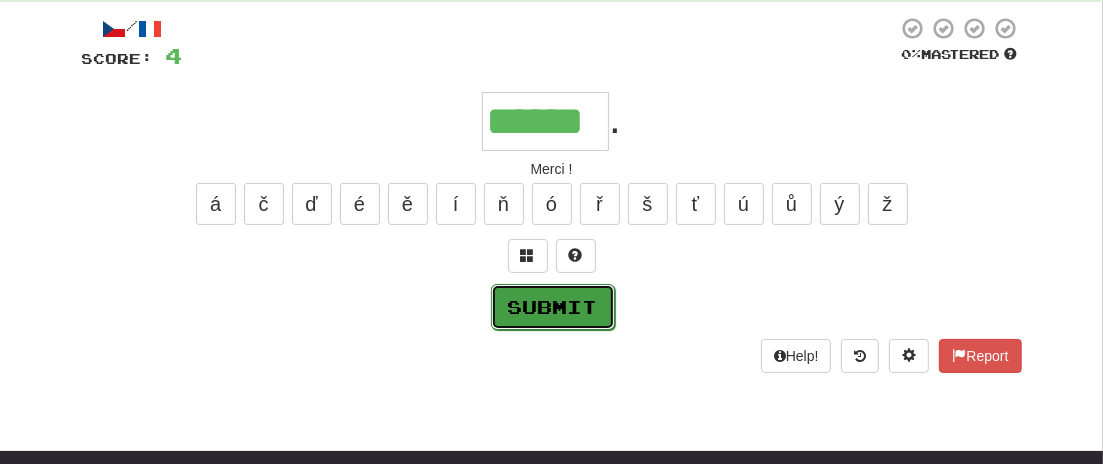 click on "Submit" at bounding box center [553, 307] 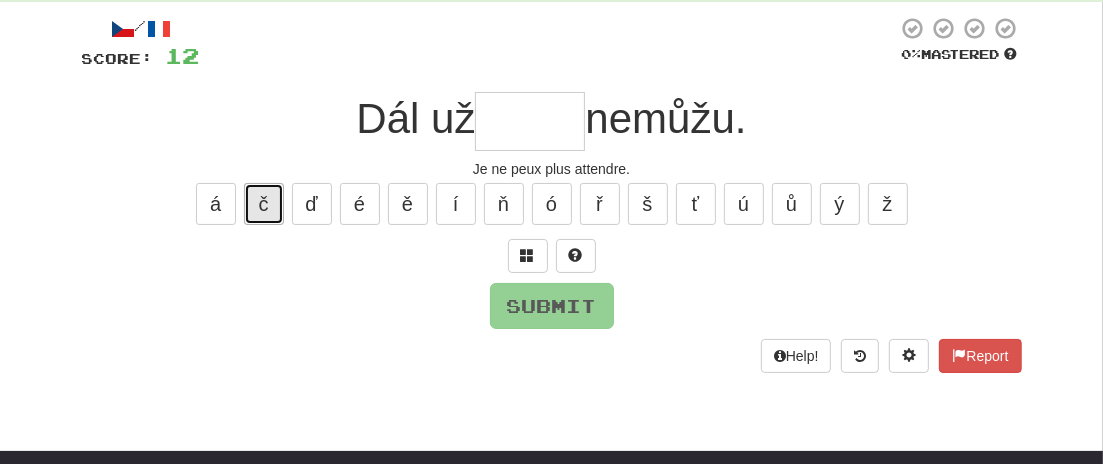 click on "č" at bounding box center (264, 204) 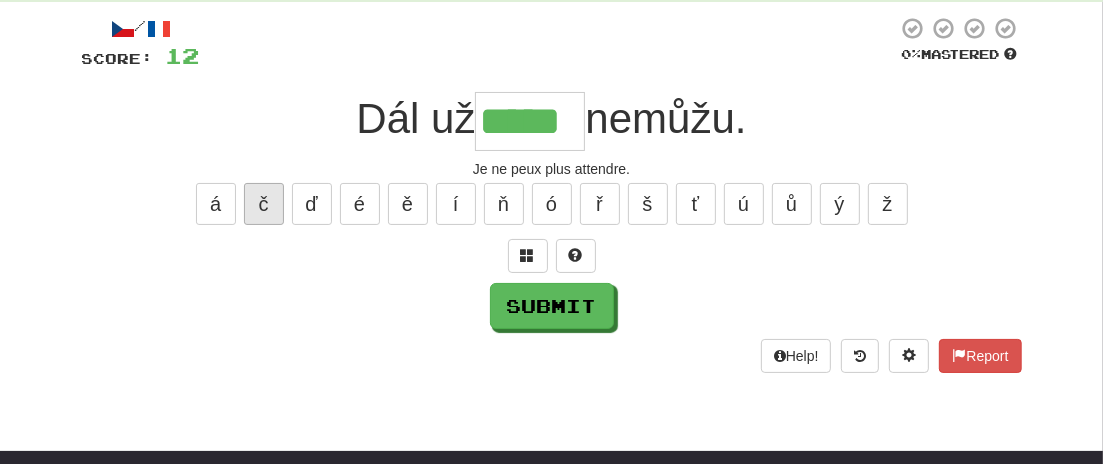 type on "*****" 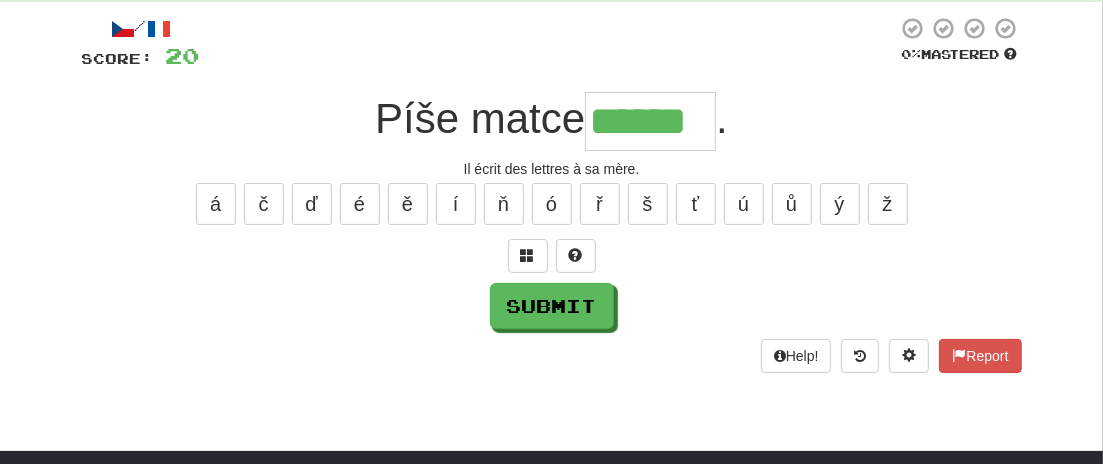 type on "******" 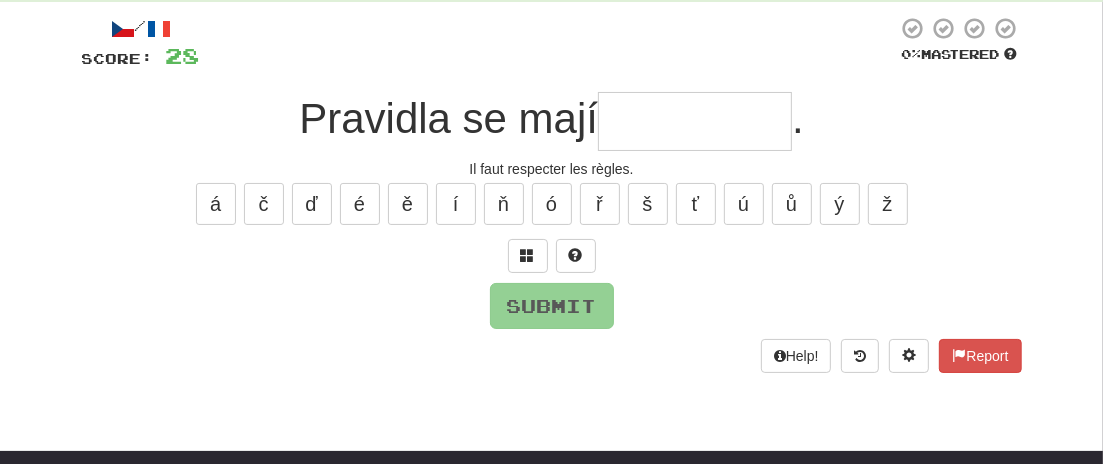 type on "*" 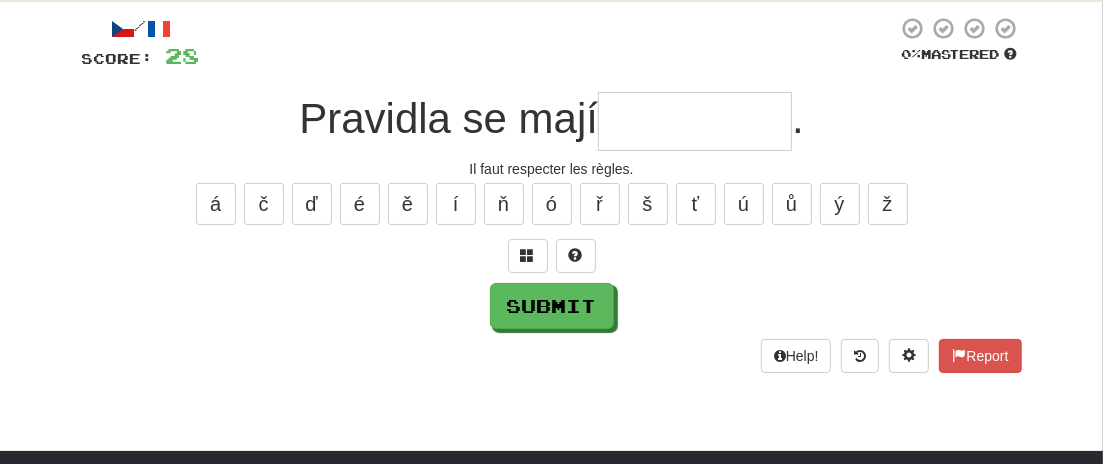 type on "*" 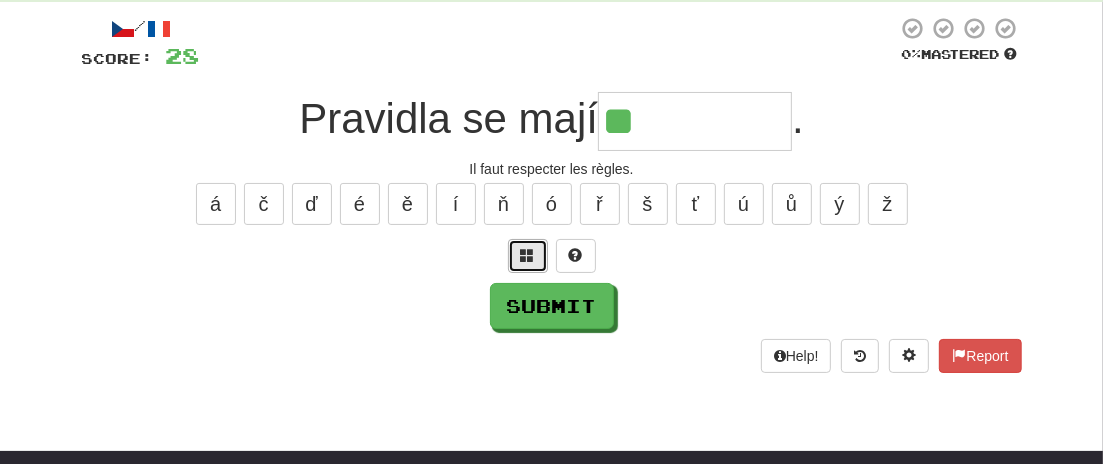 click at bounding box center [528, 255] 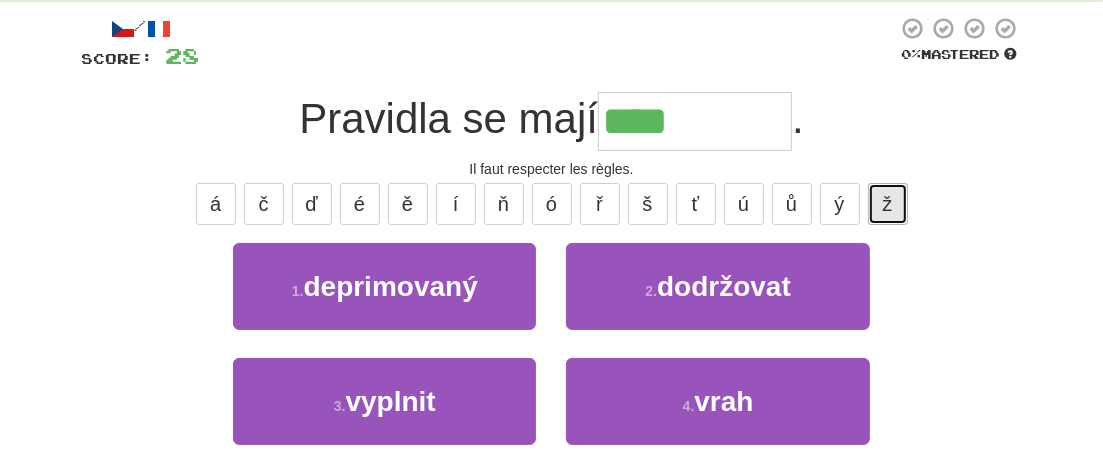 click on "ž" at bounding box center [888, 204] 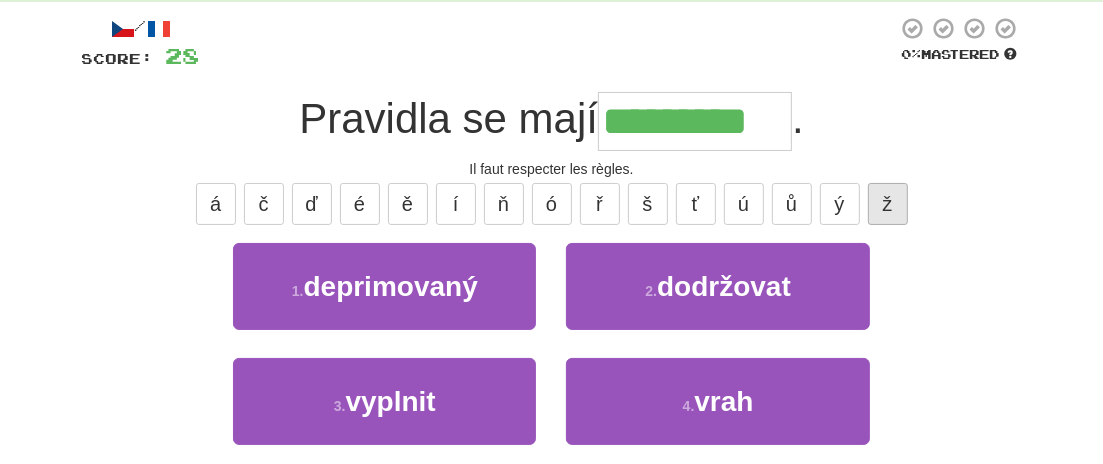 type on "*********" 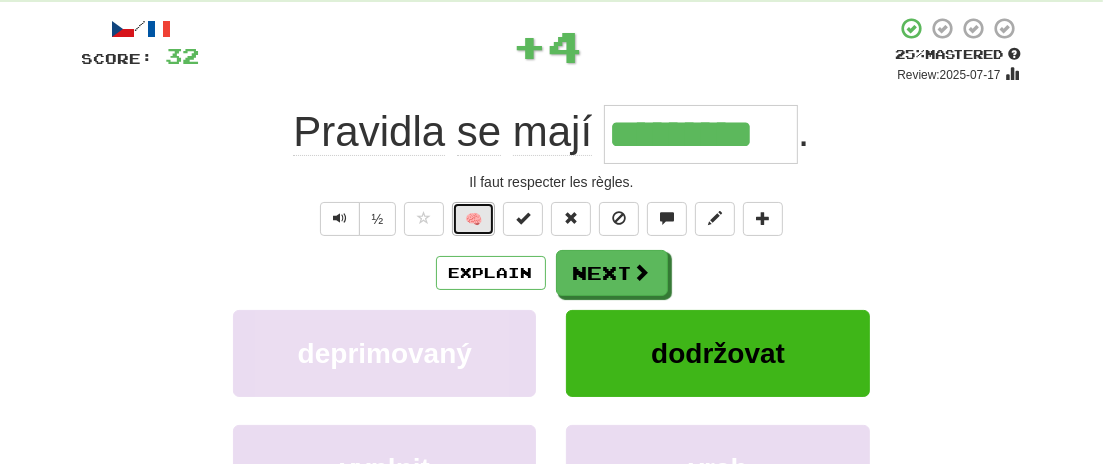 click on "🧠" at bounding box center [473, 219] 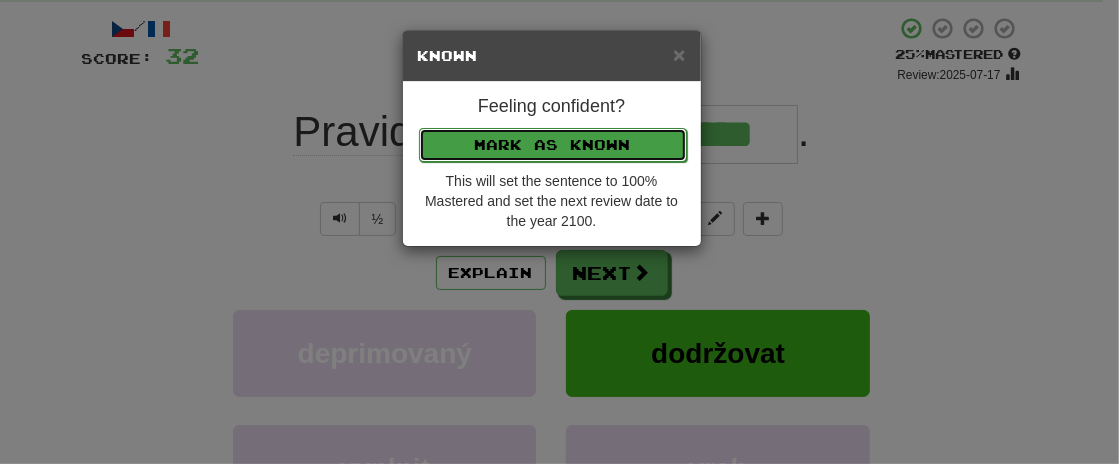 click on "Mark as Known" at bounding box center [553, 145] 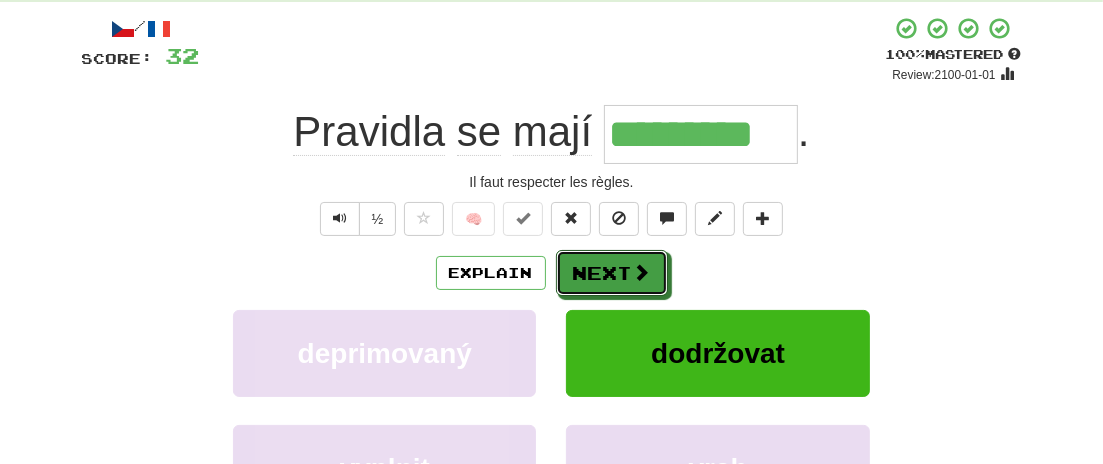 drag, startPoint x: 625, startPoint y: 278, endPoint x: 680, endPoint y: 277, distance: 55.00909 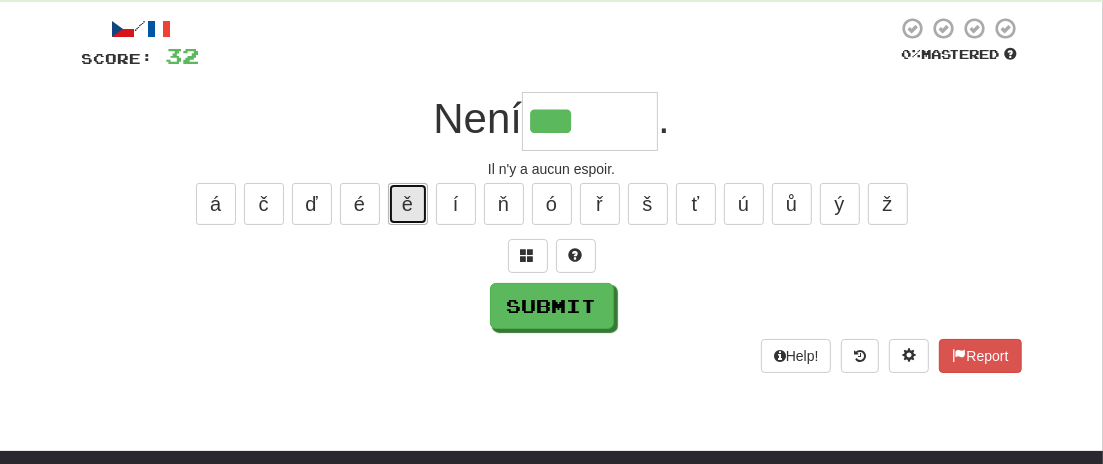 click on "ě" at bounding box center (408, 204) 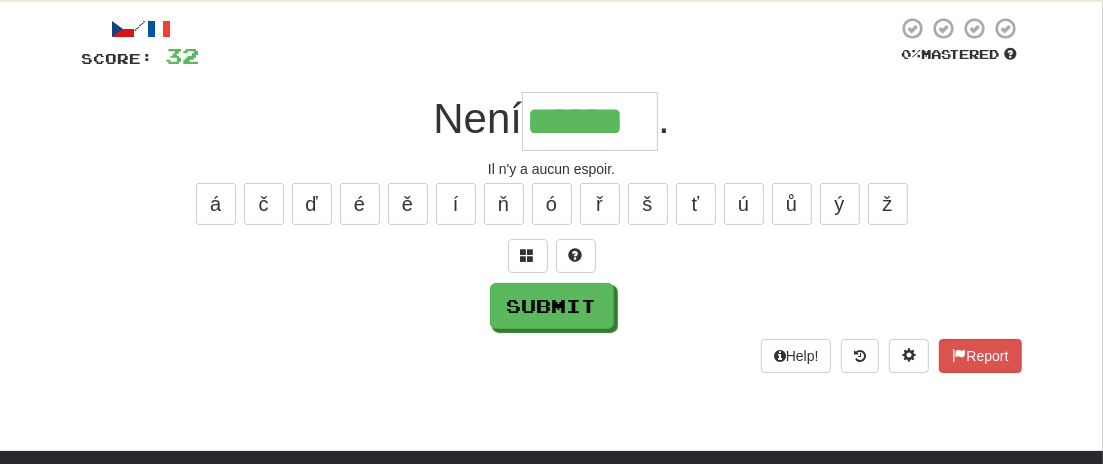 type on "******" 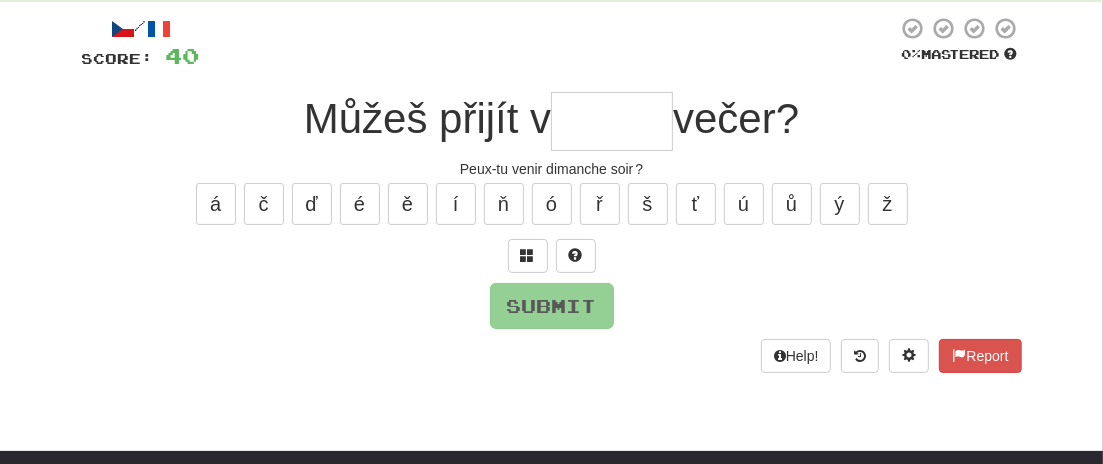 type on "*" 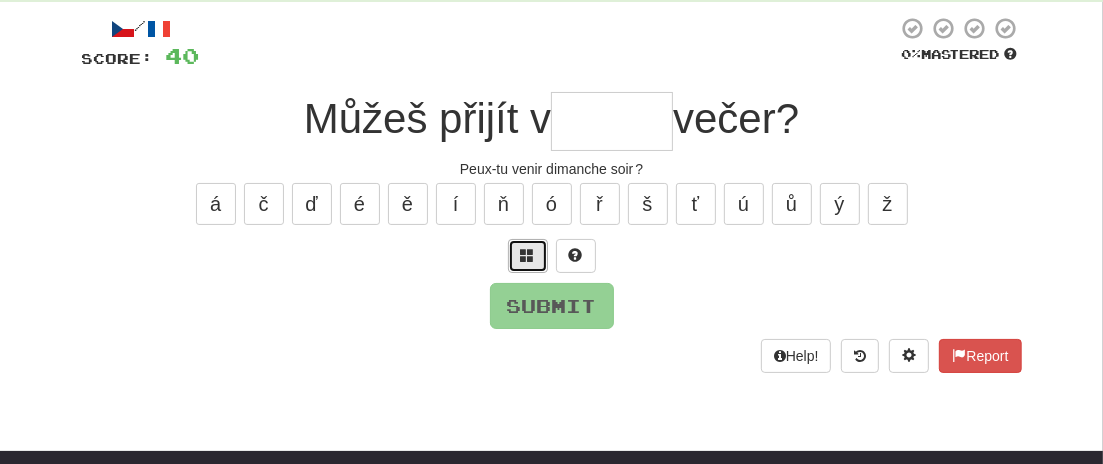 click at bounding box center (528, 255) 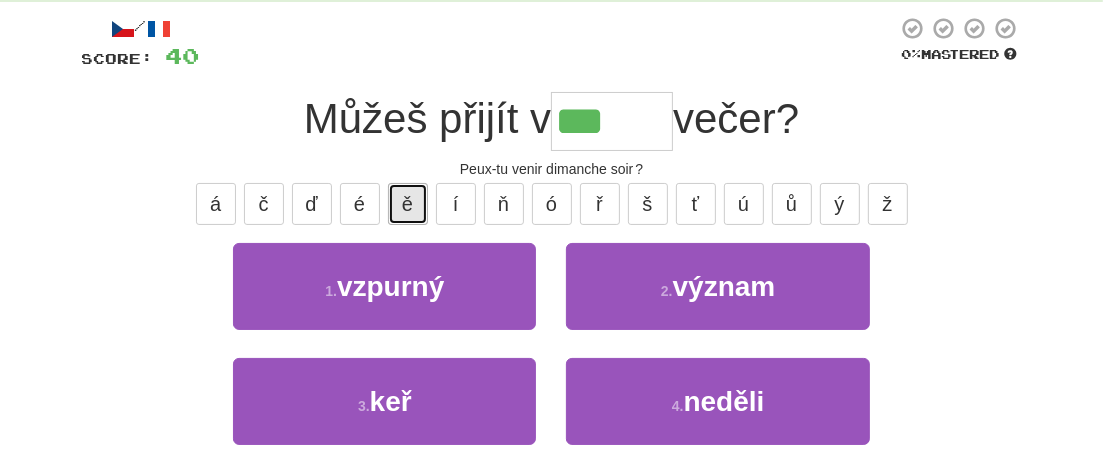 click on "ě" at bounding box center (408, 204) 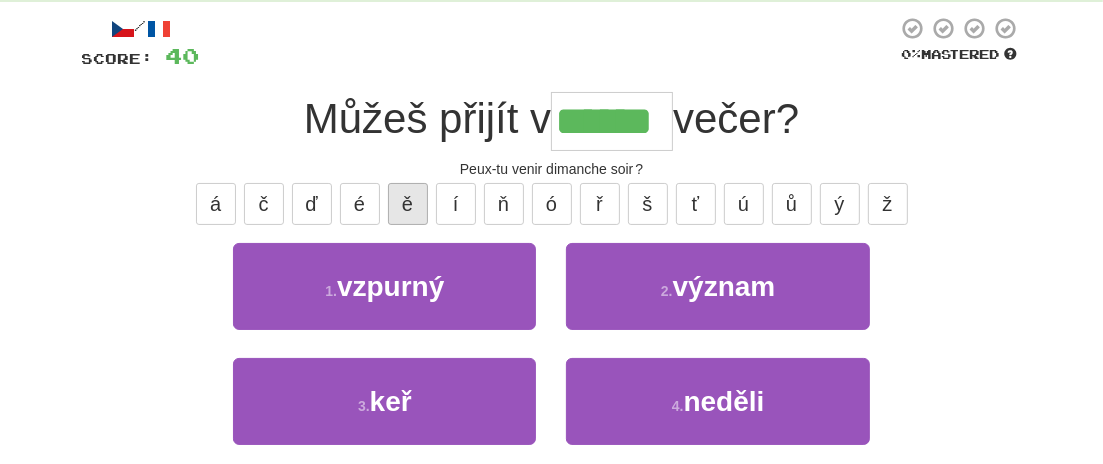type on "******" 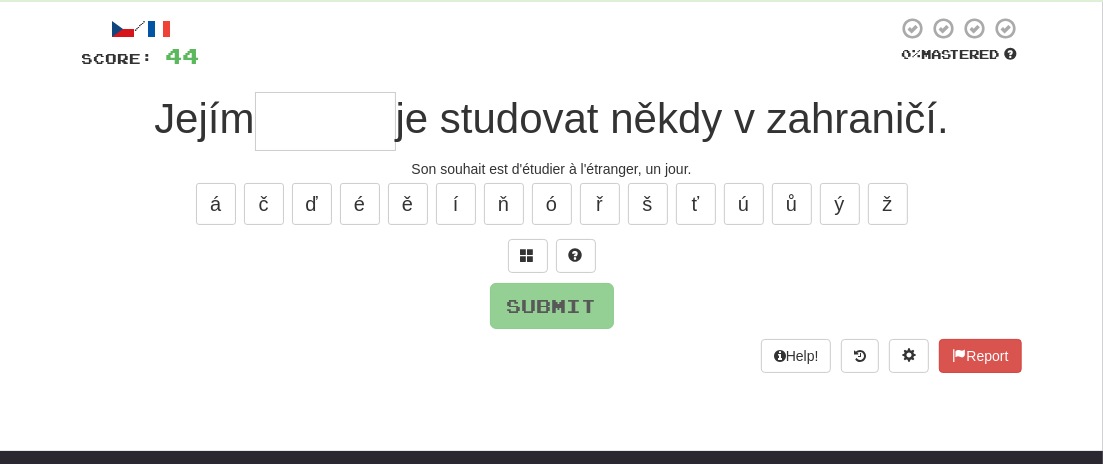 type on "*" 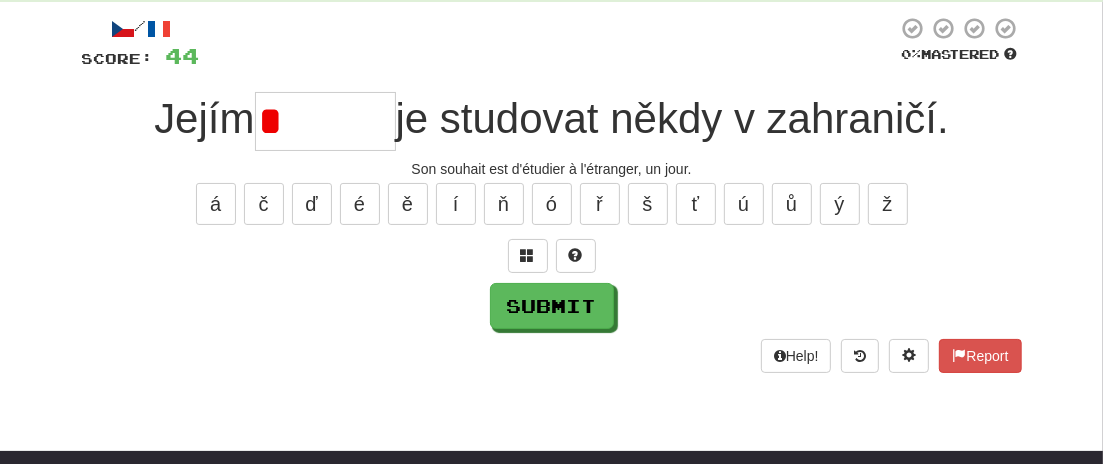 type 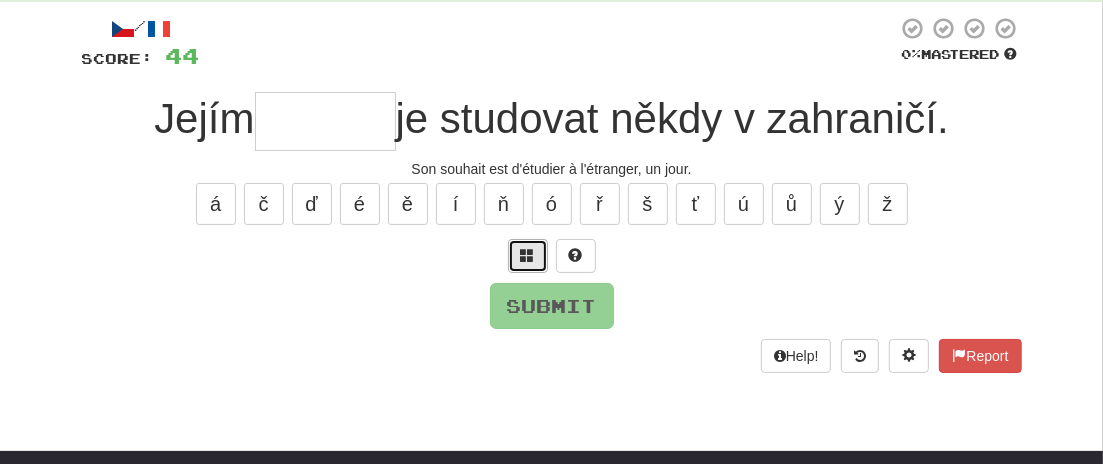 type 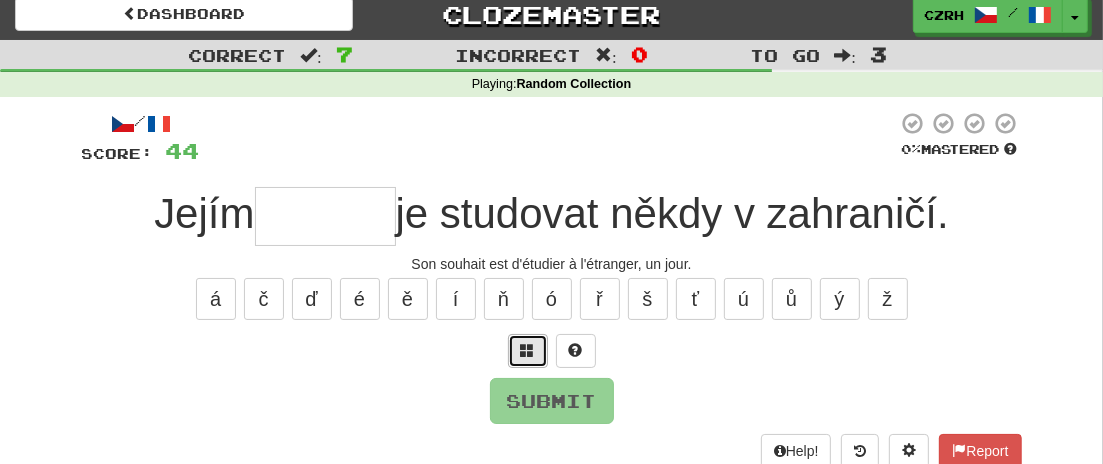 click on "/  Score:   44 0 %  Mastered Jejím   je studovat někdy v zahraničí. Son souhait est d'étudier à l'étranger, un jour. á č ď é ě í ň ó ř š ť ú ů ý ž Submit  Help!  Report" at bounding box center (552, 289) 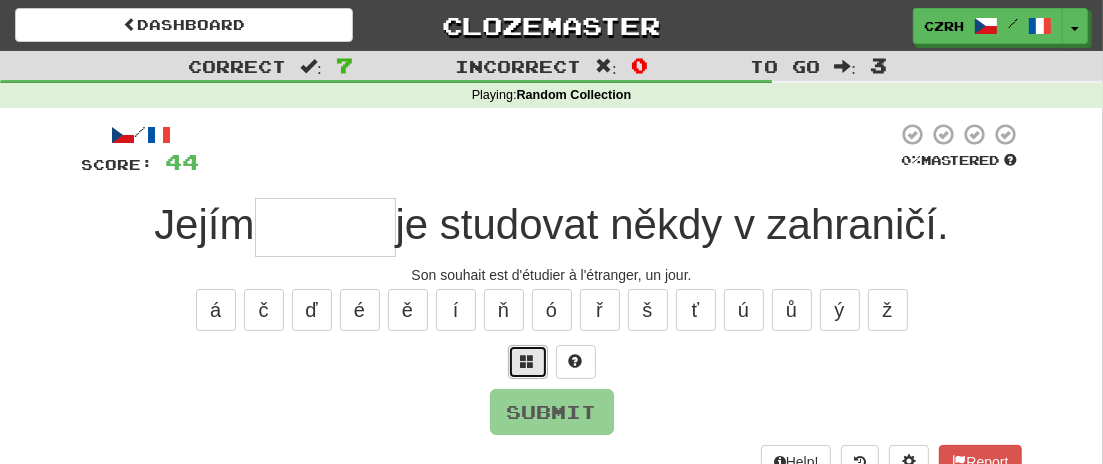click at bounding box center (528, 362) 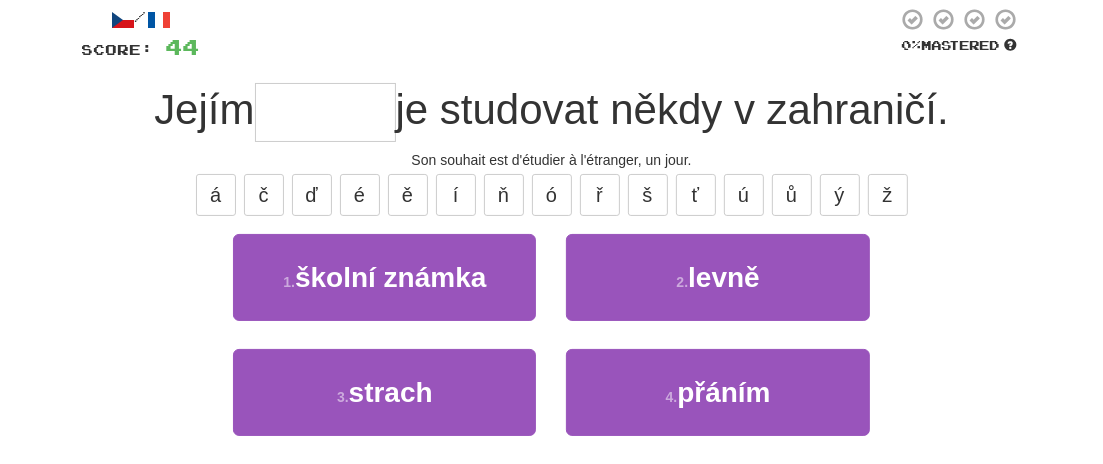 scroll, scrollTop: 117, scrollLeft: 0, axis: vertical 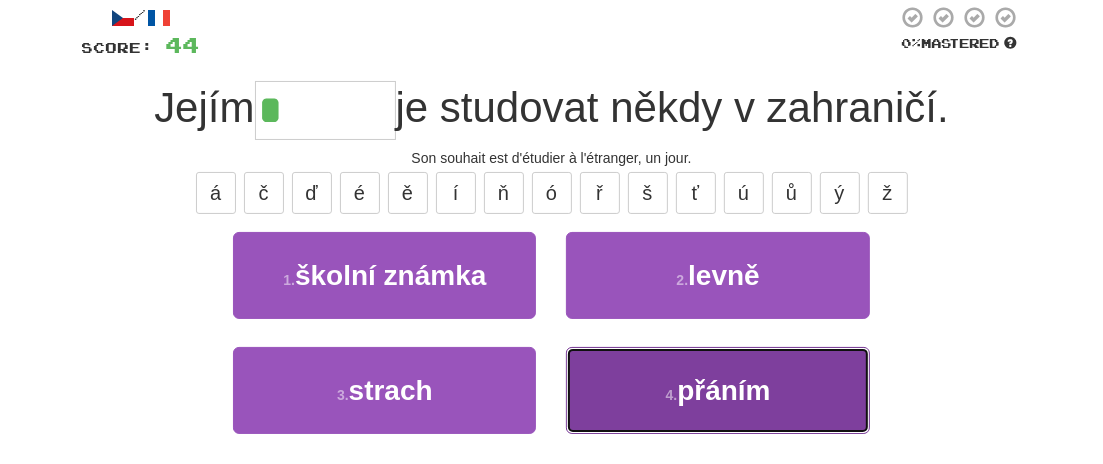 click on "přáním" at bounding box center [723, 390] 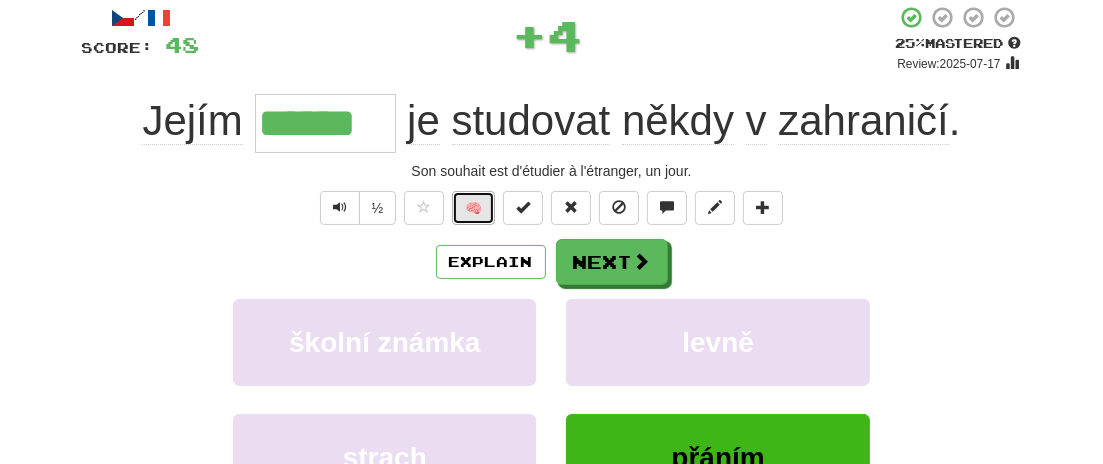 click on "🧠" at bounding box center (473, 208) 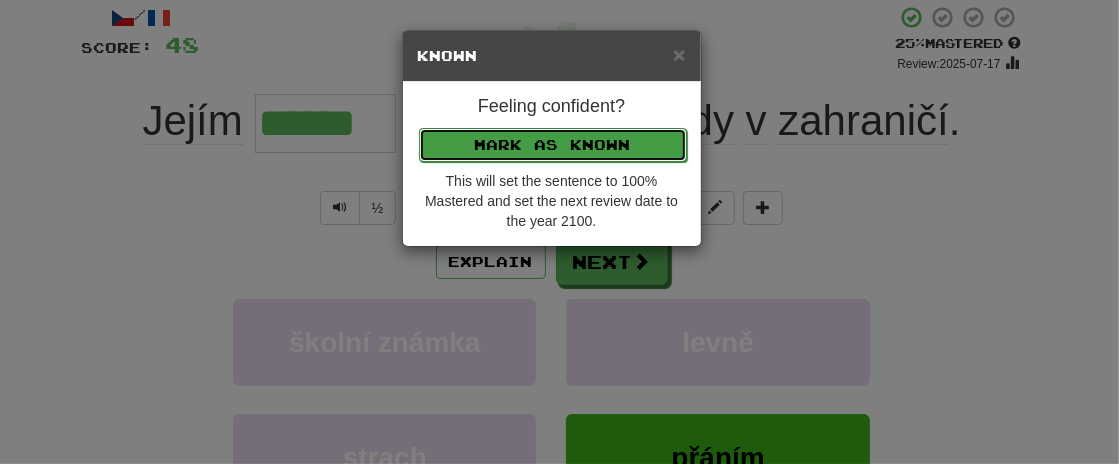 click on "Mark as Known" at bounding box center [553, 145] 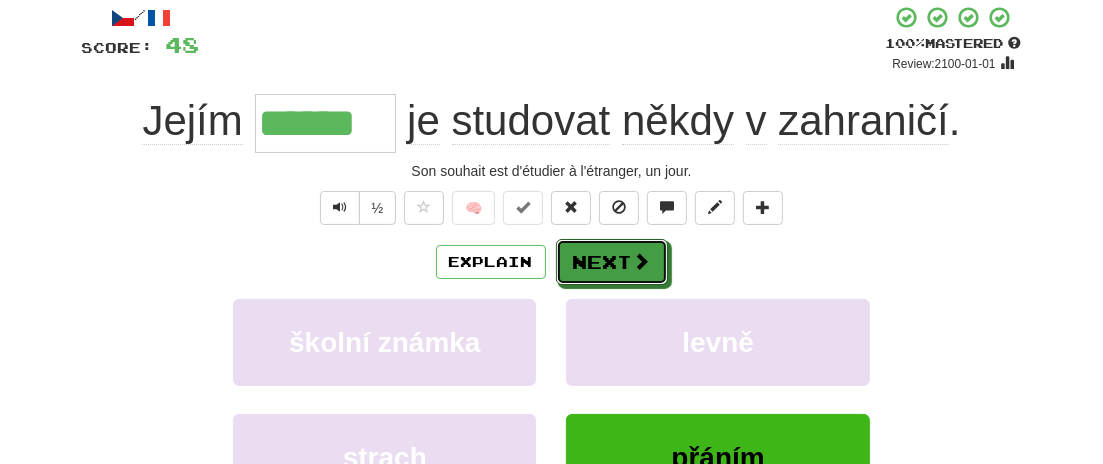 click on "Next" at bounding box center [612, 262] 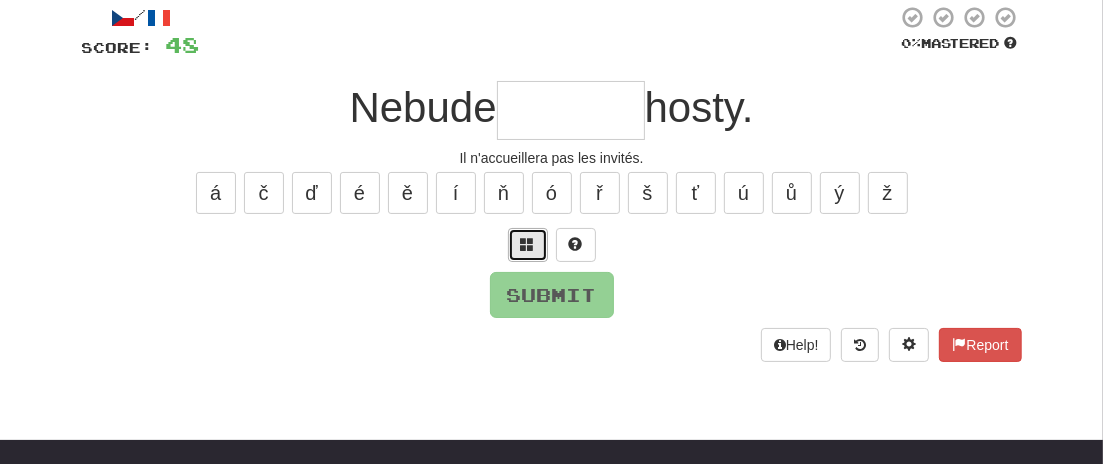 click at bounding box center (528, 245) 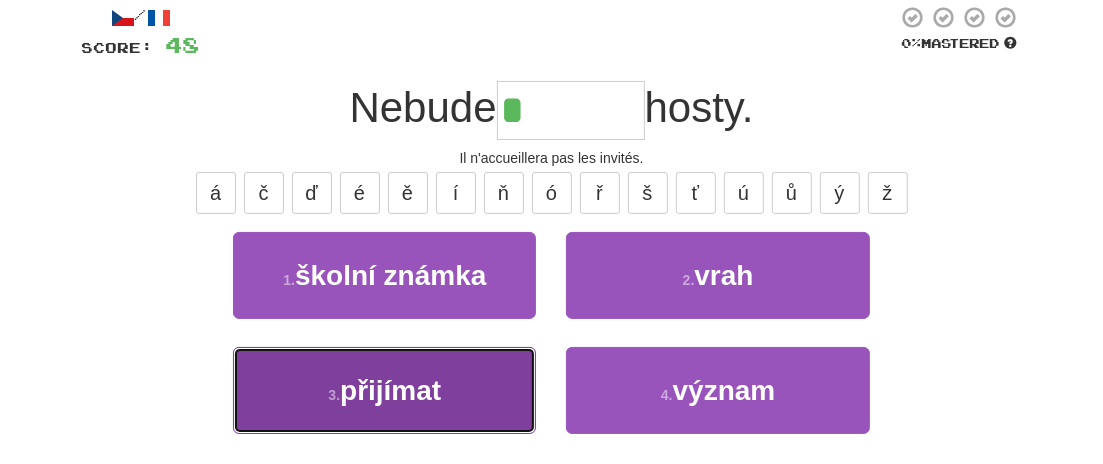 click on "přijímat" at bounding box center (390, 390) 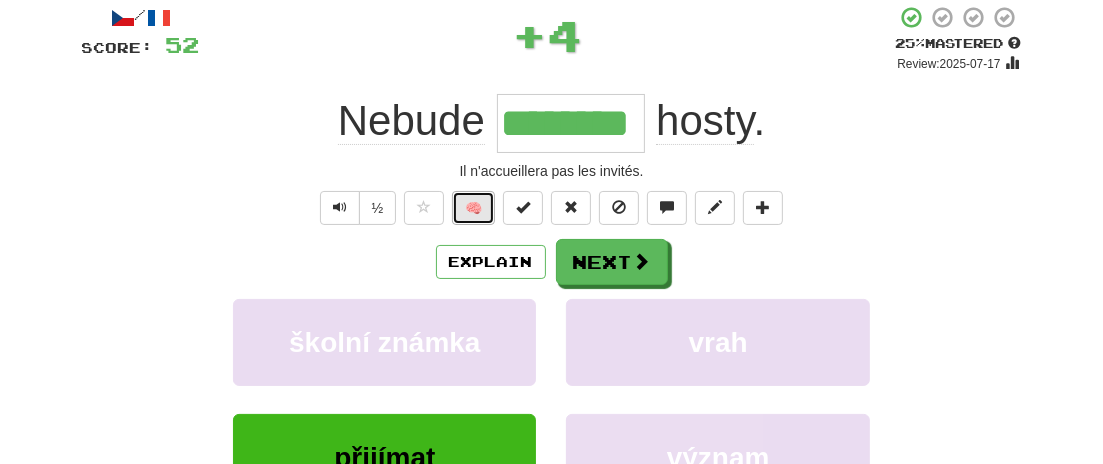 click on "🧠" at bounding box center [473, 208] 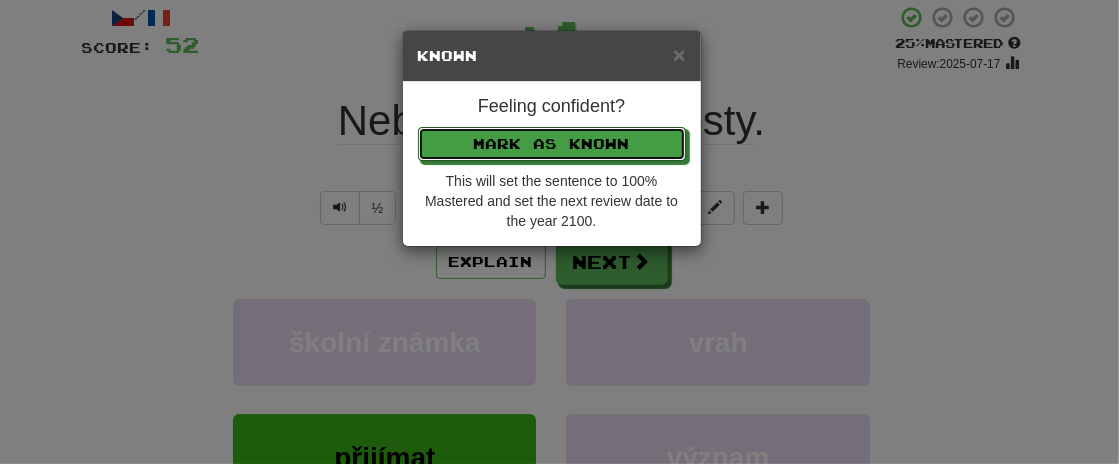 drag, startPoint x: 541, startPoint y: 134, endPoint x: 543, endPoint y: 157, distance: 23.086792 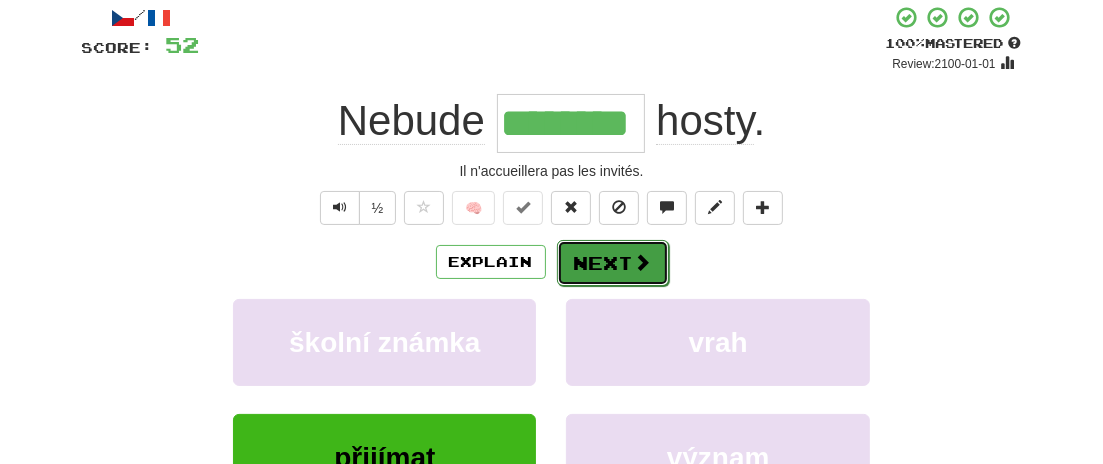 click on "Next" at bounding box center (613, 263) 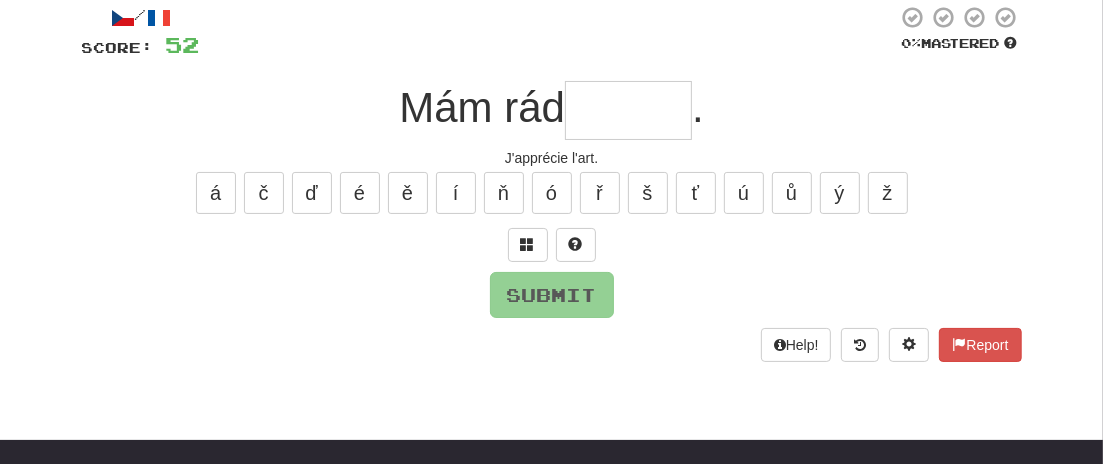 type on "*" 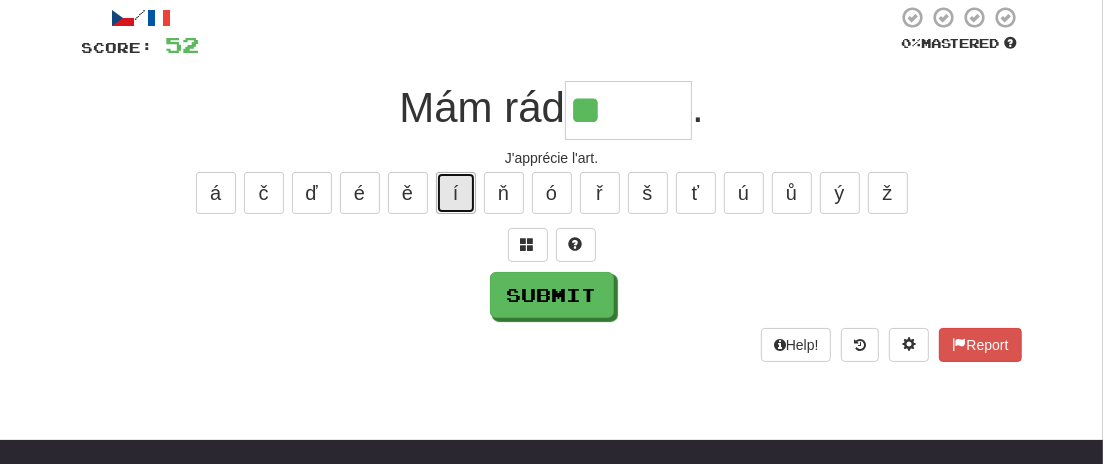 click on "í" at bounding box center [456, 193] 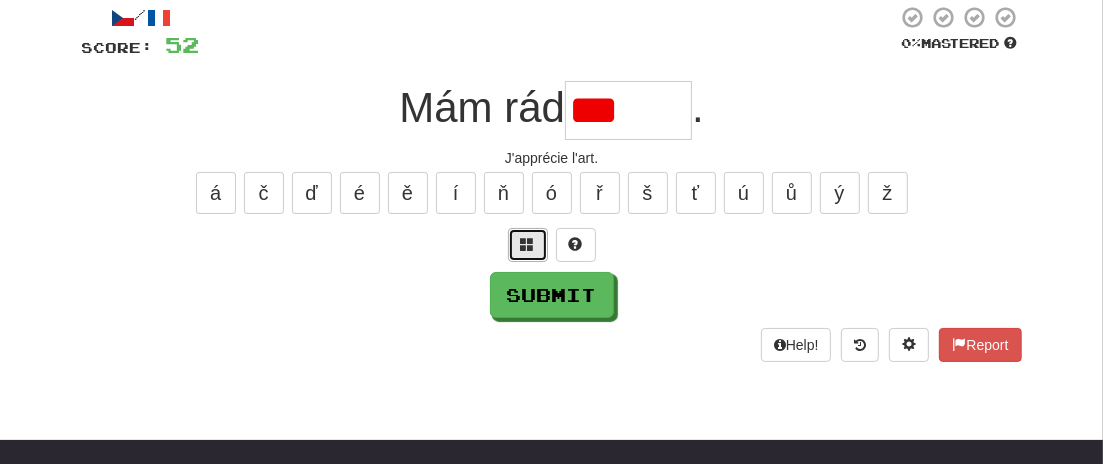 click at bounding box center (528, 245) 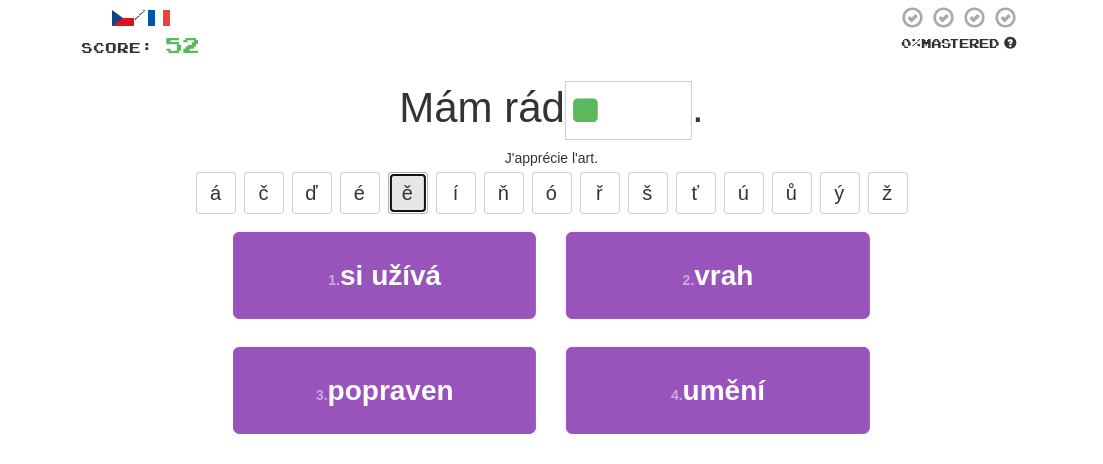 click on "ě" at bounding box center (408, 193) 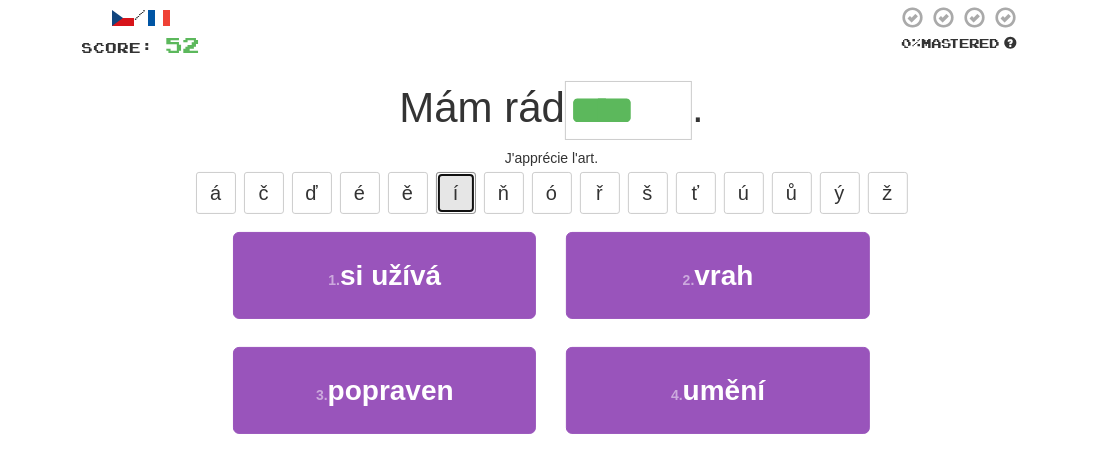 drag, startPoint x: 439, startPoint y: 189, endPoint x: 548, endPoint y: 221, distance: 113.600174 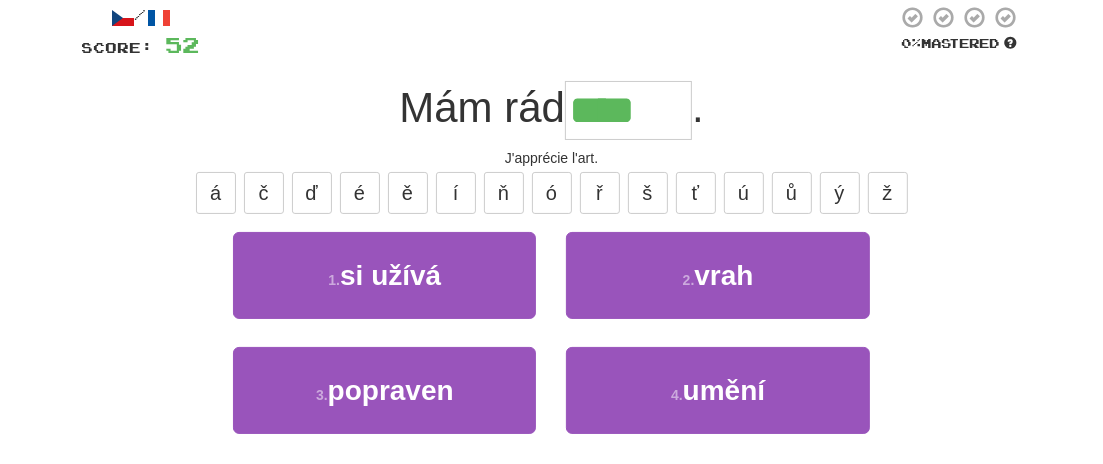 type on "*****" 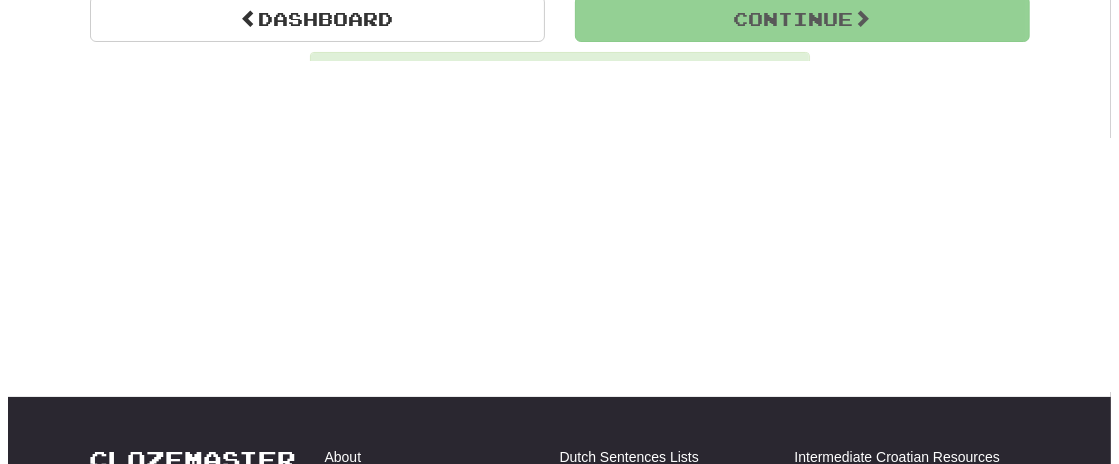 scroll, scrollTop: 204, scrollLeft: 0, axis: vertical 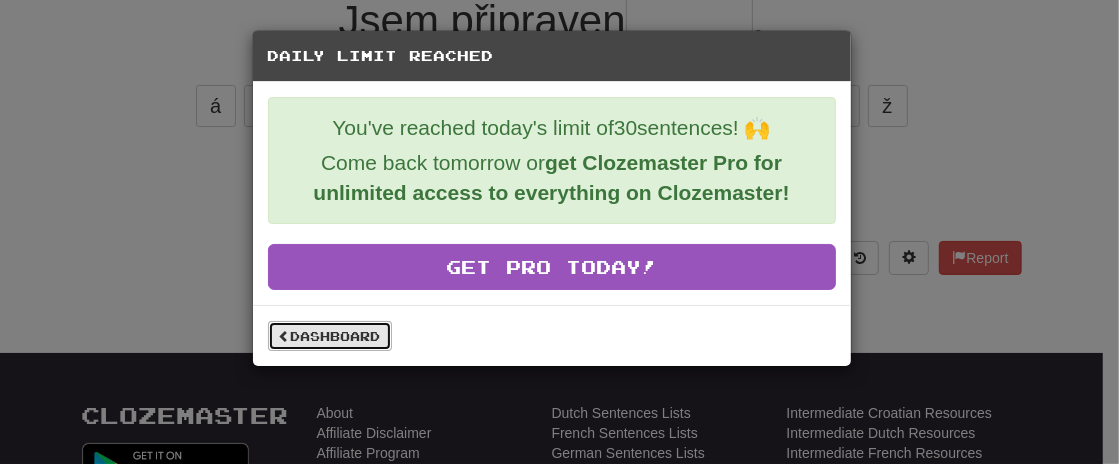 click on "Dashboard" at bounding box center (330, 336) 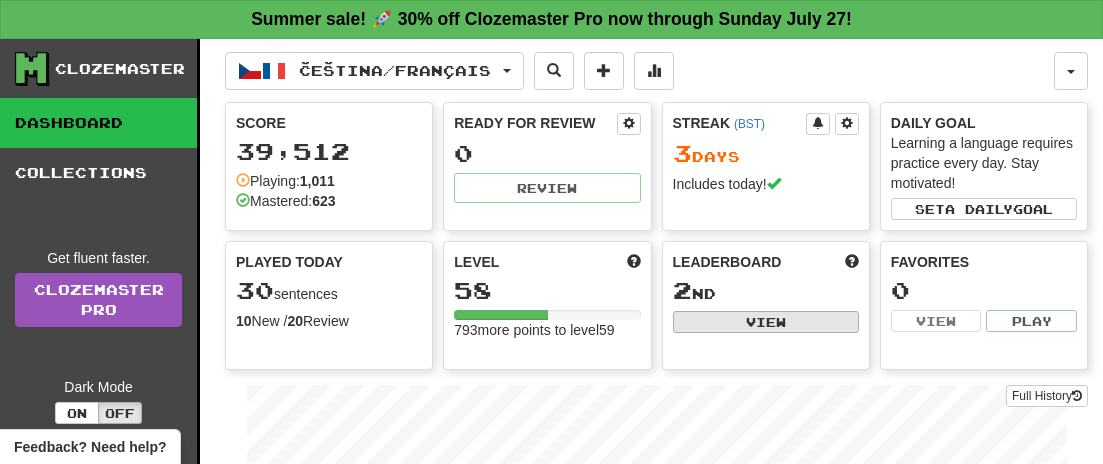 scroll, scrollTop: 0, scrollLeft: 0, axis: both 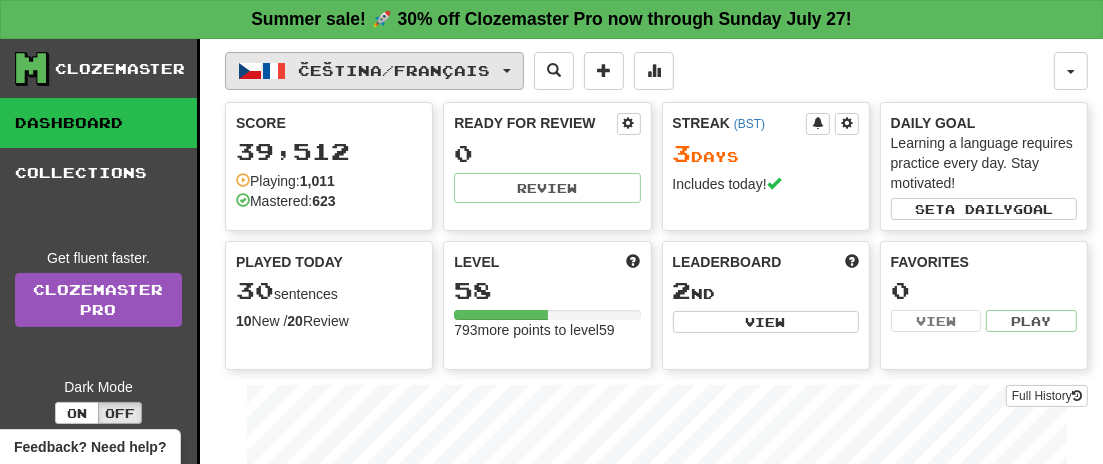 click on "Čeština  /  Français" at bounding box center (374, 71) 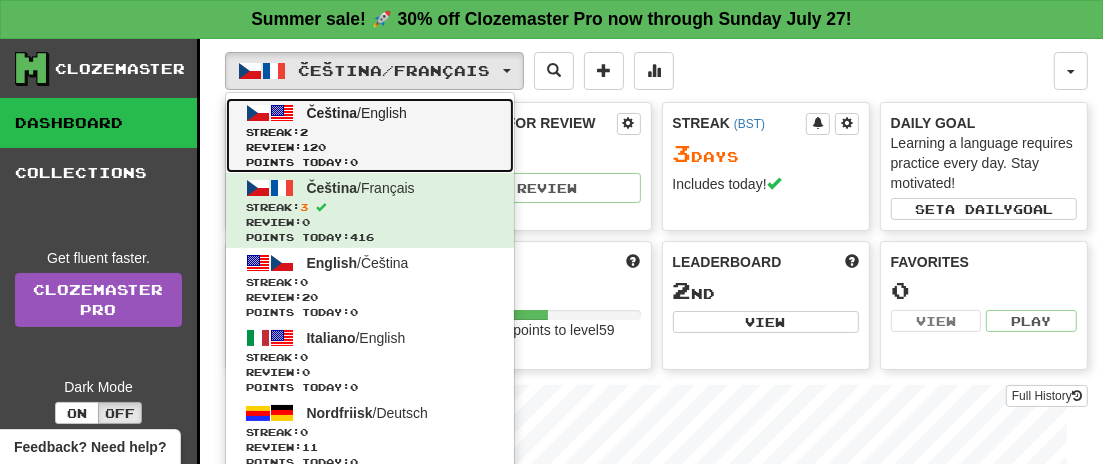 click on "Streak:  2" at bounding box center (370, 132) 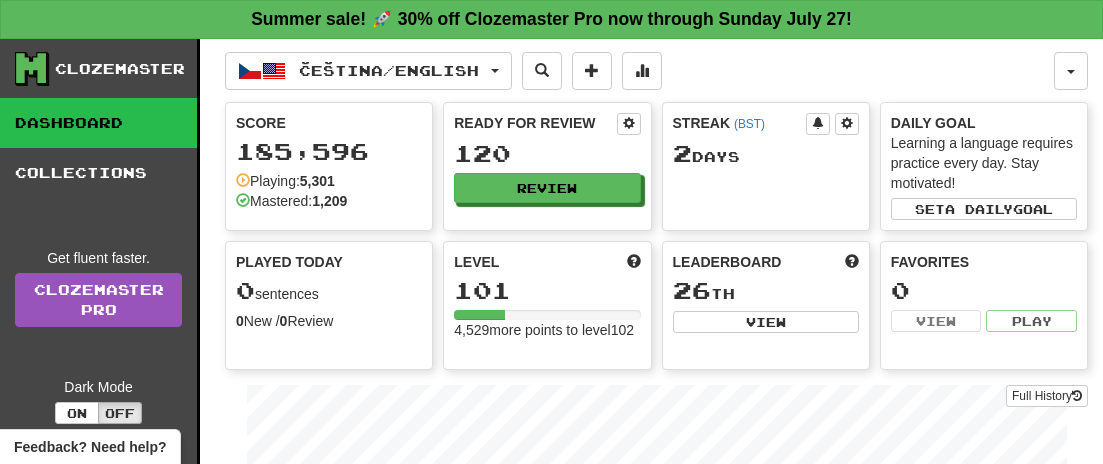 scroll, scrollTop: 0, scrollLeft: 0, axis: both 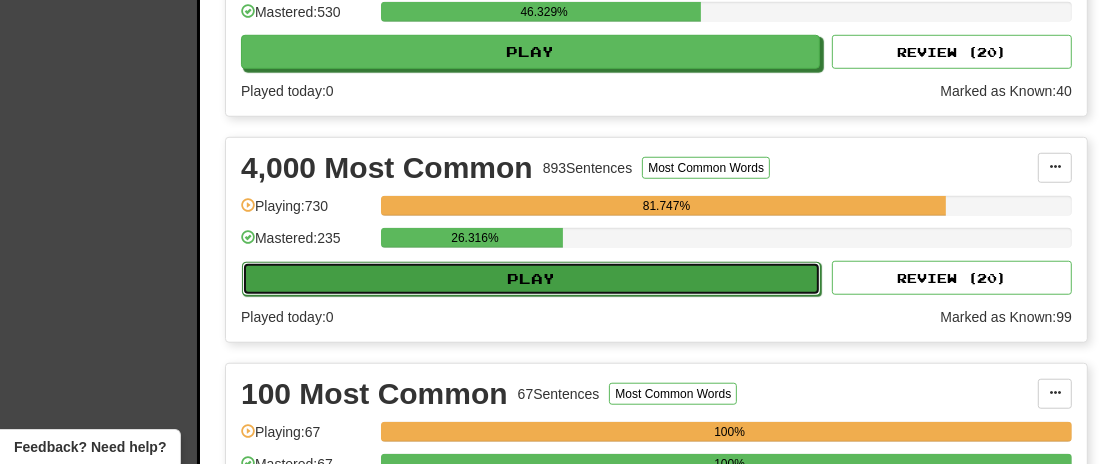 click on "Play" at bounding box center [531, 279] 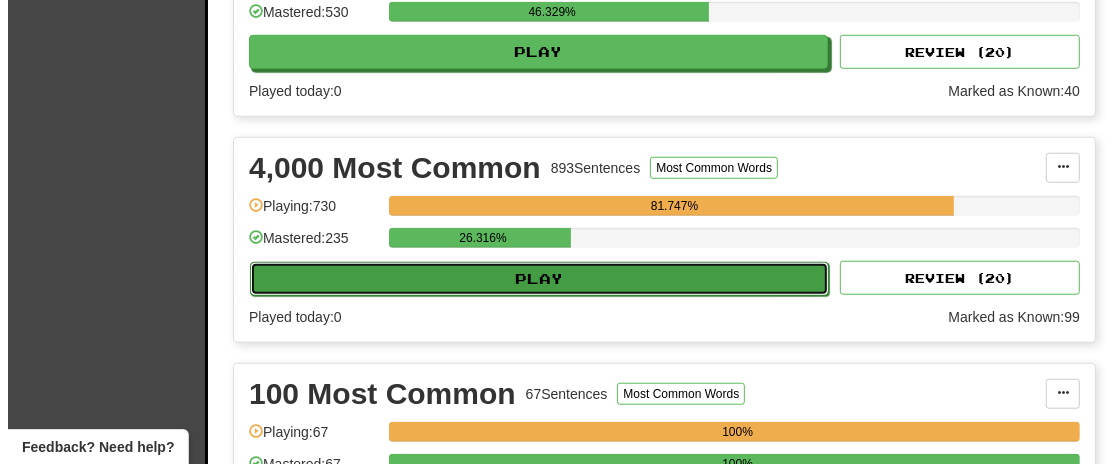 select on "**" 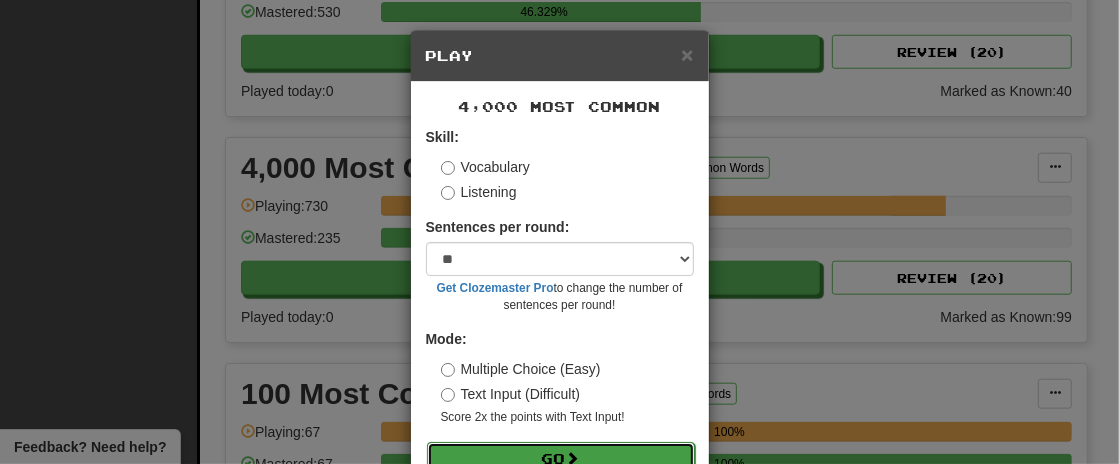 click on "Go" at bounding box center (561, 459) 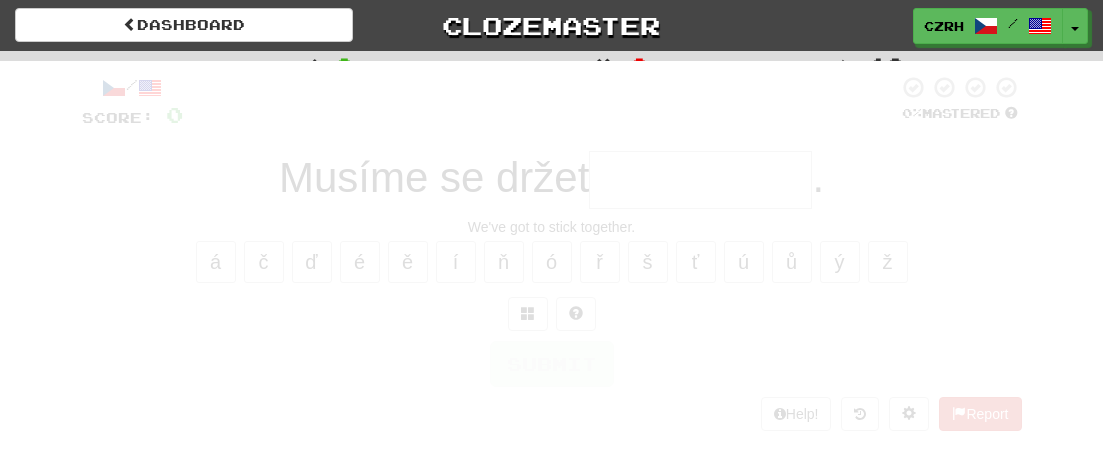 scroll, scrollTop: 0, scrollLeft: 0, axis: both 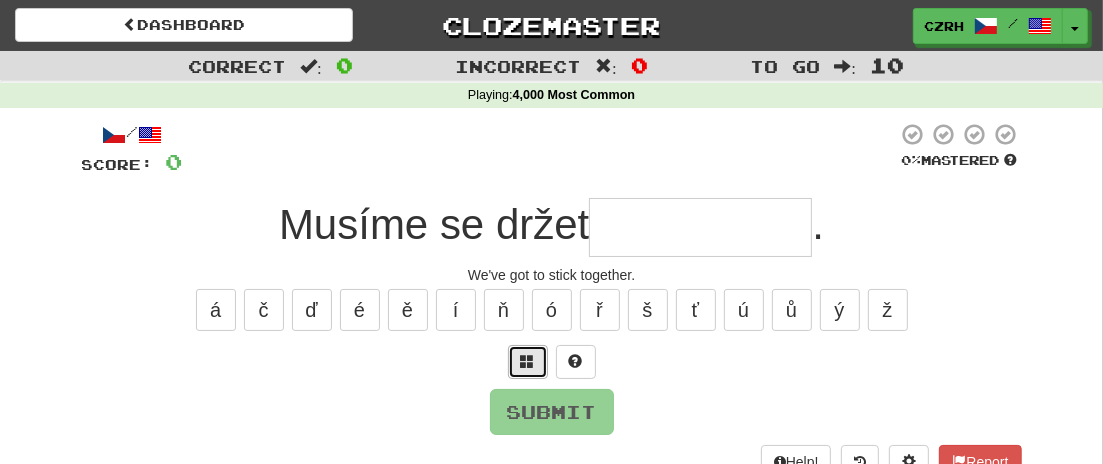 click at bounding box center (528, 361) 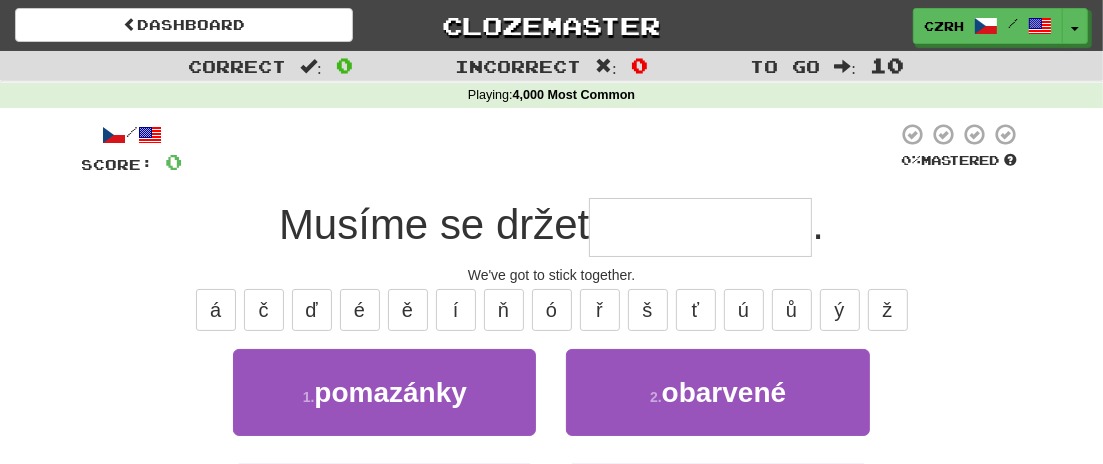 type on "*" 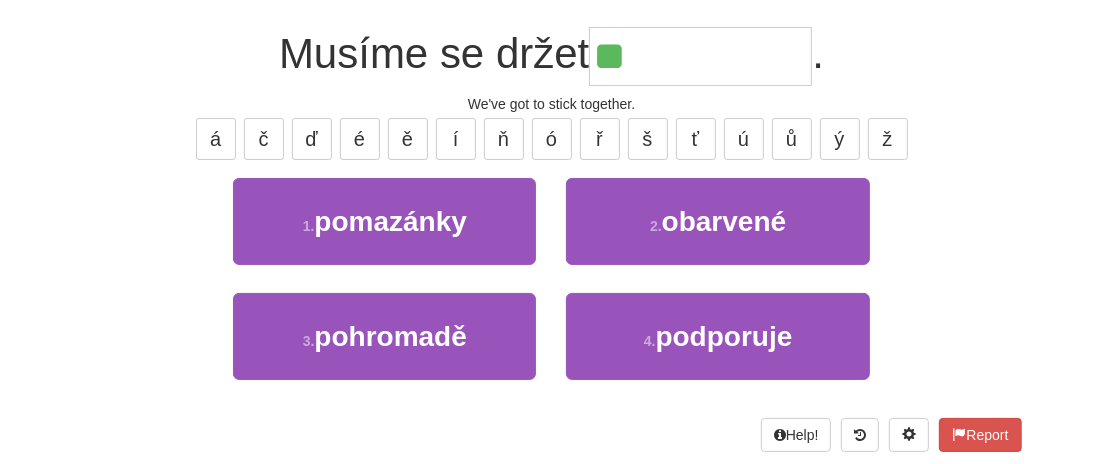 scroll, scrollTop: 176, scrollLeft: 0, axis: vertical 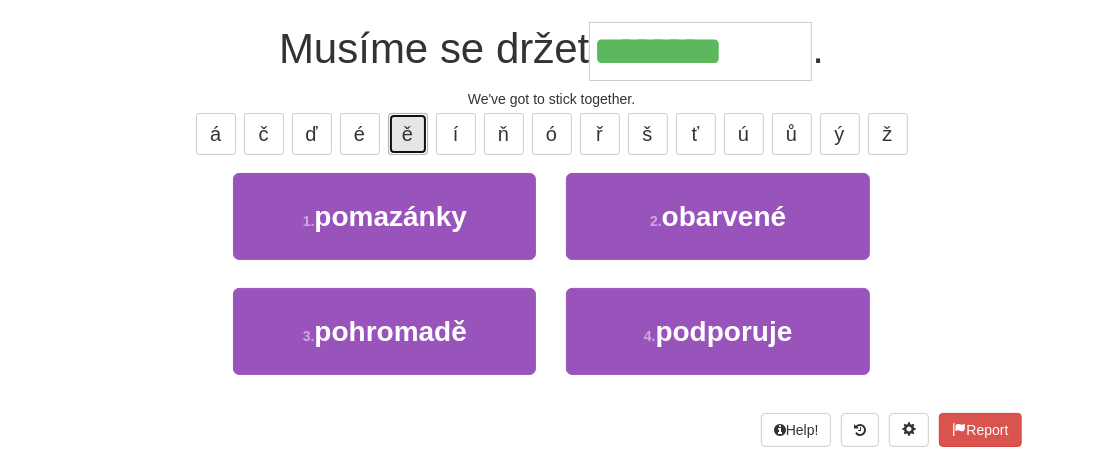 click on "ě" at bounding box center [408, 134] 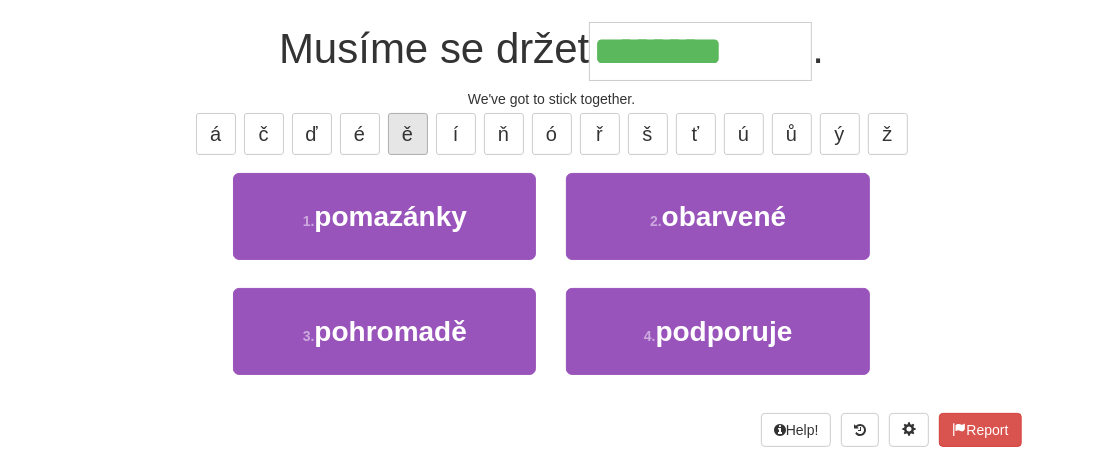 type on "*********" 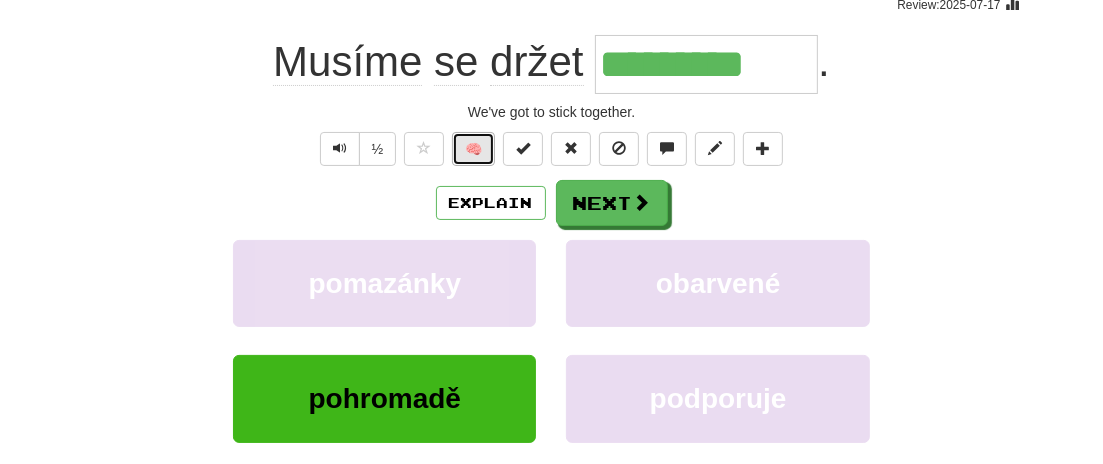 click on "🧠" at bounding box center [473, 149] 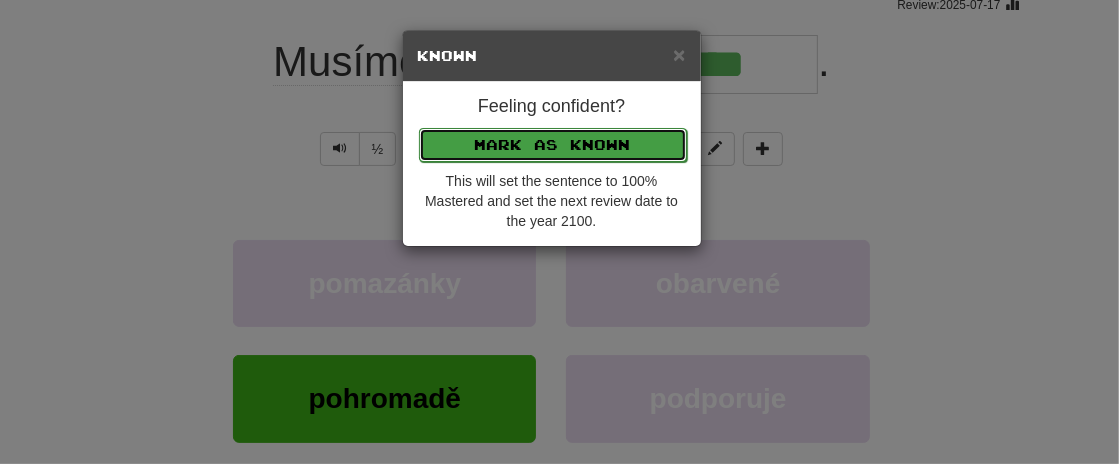 click on "Mark as Known" at bounding box center [553, 145] 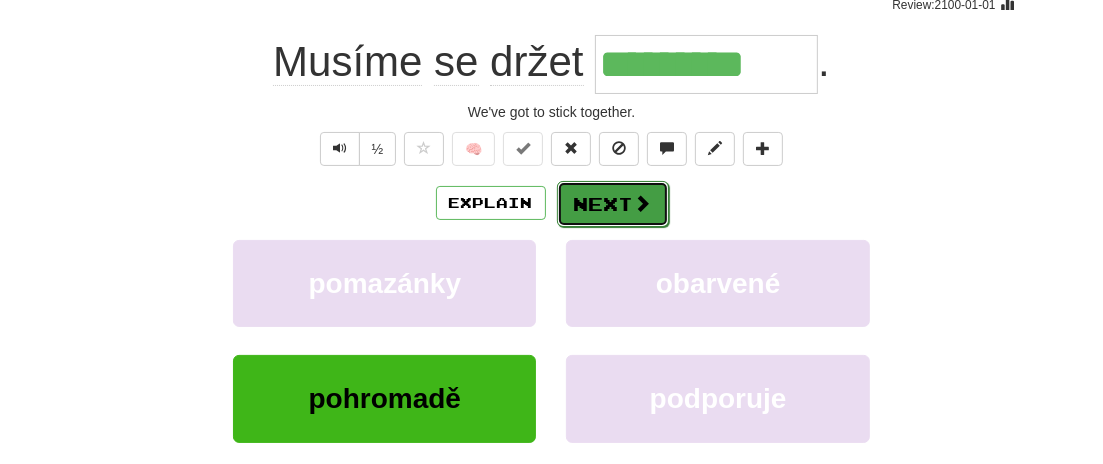 click on "Next" at bounding box center [613, 204] 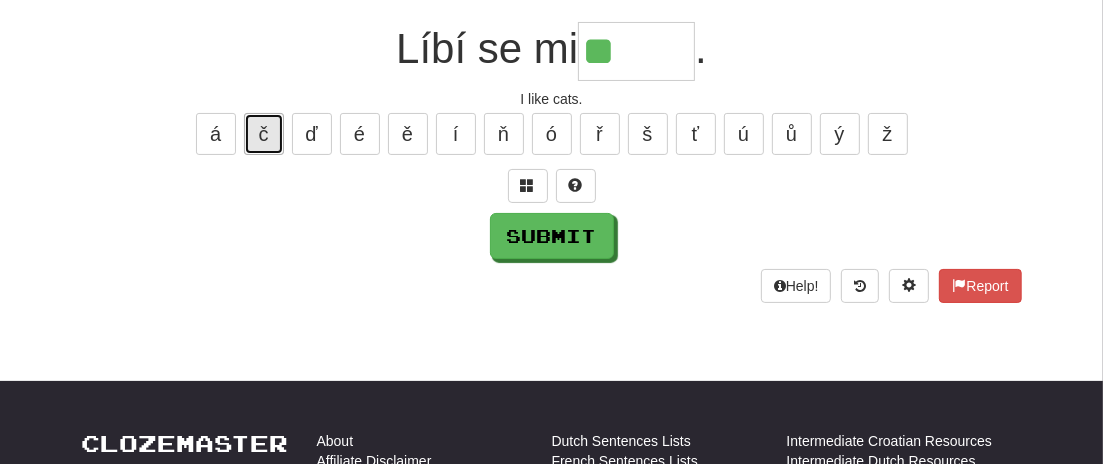 click on "č" at bounding box center (264, 134) 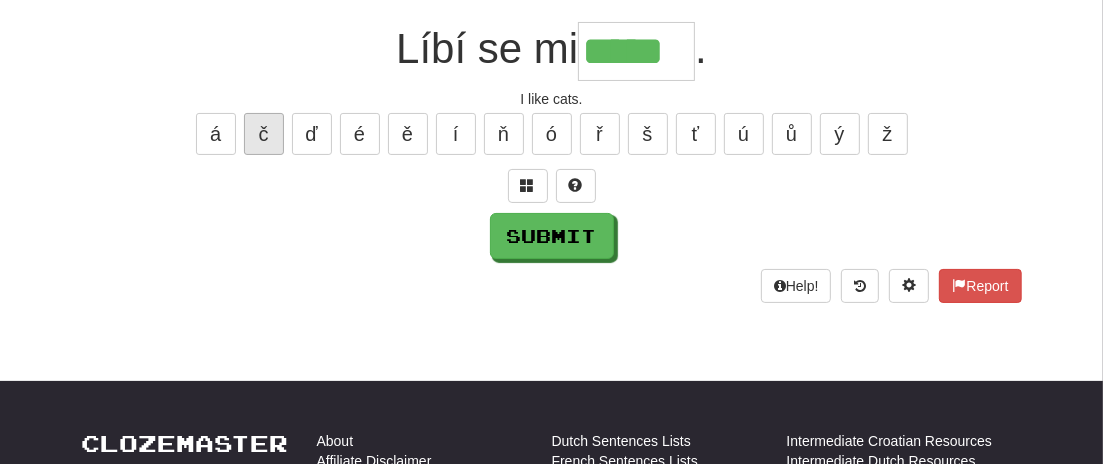 type on "*****" 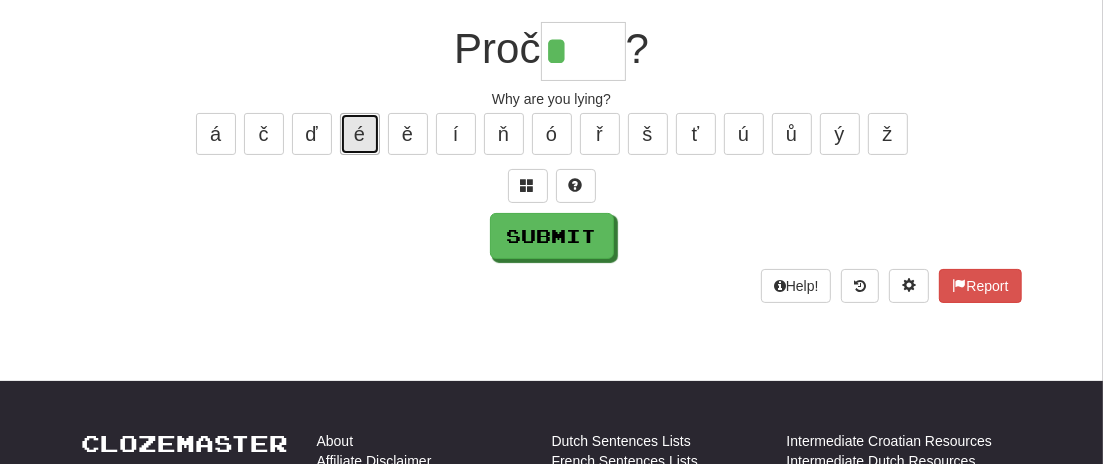 click on "é" at bounding box center (360, 134) 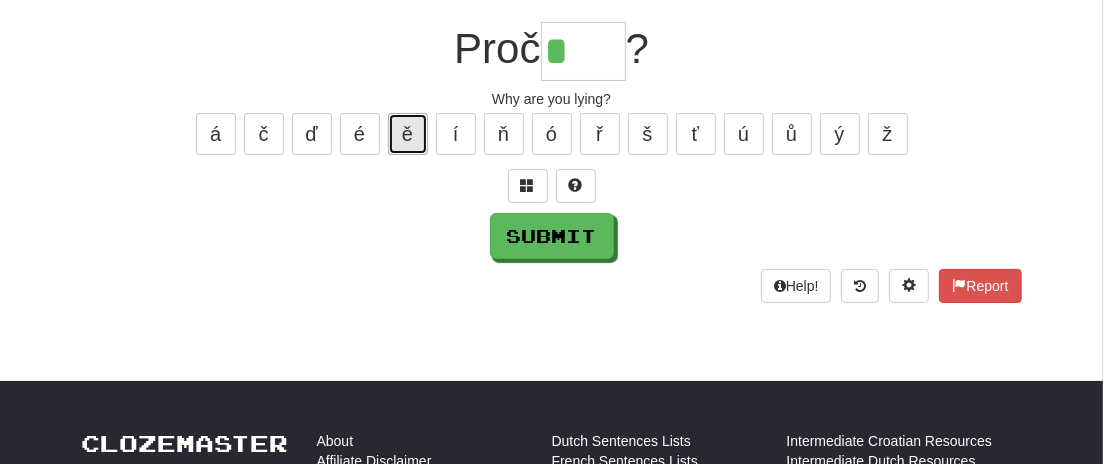 click on "ě" at bounding box center (408, 134) 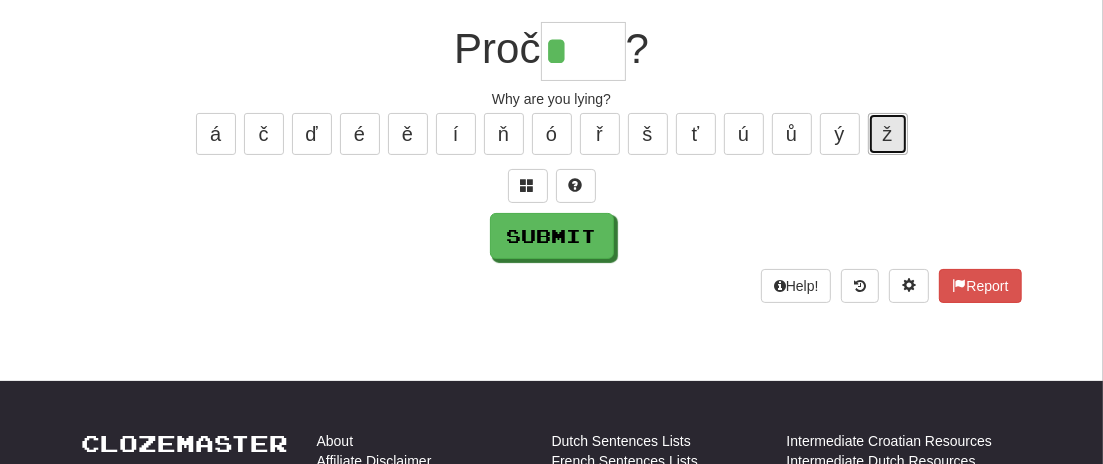 click on "ž" at bounding box center (888, 134) 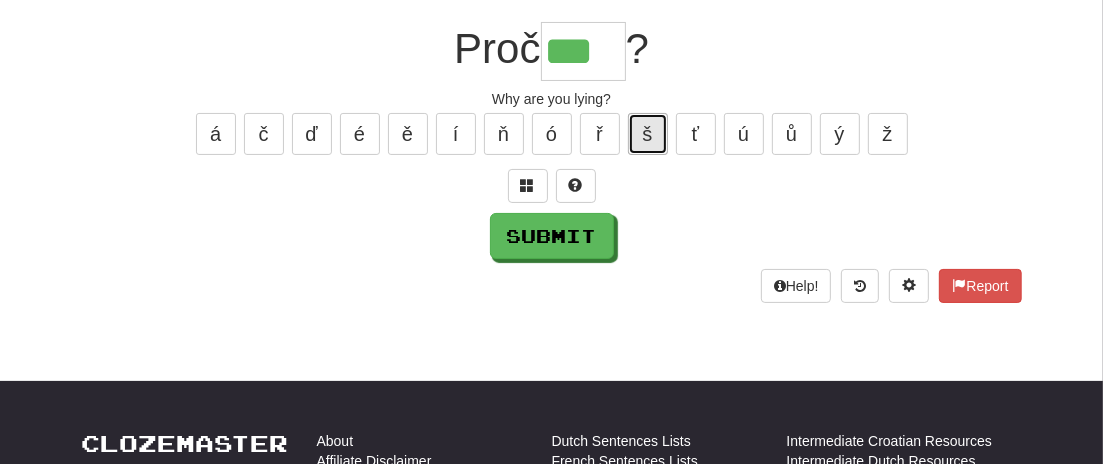 click on "š" at bounding box center (648, 134) 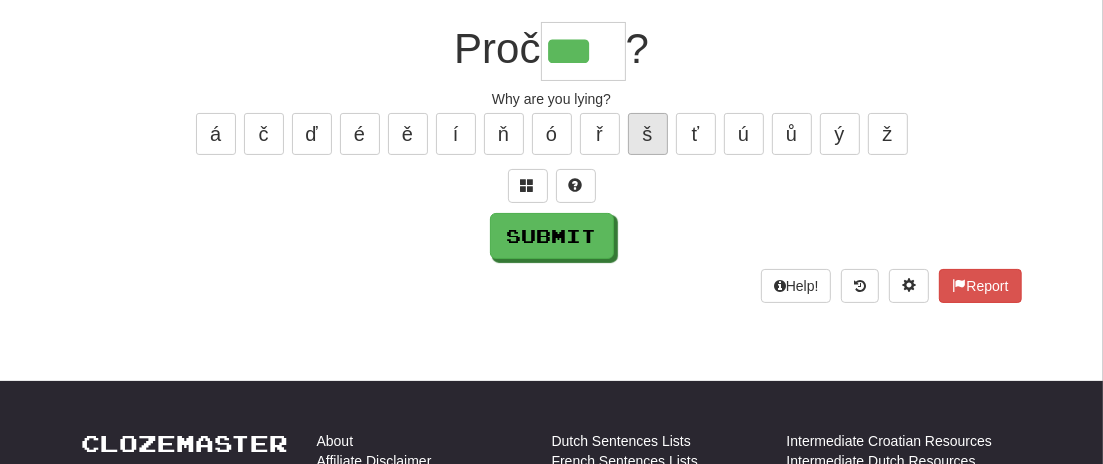 type on "****" 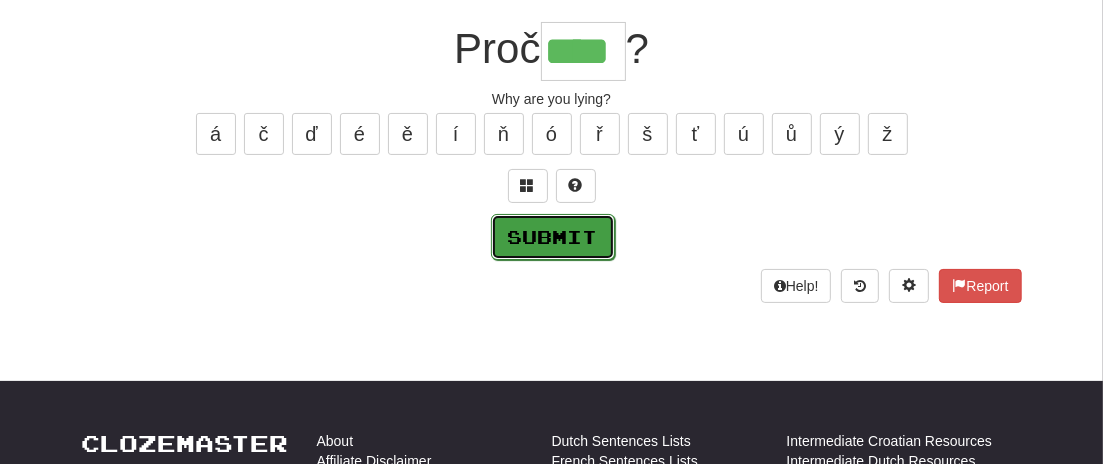 click on "Submit" at bounding box center (553, 237) 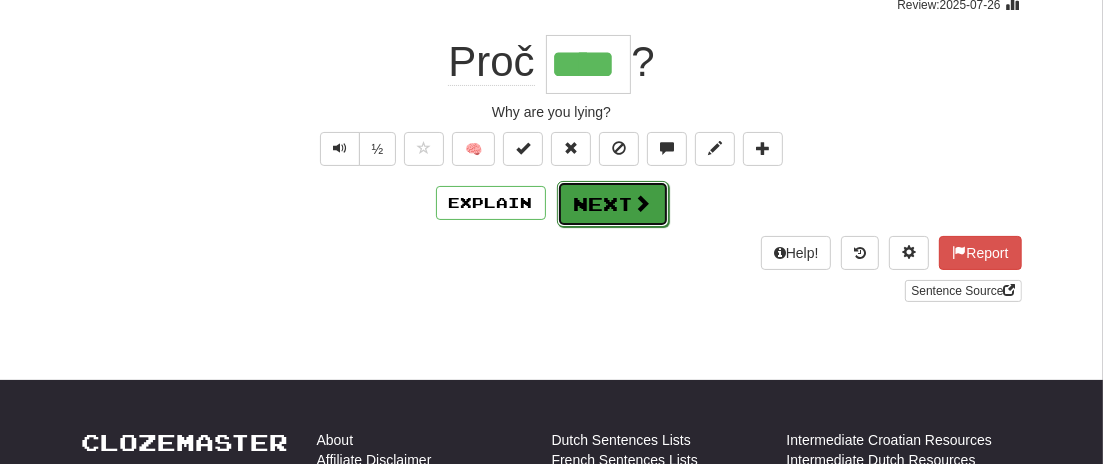 click on "Next" at bounding box center [613, 204] 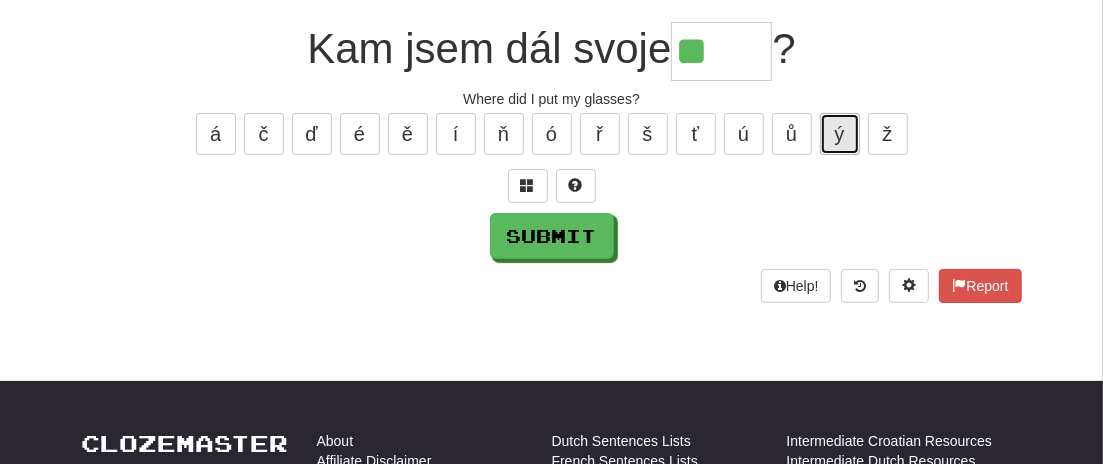 click on "ý" at bounding box center (840, 134) 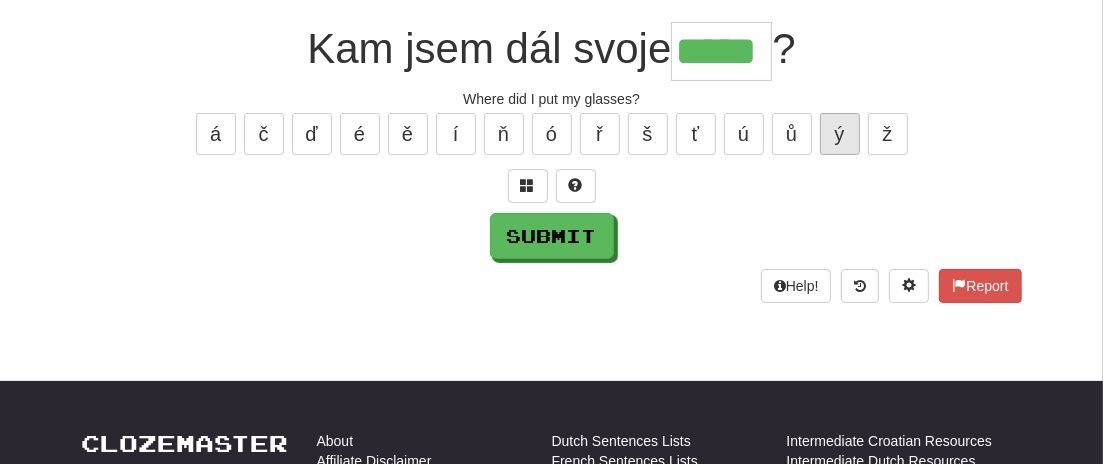type on "*****" 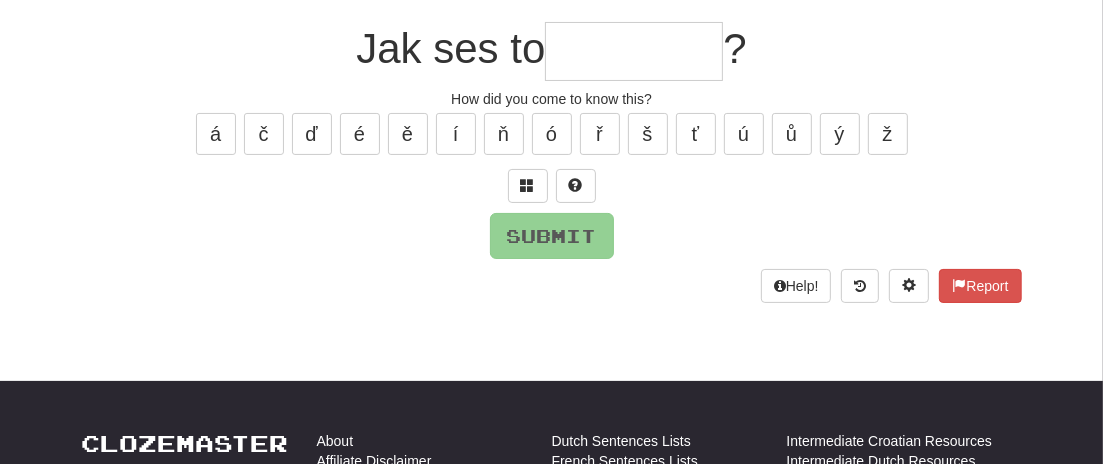 type on "*" 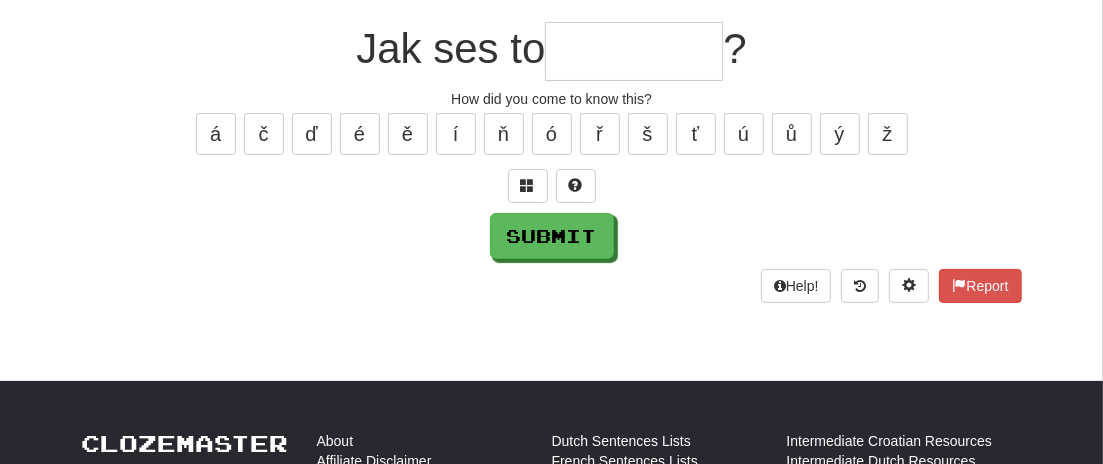 type on "*" 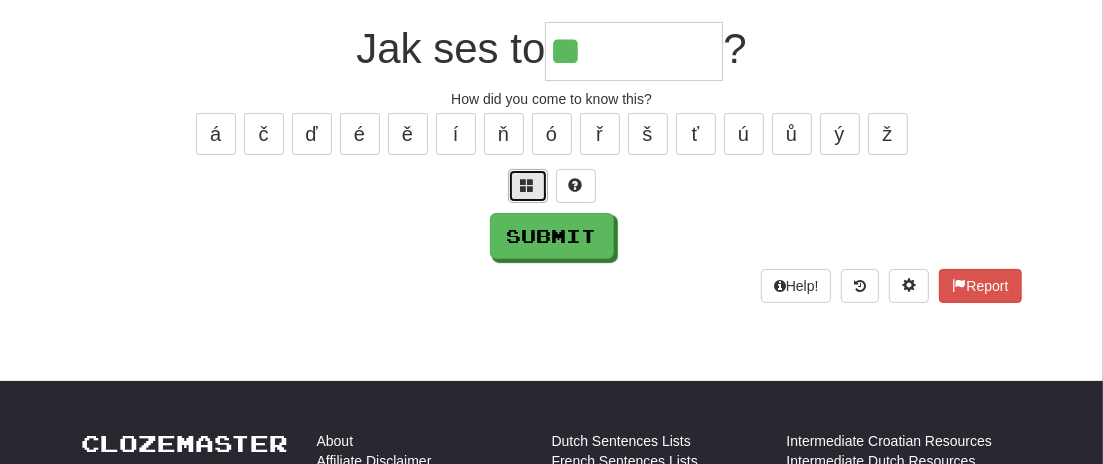 click at bounding box center (528, 185) 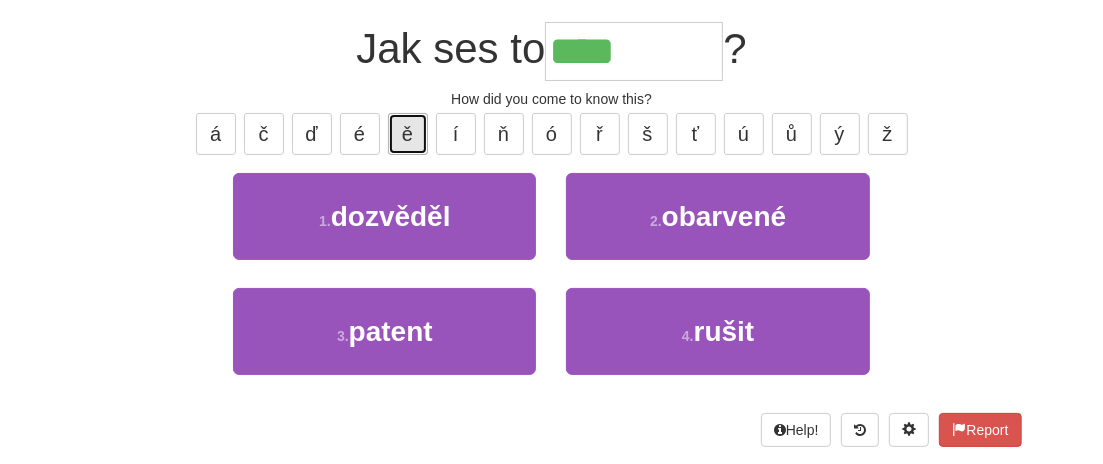 click on "ě" at bounding box center (408, 134) 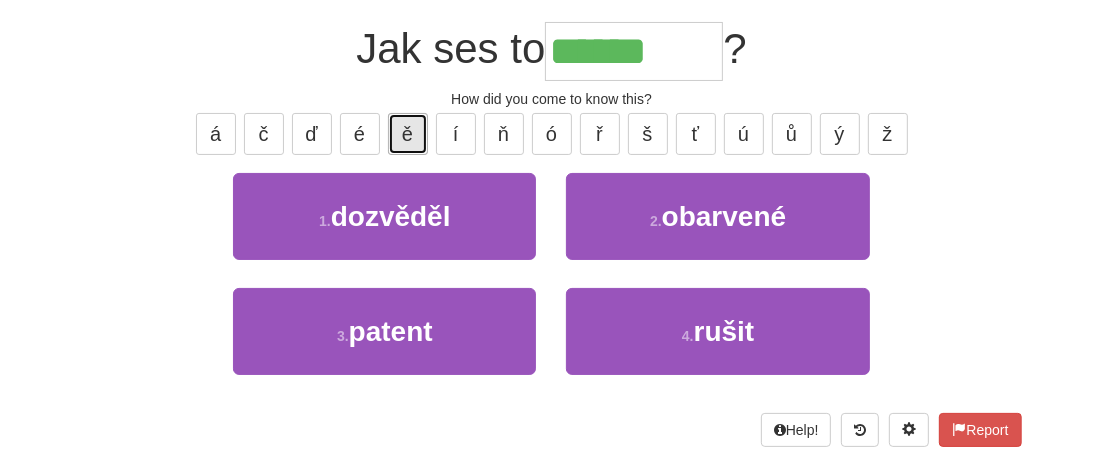 click on "ě" at bounding box center (408, 134) 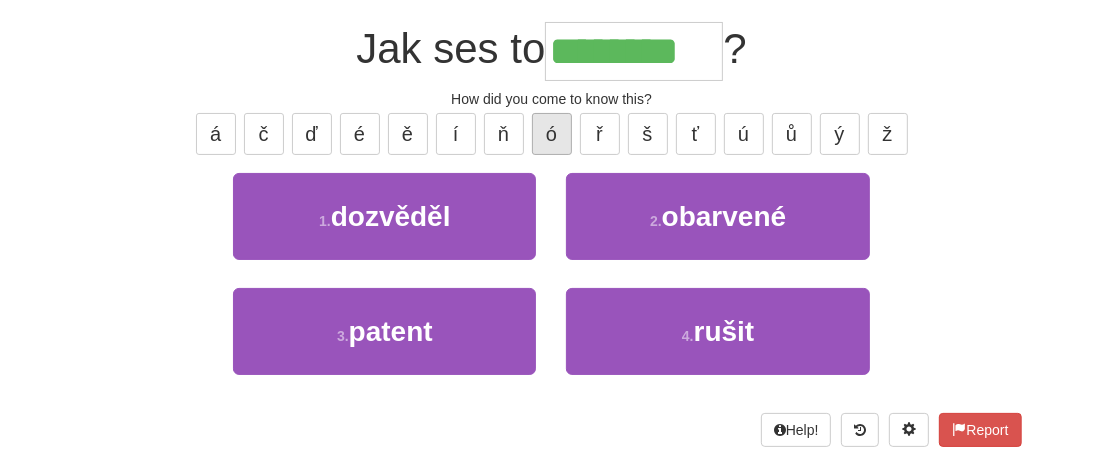 type on "********" 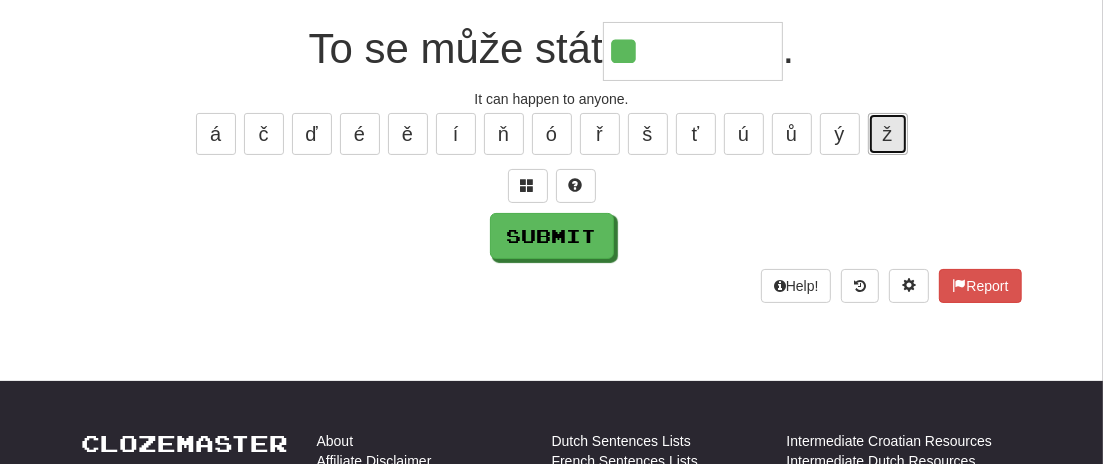 click on "ž" at bounding box center [888, 134] 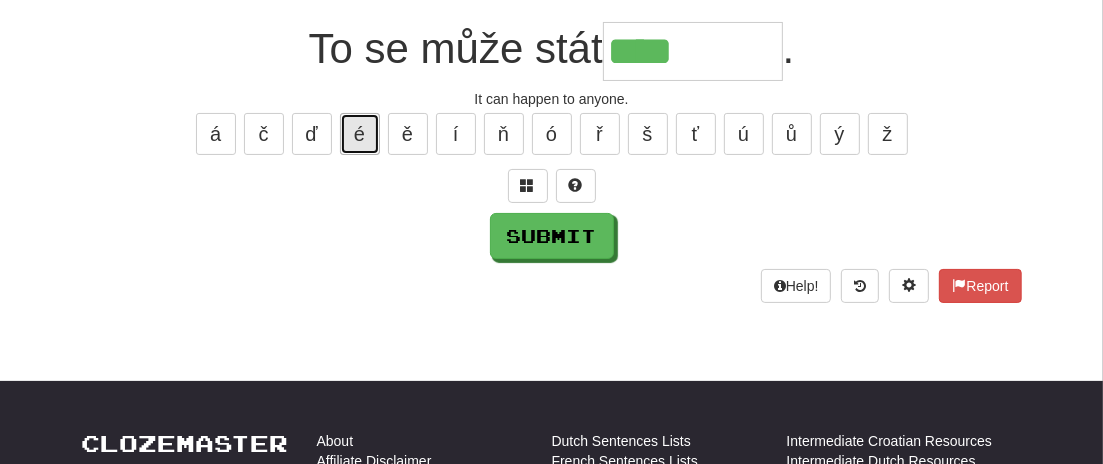 click on "é" at bounding box center (360, 134) 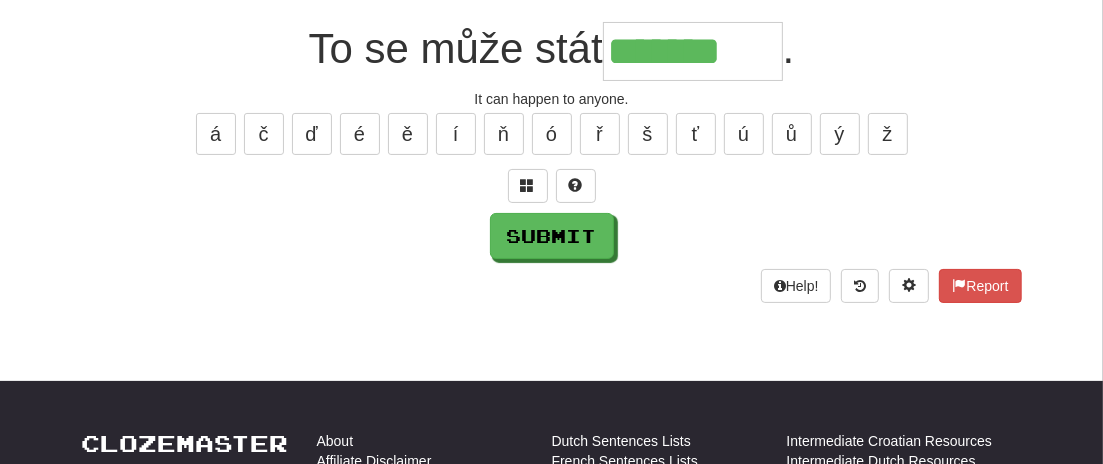 type on "*******" 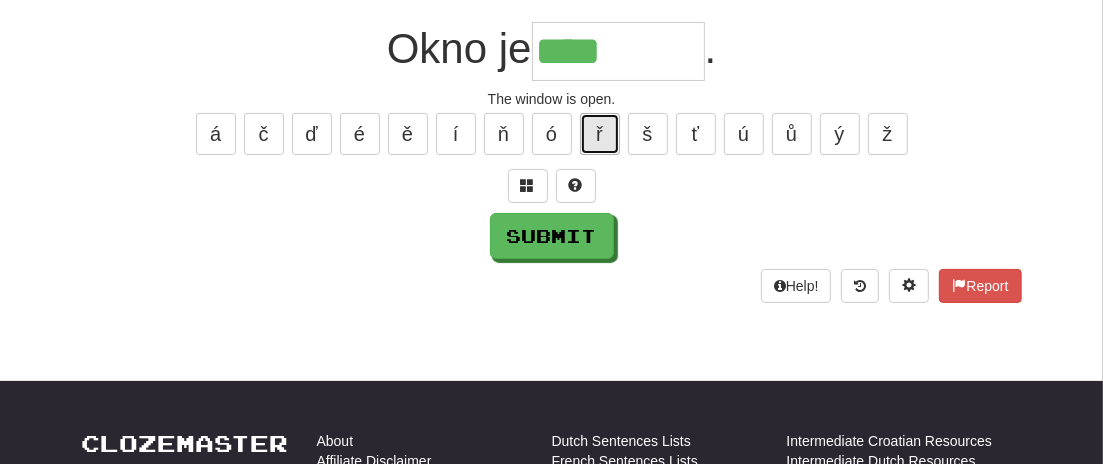 click on "ř" at bounding box center (600, 134) 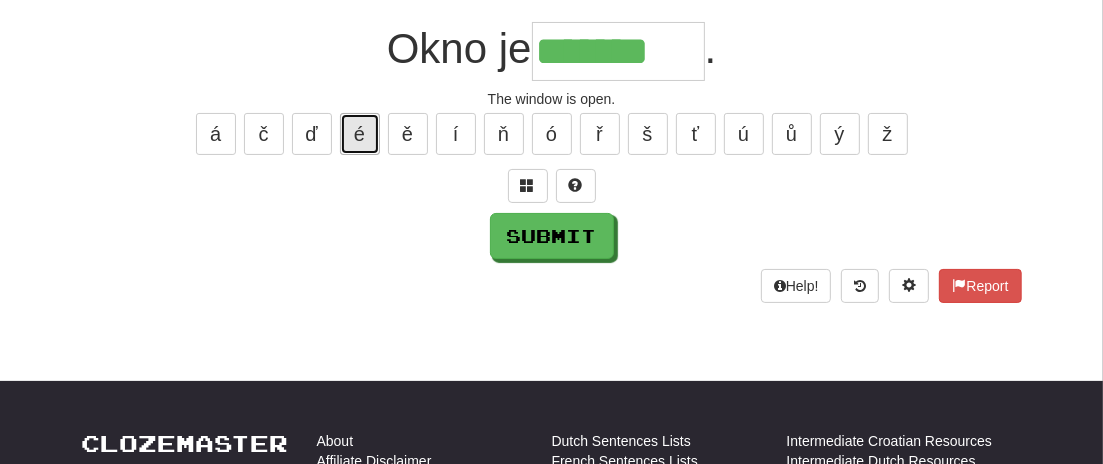 click on "é" at bounding box center (360, 134) 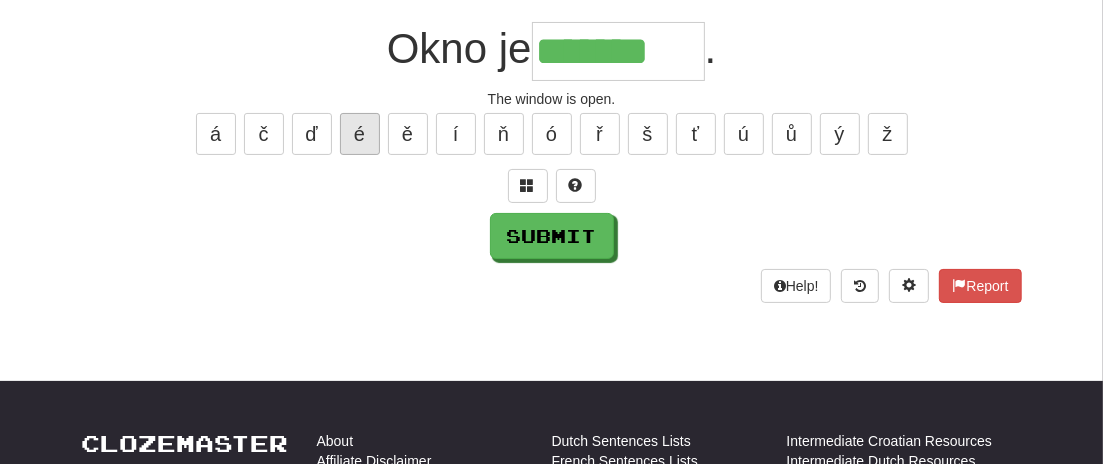 type on "********" 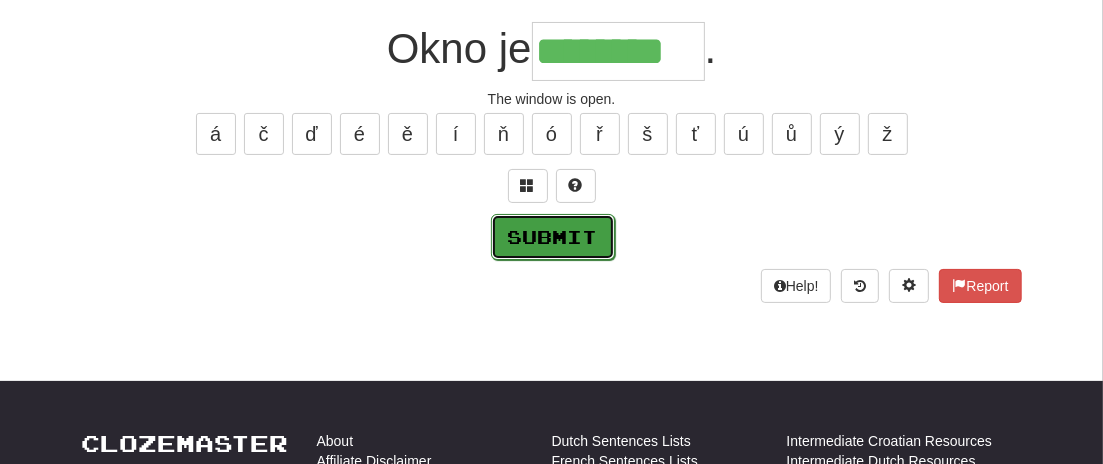click on "Submit" at bounding box center (553, 237) 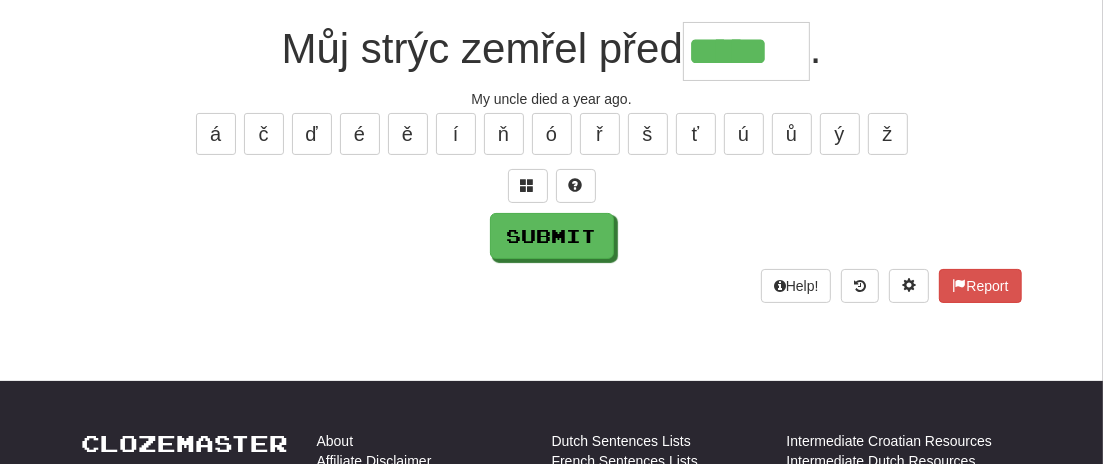 type on "*****" 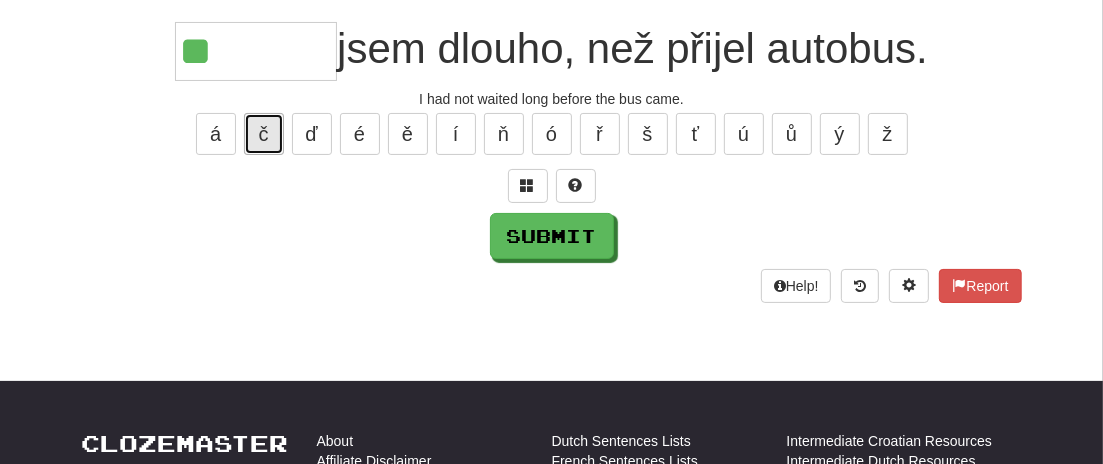 click on "č" at bounding box center (264, 134) 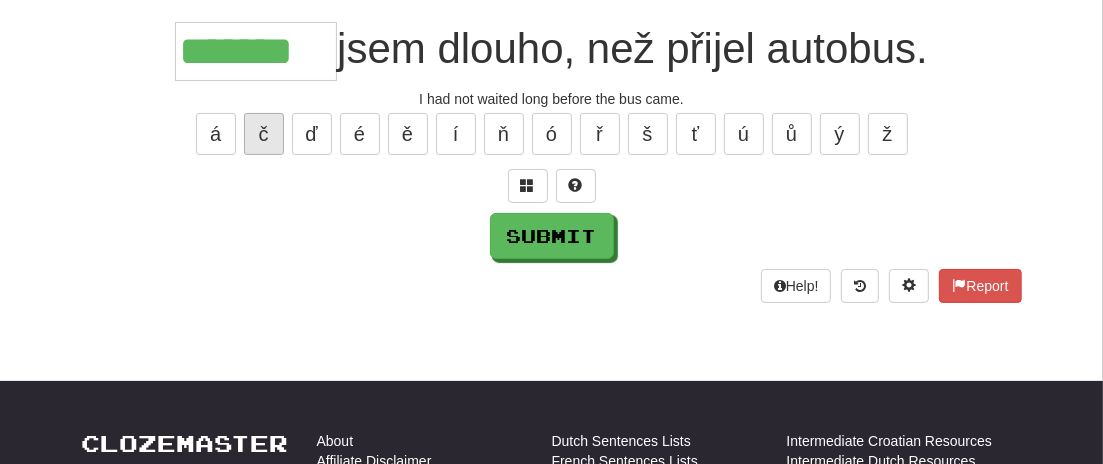 type on "*******" 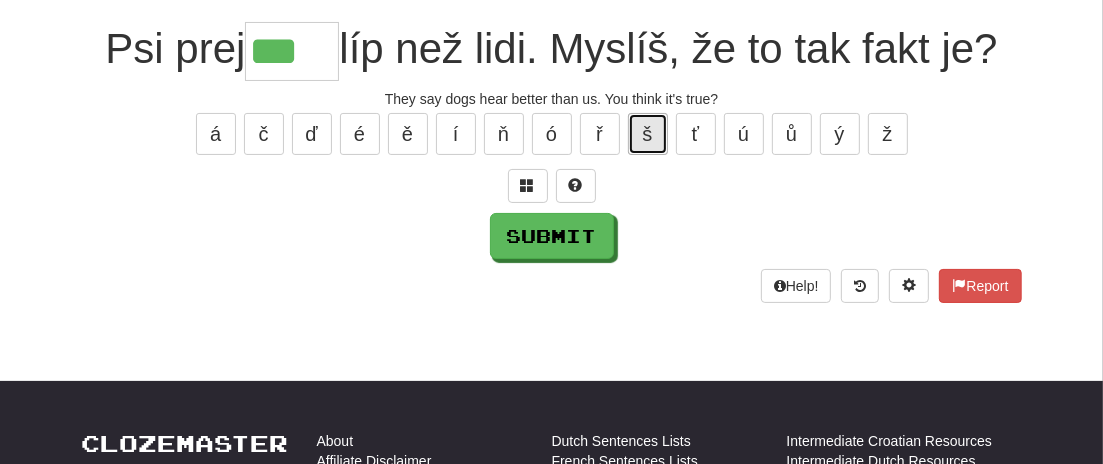 click on "š" at bounding box center (648, 134) 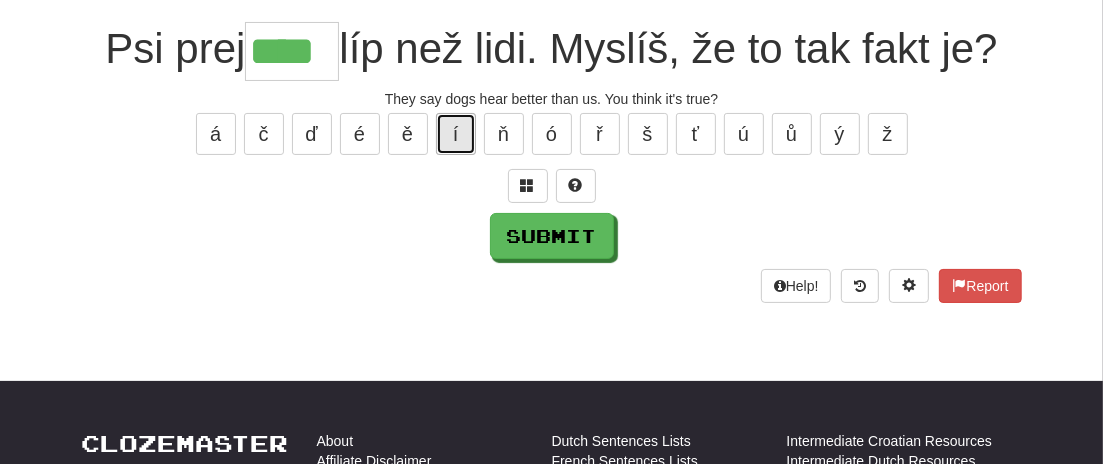 click on "í" at bounding box center [456, 134] 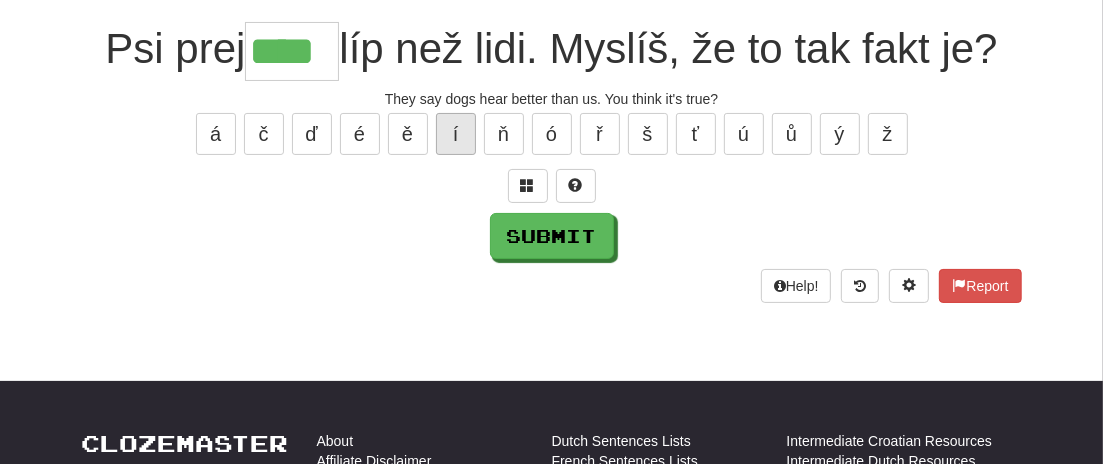 type on "*****" 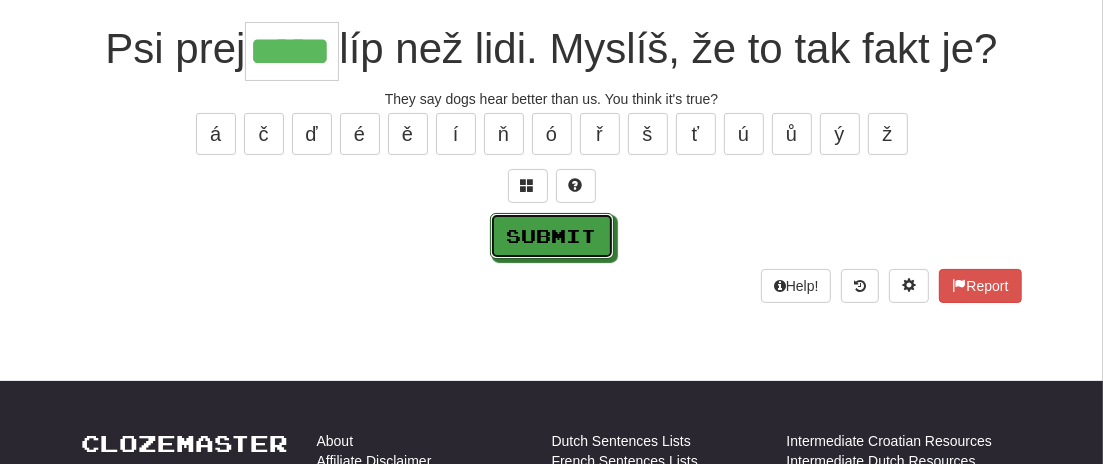 drag, startPoint x: 528, startPoint y: 247, endPoint x: 585, endPoint y: 232, distance: 58.940647 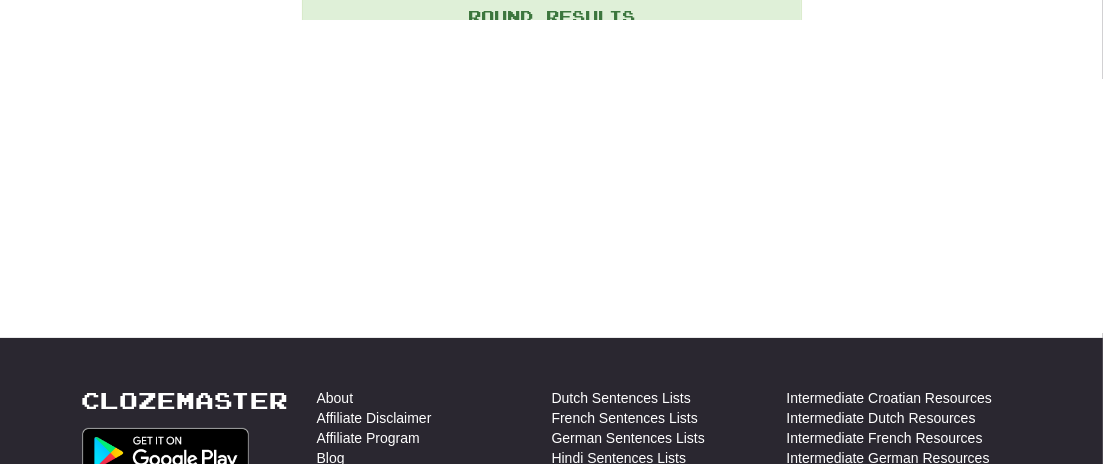 scroll, scrollTop: 264, scrollLeft: 0, axis: vertical 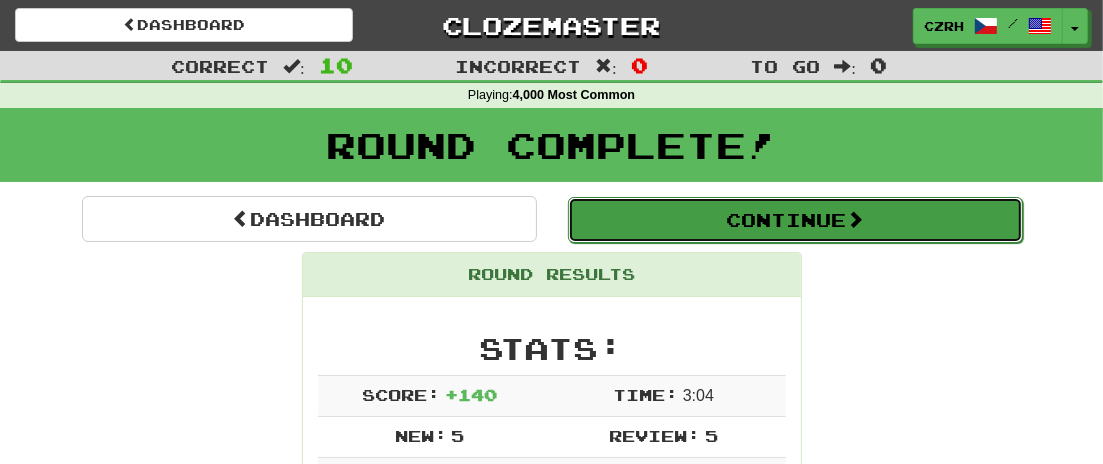 click on "Continue" at bounding box center [795, 220] 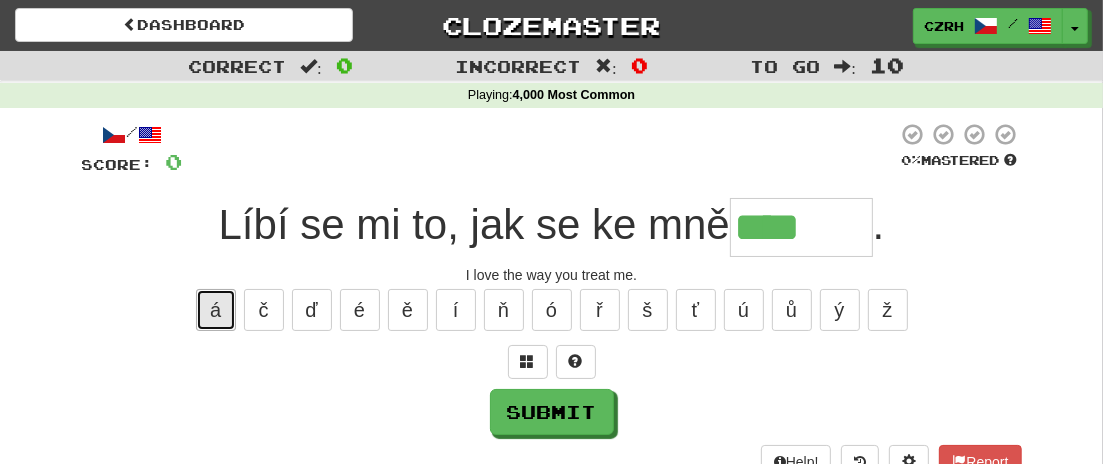 click on "á" at bounding box center (216, 310) 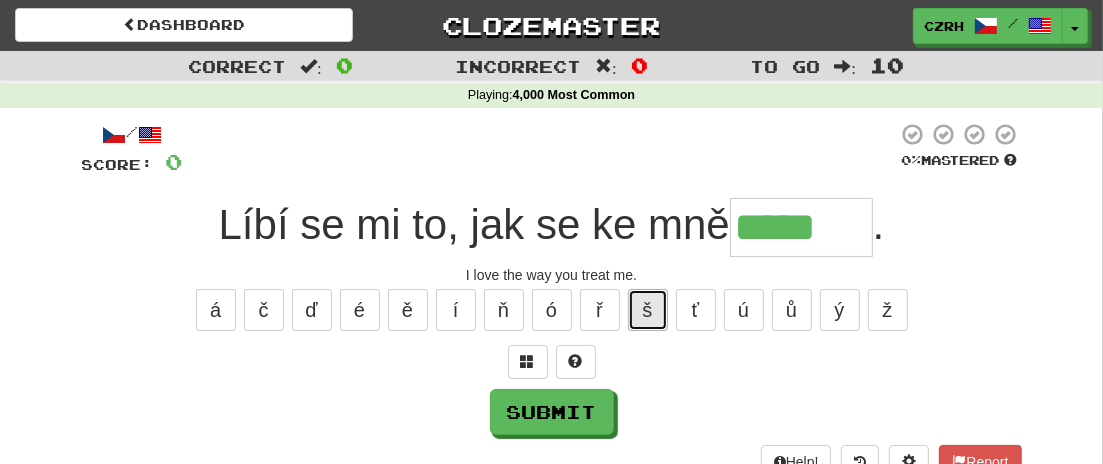 click on "š" at bounding box center (648, 310) 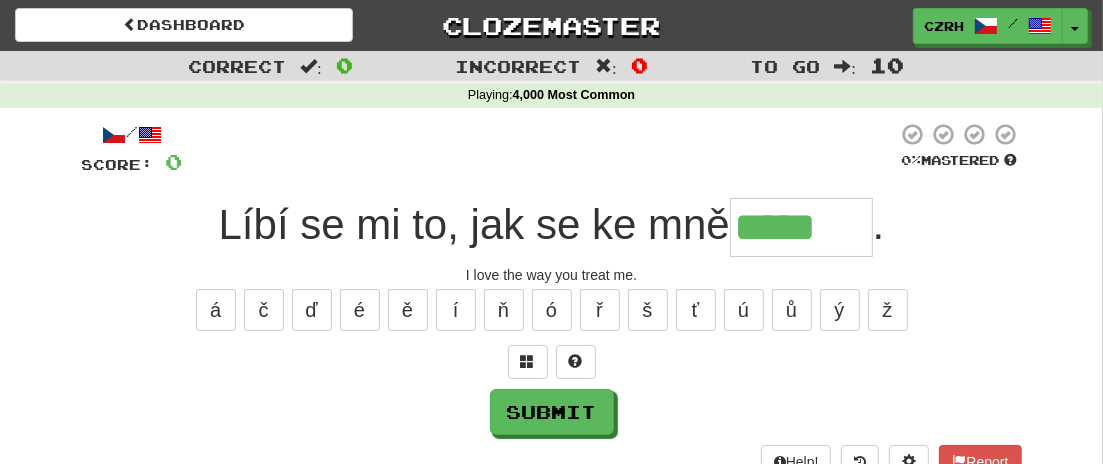 type on "******" 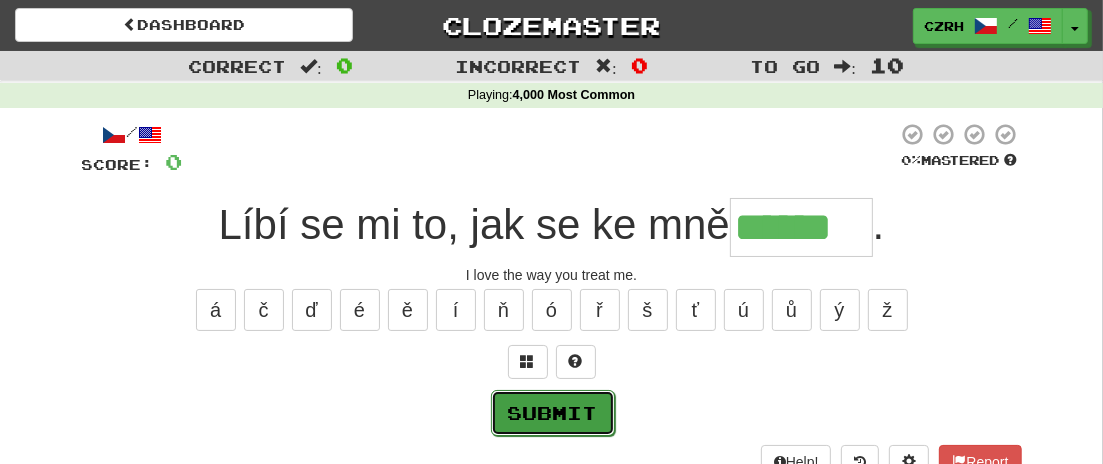 click on "Submit" at bounding box center [553, 413] 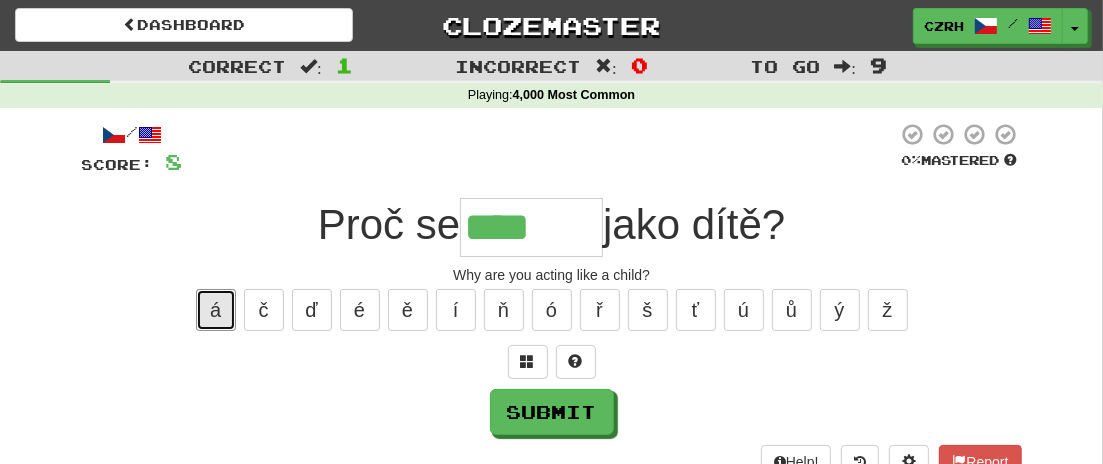 drag, startPoint x: 216, startPoint y: 318, endPoint x: 373, endPoint y: 343, distance: 158.97798 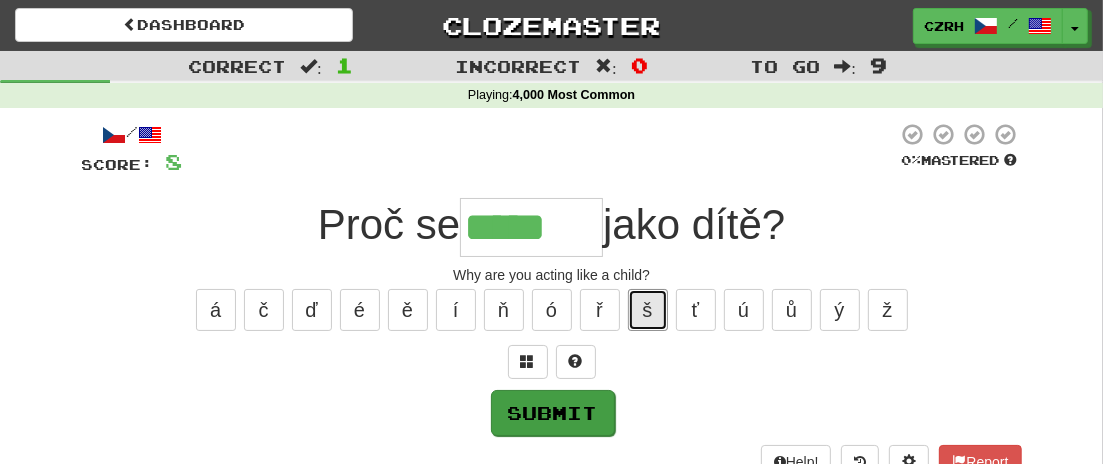 drag, startPoint x: 653, startPoint y: 308, endPoint x: 585, endPoint y: 390, distance: 106.52699 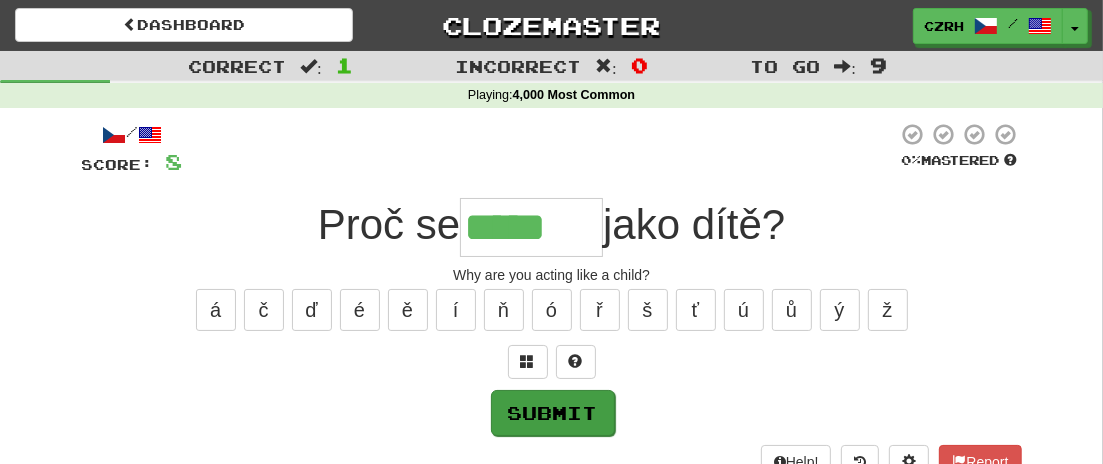 type on "******" 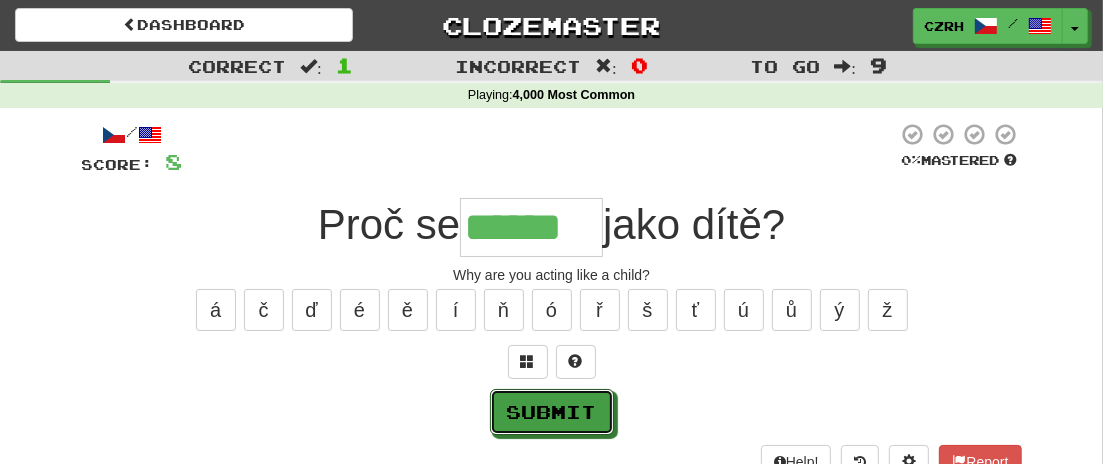 drag, startPoint x: 554, startPoint y: 418, endPoint x: 577, endPoint y: 418, distance: 23 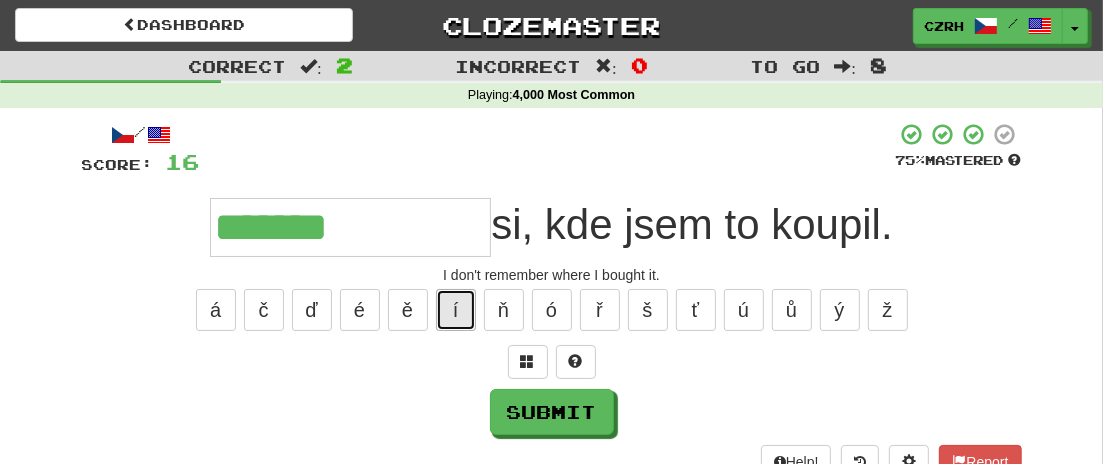 click on "í" at bounding box center [456, 310] 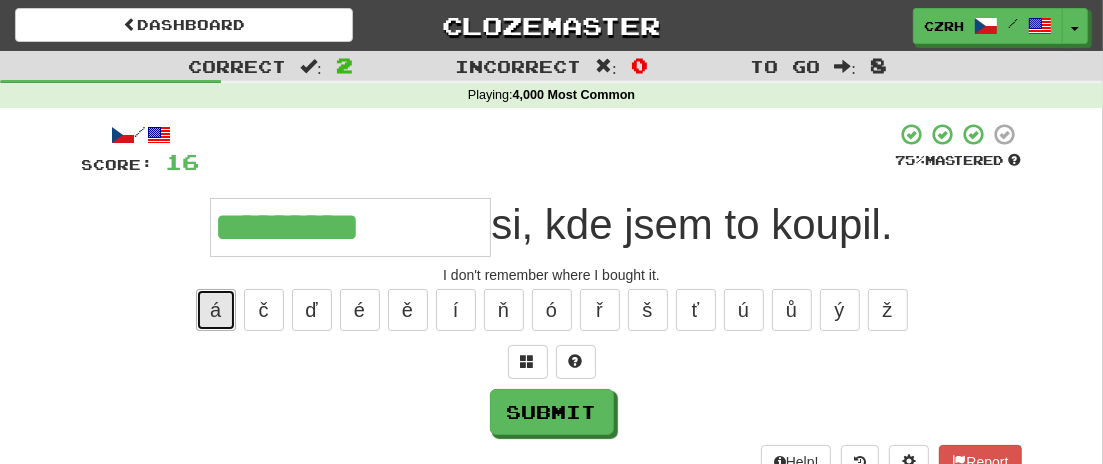click on "á" at bounding box center [216, 310] 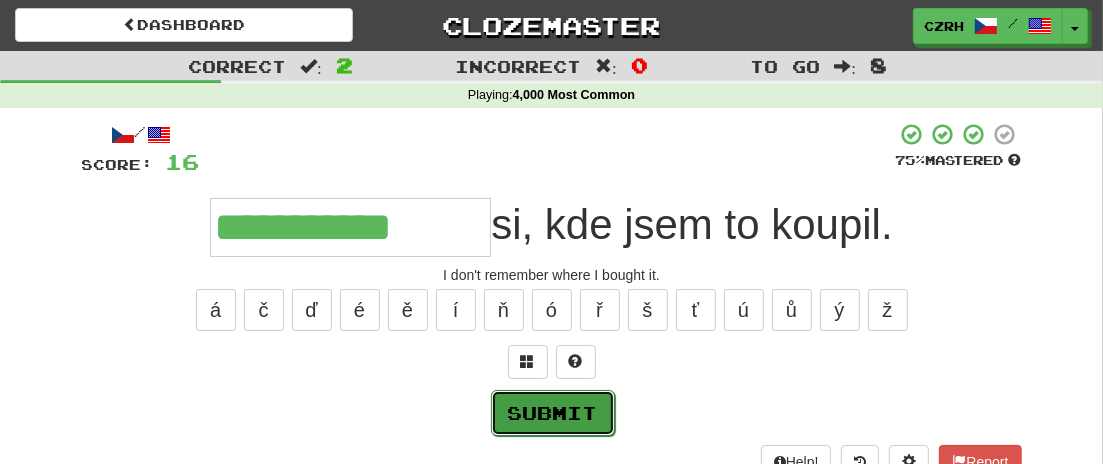 click on "Submit" at bounding box center (553, 413) 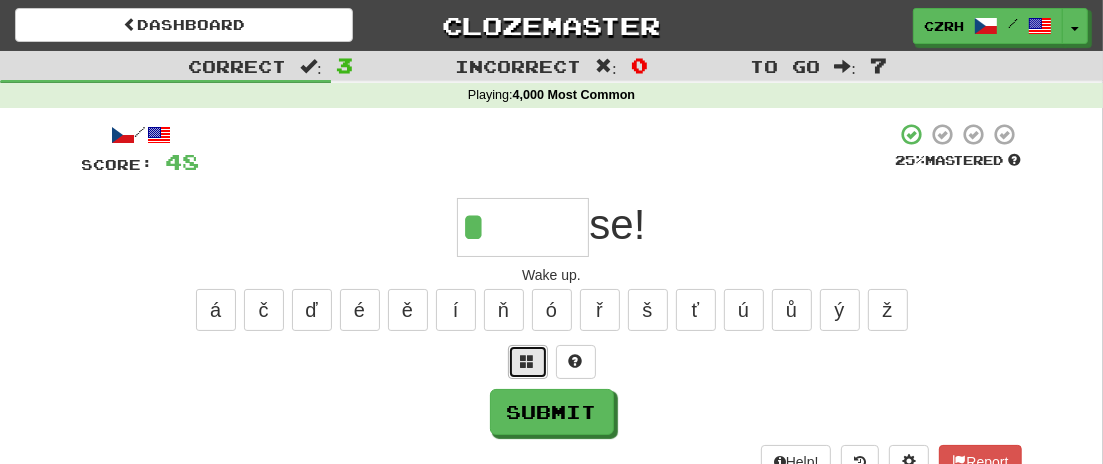 click at bounding box center (528, 362) 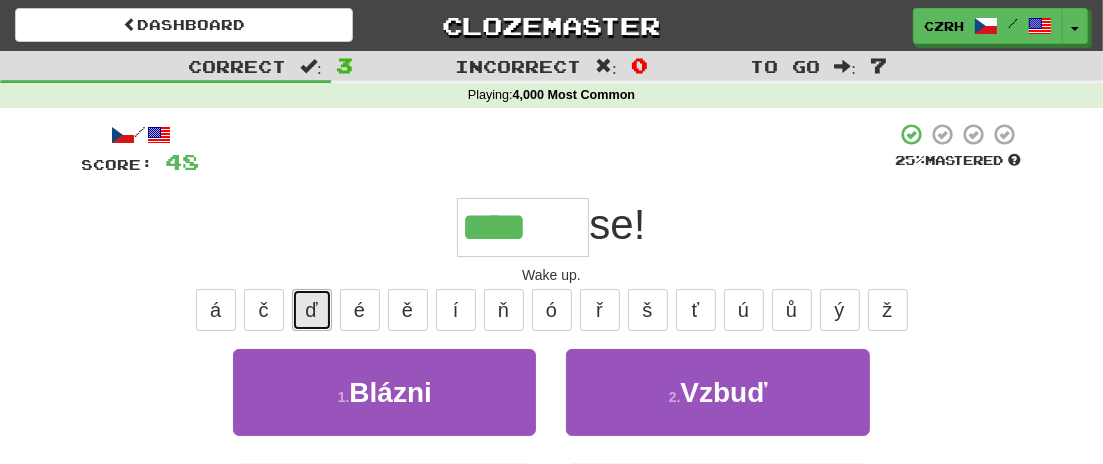 click on "ď" at bounding box center (312, 310) 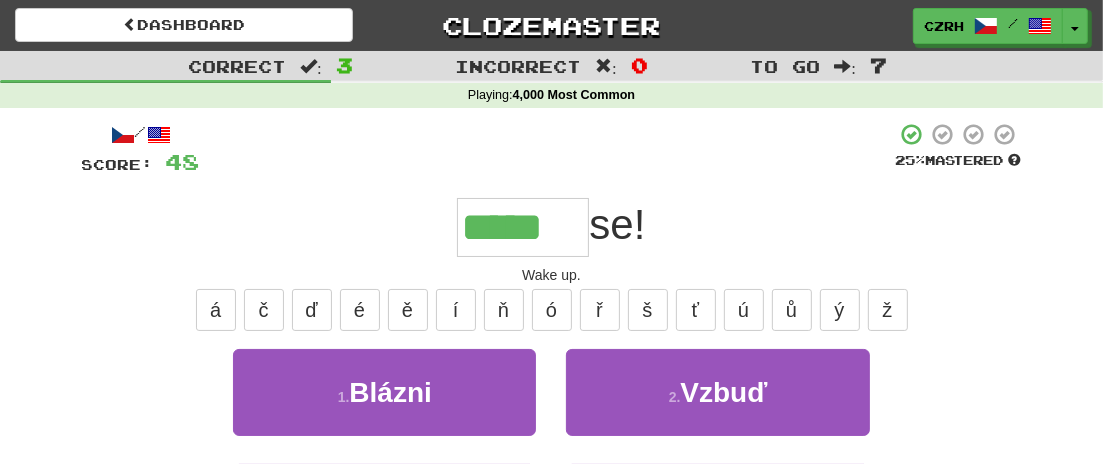 type on "*****" 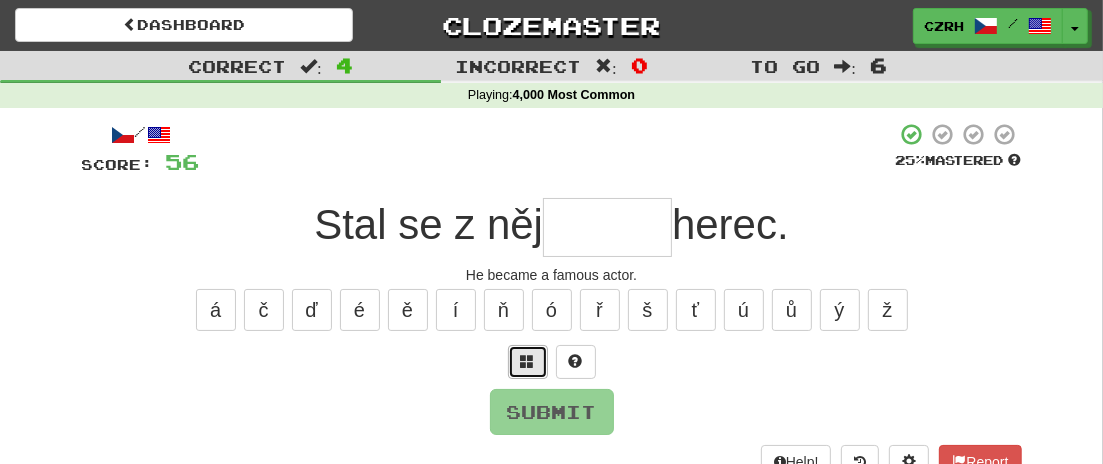 click at bounding box center [528, 362] 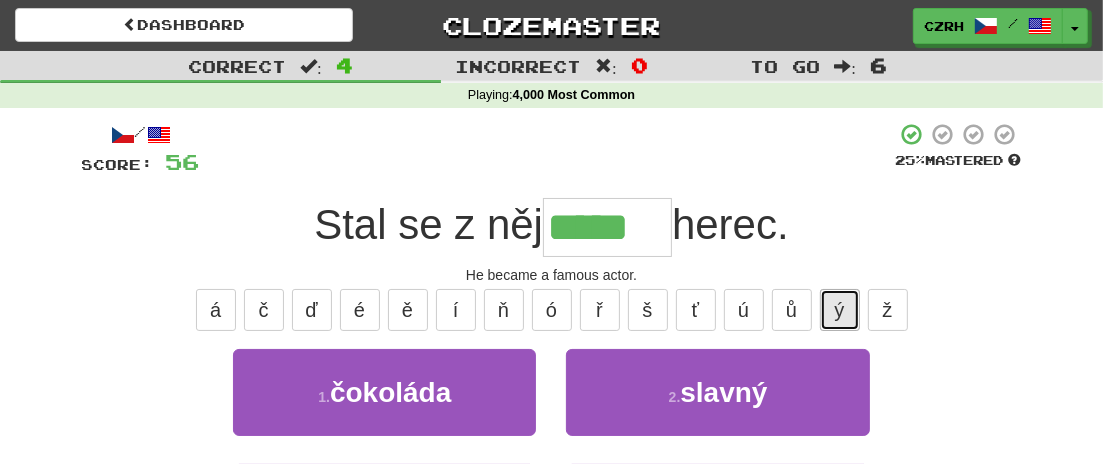 click on "ý" at bounding box center (840, 310) 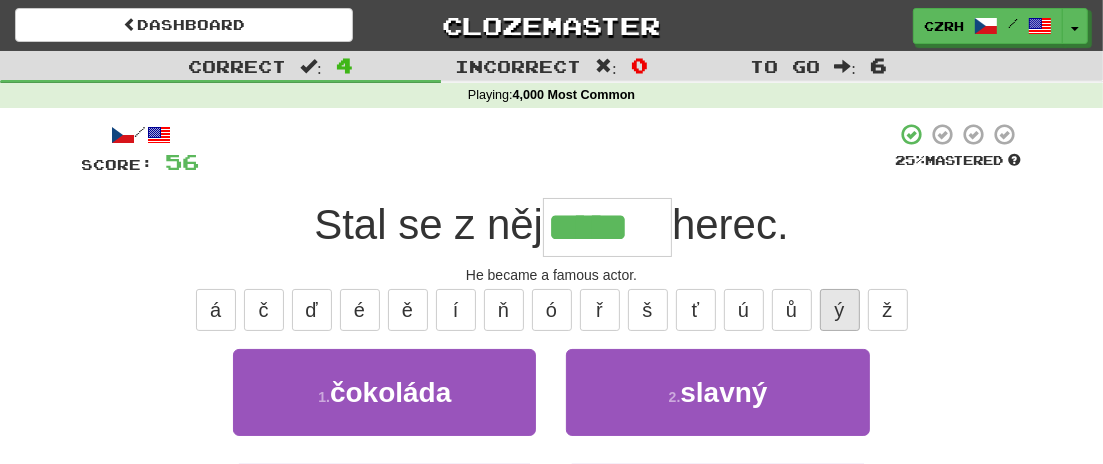 type on "******" 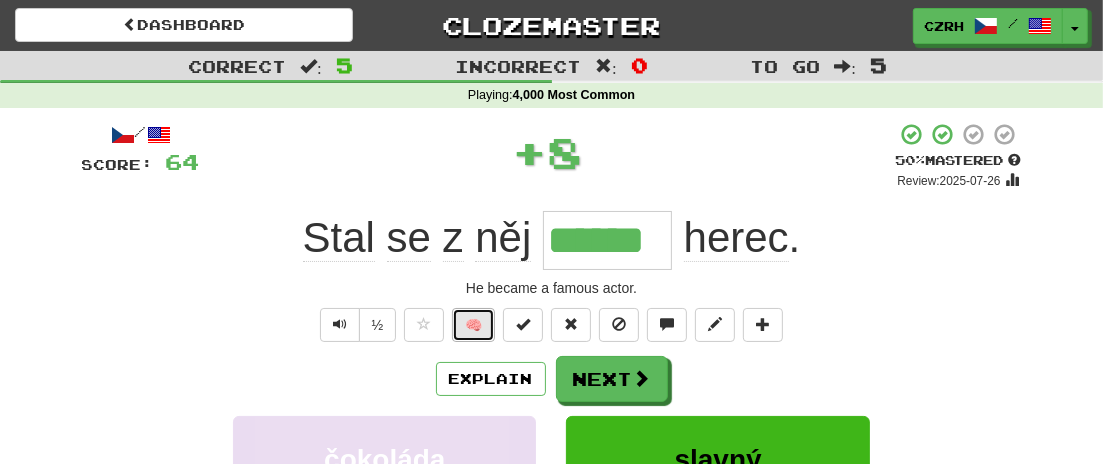 click on "🧠" at bounding box center (473, 325) 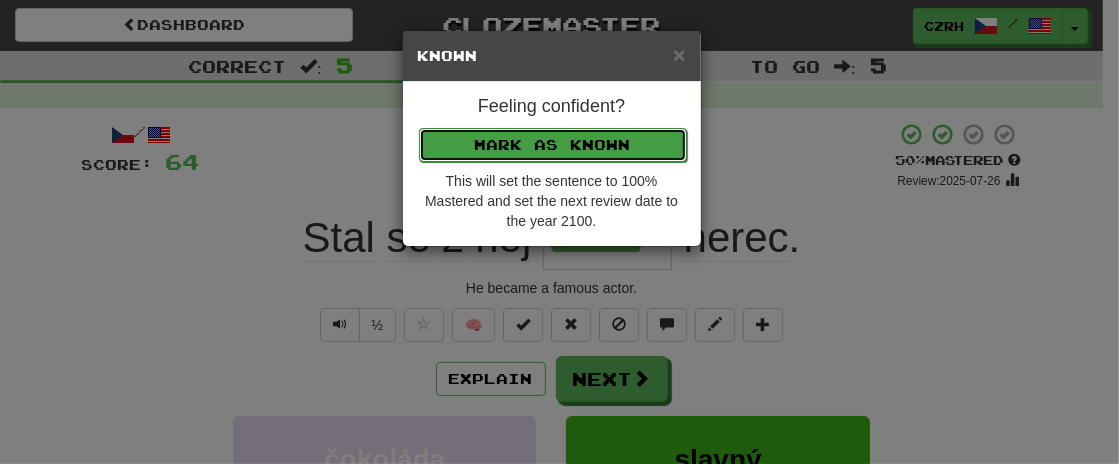click on "Mark as Known" at bounding box center [553, 145] 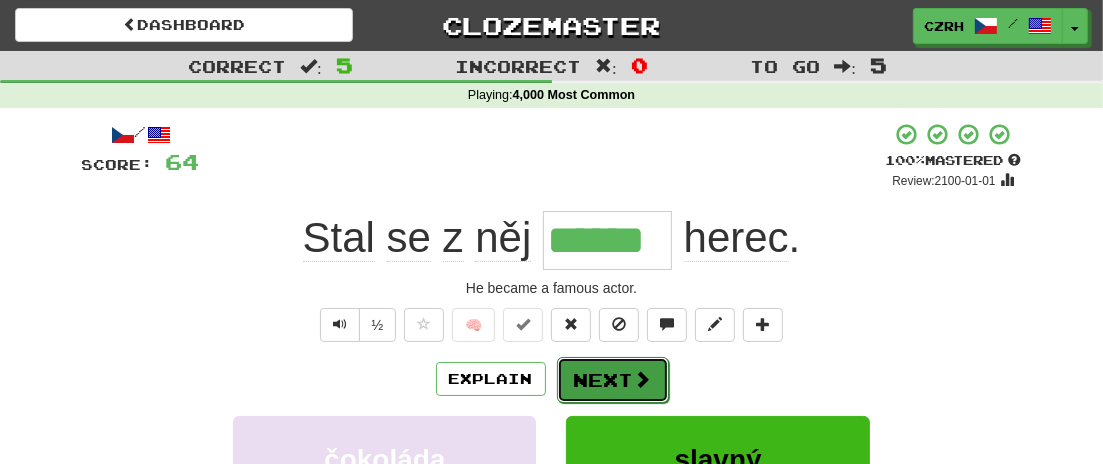 click on "Next" at bounding box center [613, 380] 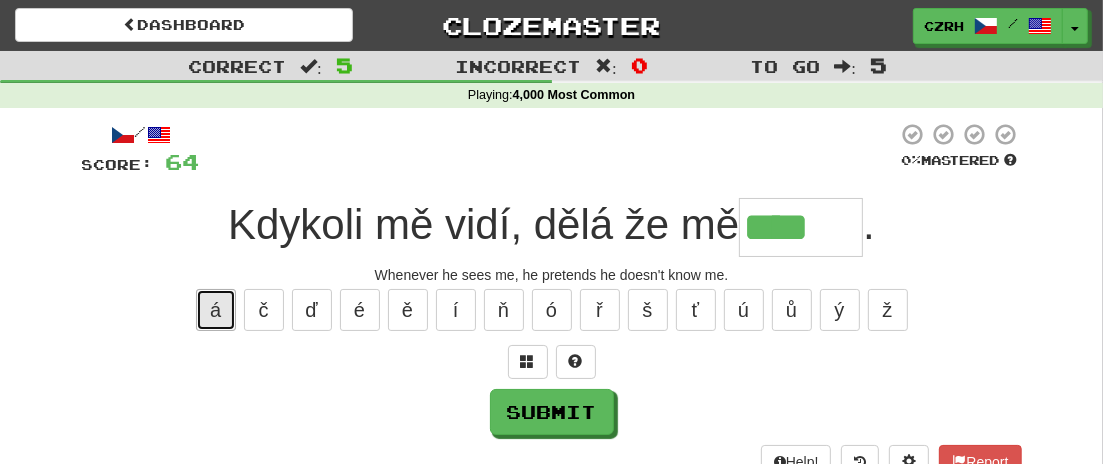 click on "á" at bounding box center (216, 310) 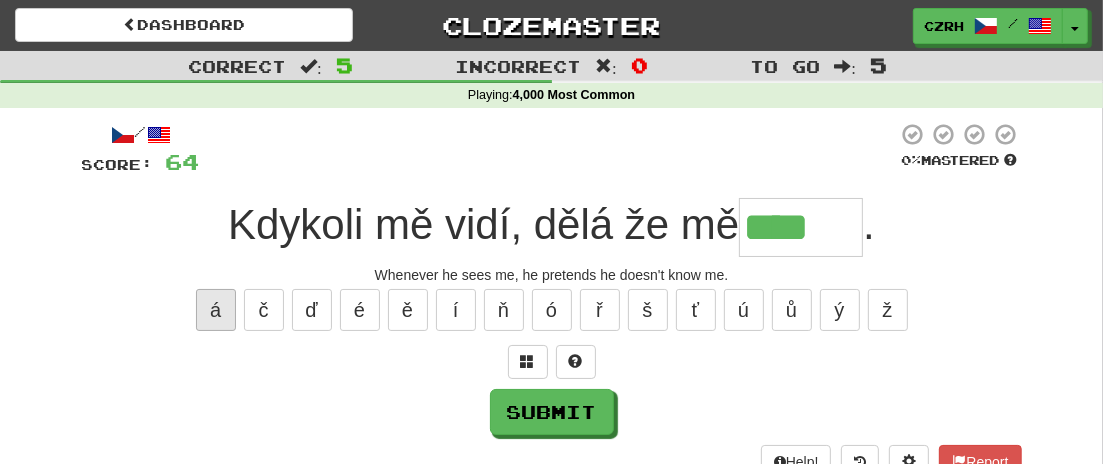 type on "*****" 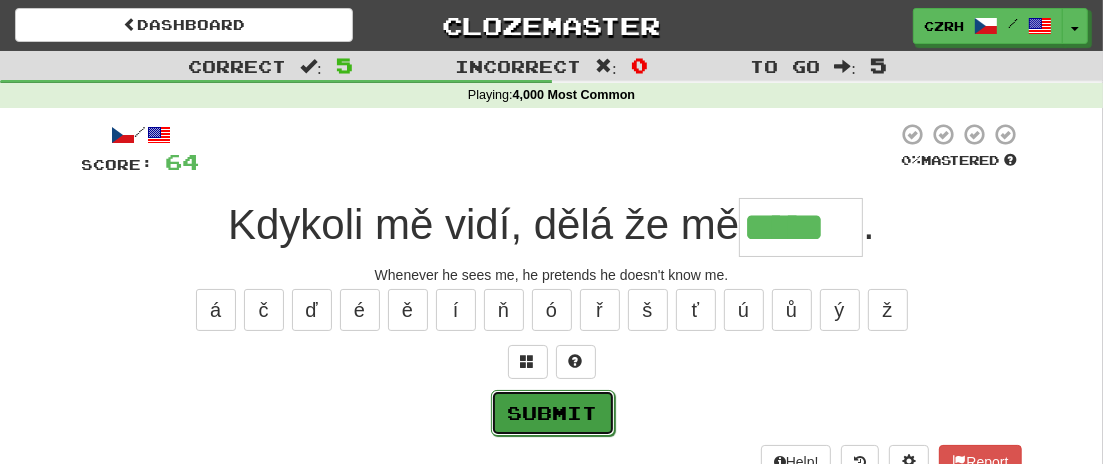 click on "Submit" at bounding box center [553, 413] 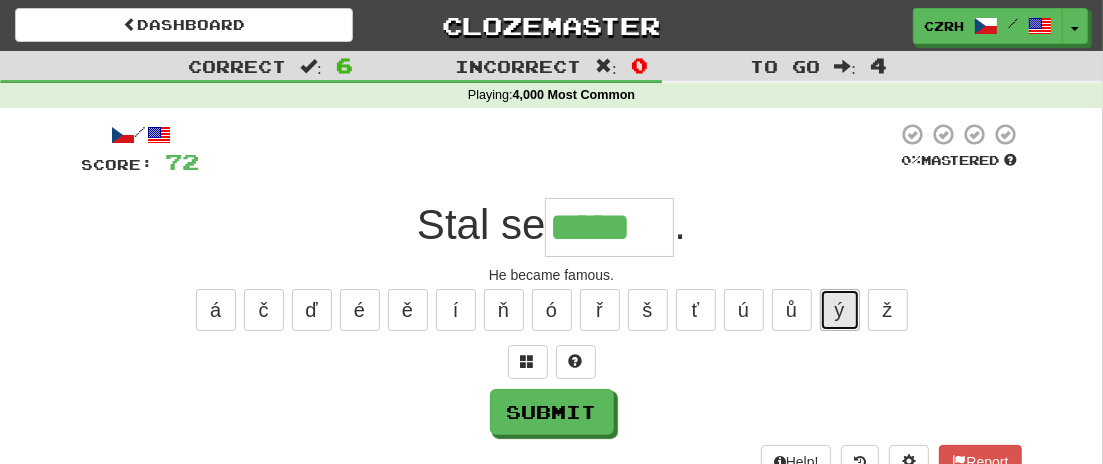 click on "ý" at bounding box center (840, 310) 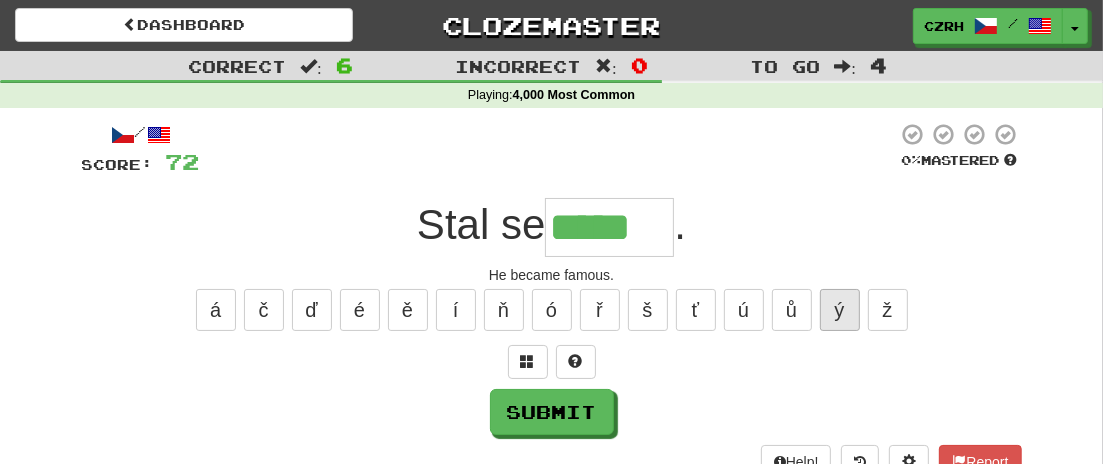 type on "******" 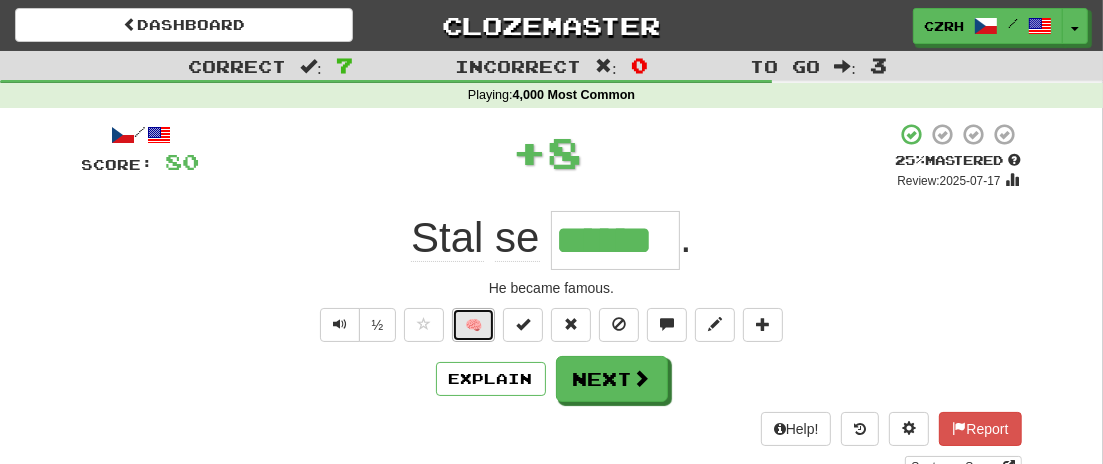 click on "🧠" at bounding box center (473, 325) 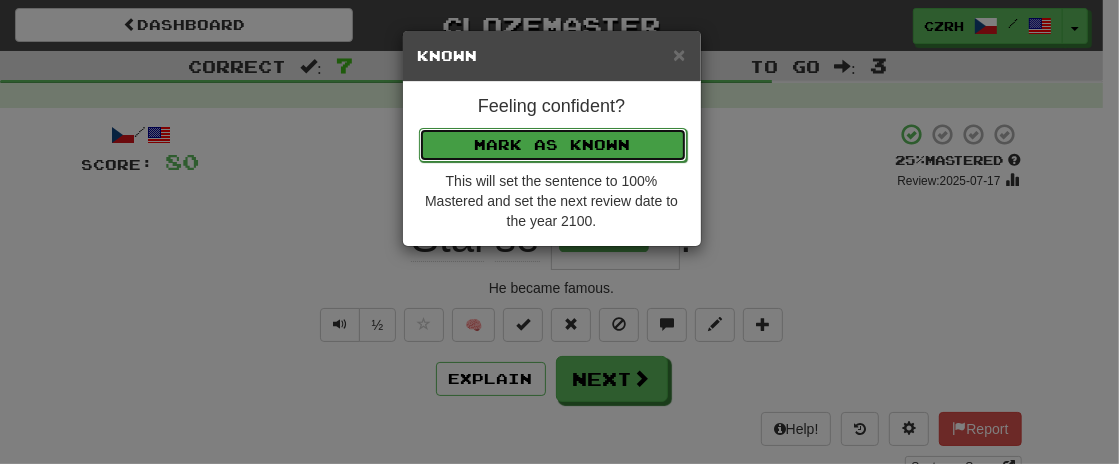 click on "Mark as Known" at bounding box center [553, 145] 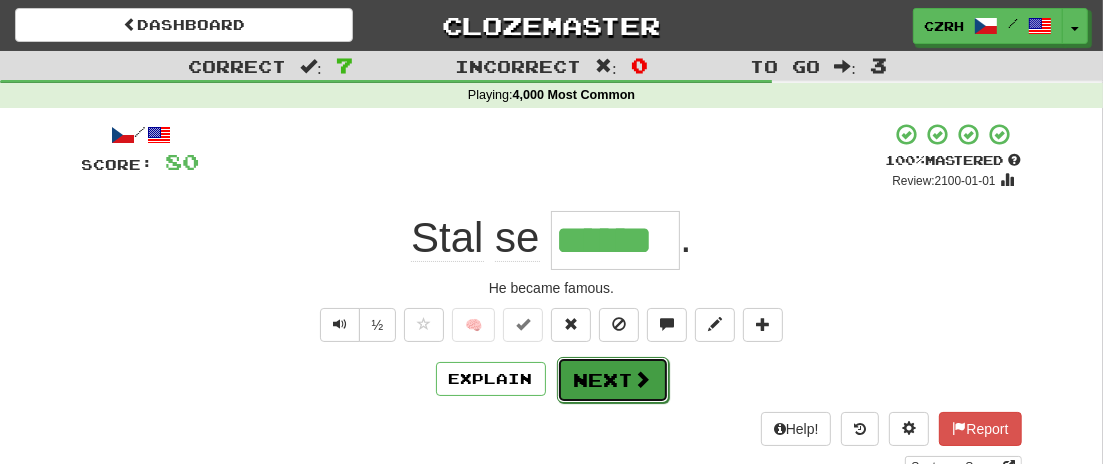 click on "Next" at bounding box center (613, 380) 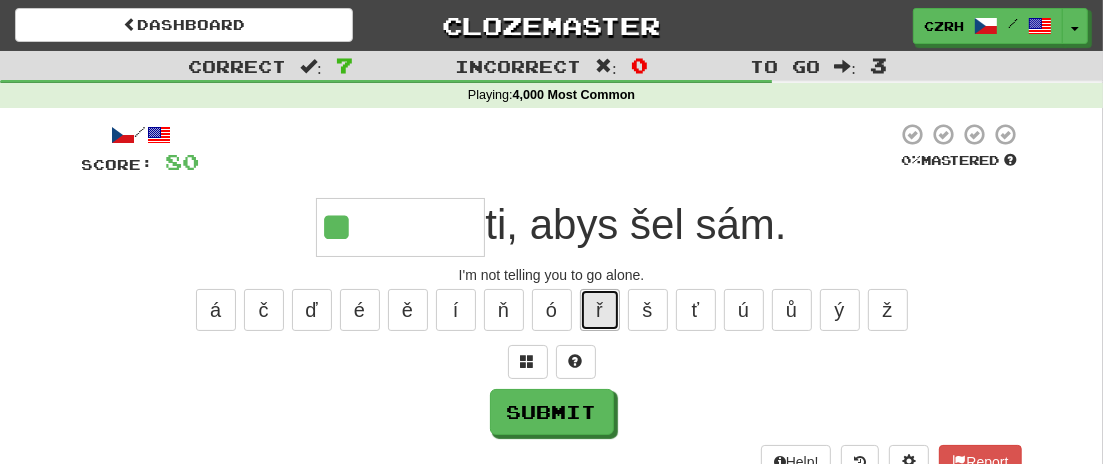 click on "ř" at bounding box center [600, 310] 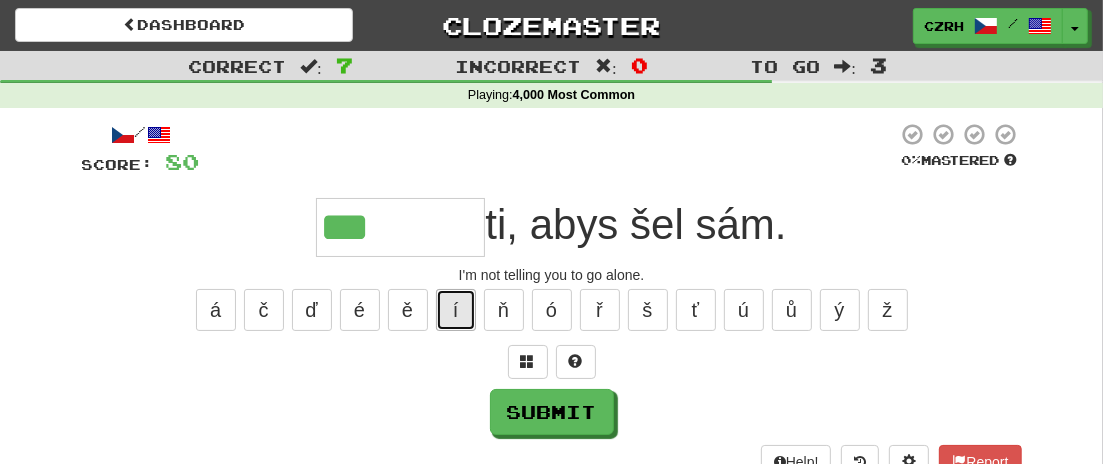 click on "í" at bounding box center (456, 310) 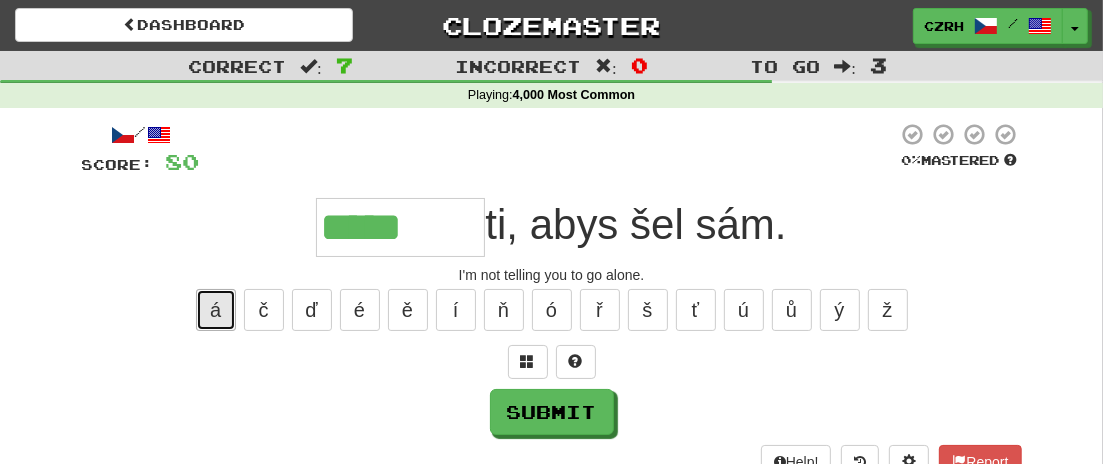 click on "á" at bounding box center [216, 310] 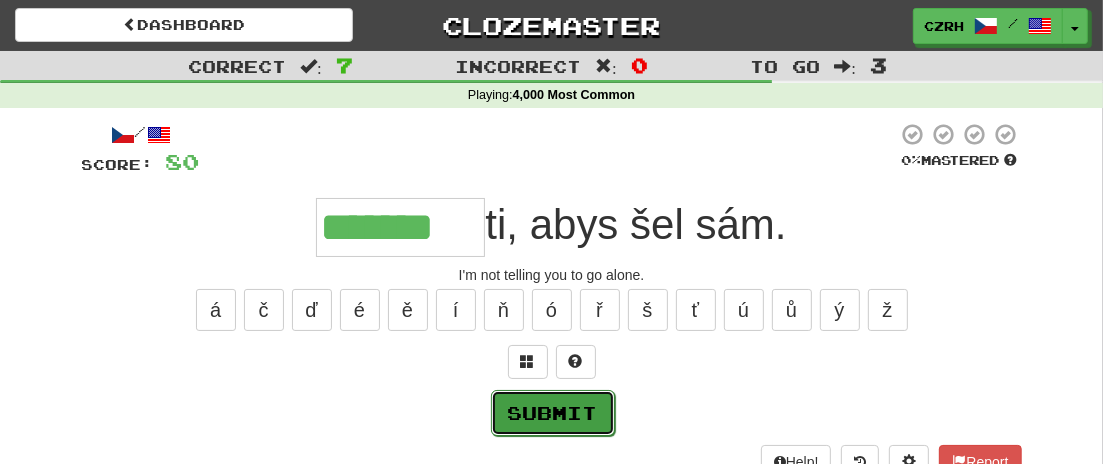 click on "Submit" at bounding box center (553, 413) 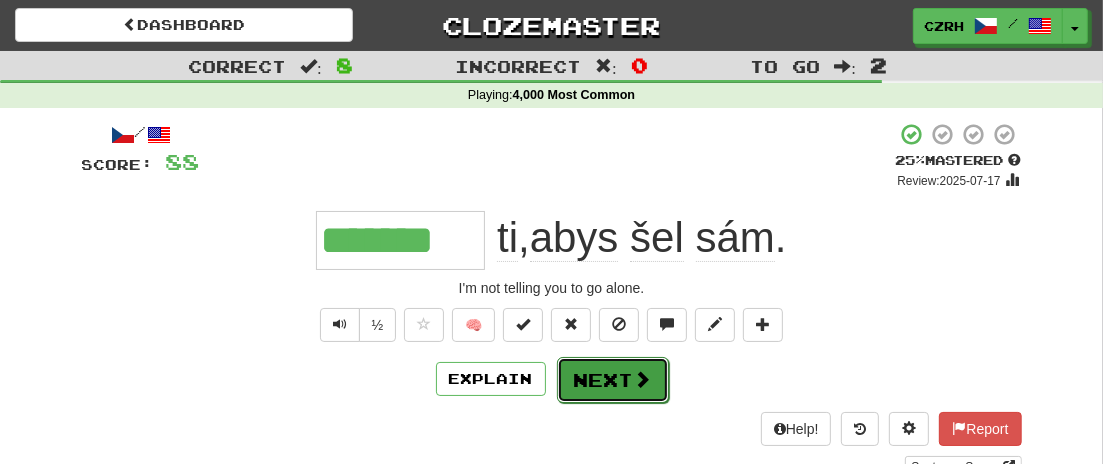 click on "Next" at bounding box center (613, 380) 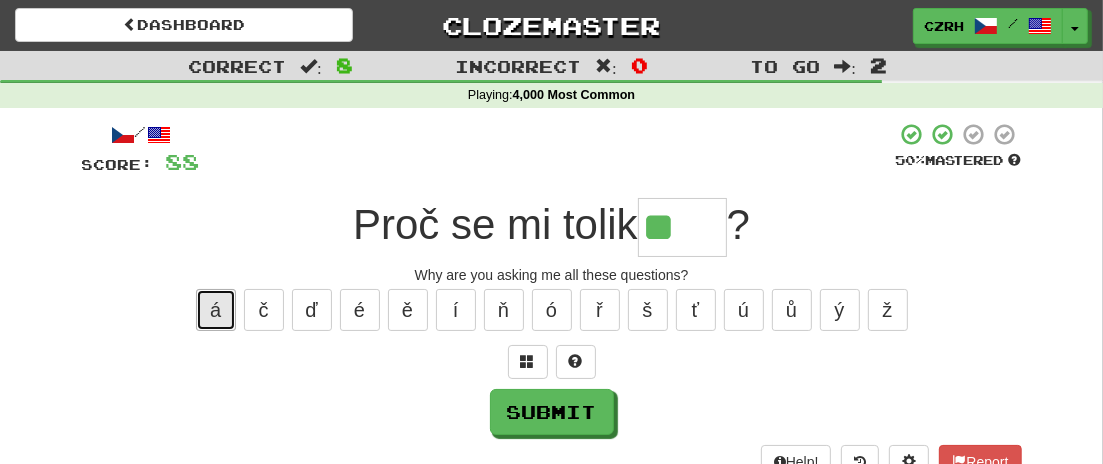 click on "á" at bounding box center [216, 310] 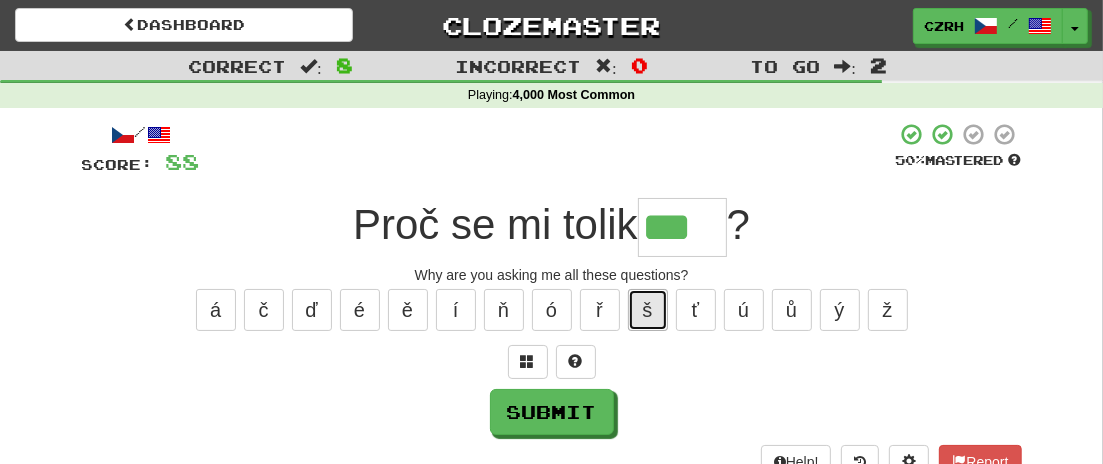 drag, startPoint x: 650, startPoint y: 310, endPoint x: 587, endPoint y: 395, distance: 105.801704 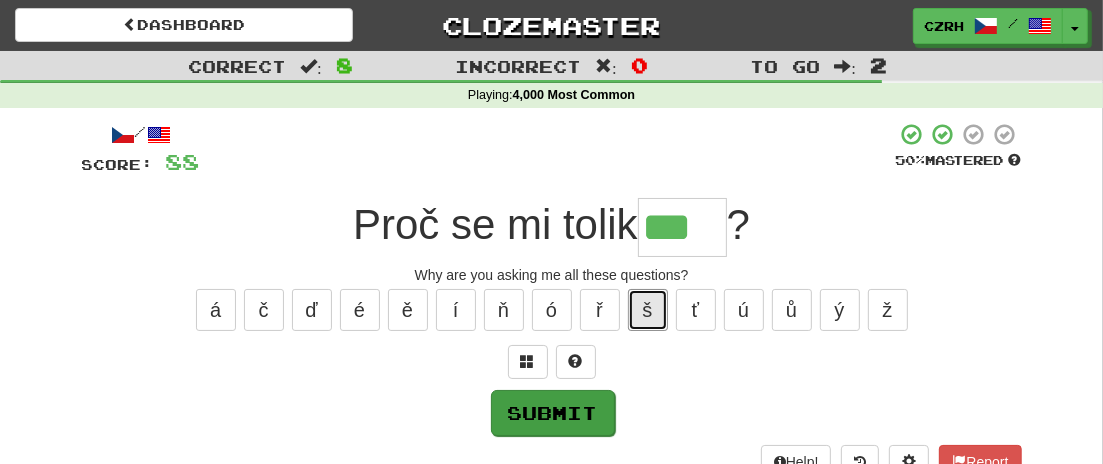 click on "š" at bounding box center (648, 310) 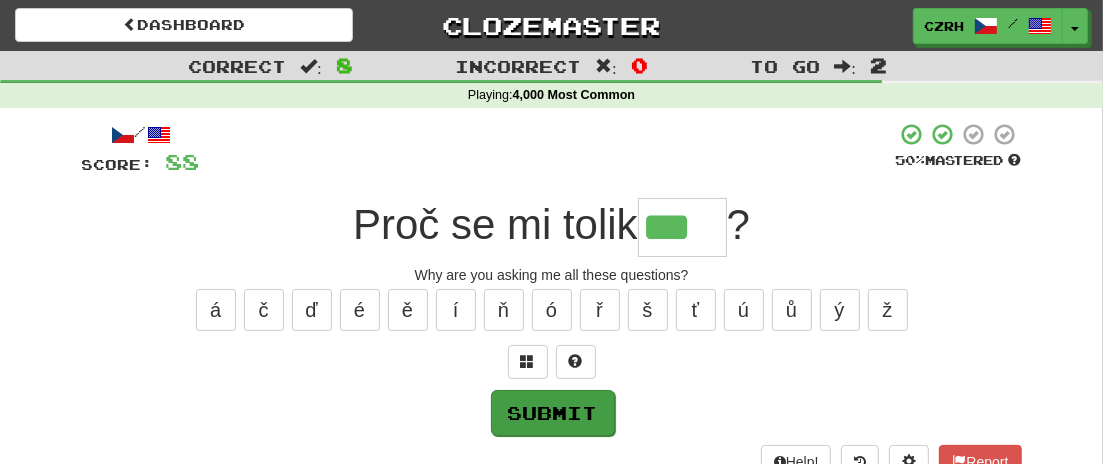 type on "****" 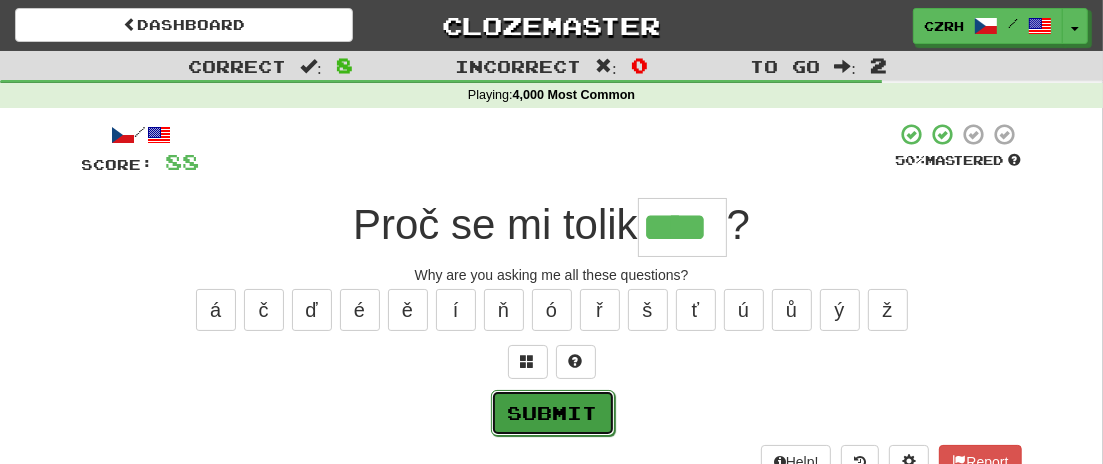 click on "Submit" at bounding box center [553, 413] 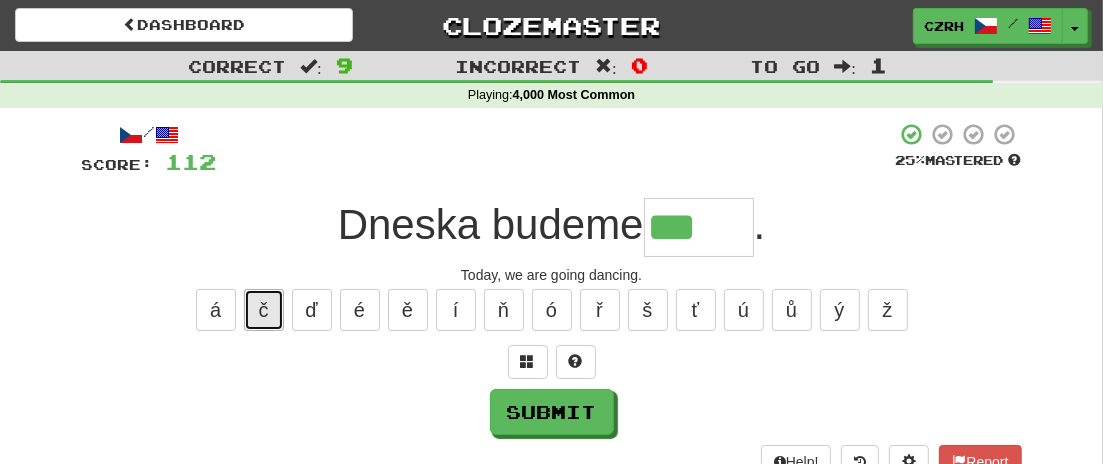 click on "č" at bounding box center (264, 310) 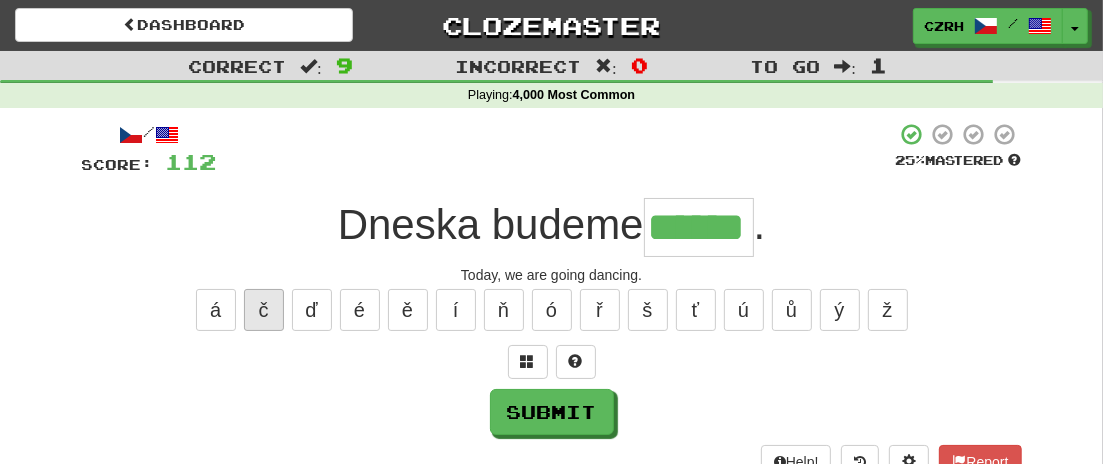 type on "******" 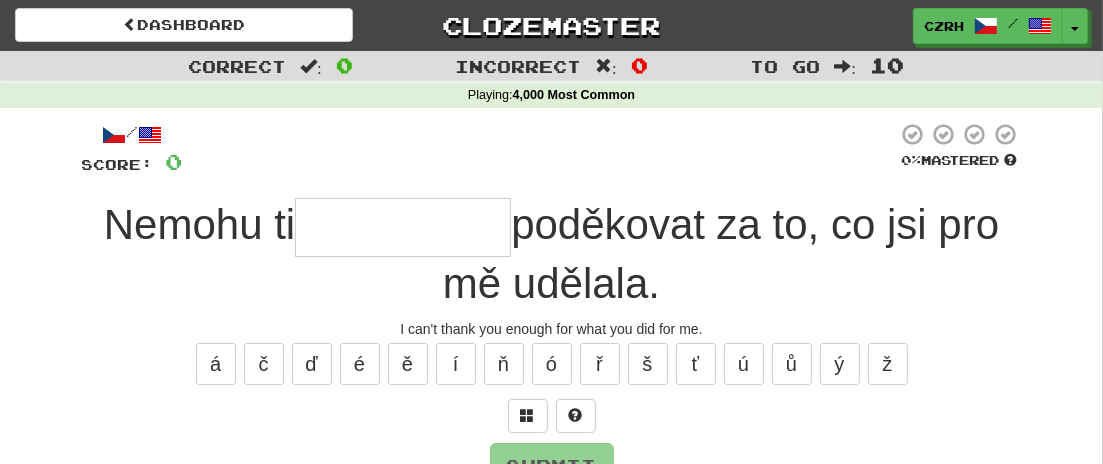 type on "*" 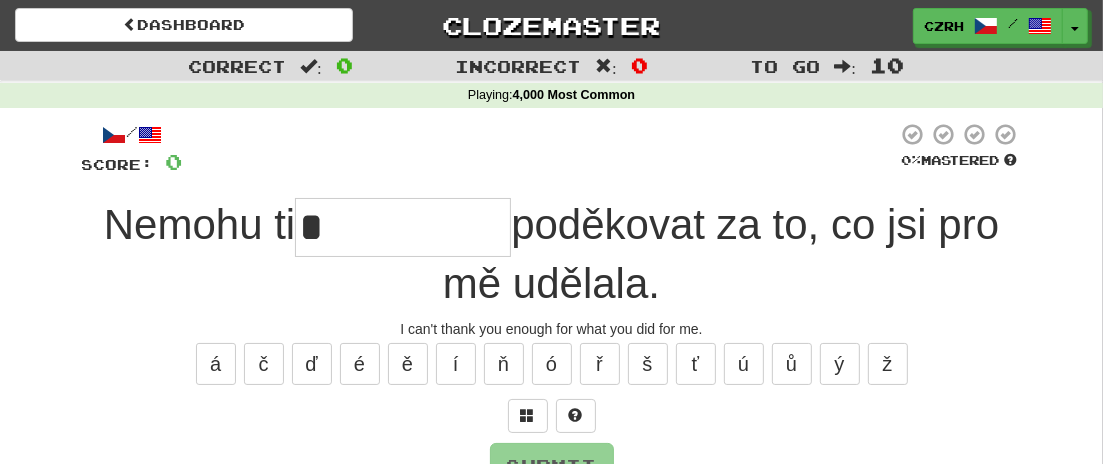 type 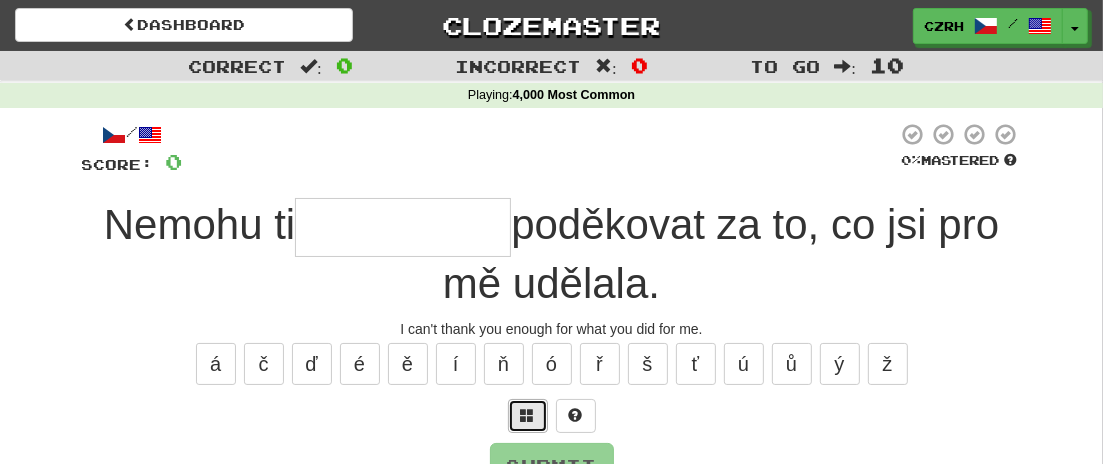 type 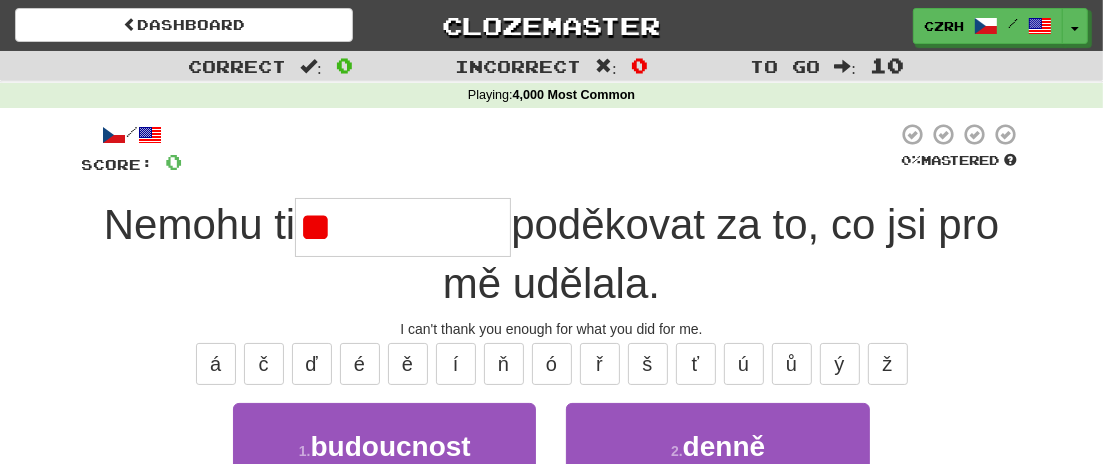 type on "*" 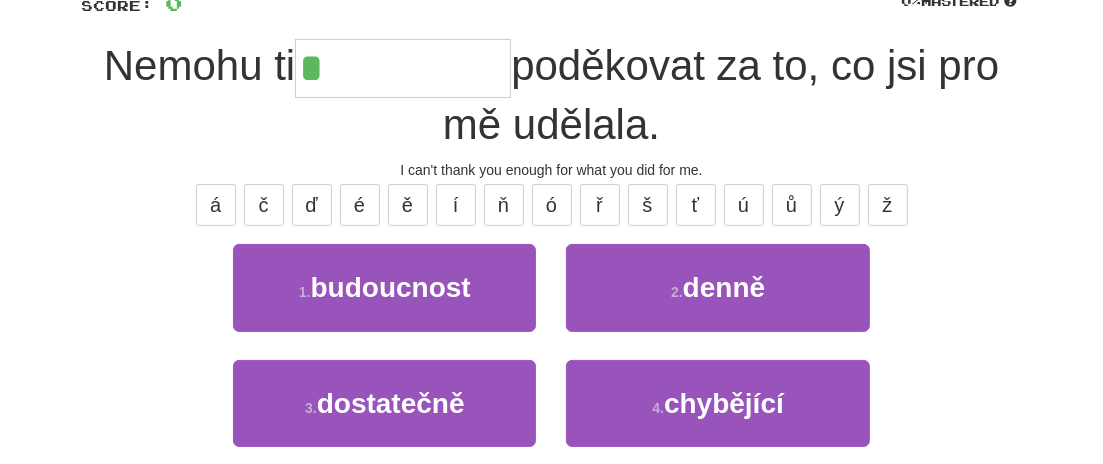 scroll, scrollTop: 157, scrollLeft: 0, axis: vertical 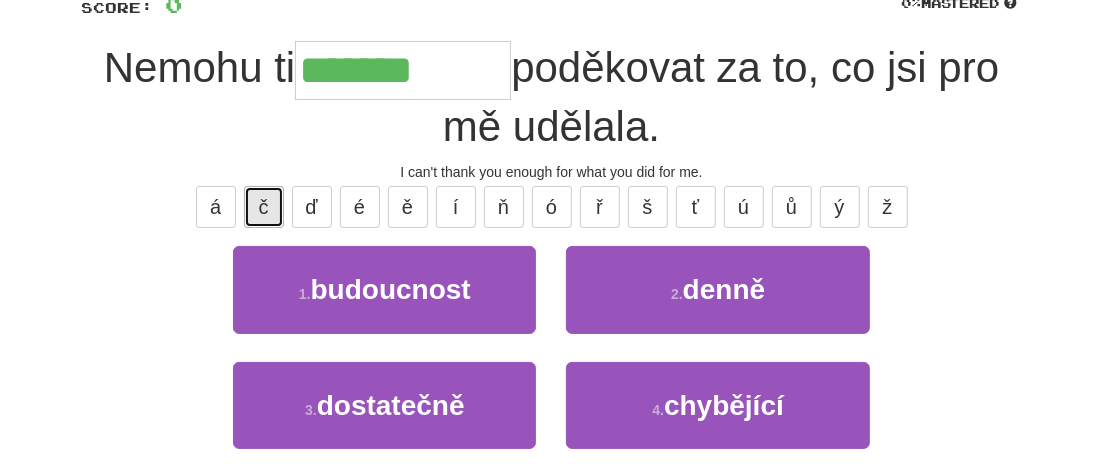 click on "č" at bounding box center [264, 207] 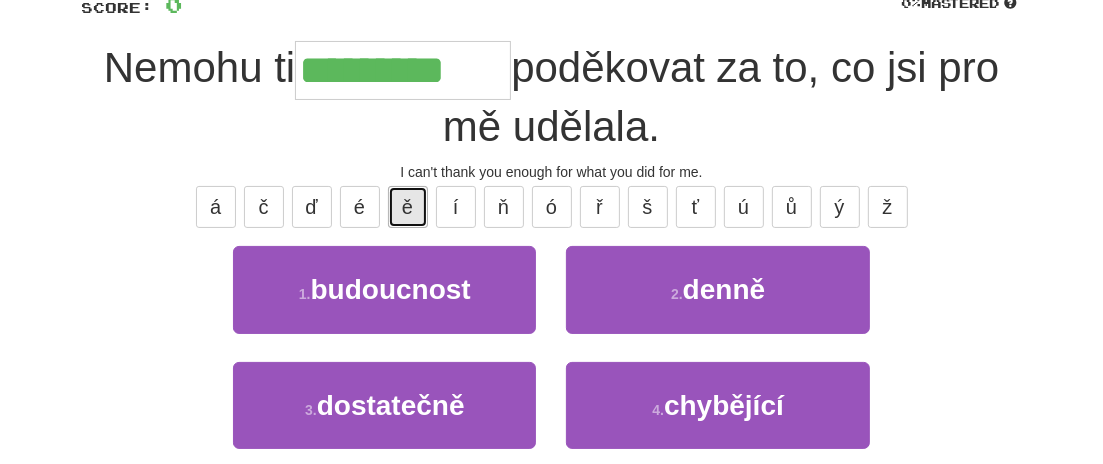 click on "ě" at bounding box center [408, 207] 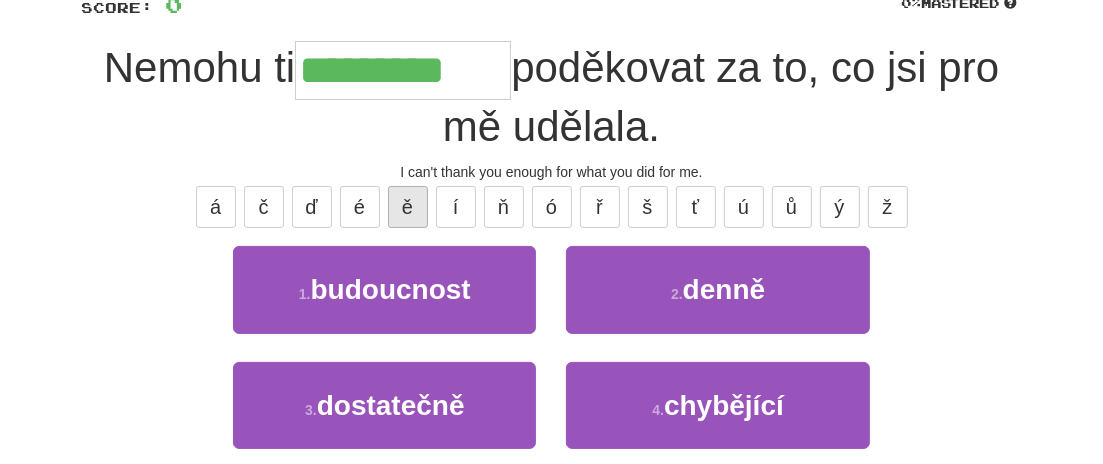 type on "**********" 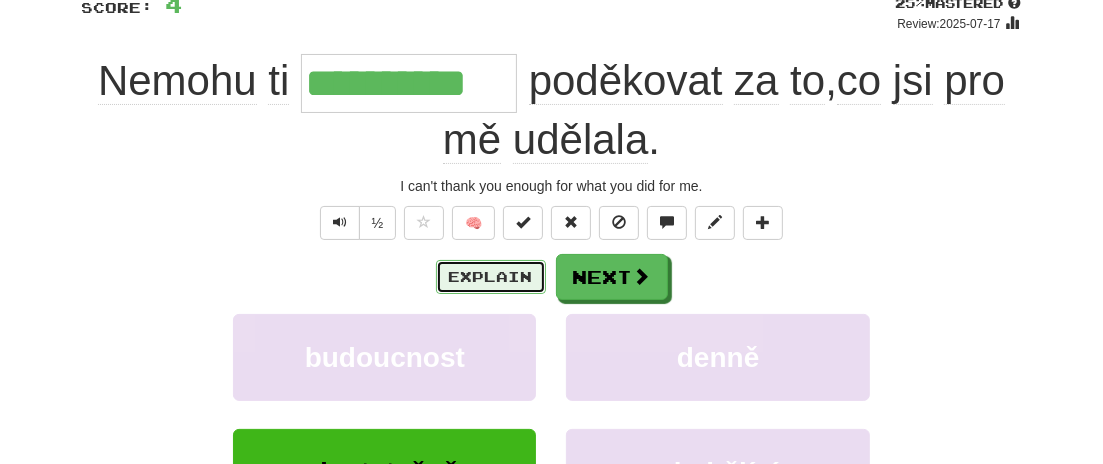 click on "Explain" at bounding box center (491, 277) 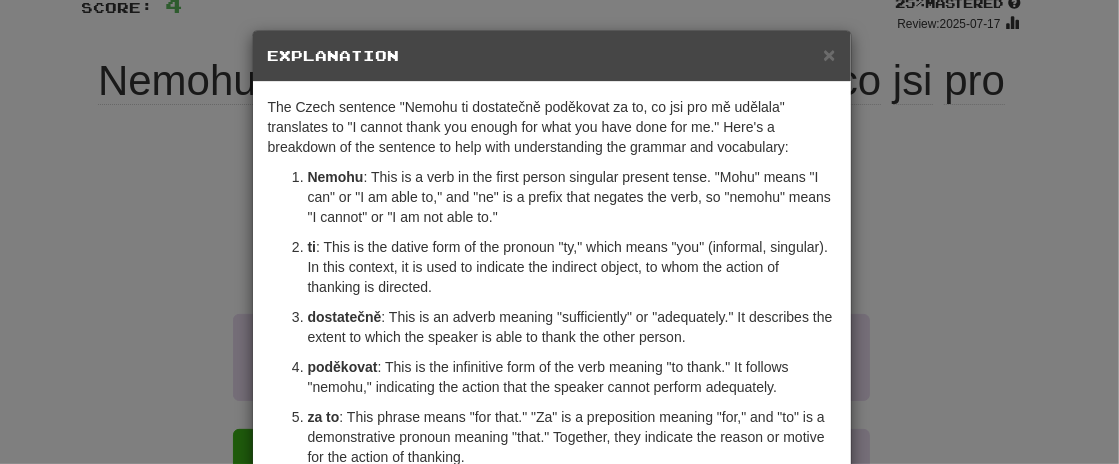 click on "× Explanation The Czech sentence "Nemohu ti dostatečně poděkovat za to, co jsi pro mě udělala" translates to "I cannot thank you enough for what you have done for me." Here's a breakdown of the sentence to help with understanding the grammar and vocabulary:
Nemohu : This is a verb in the first person singular present tense. "Mohu" means "I can" or "I am able to," and "ne" is a prefix that negates the verb, so "nemohu" means "I cannot" or "I am not able to."
ti : This is the dative form of the pronoun "ty," which means "you" (informal, singular). In this context, it is used to indicate the indirect object, to whom the action of thanking is directed.
dostatečně : This is an adverb meaning "sufficiently" or "adequately." It describes the extent to which the speaker is able to thank the other person.
poděkovat : This is the infinitive form of the verb meaning "to thank." It follows "nemohu," indicating the action that the speaker cannot perform adequately.
za to
co" at bounding box center (559, 232) 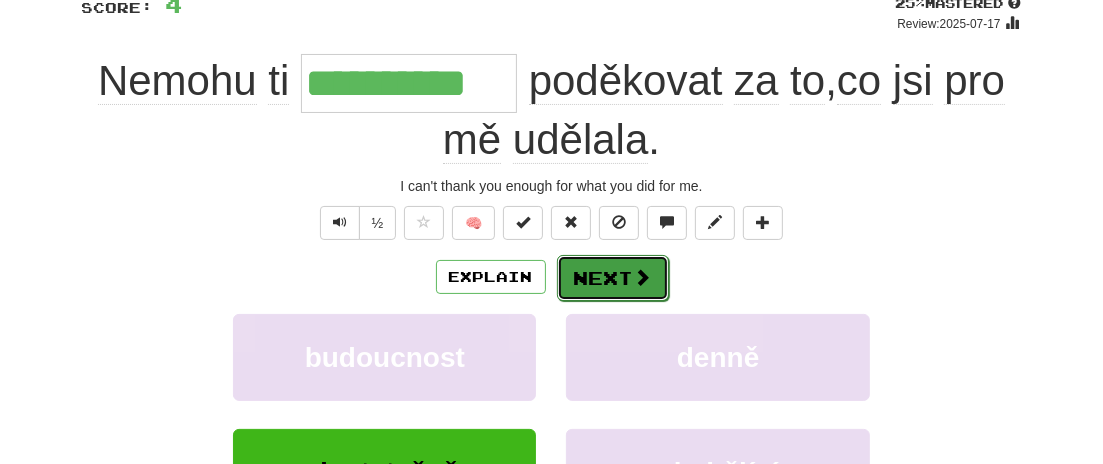 click at bounding box center (643, 277) 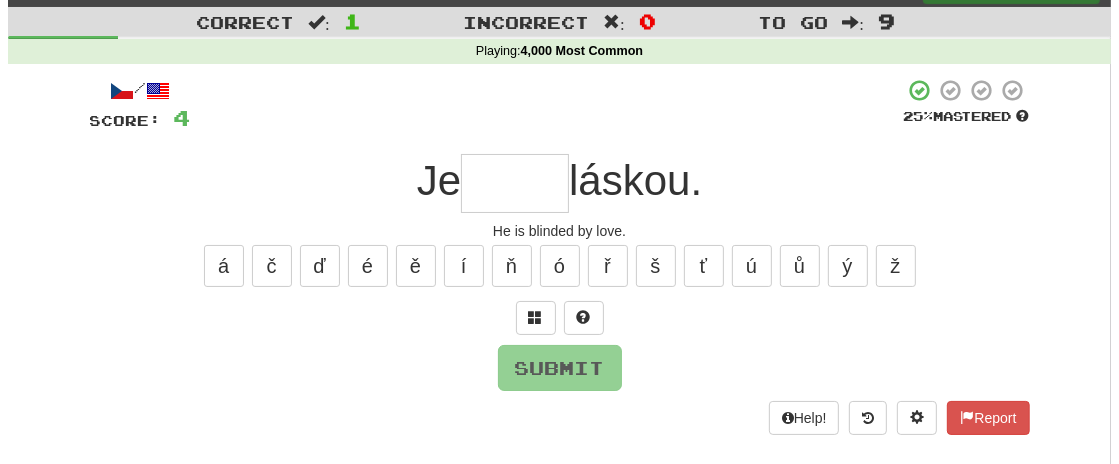 scroll, scrollTop: 29, scrollLeft: 0, axis: vertical 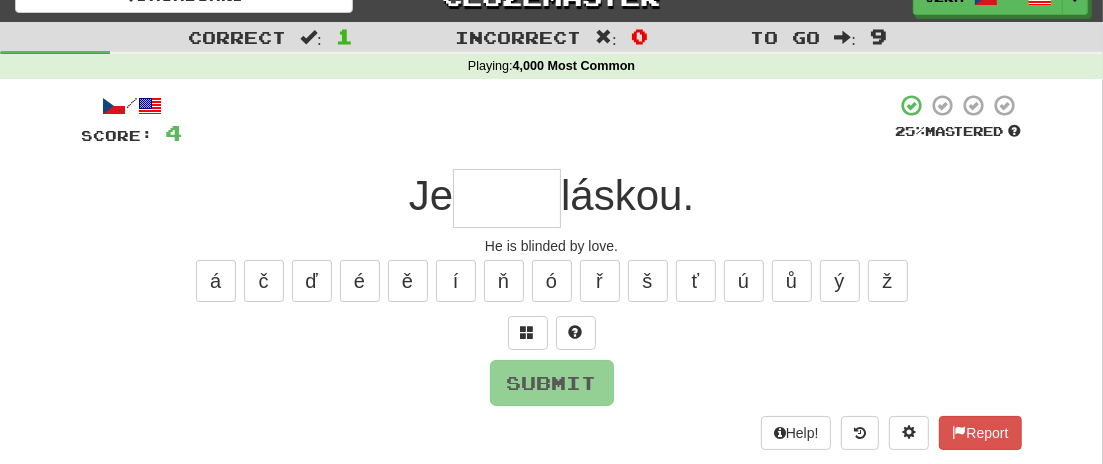 type on "*" 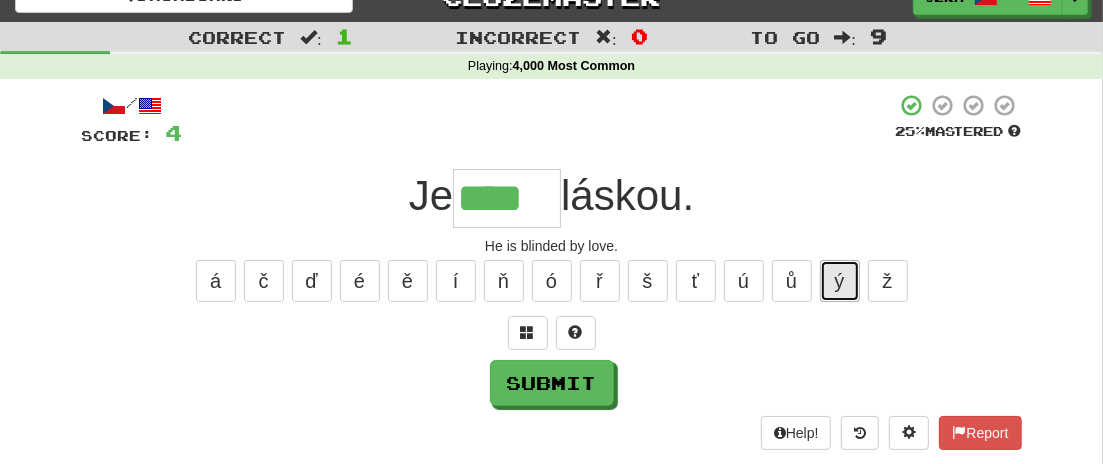 click on "ý" at bounding box center [840, 281] 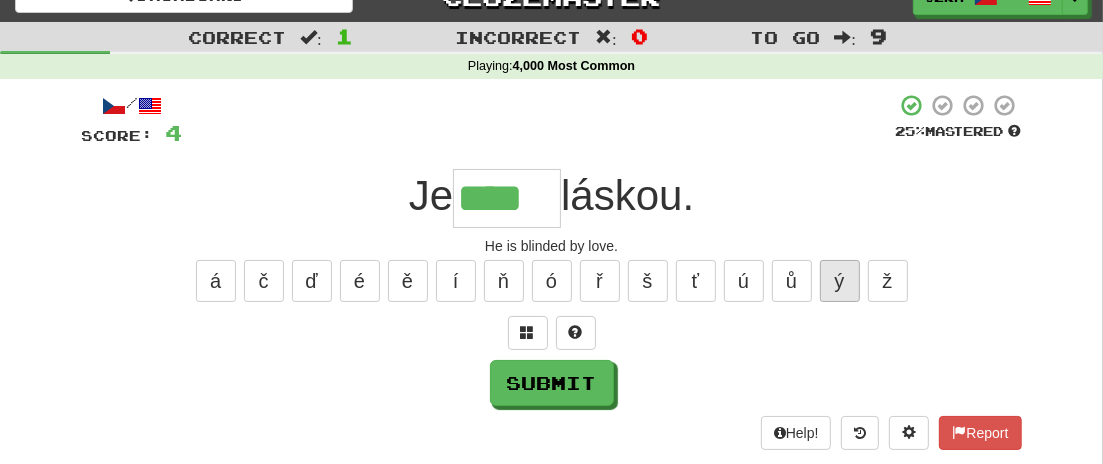type on "*****" 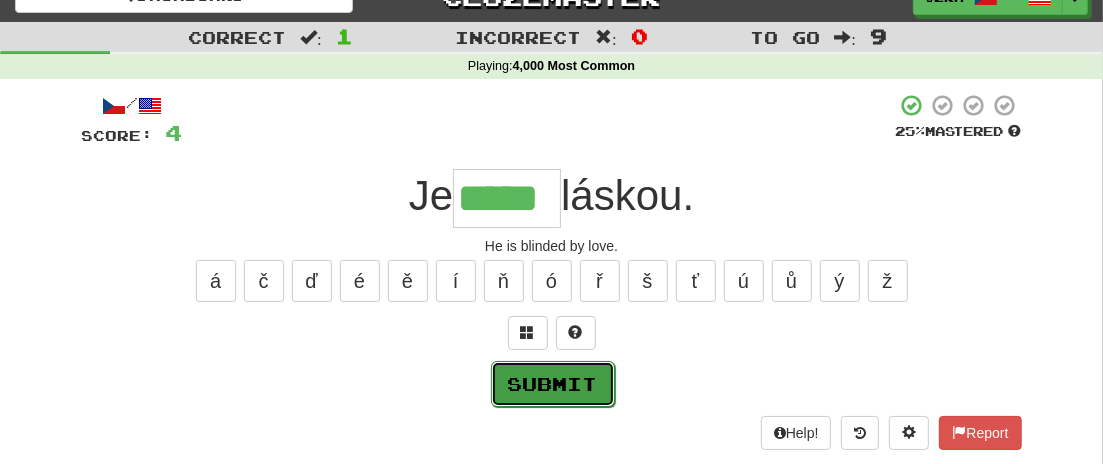 click on "Submit" at bounding box center (553, 384) 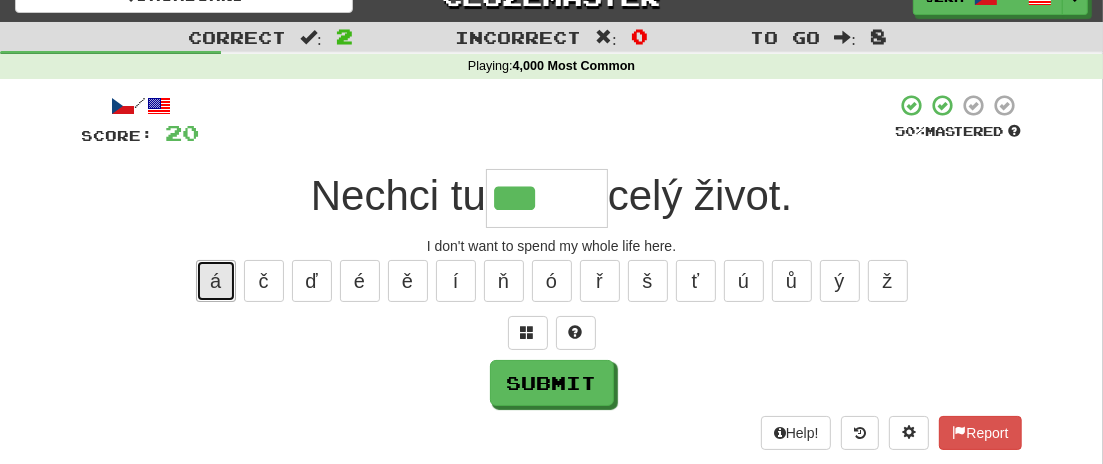 click on "á" at bounding box center (216, 281) 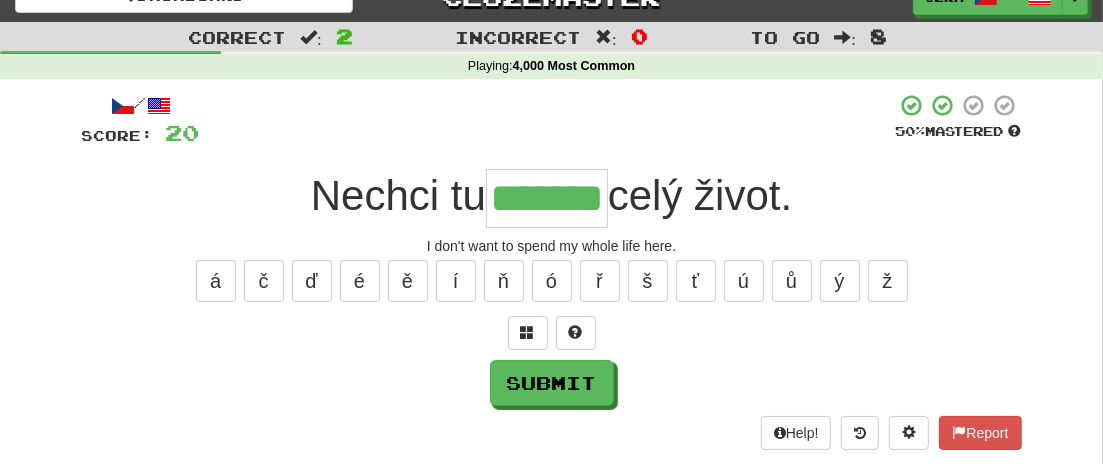 type on "*******" 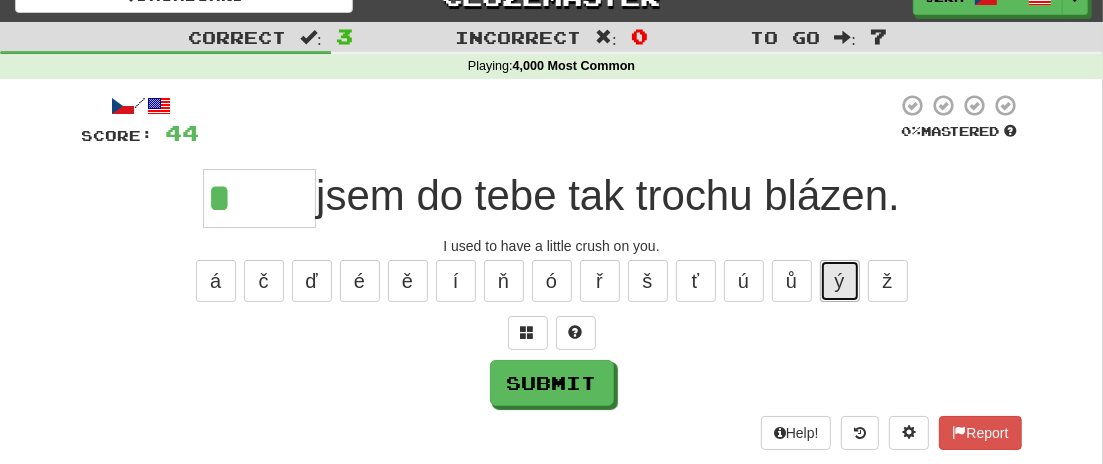 click on "ý" at bounding box center [840, 281] 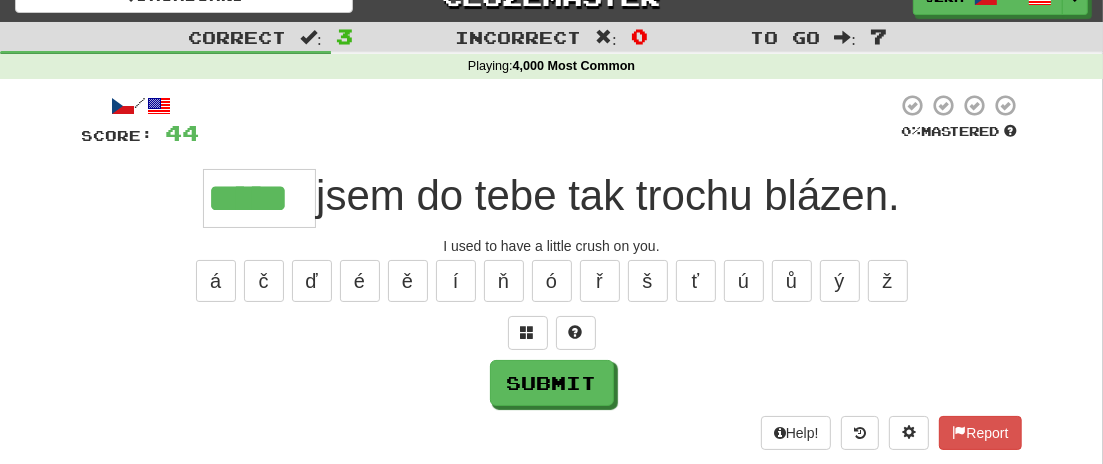 type on "*****" 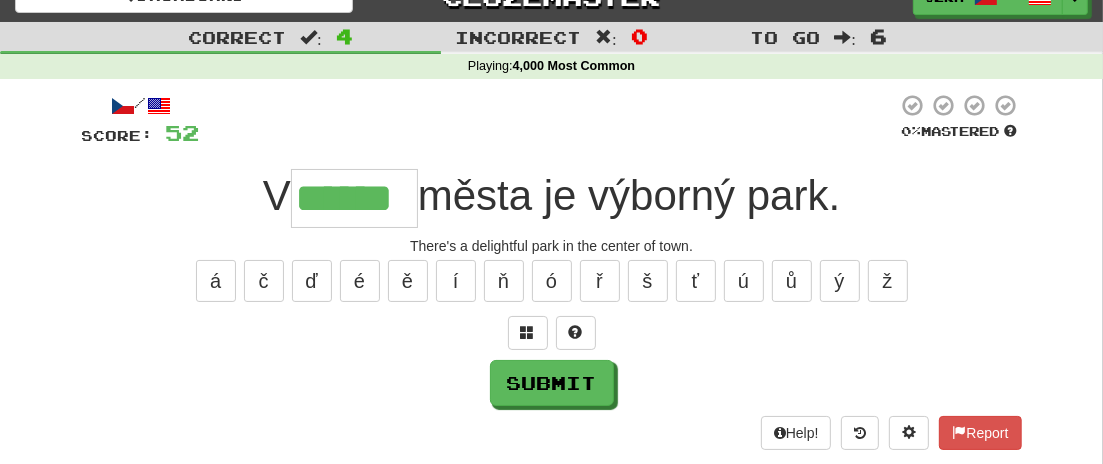 type on "******" 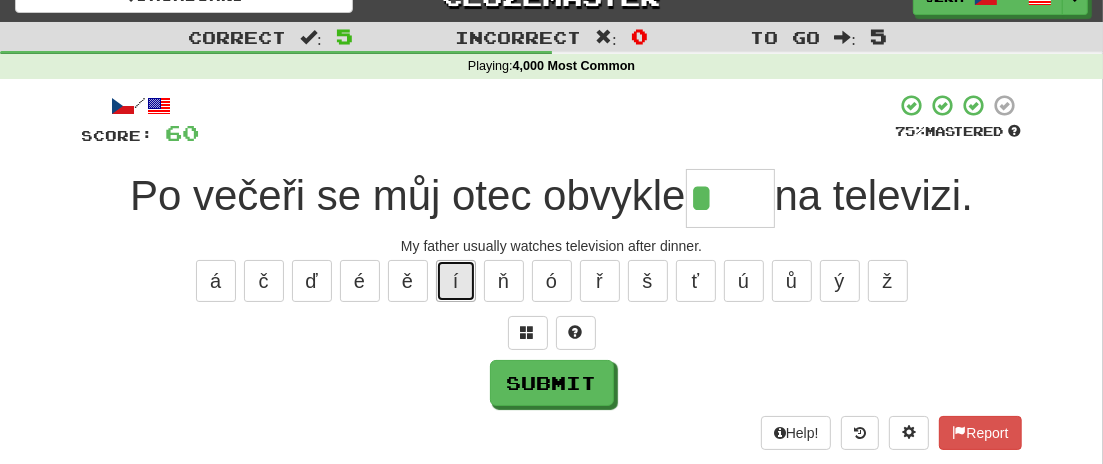click on "í" at bounding box center (456, 281) 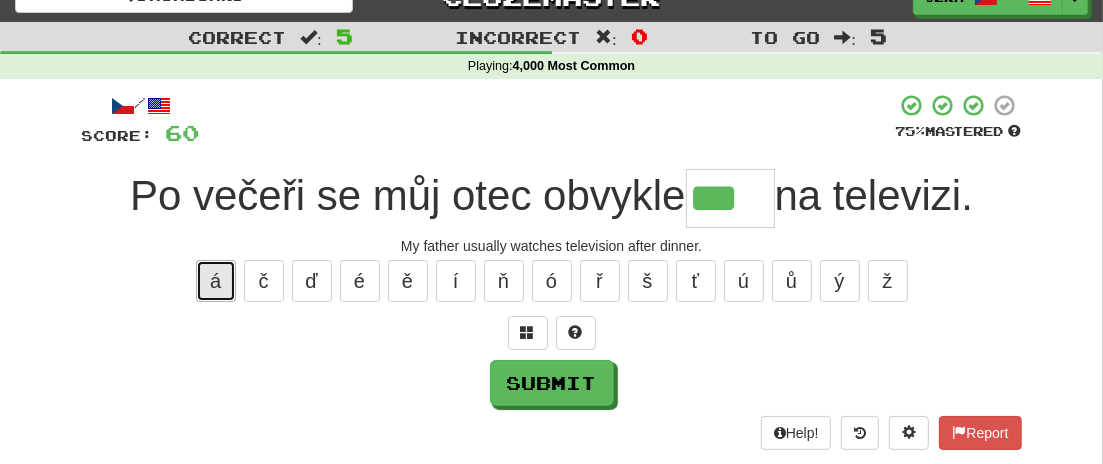 click on "á" at bounding box center (216, 281) 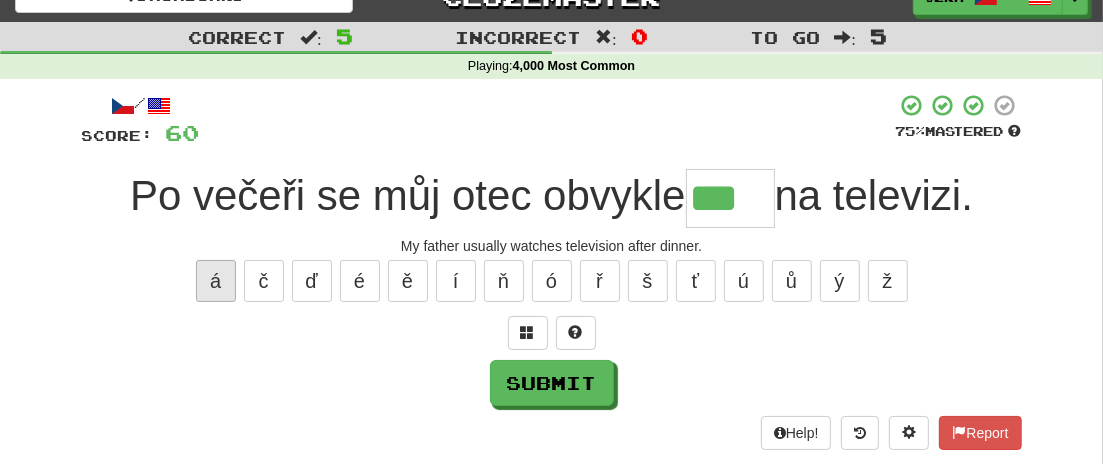 type on "****" 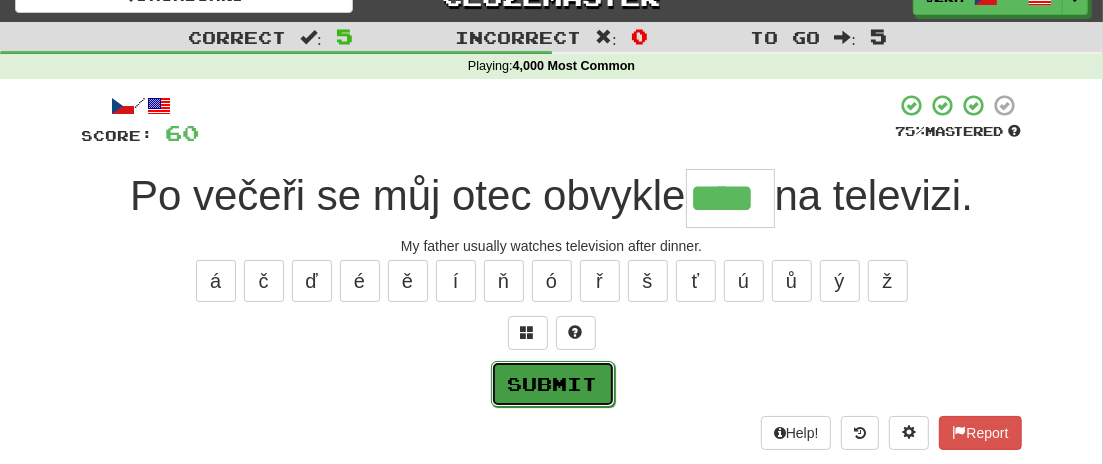 click on "Submit" at bounding box center [553, 384] 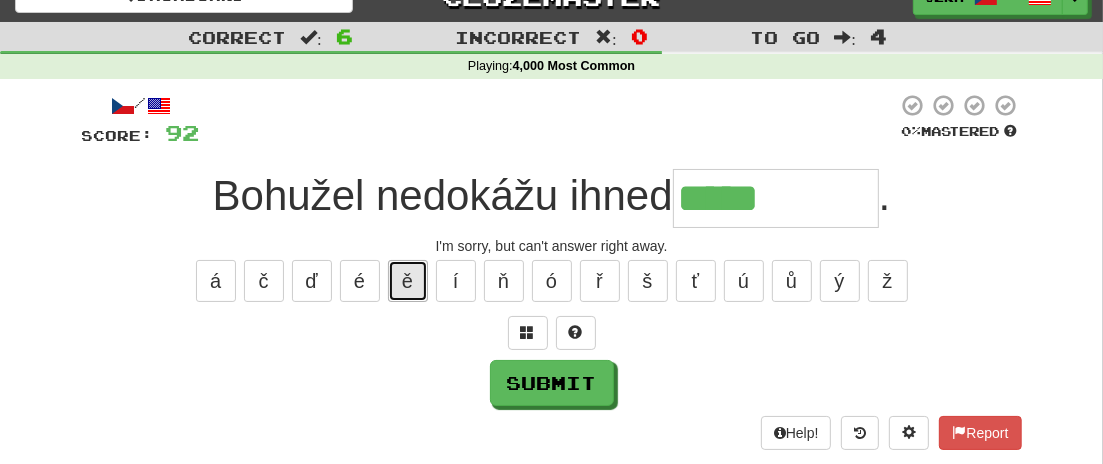 click on "ě" at bounding box center [408, 281] 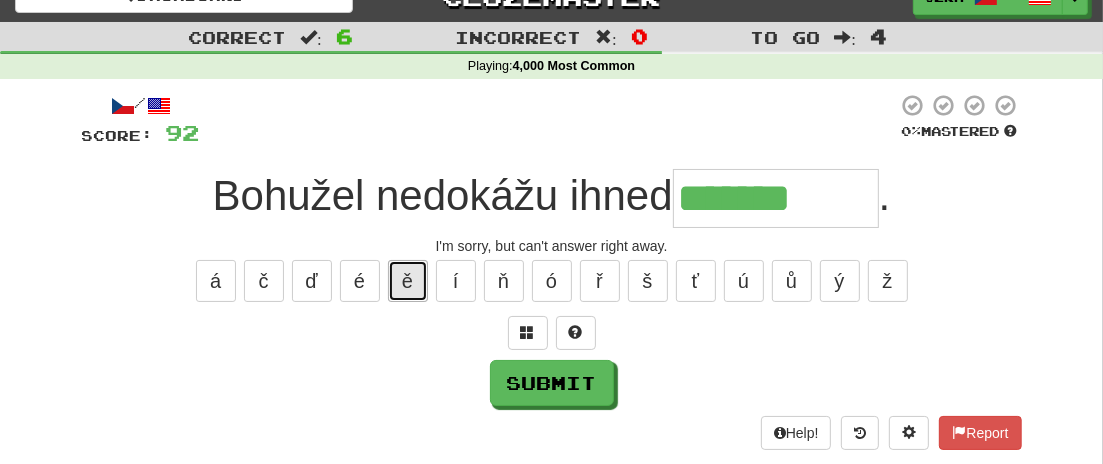 click on "ě" at bounding box center (408, 281) 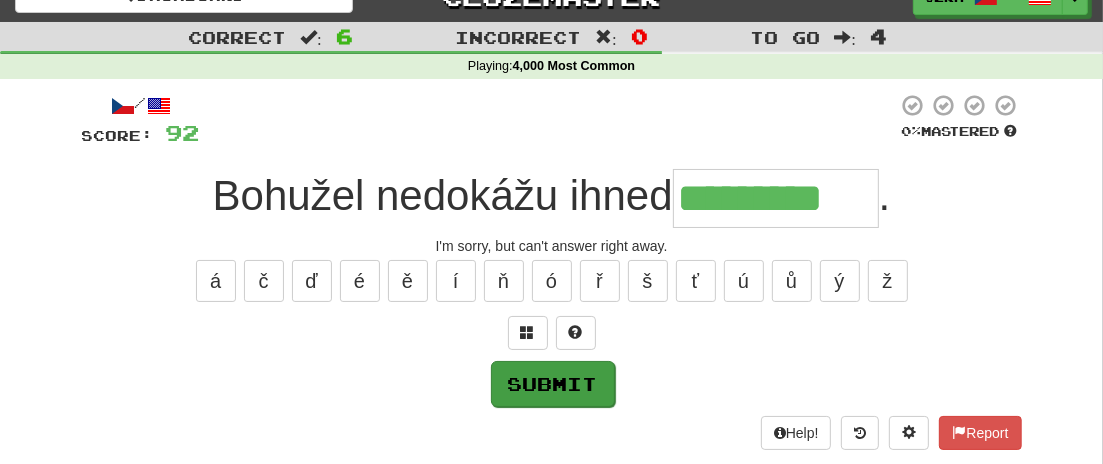 type on "*********" 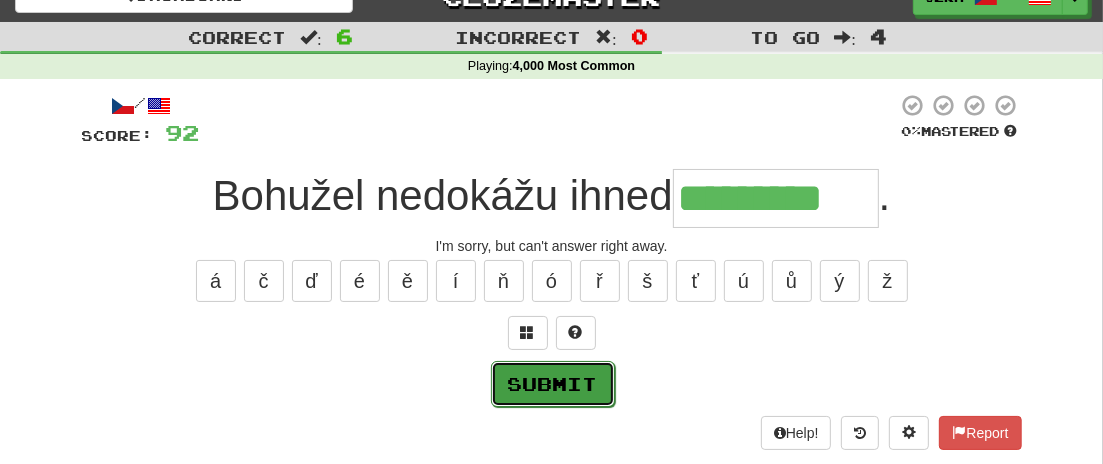 click on "Submit" at bounding box center [553, 384] 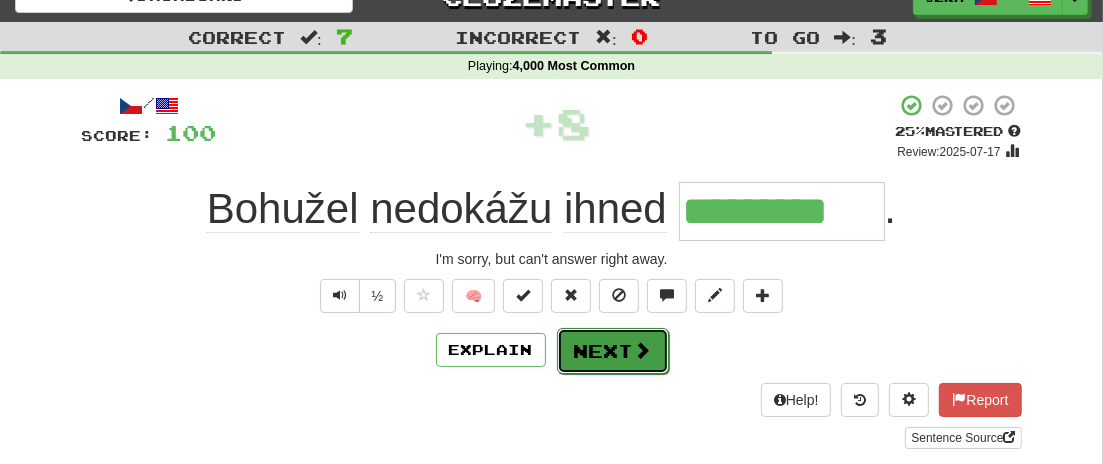 click on "Next" at bounding box center [613, 351] 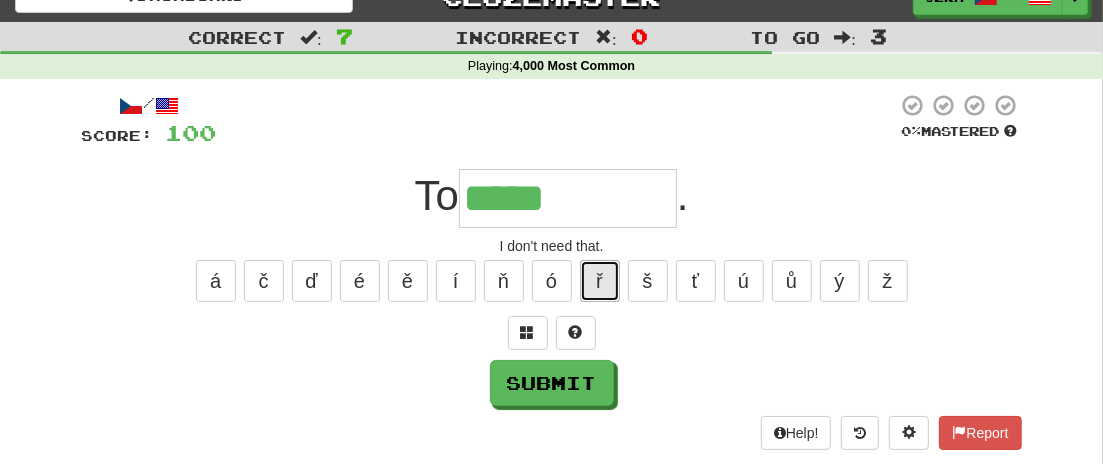 click on "ř" at bounding box center (600, 281) 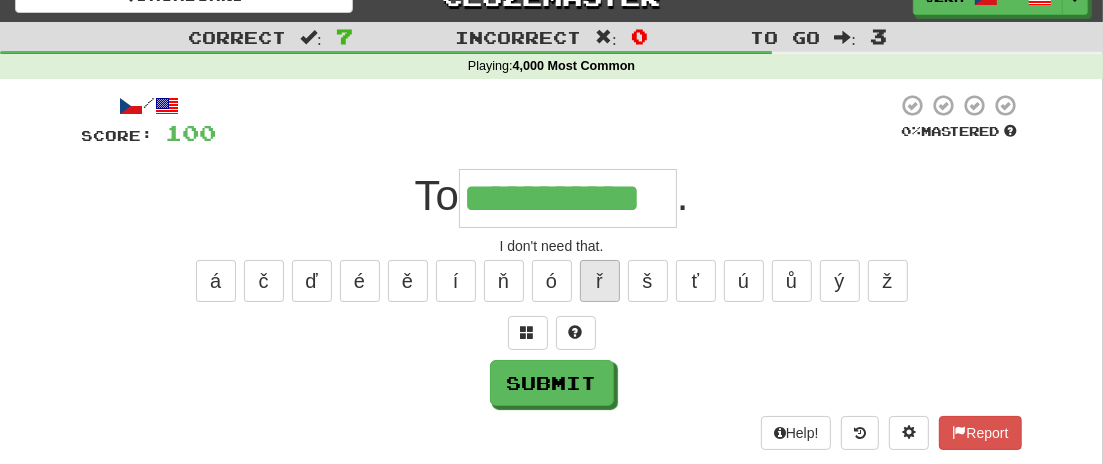 type on "**********" 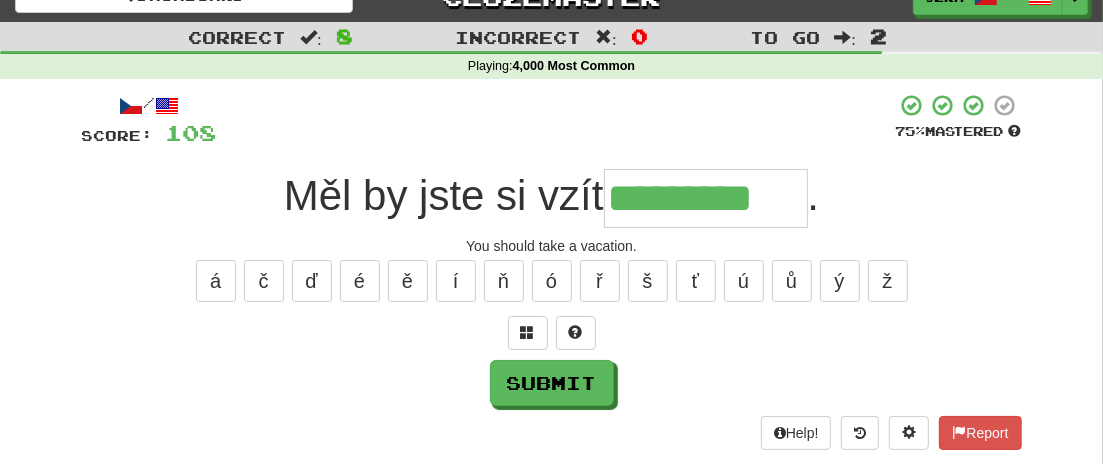 type on "*********" 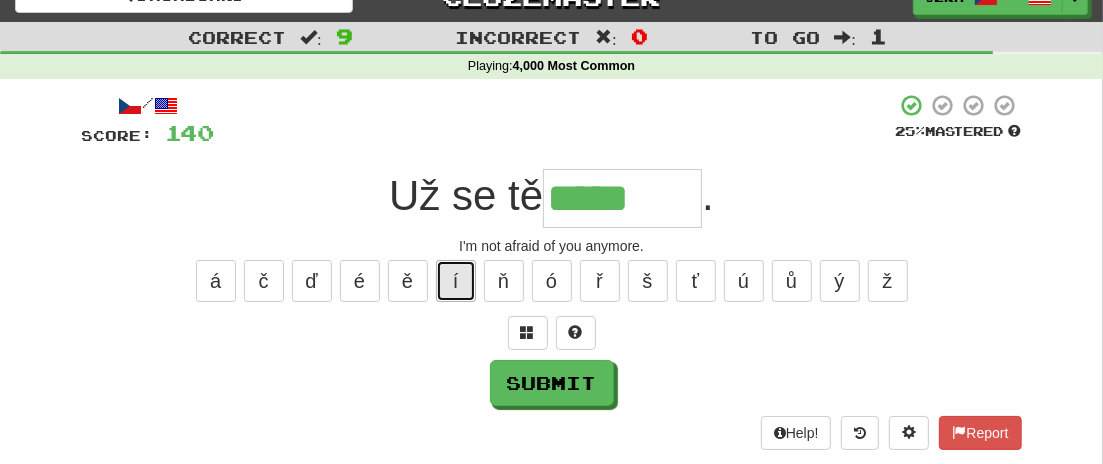 click on "í" at bounding box center [456, 281] 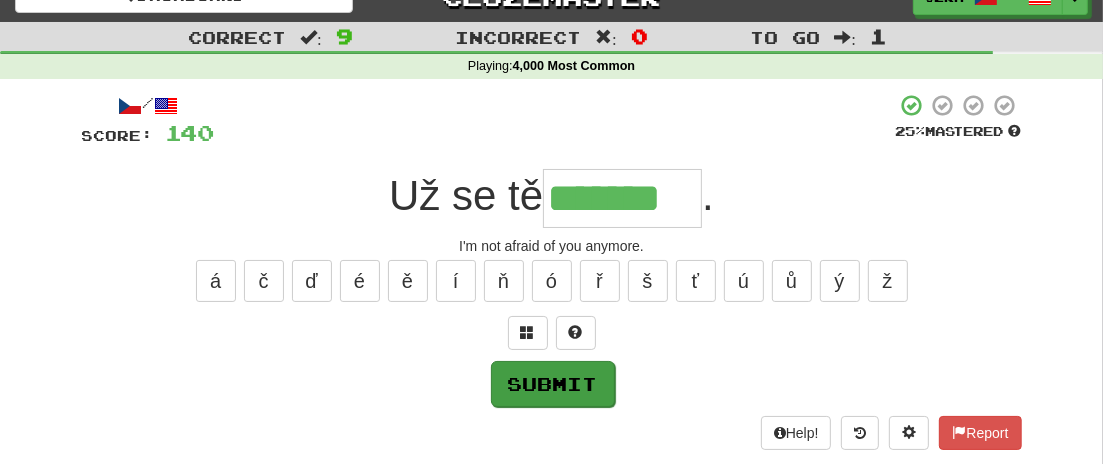 type on "*******" 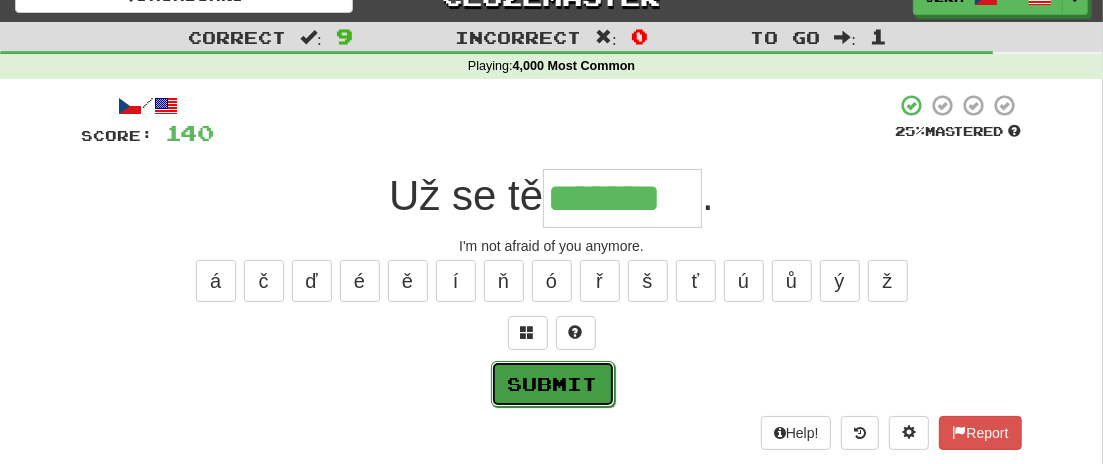 click on "Submit" at bounding box center [553, 384] 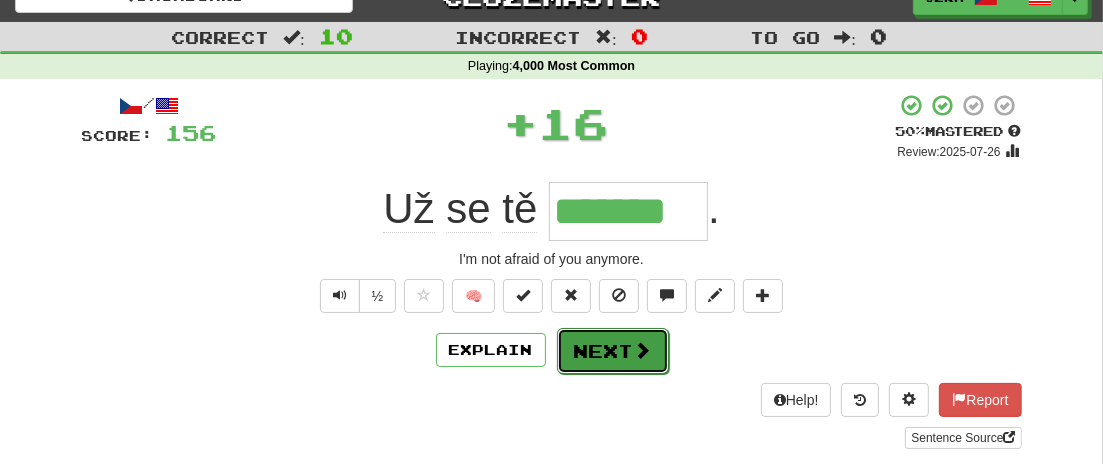 click on "Next" at bounding box center [613, 351] 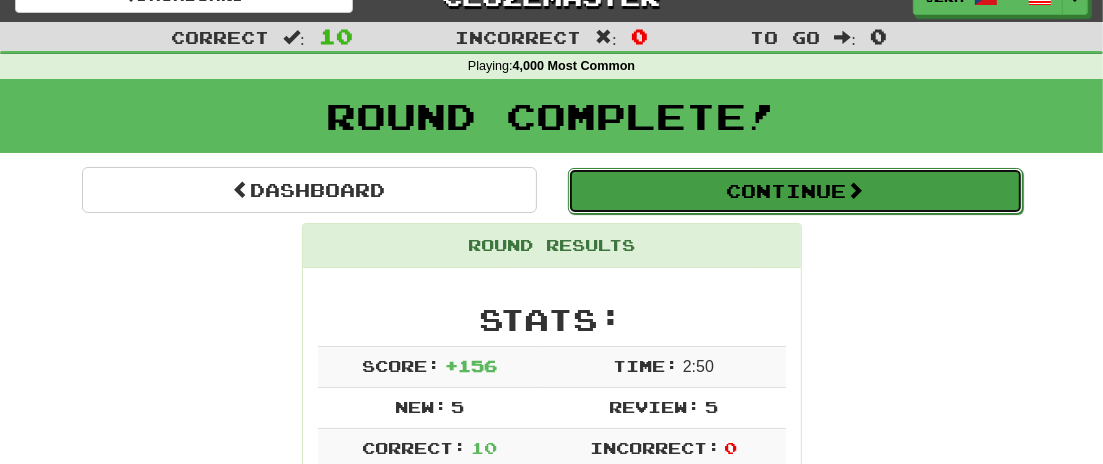 drag, startPoint x: 796, startPoint y: 180, endPoint x: 796, endPoint y: 195, distance: 15 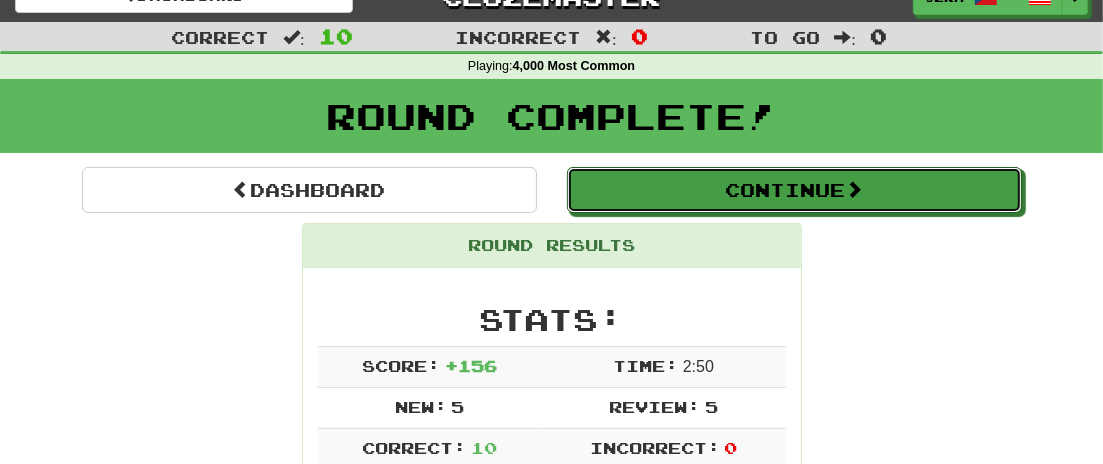 click on "Continue" at bounding box center [794, 190] 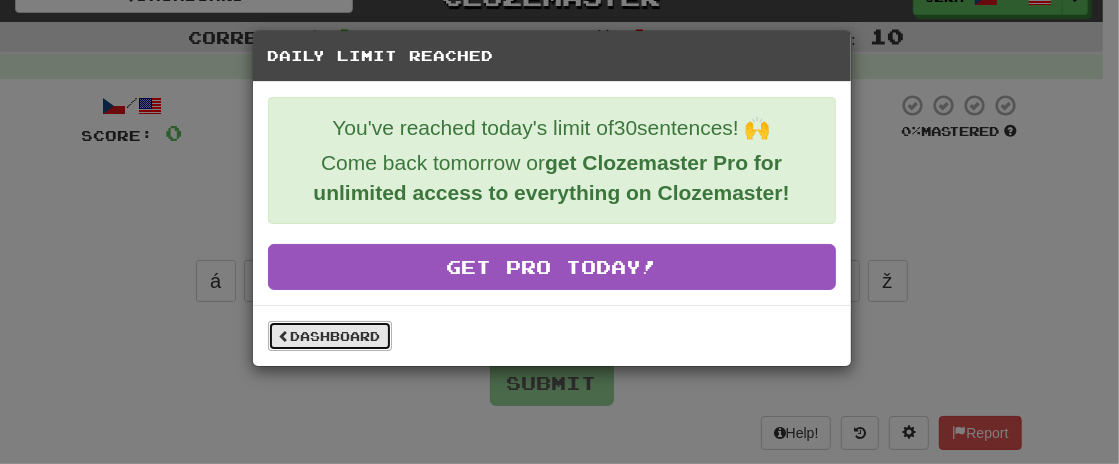click on "Dashboard" at bounding box center [330, 336] 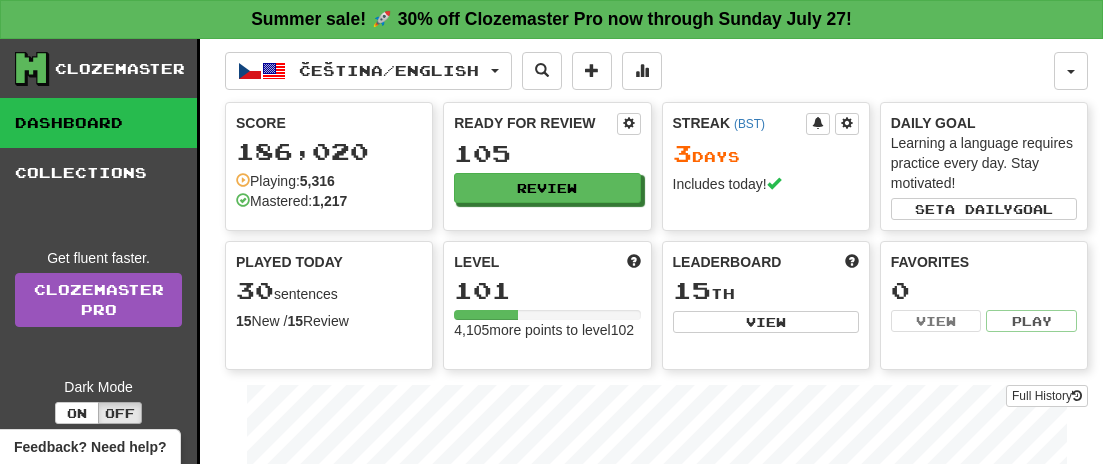scroll, scrollTop: 0, scrollLeft: 0, axis: both 